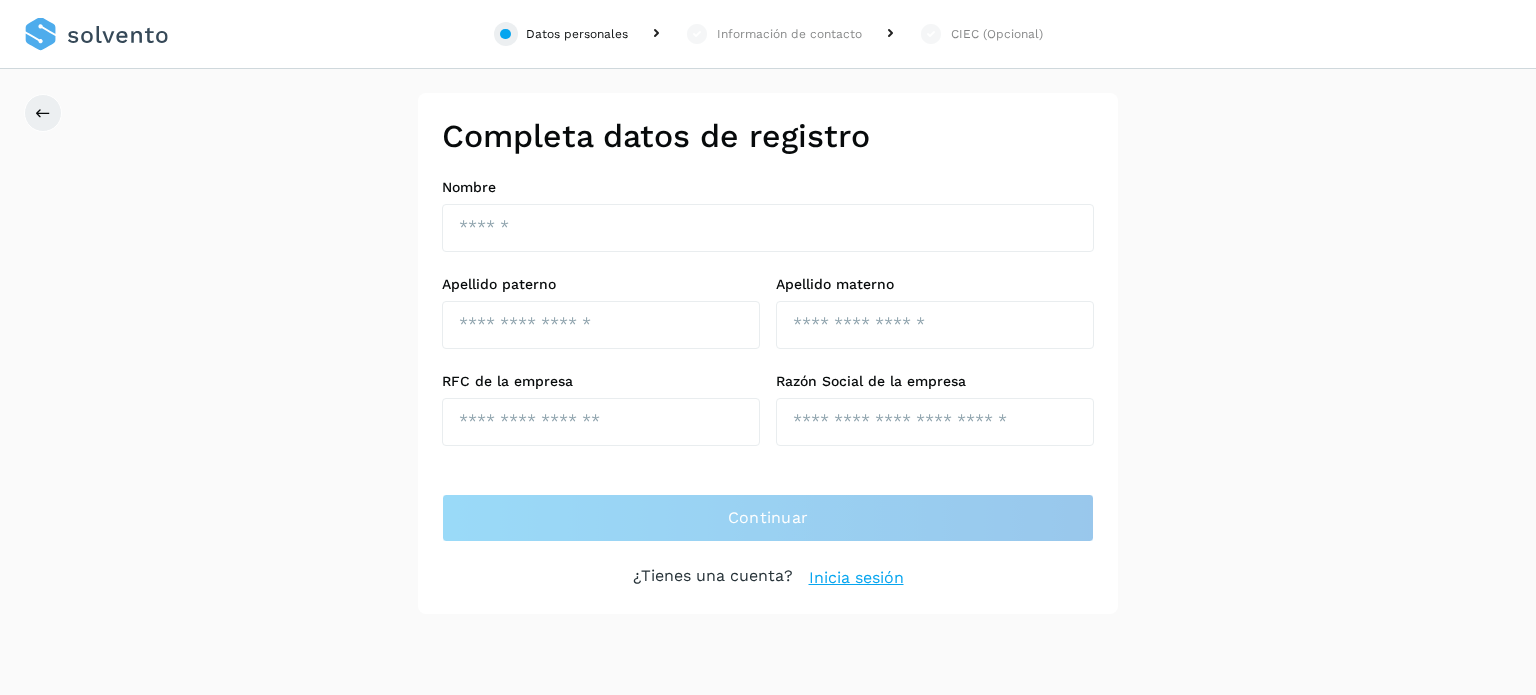 scroll, scrollTop: 0, scrollLeft: 0, axis: both 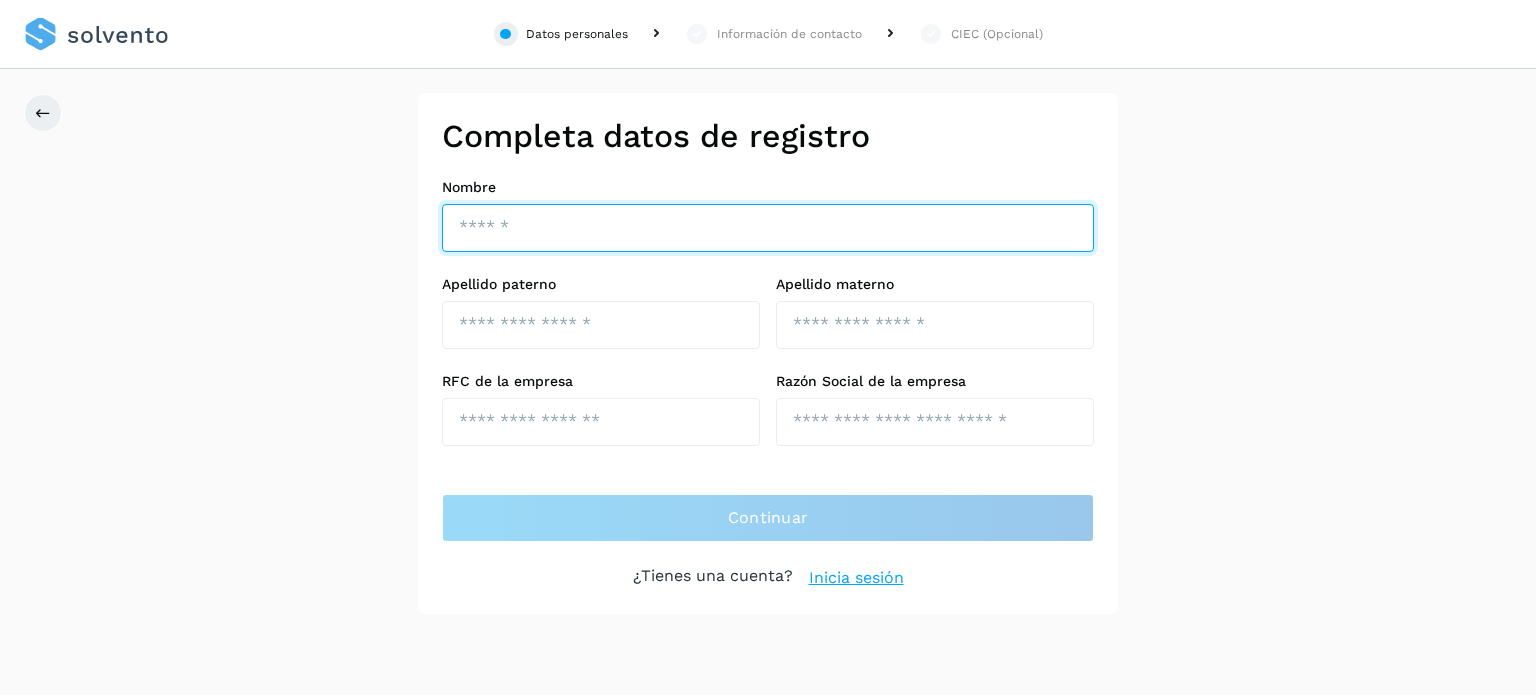 click at bounding box center [768, 228] 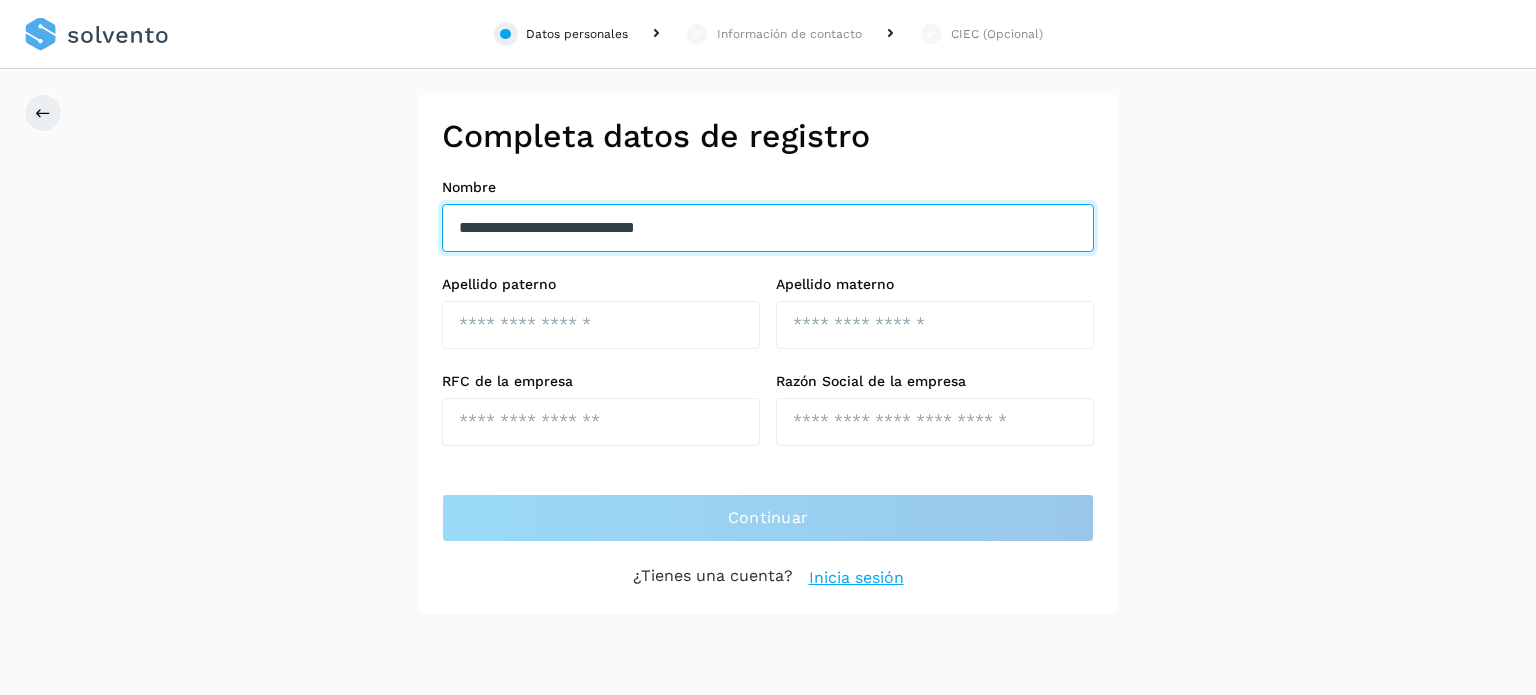 drag, startPoint x: 715, startPoint y: 221, endPoint x: 570, endPoint y: 243, distance: 146.65947 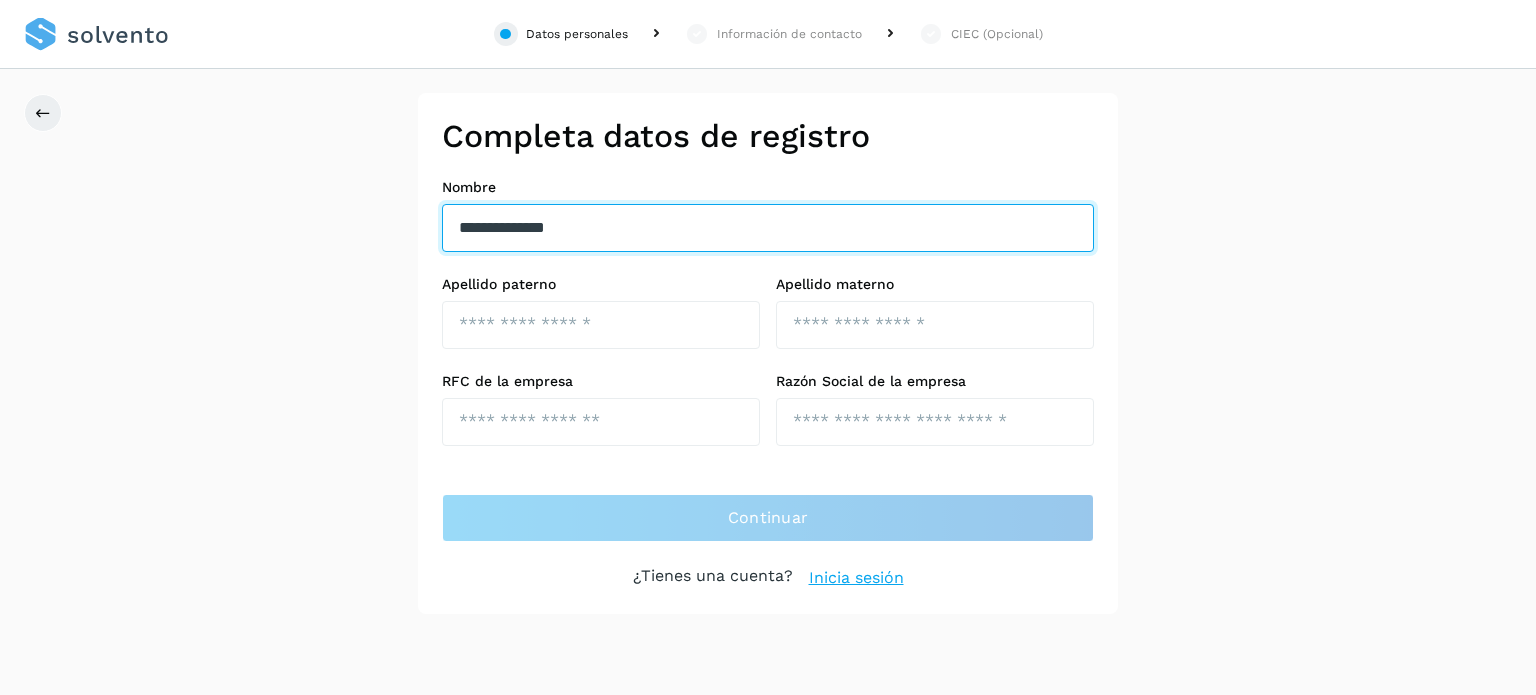 type on "**********" 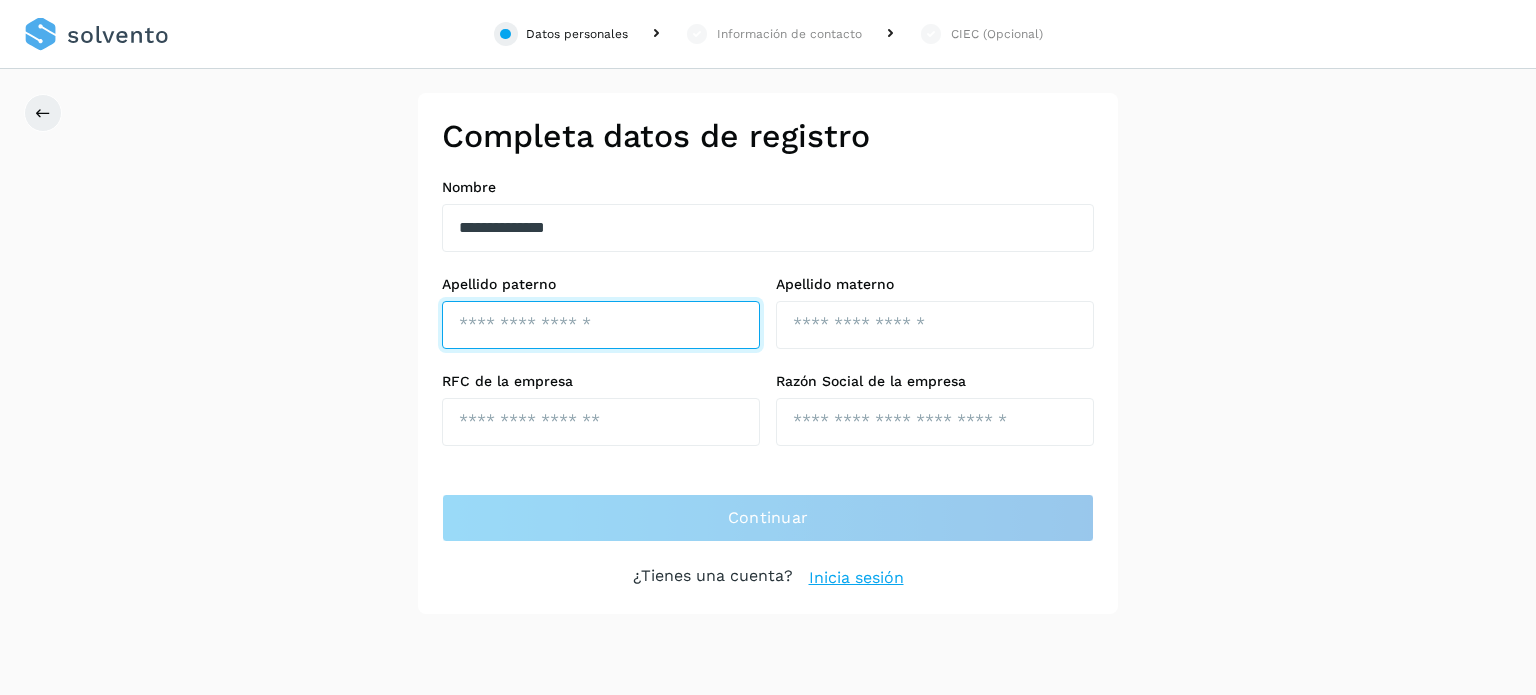click at bounding box center [601, 325] 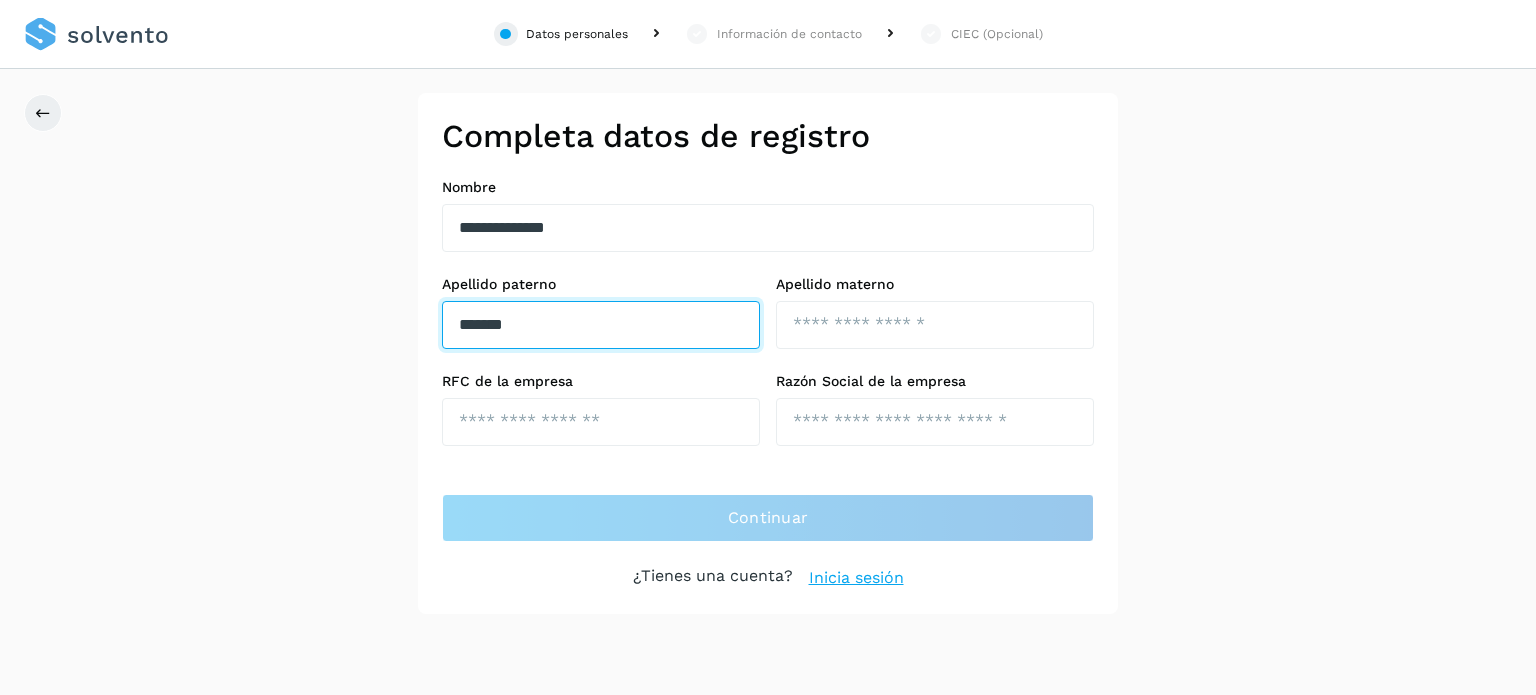type on "*******" 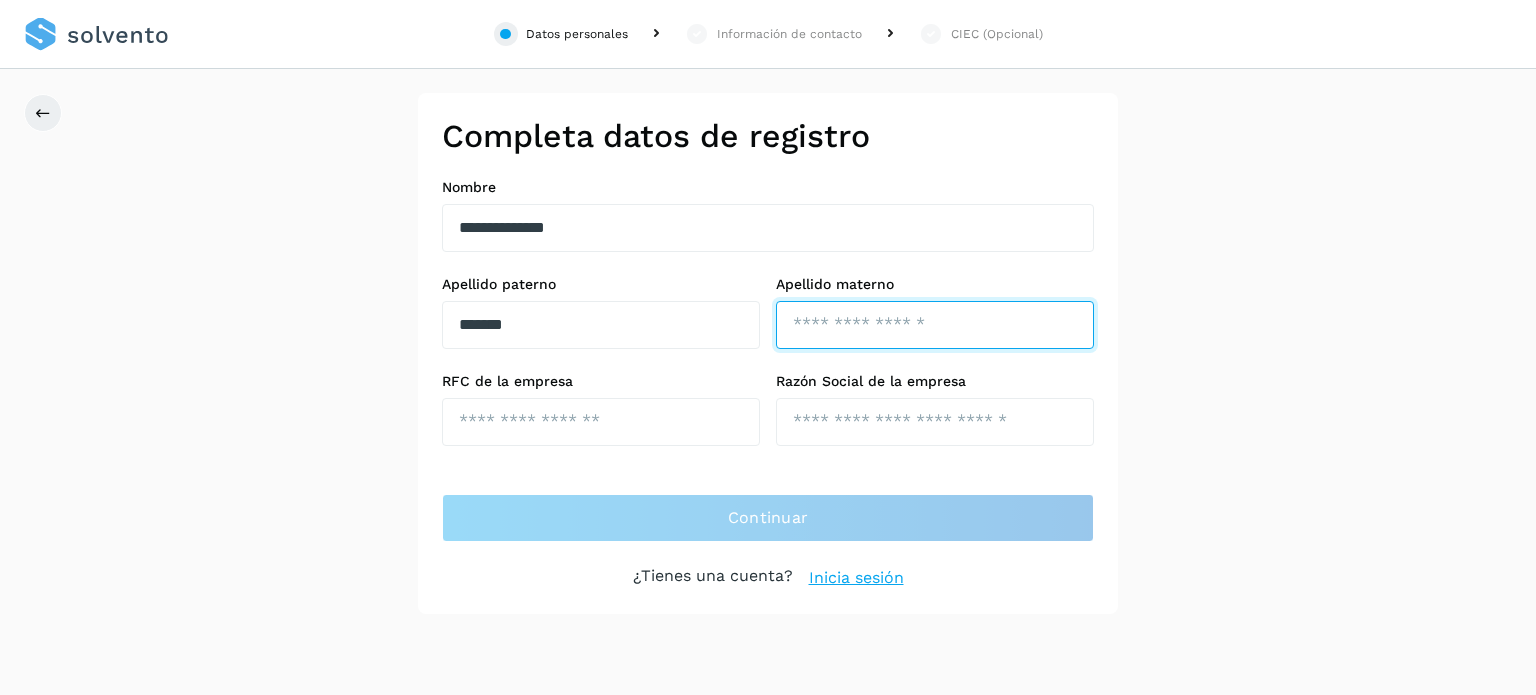 click at bounding box center (935, 325) 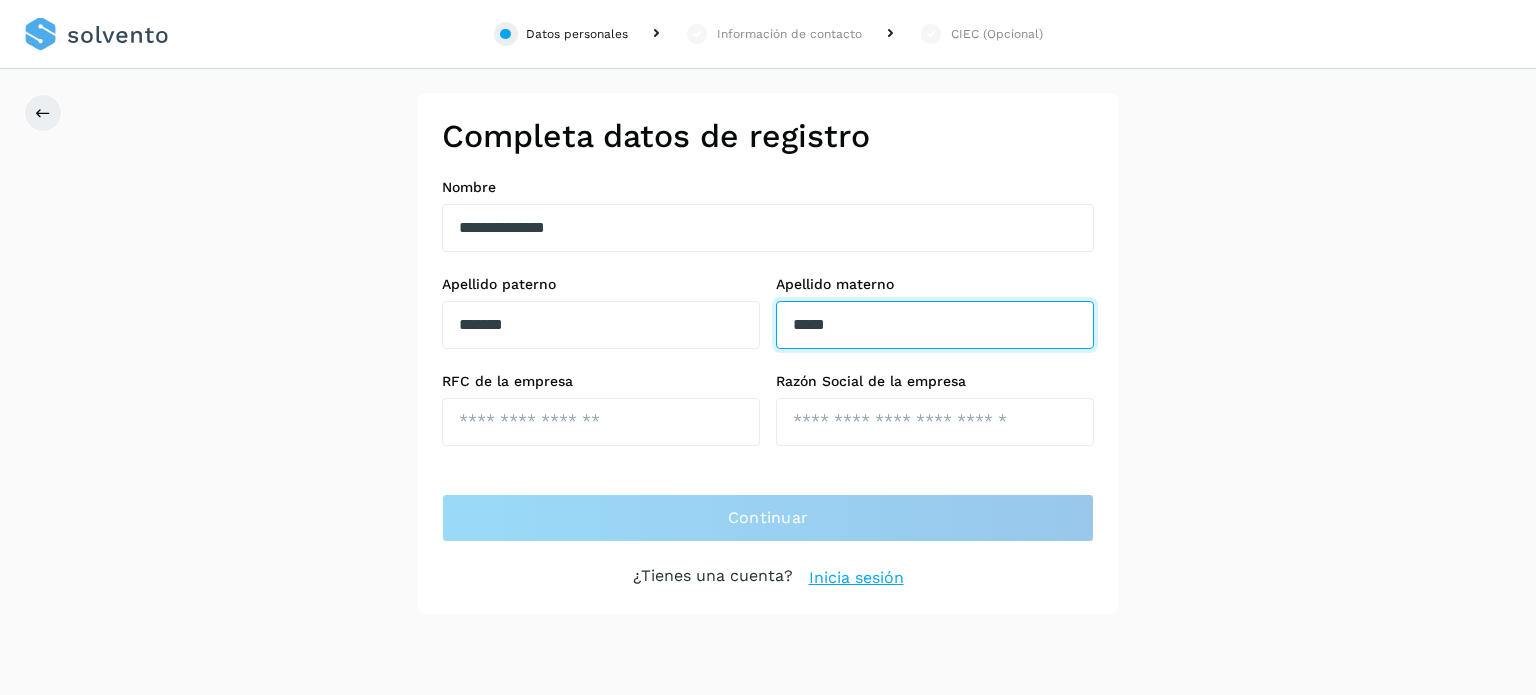 type on "******" 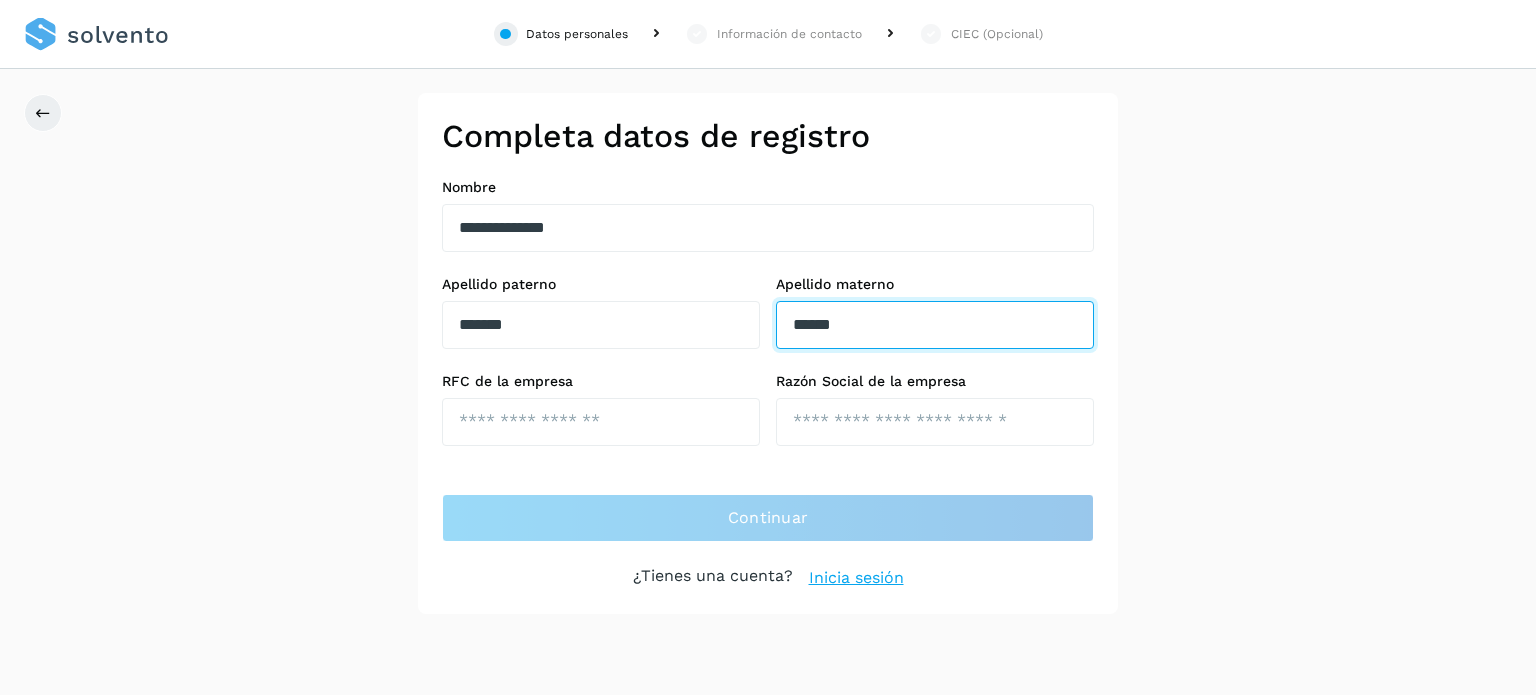 drag, startPoint x: 938, startPoint y: 347, endPoint x: 739, endPoint y: 338, distance: 199.20341 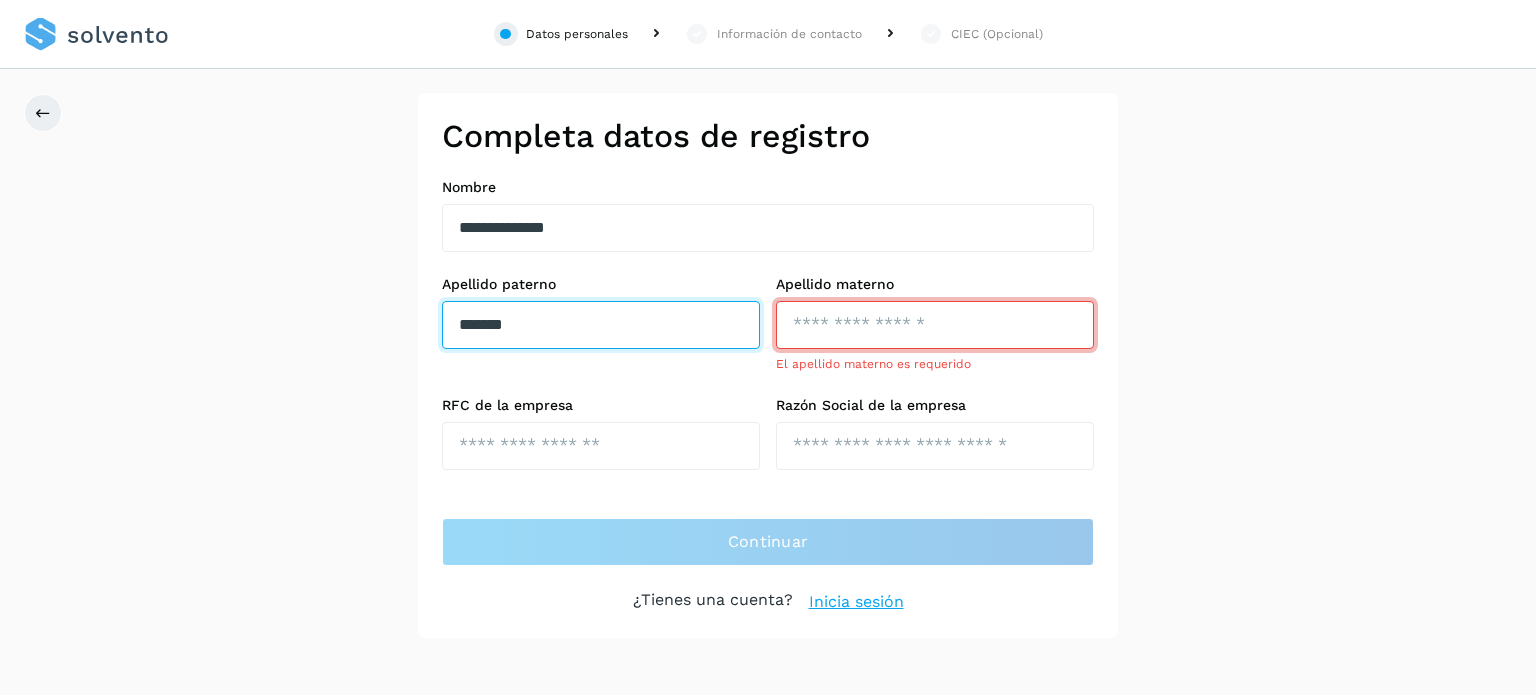 drag, startPoint x: 580, startPoint y: 315, endPoint x: 356, endPoint y: 323, distance: 224.1428 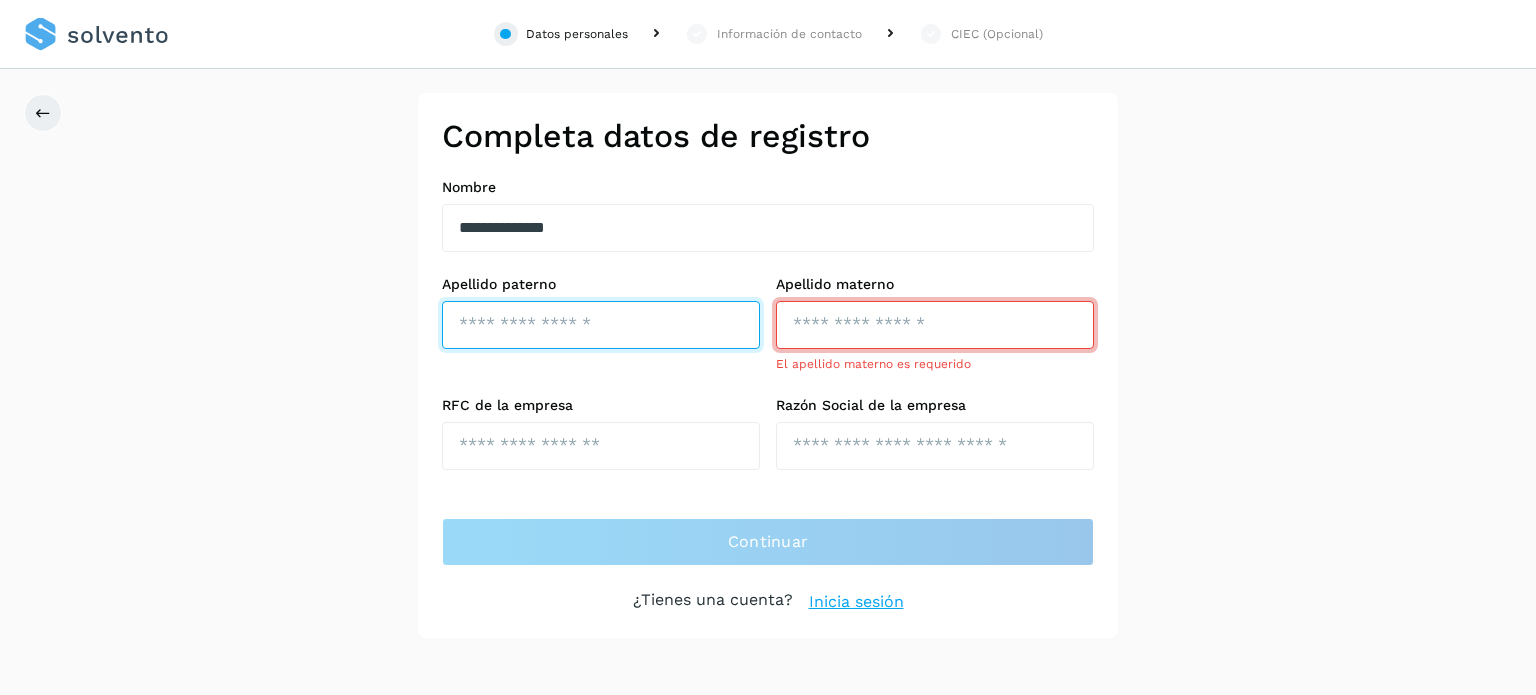 type 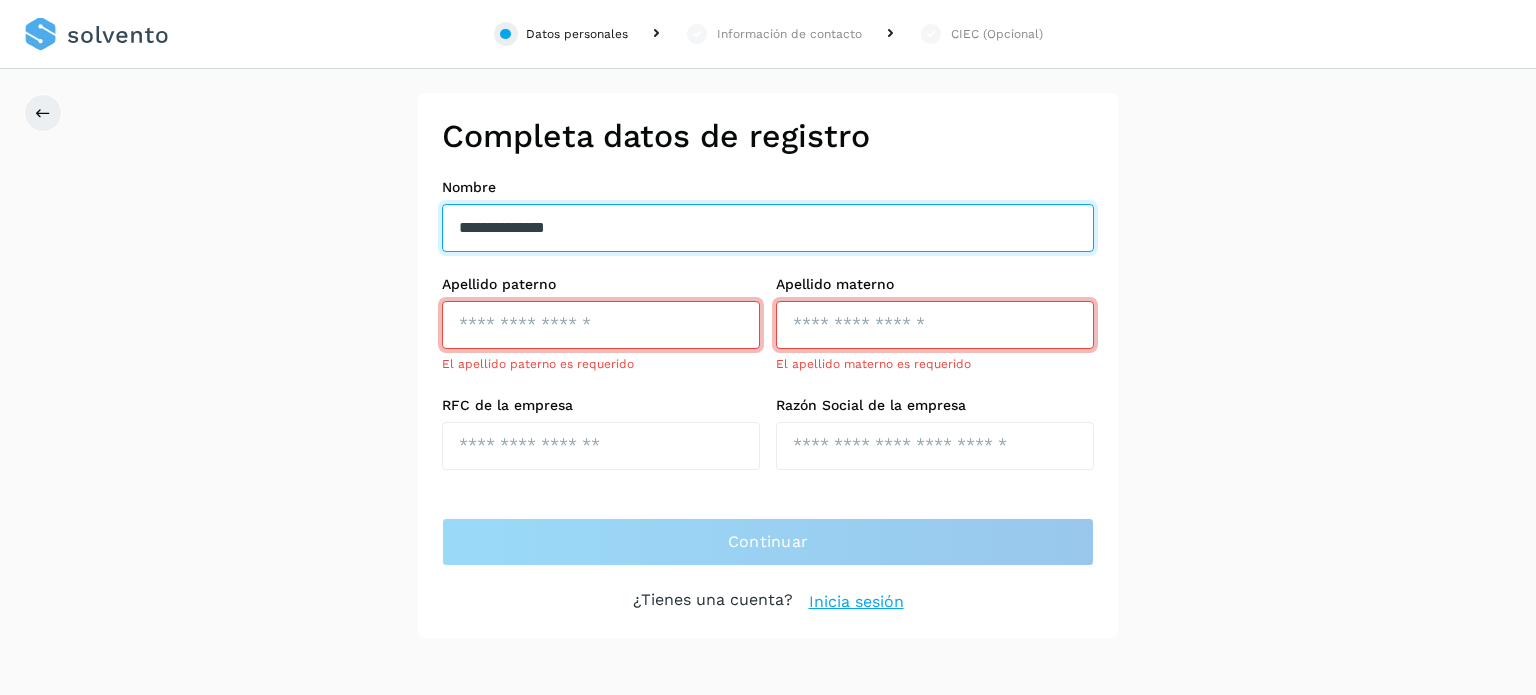 drag, startPoint x: 600, startPoint y: 239, endPoint x: 395, endPoint y: 233, distance: 205.08778 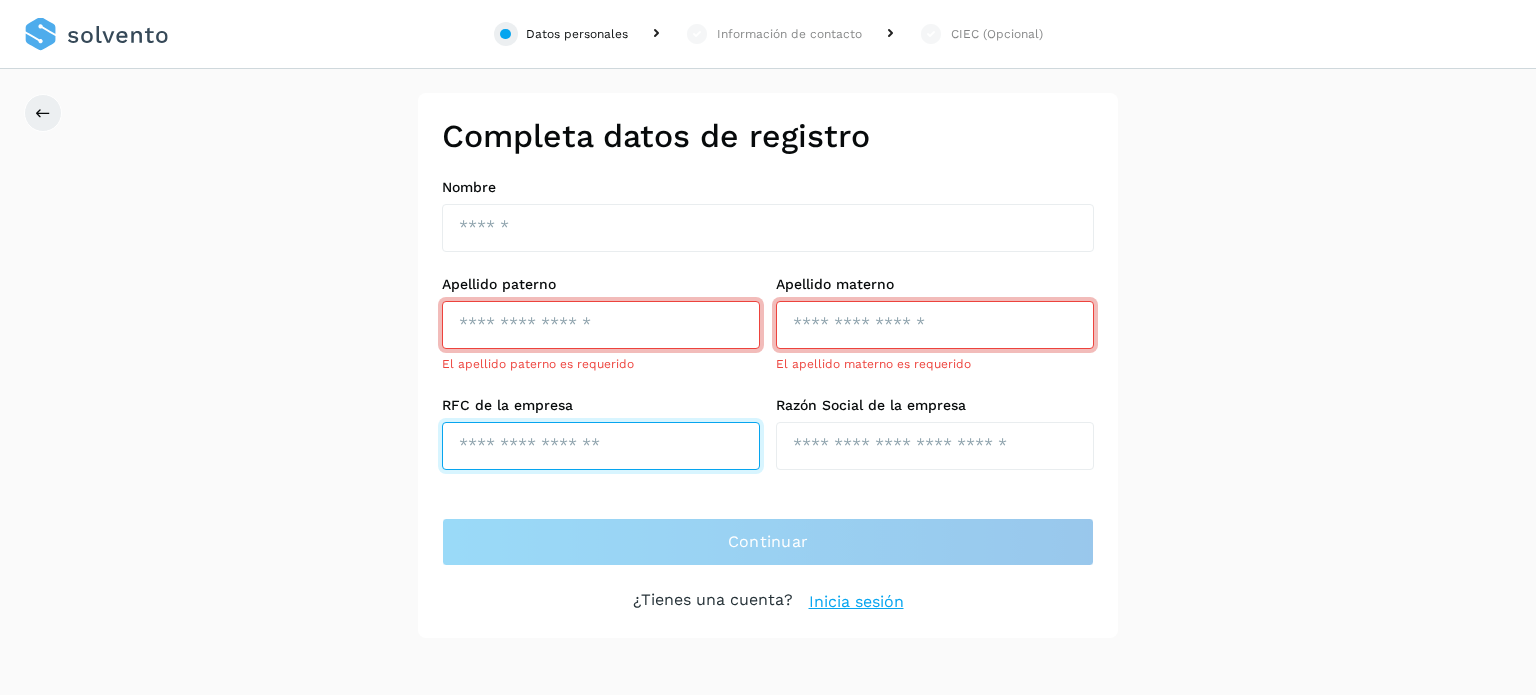 click at bounding box center [601, 446] 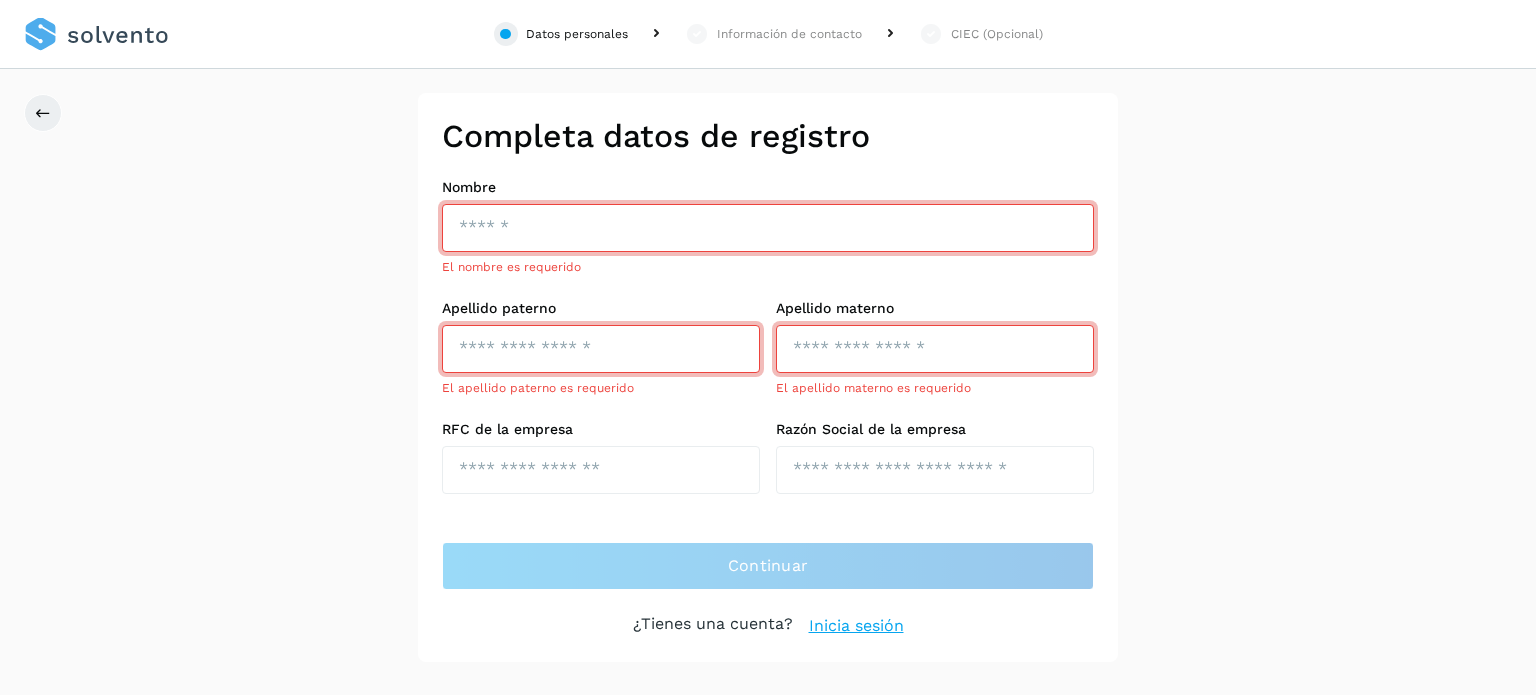 click at bounding box center [768, 228] 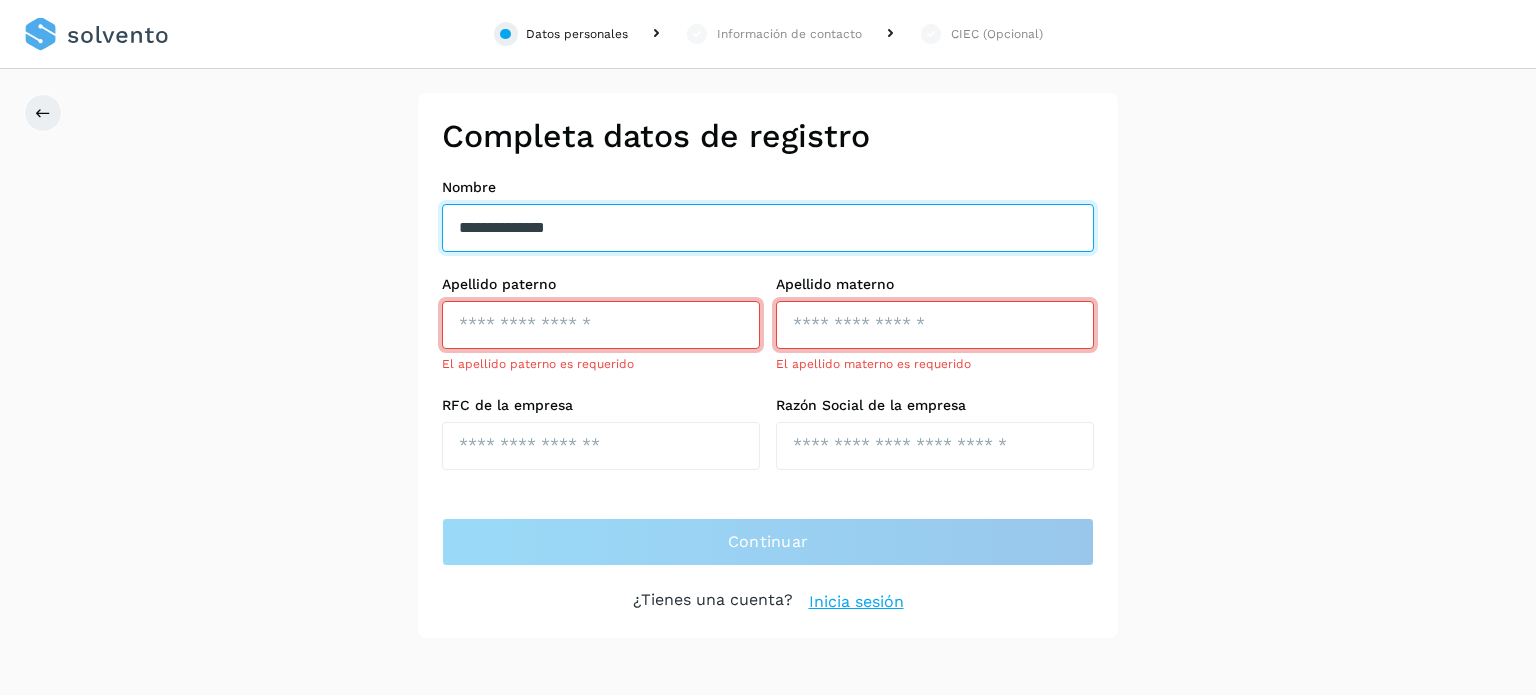 type on "**********" 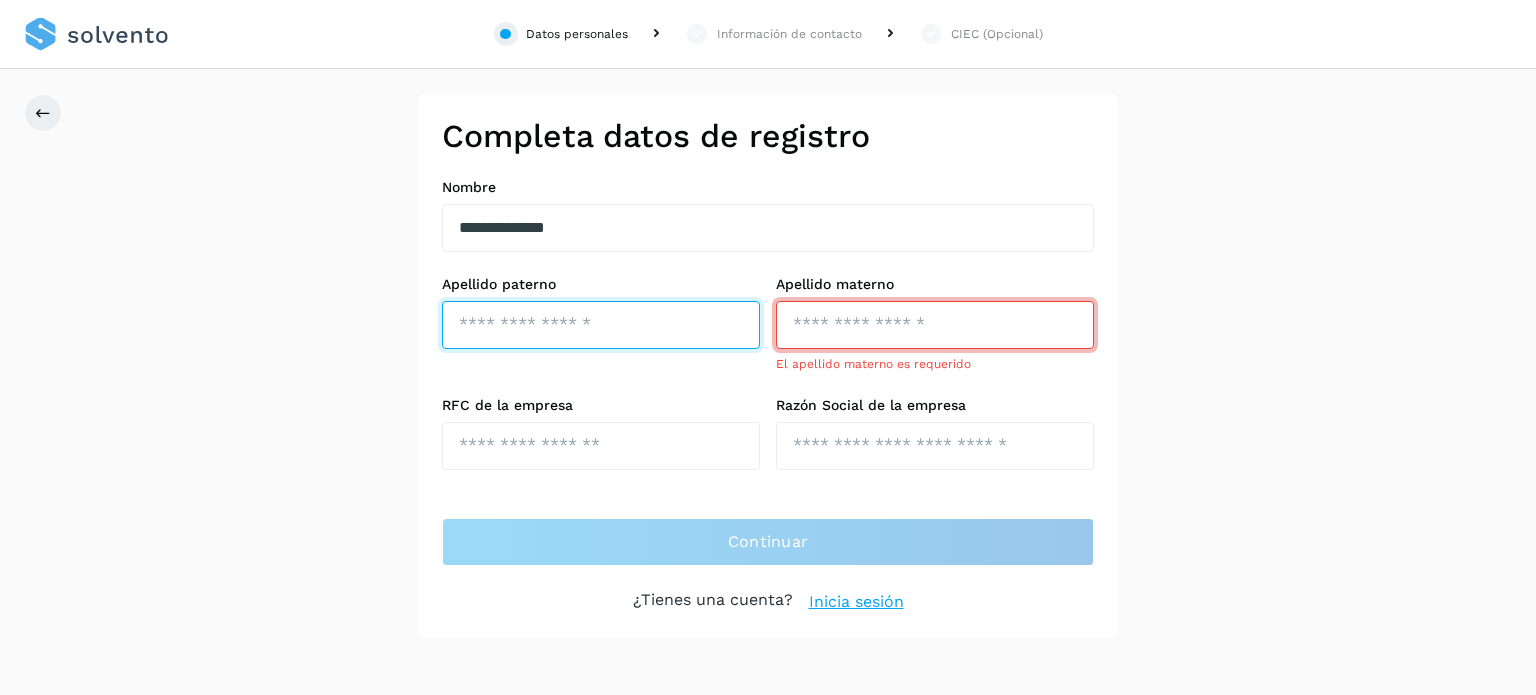 click at bounding box center [601, 325] 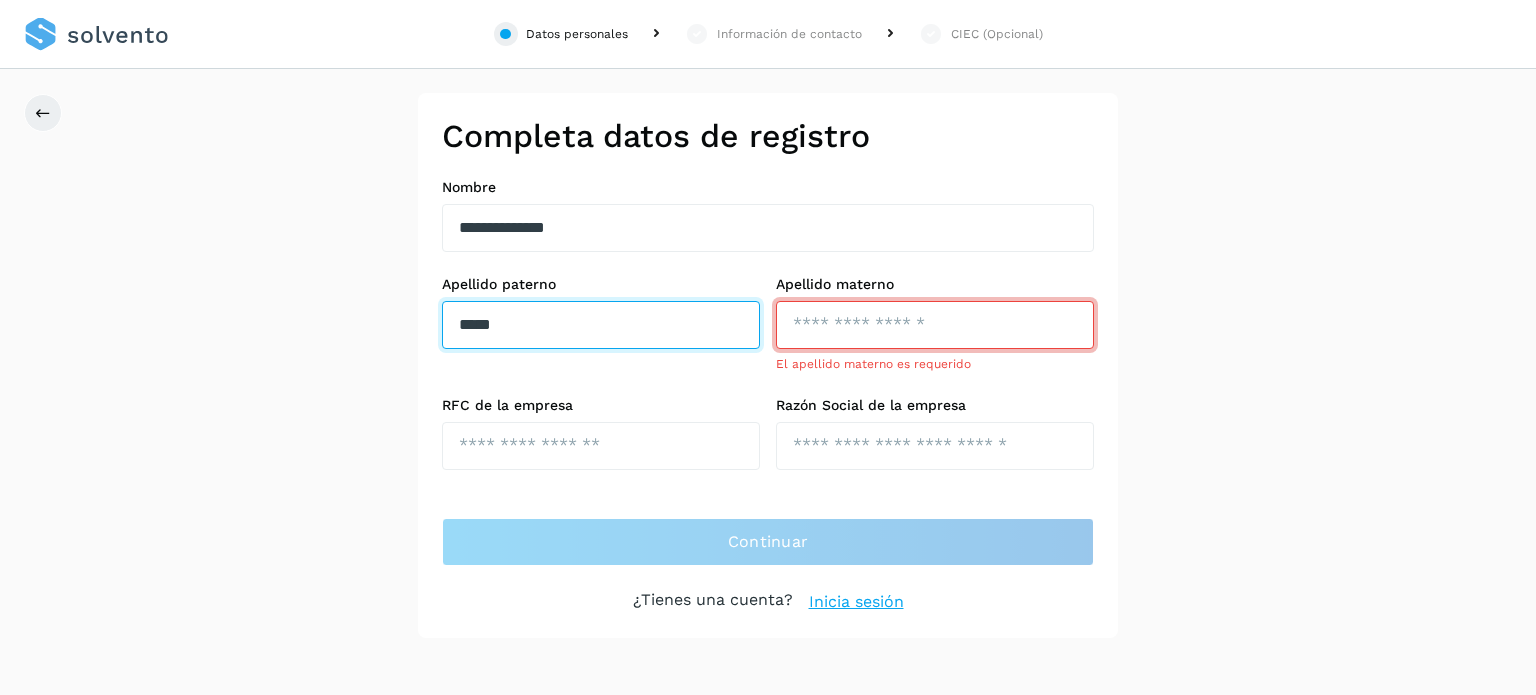 type on "*****" 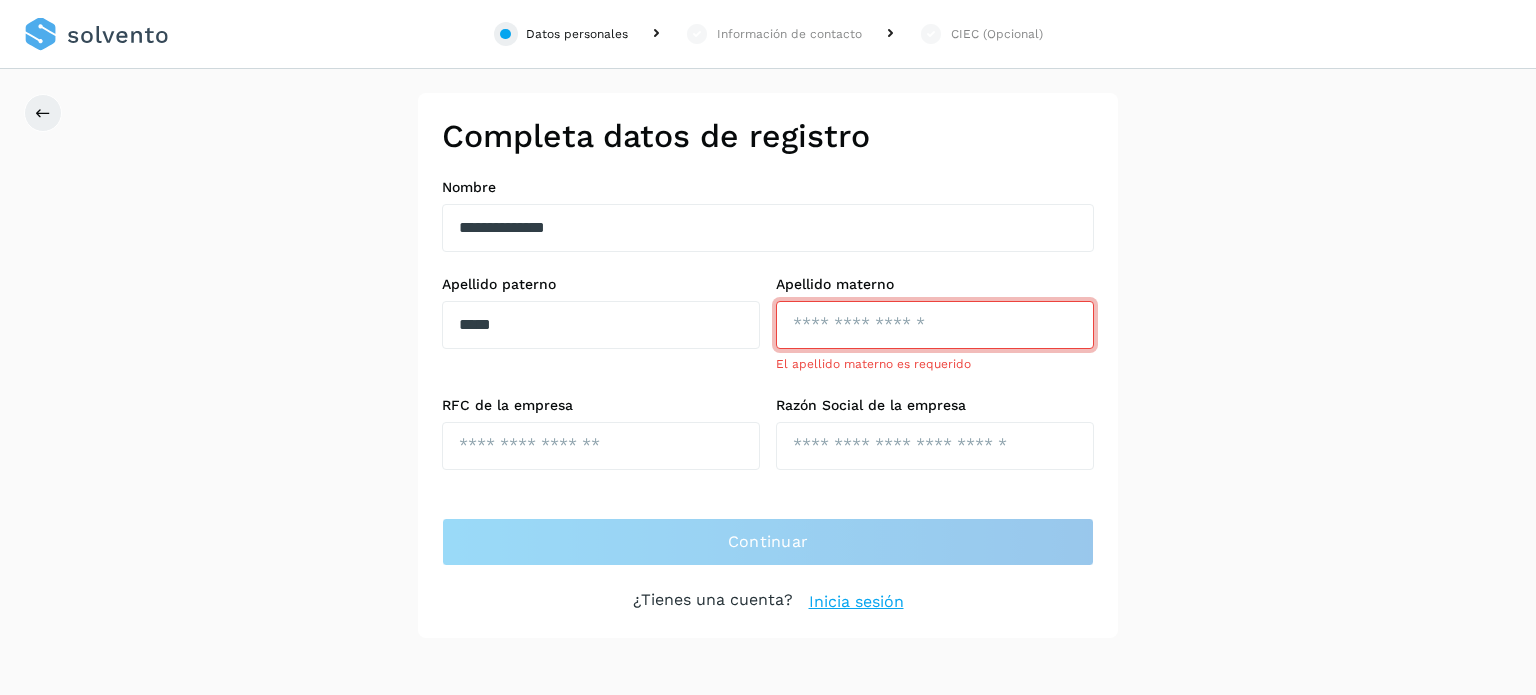 click at bounding box center [935, 325] 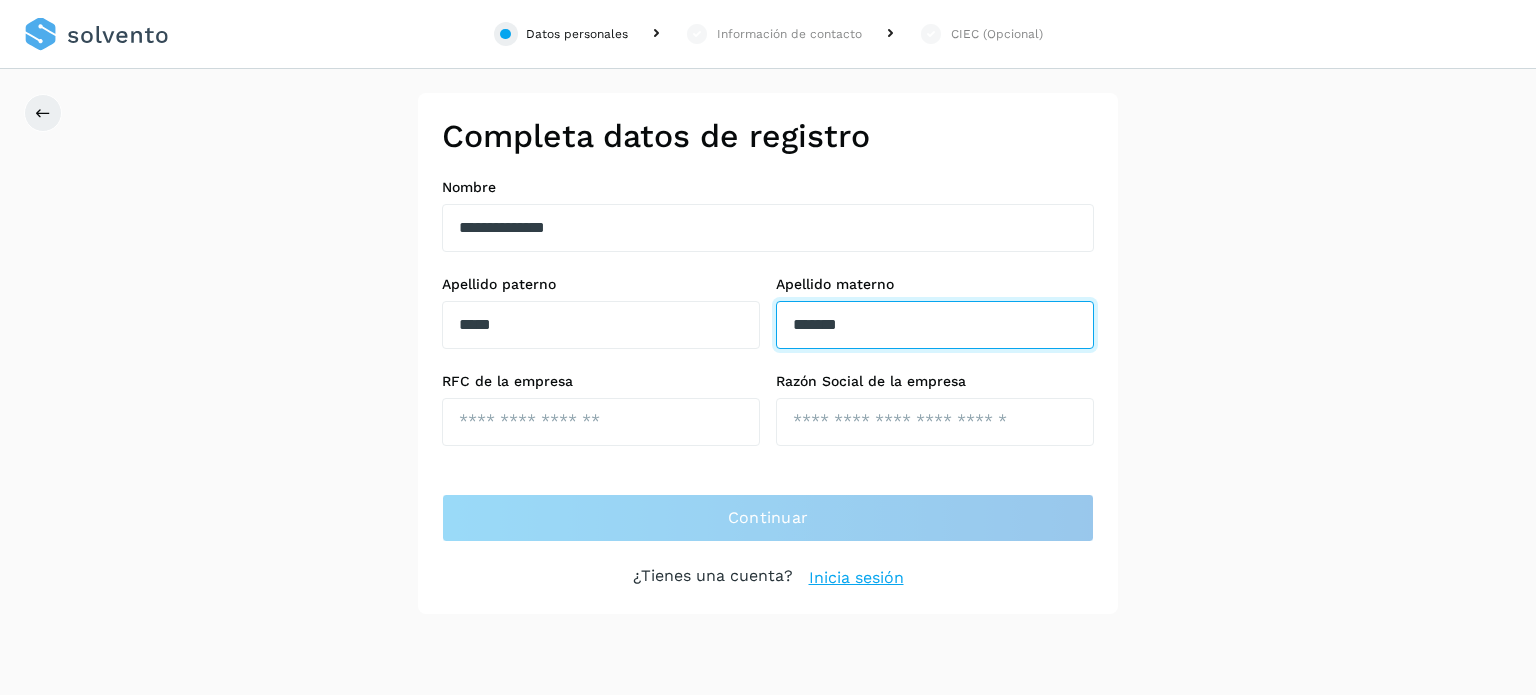 type on "*******" 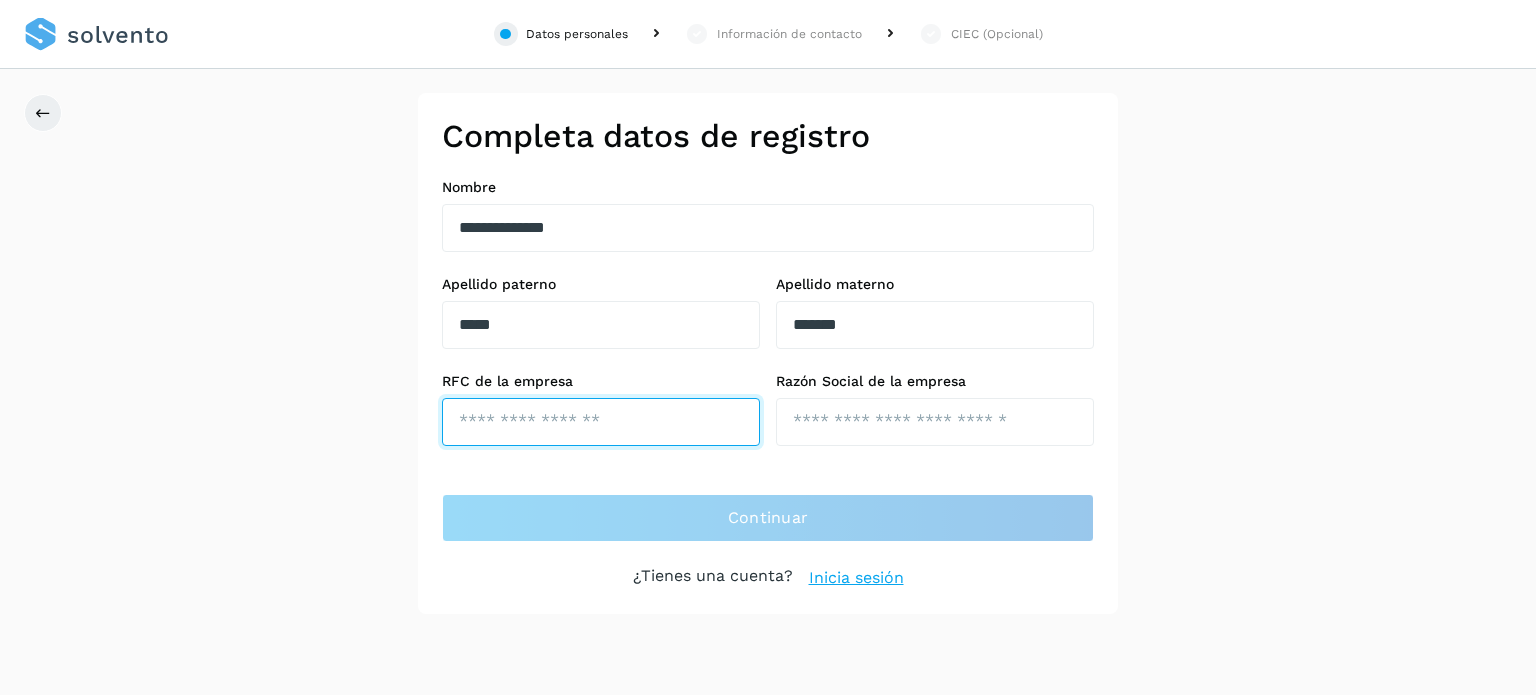 click at bounding box center [601, 422] 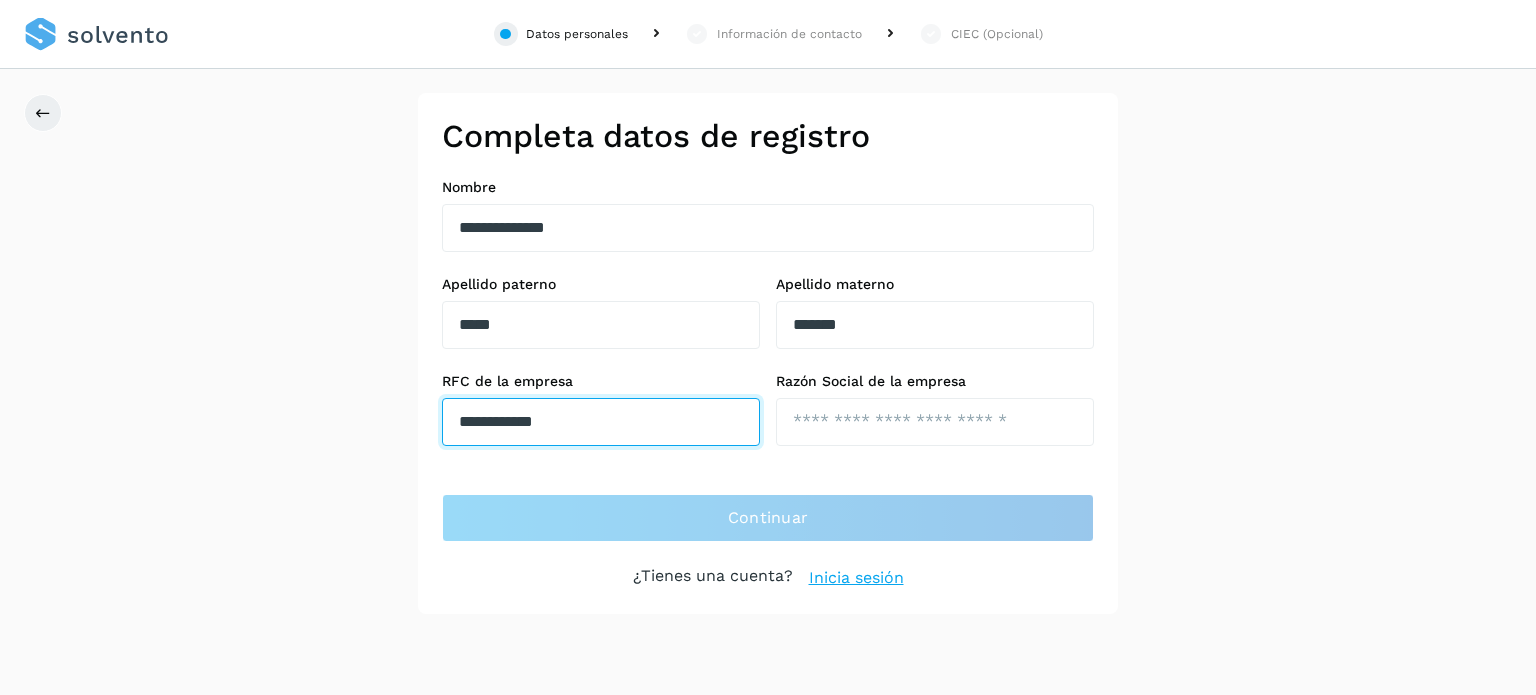drag, startPoint x: 575, startPoint y: 417, endPoint x: 392, endPoint y: 421, distance: 183.04372 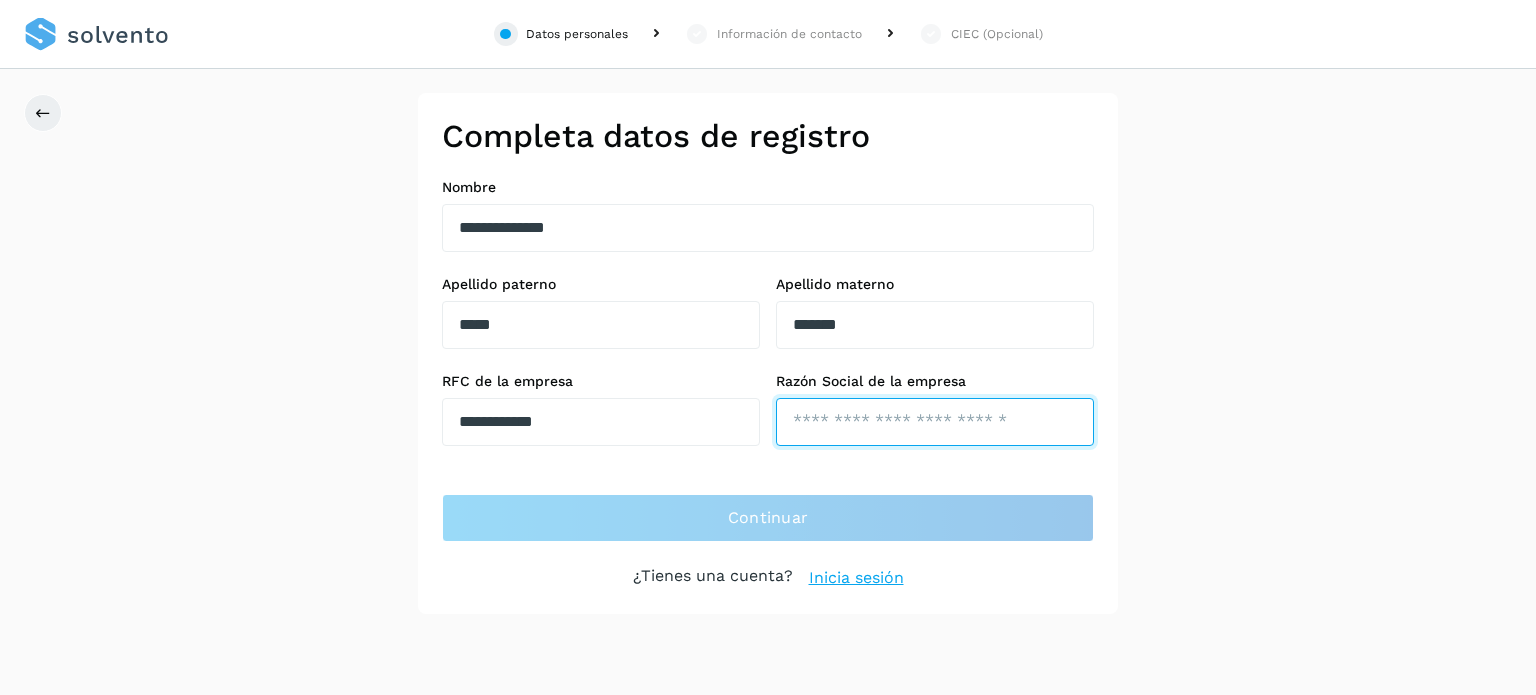 click at bounding box center [935, 422] 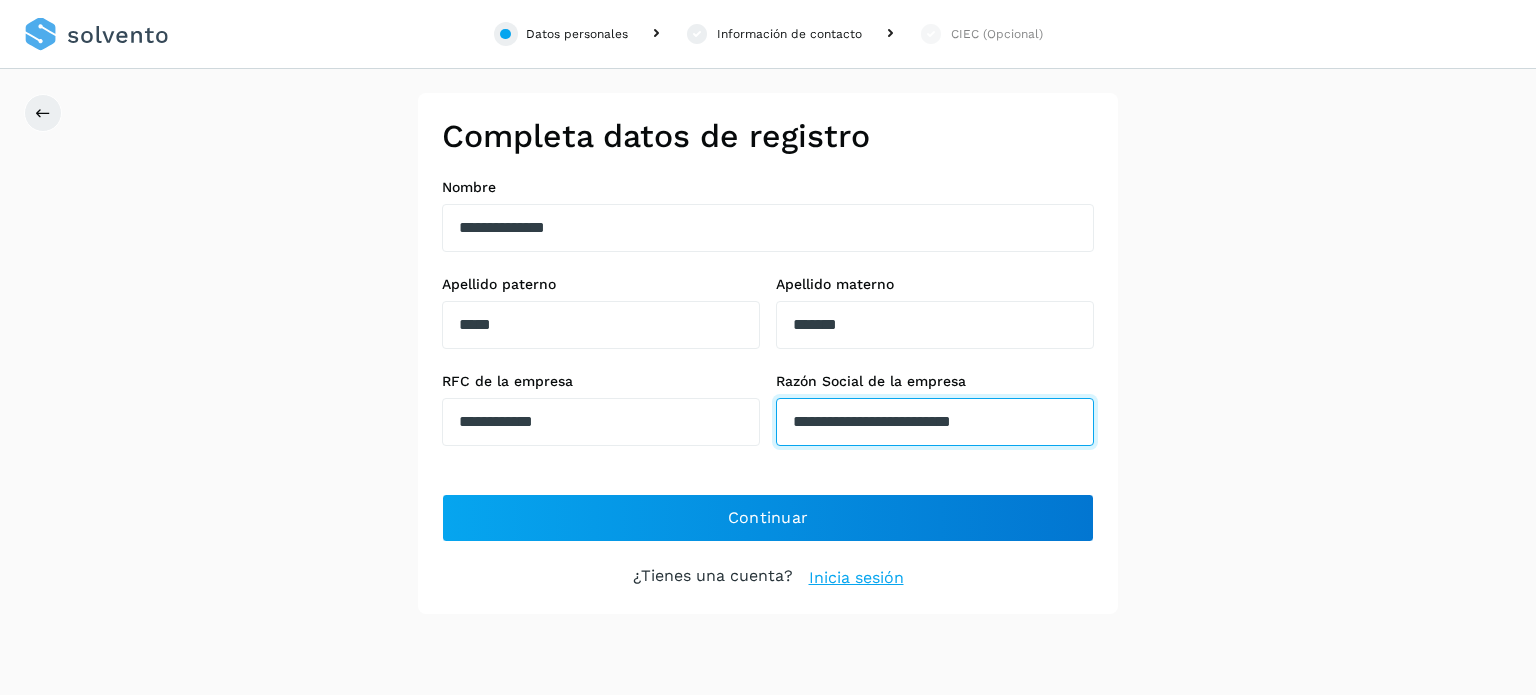 type on "**********" 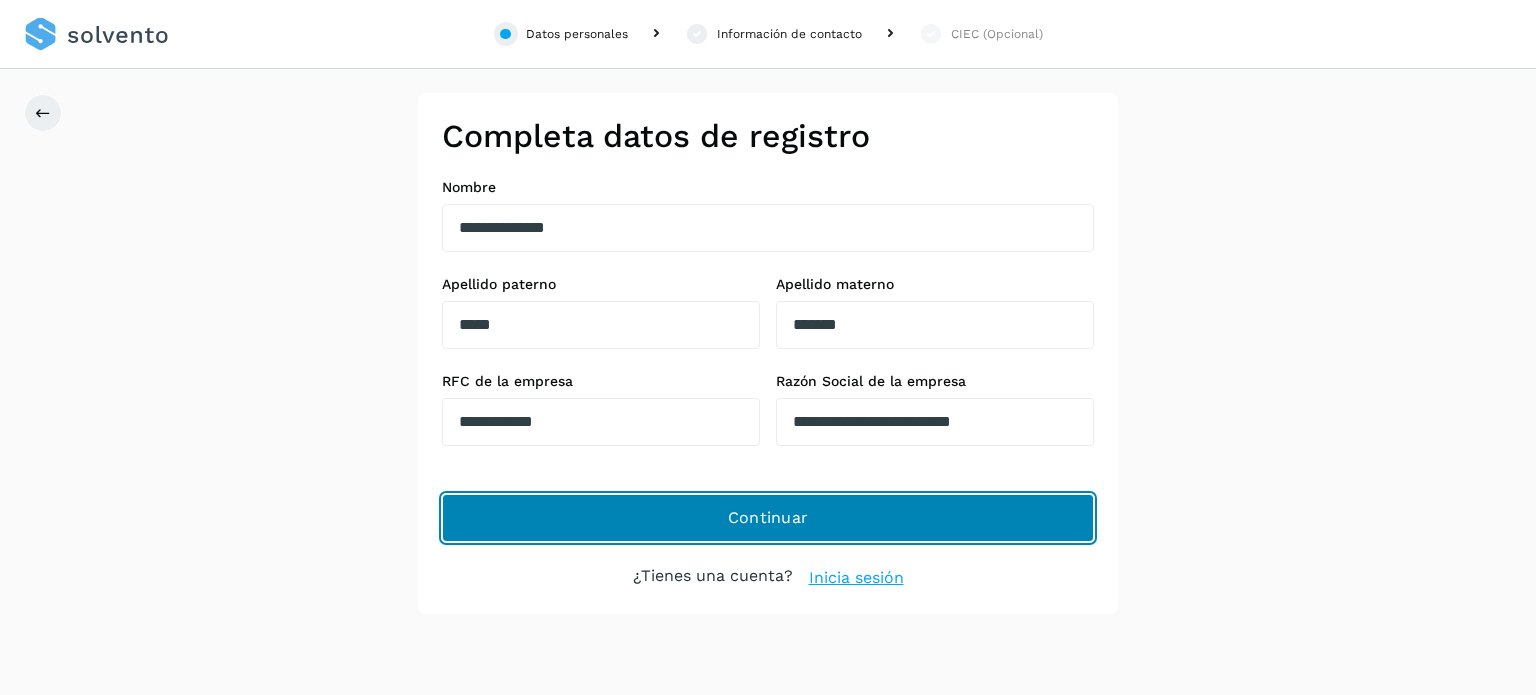 click on "Continuar" 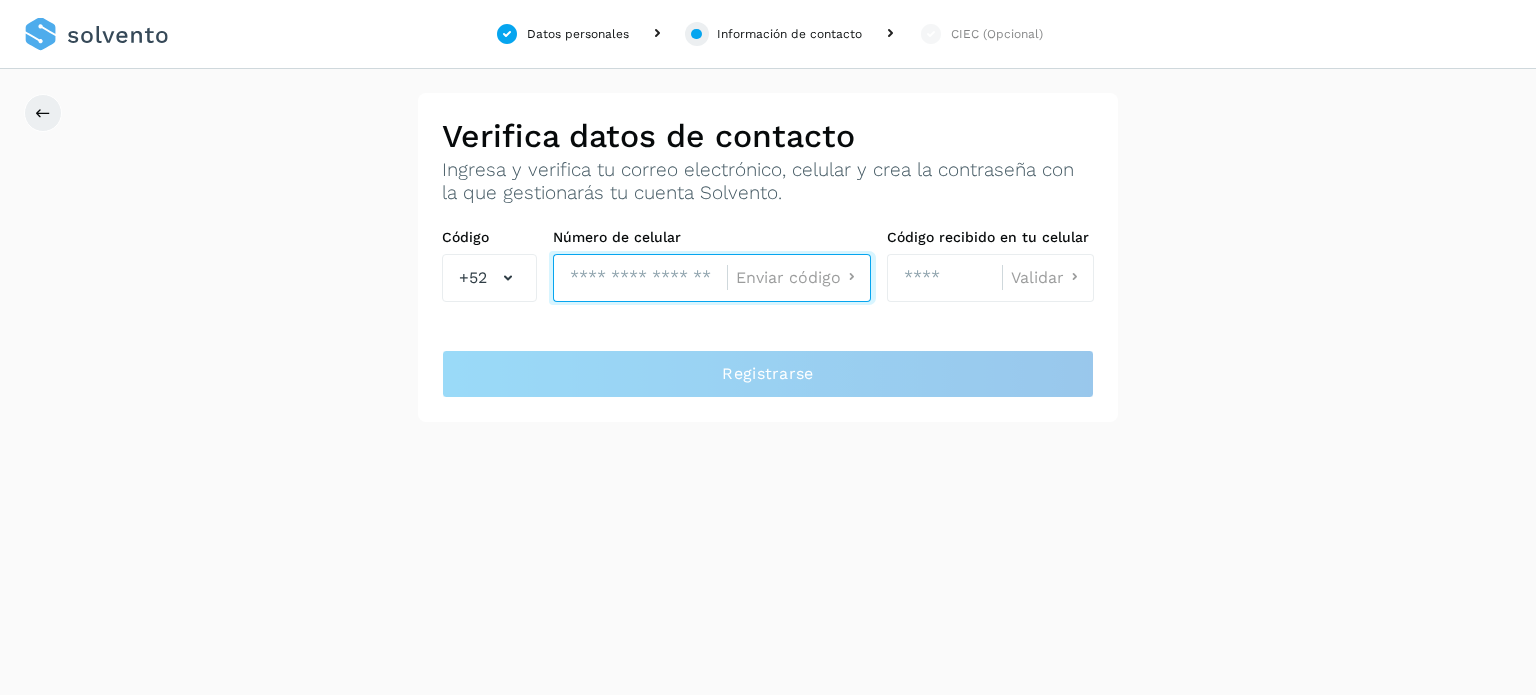 click at bounding box center (640, 278) 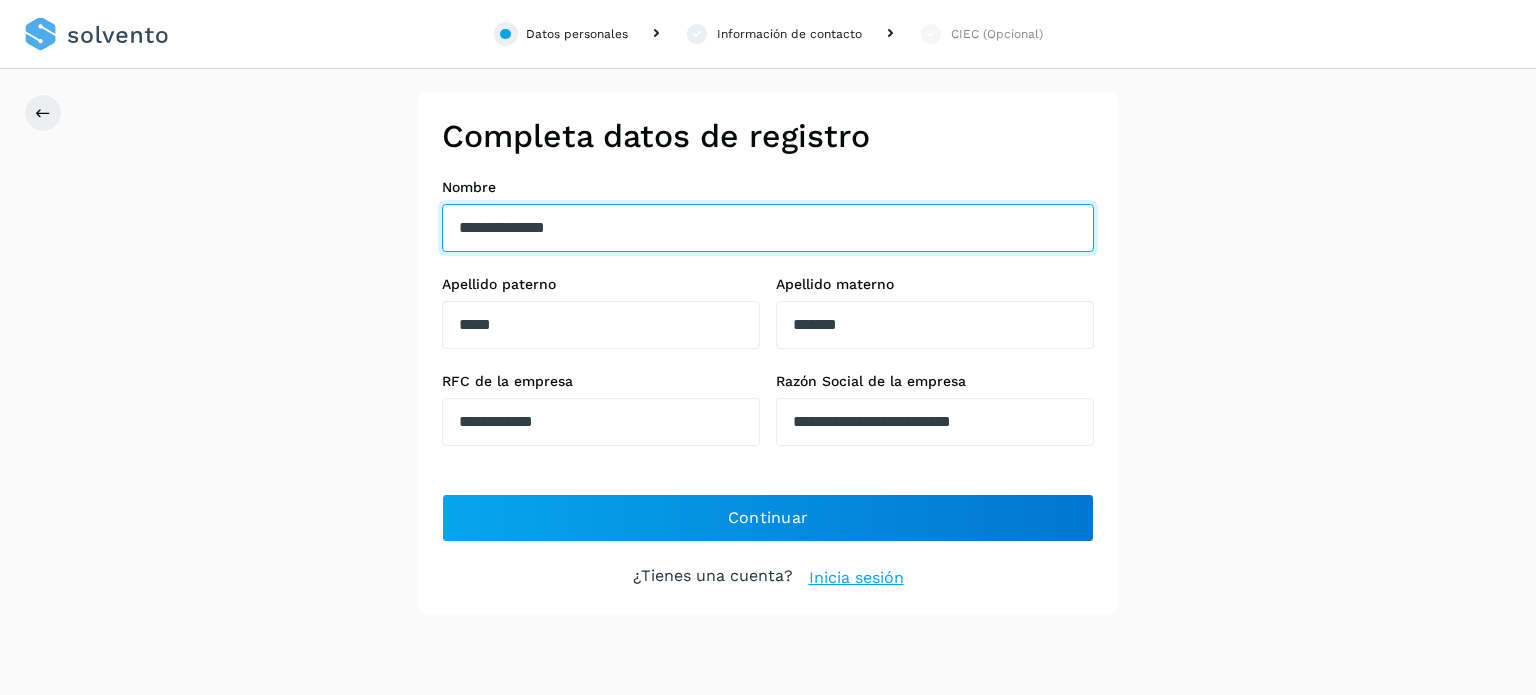 click on "**********" at bounding box center (768, 228) 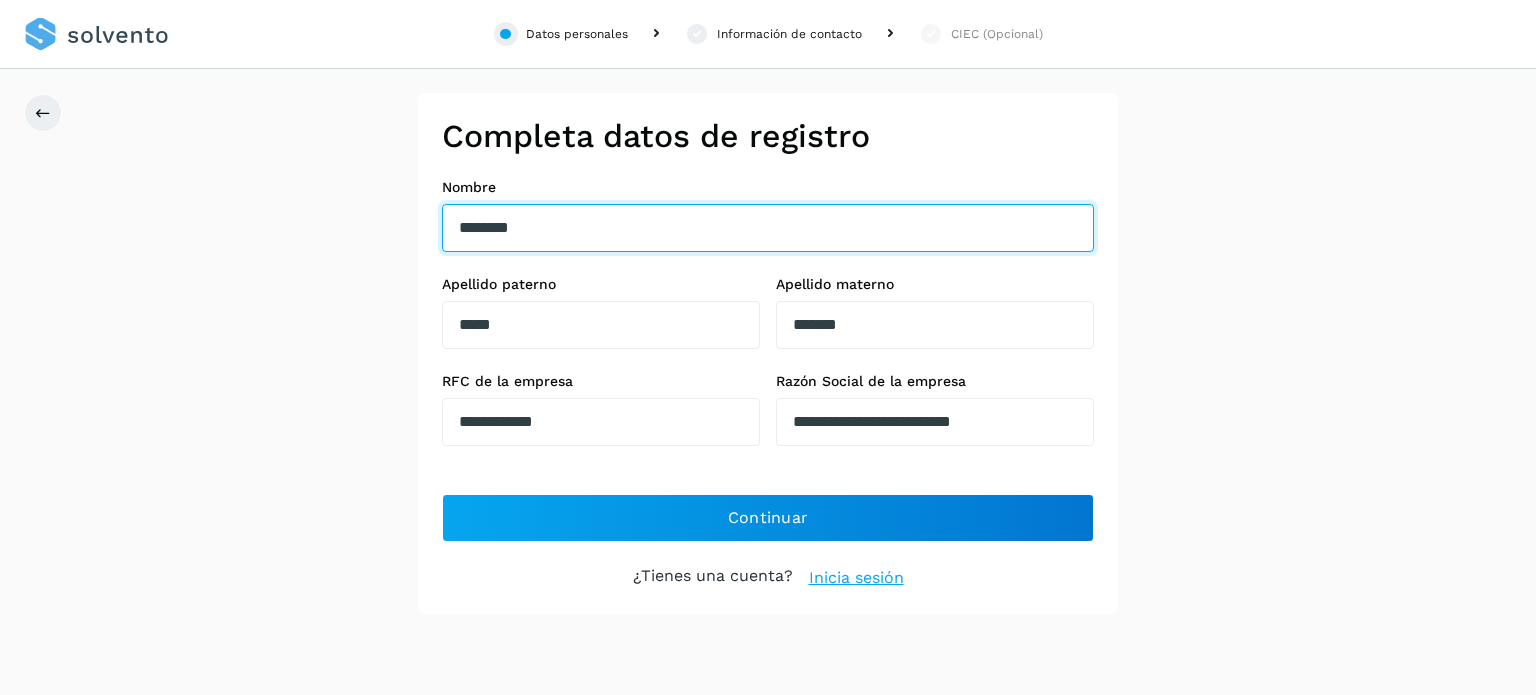 type on "********" 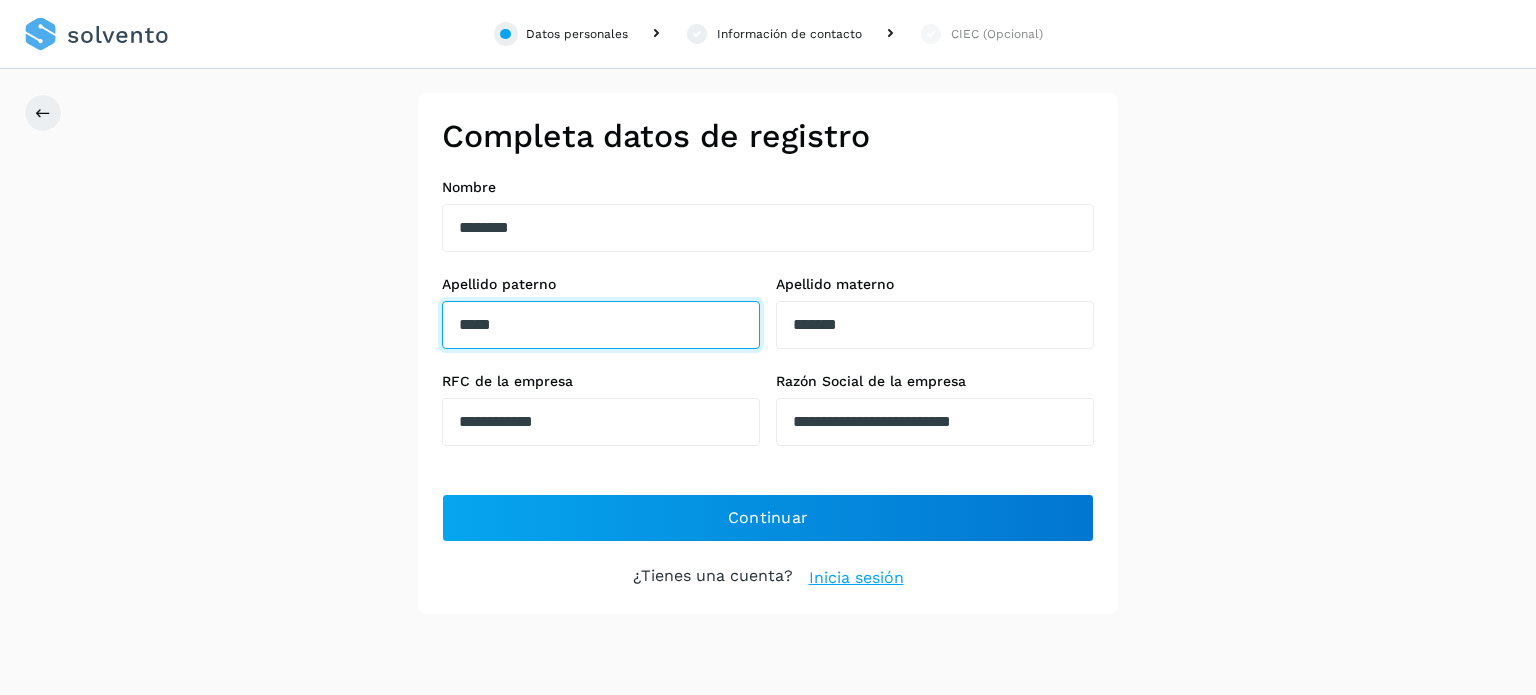 click on "*****" at bounding box center (601, 325) 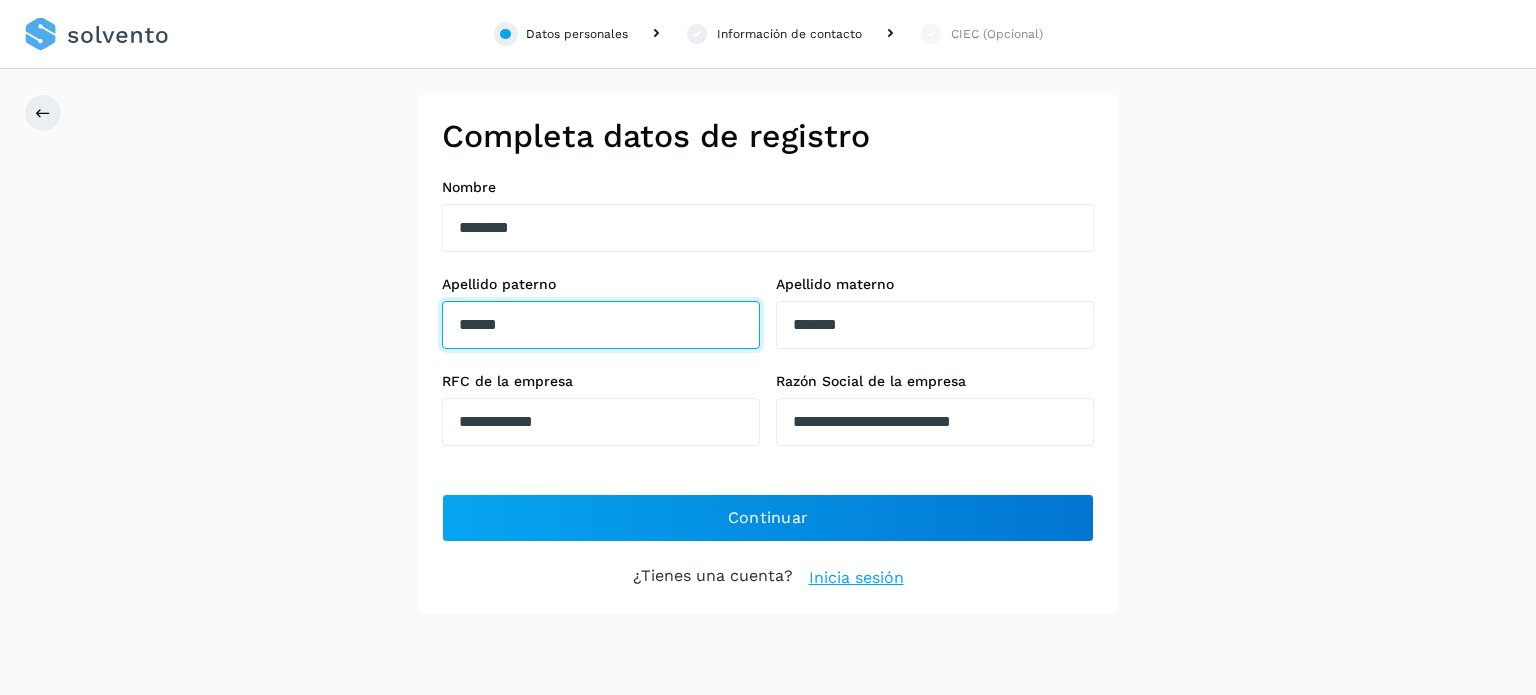 type on "******" 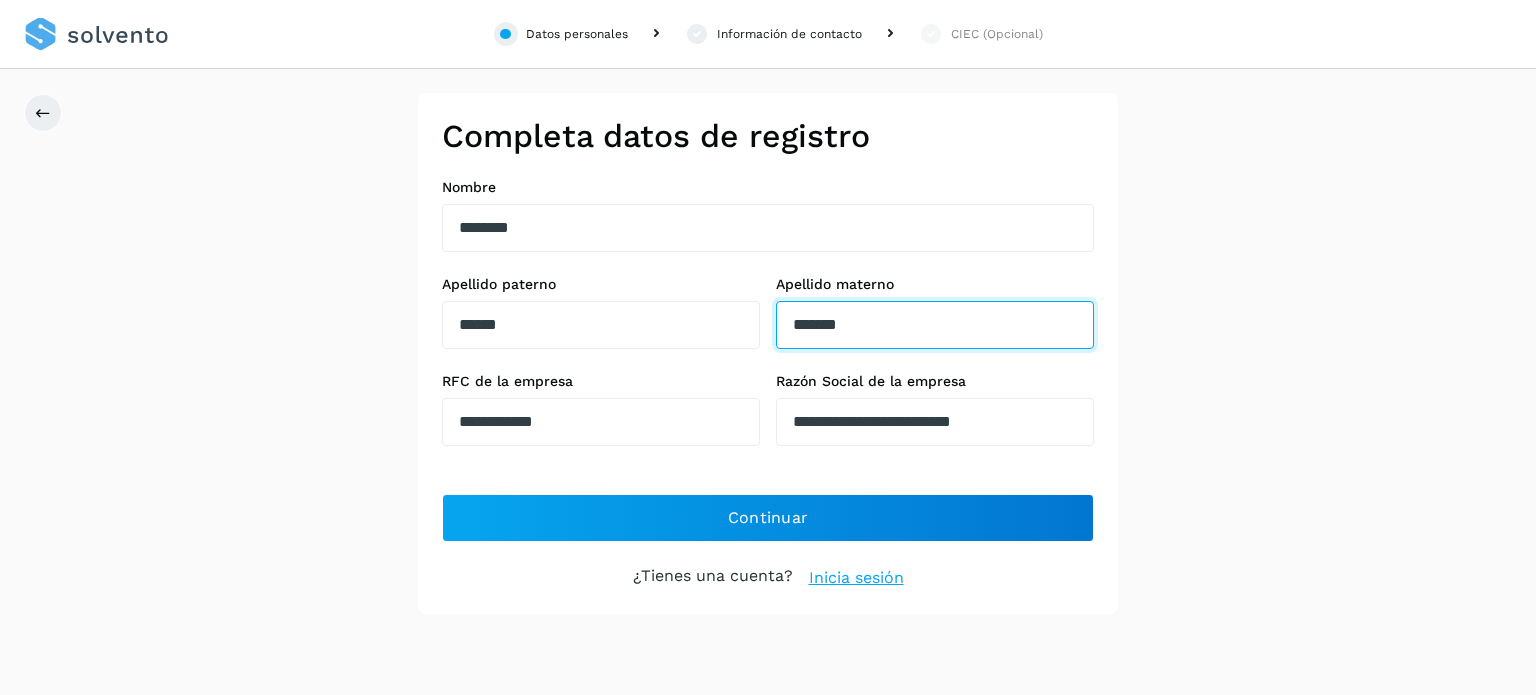 click on "*******" at bounding box center [935, 325] 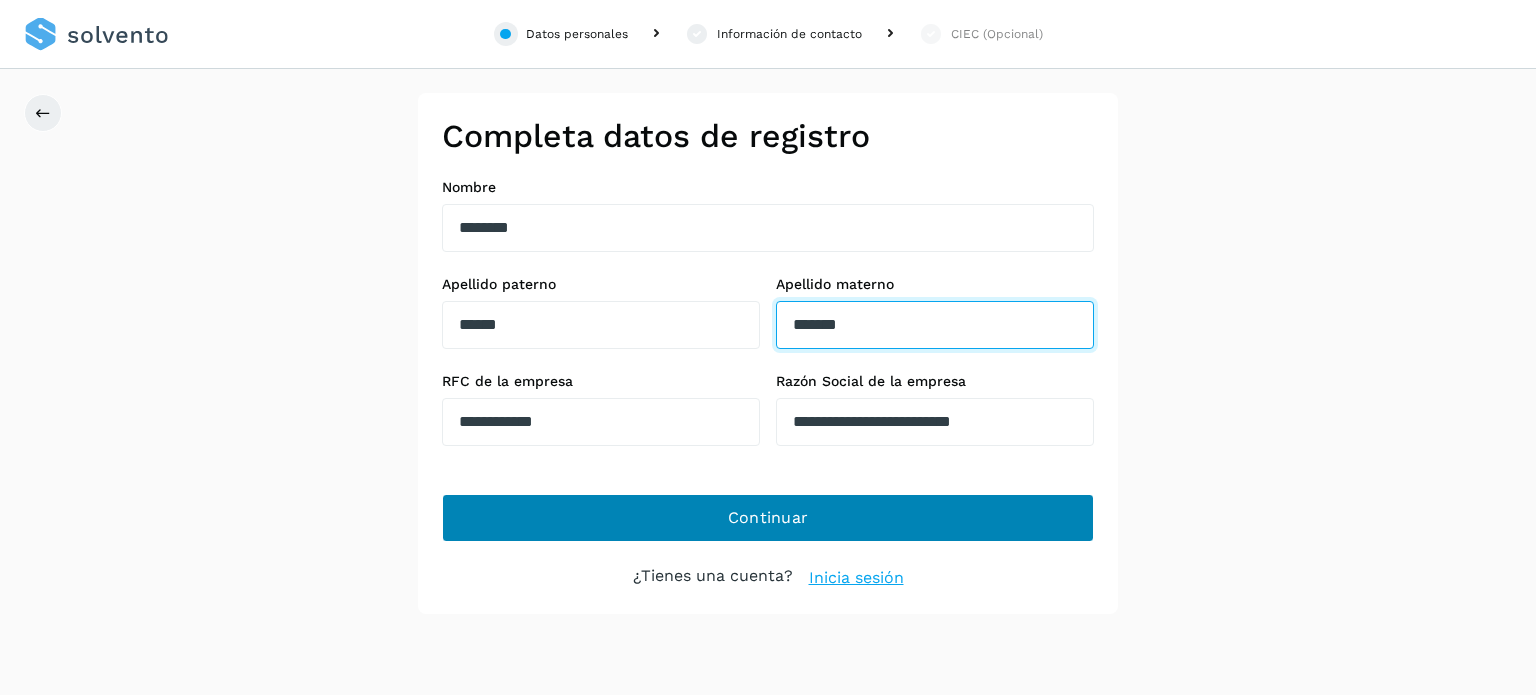 type on "*******" 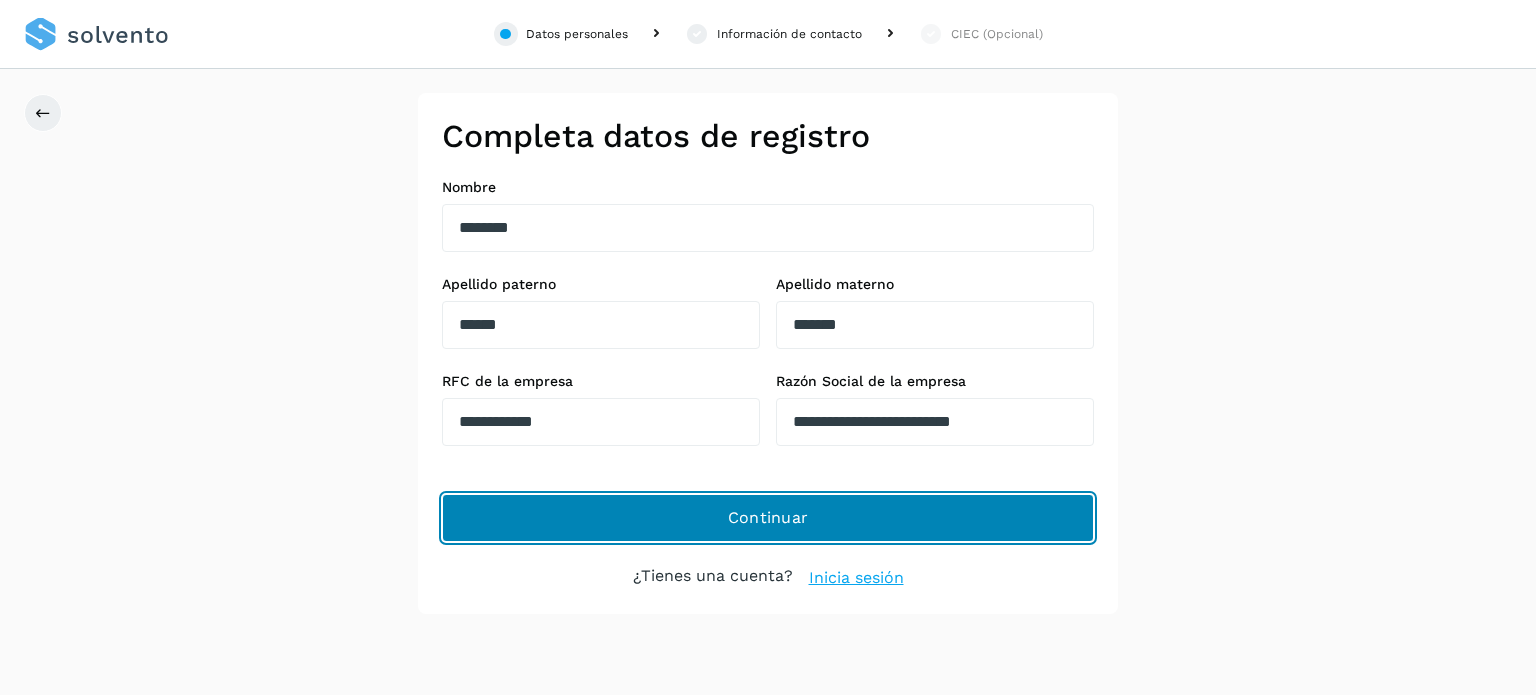 click on "Continuar" at bounding box center [768, 518] 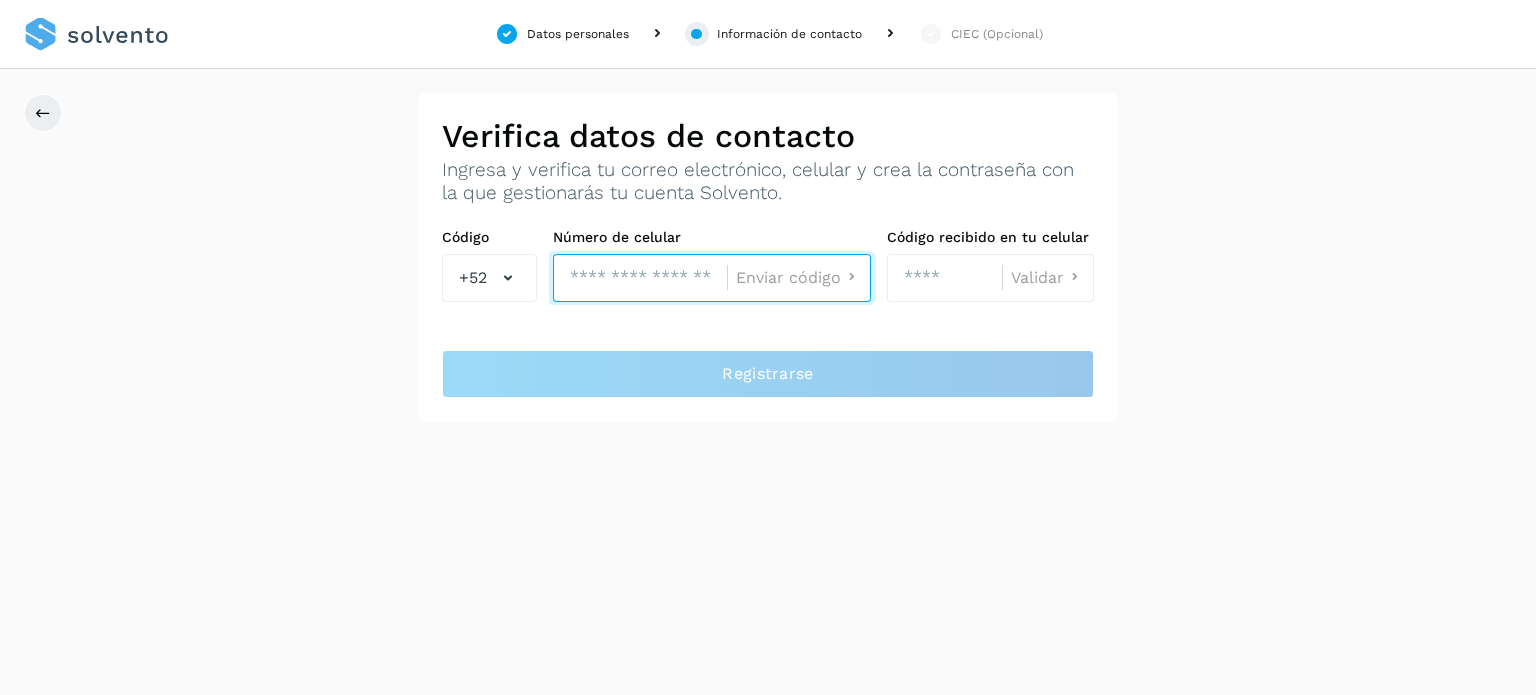 click at bounding box center [640, 278] 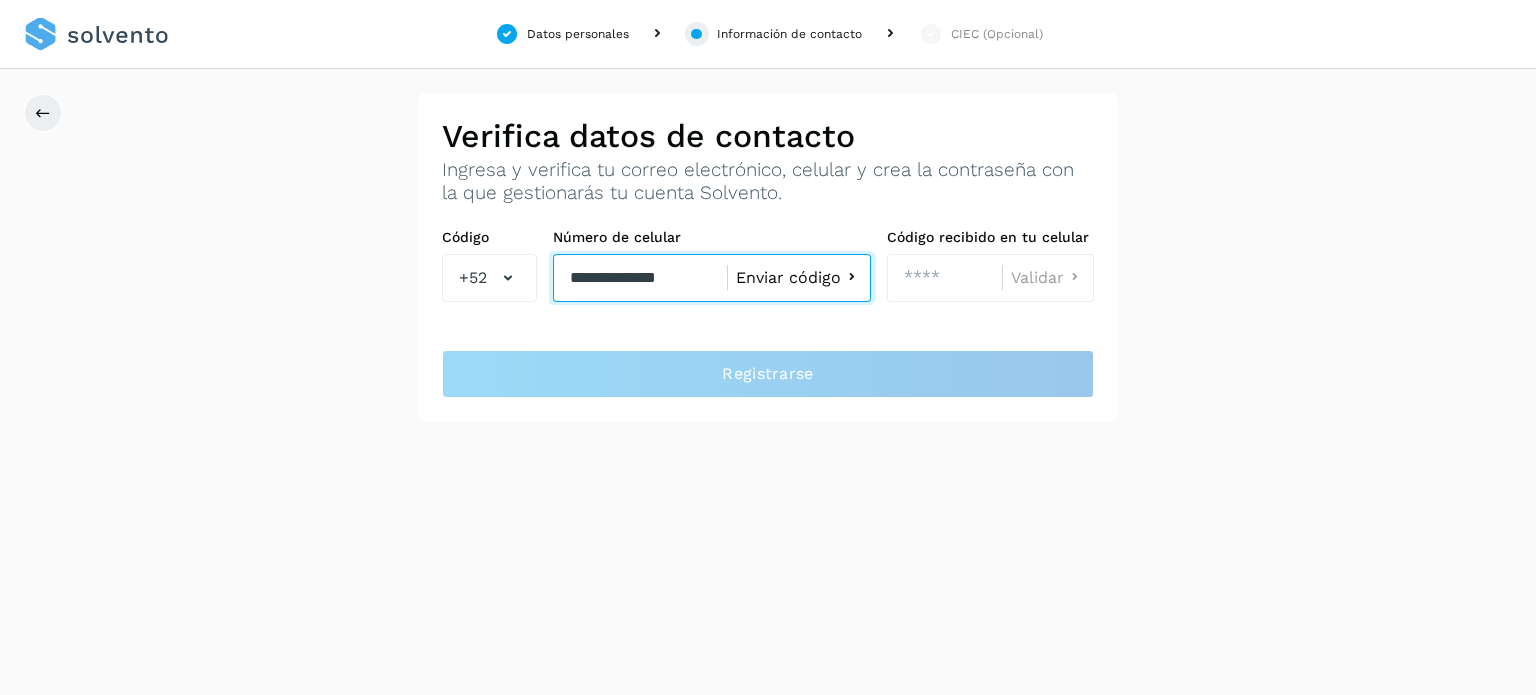 type on "**********" 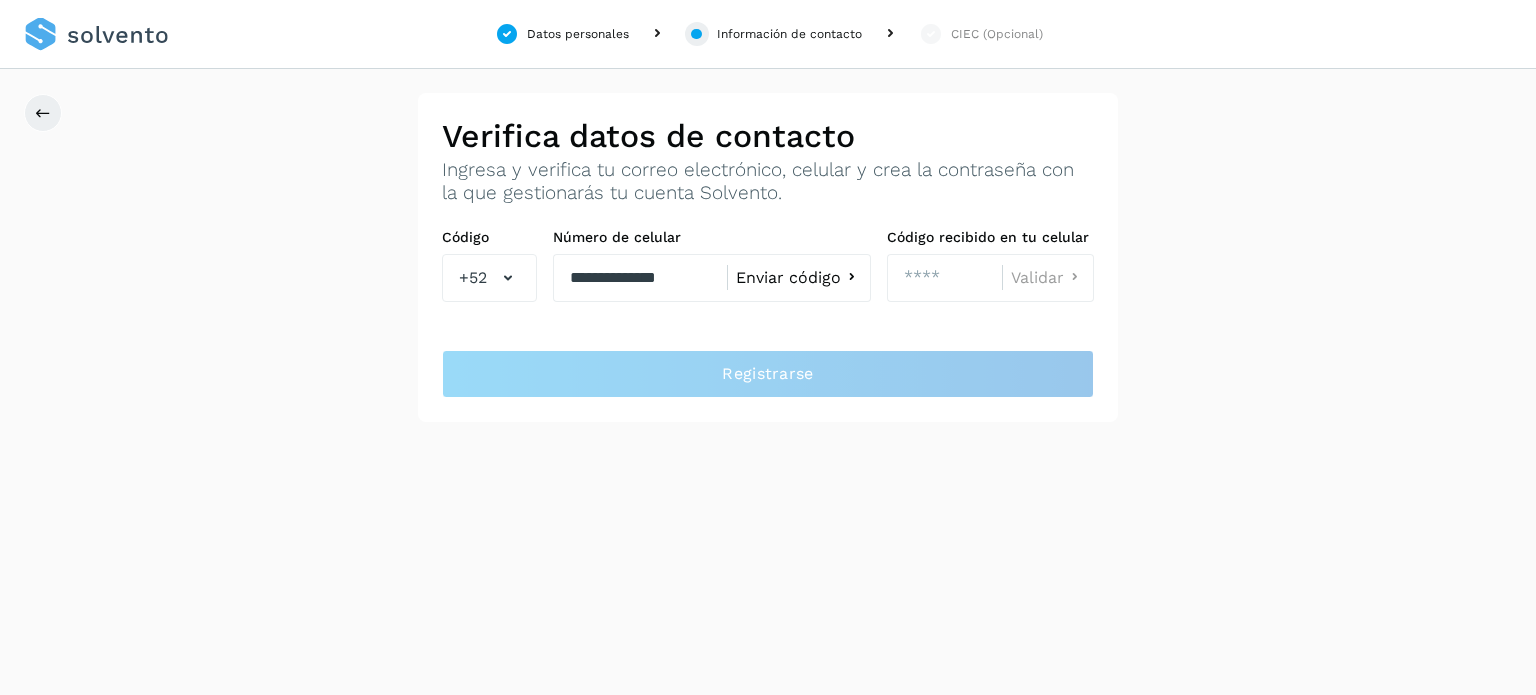 click on "Enviar código" 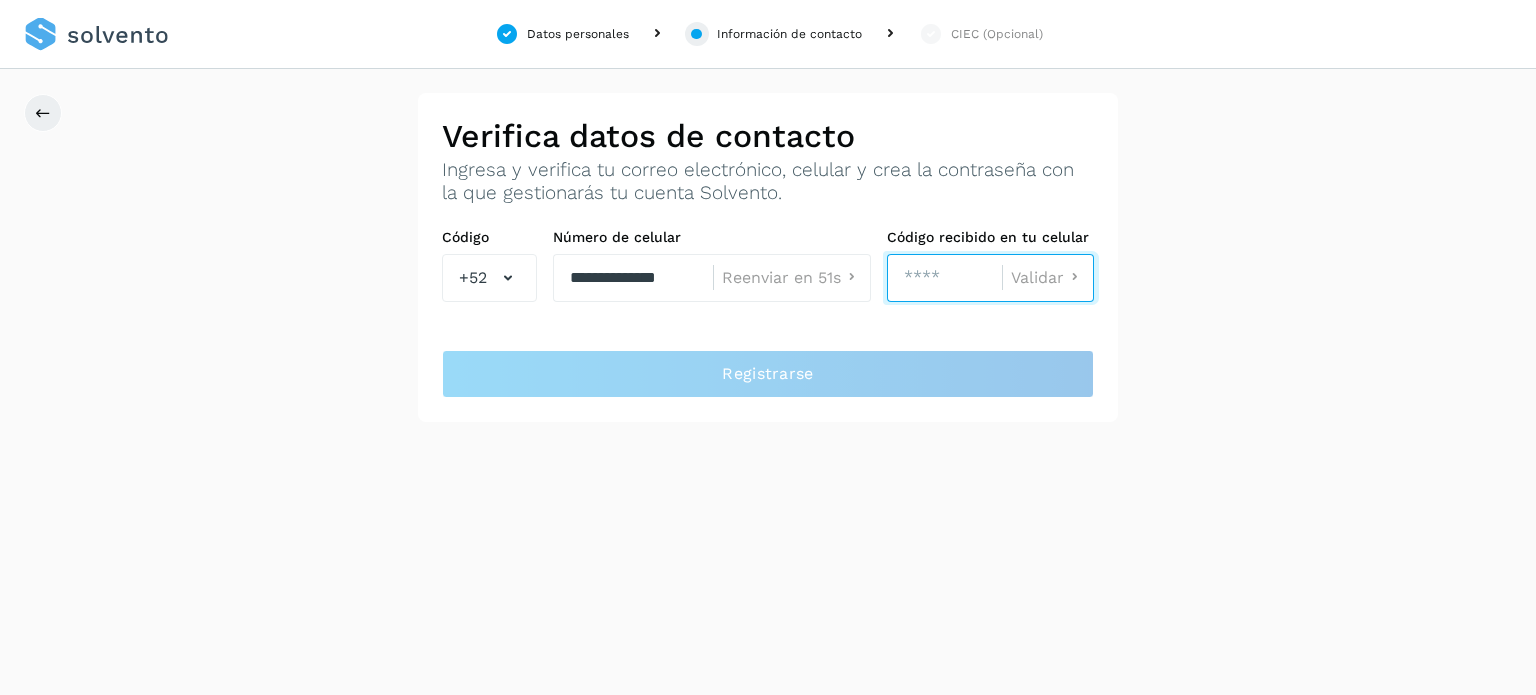 click at bounding box center [944, 278] 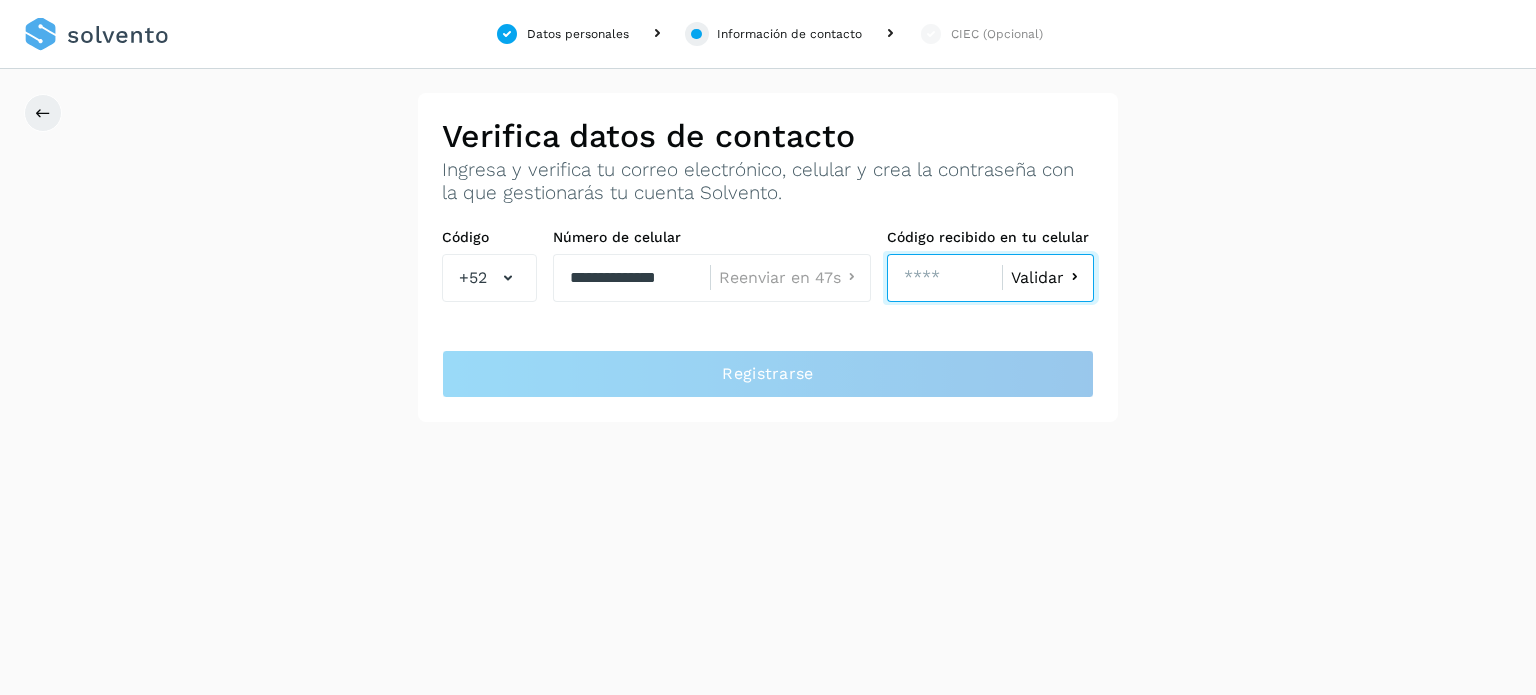 type on "****" 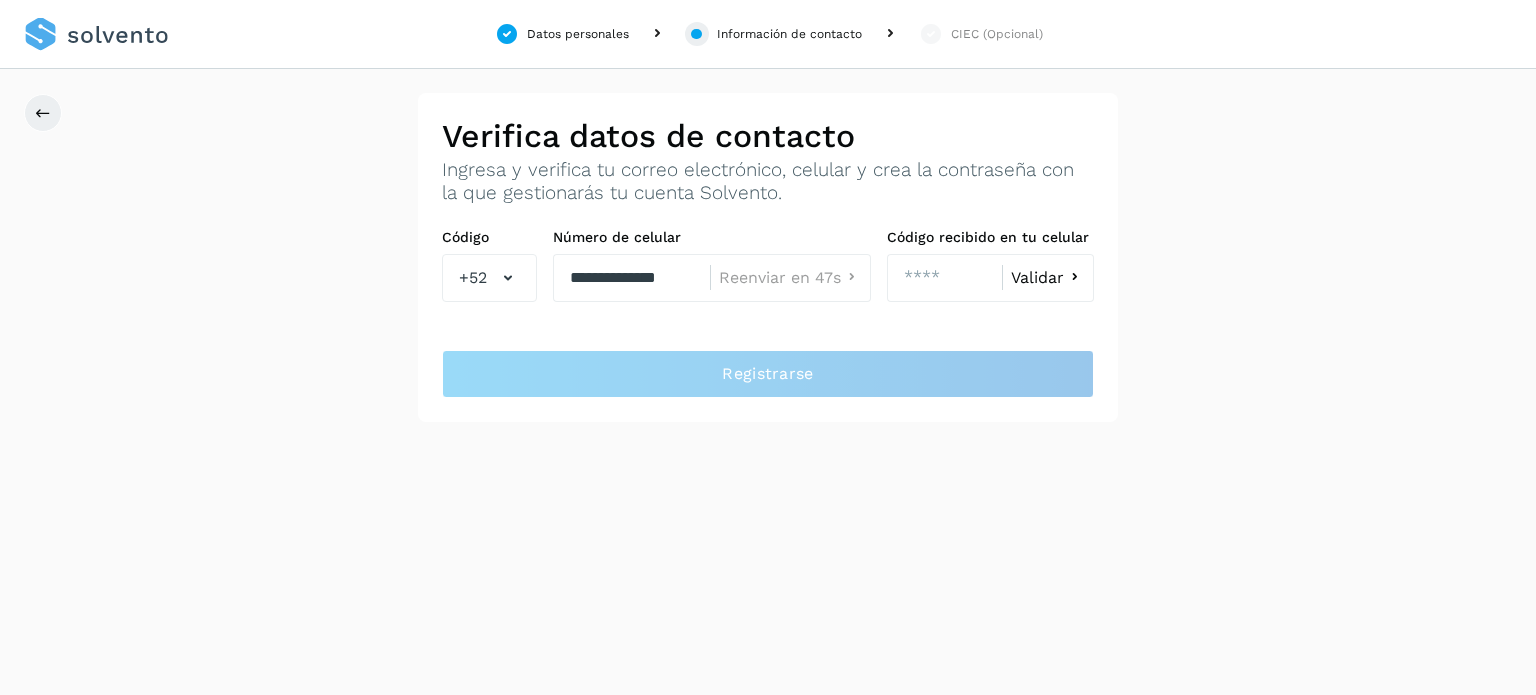 click on "Validar" at bounding box center (1048, 278) 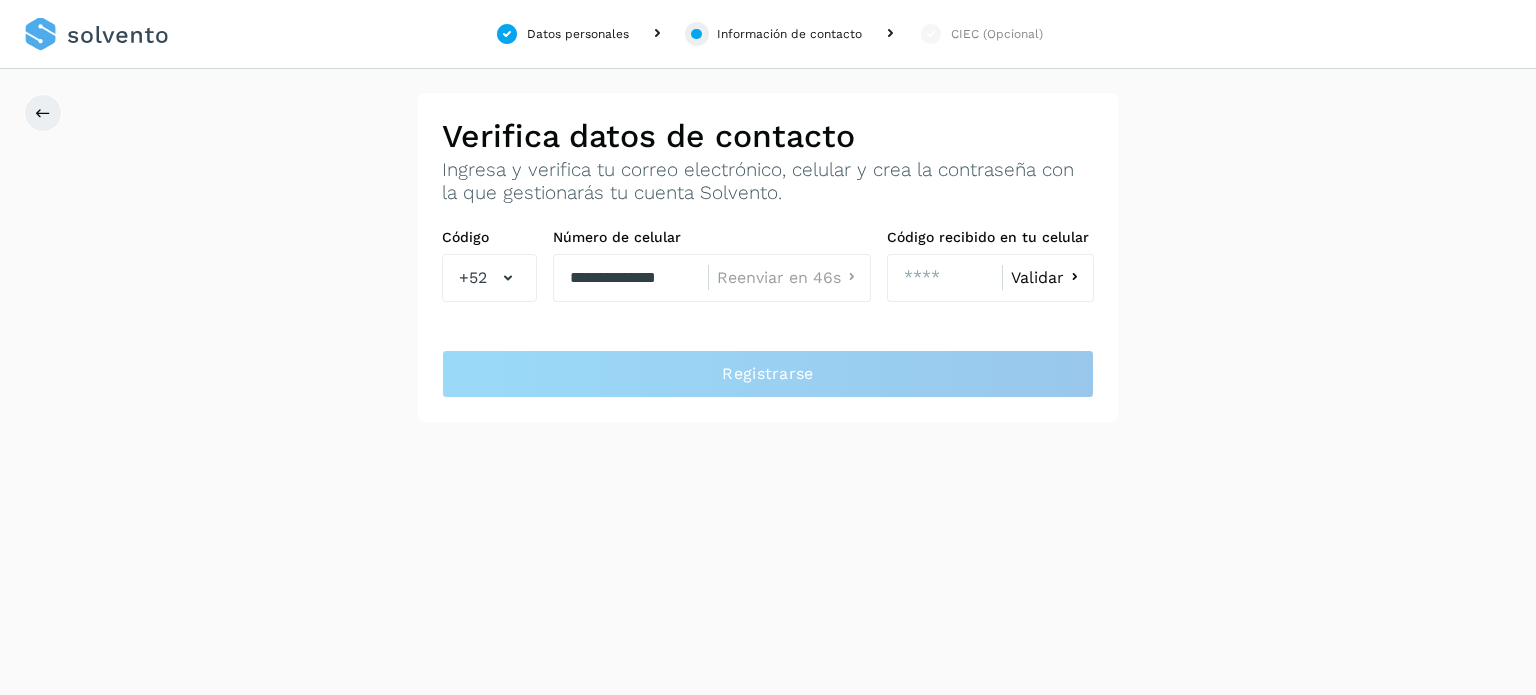 click 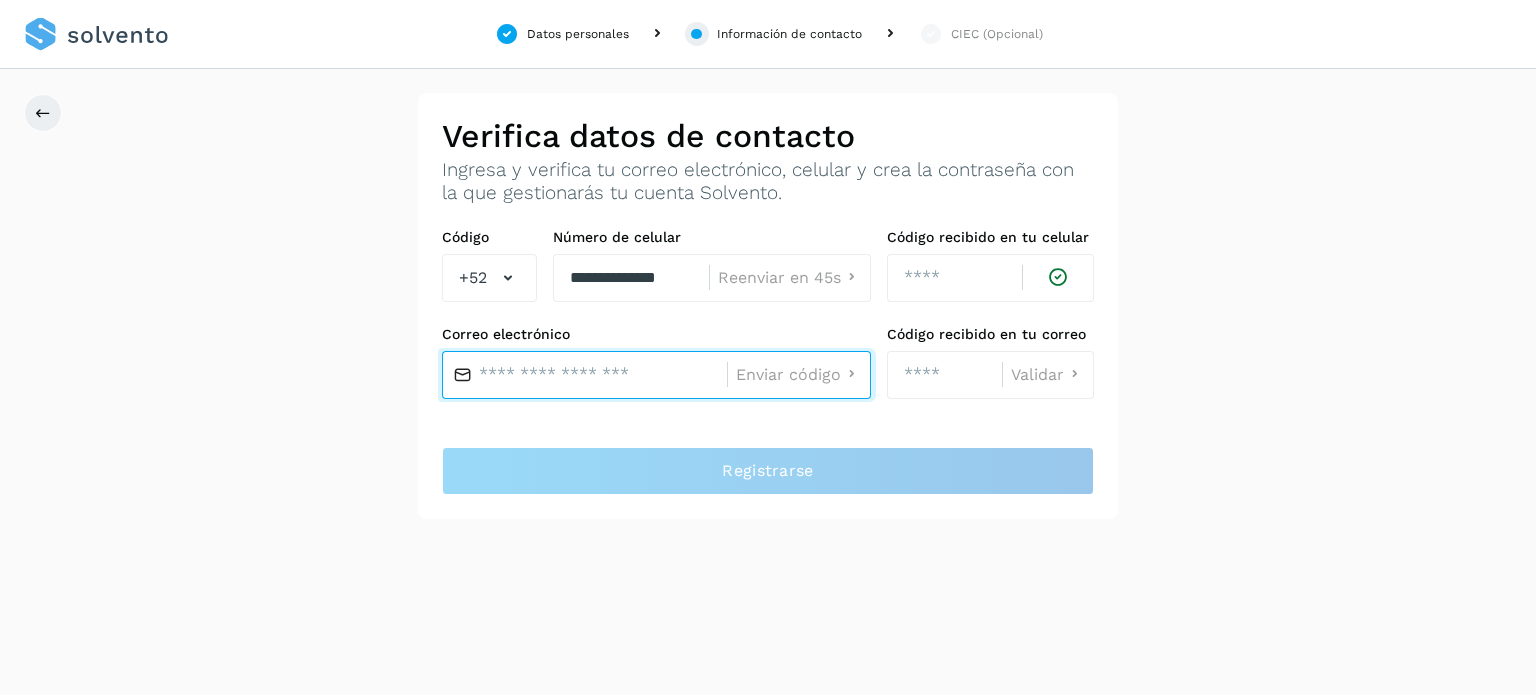click at bounding box center (584, 375) 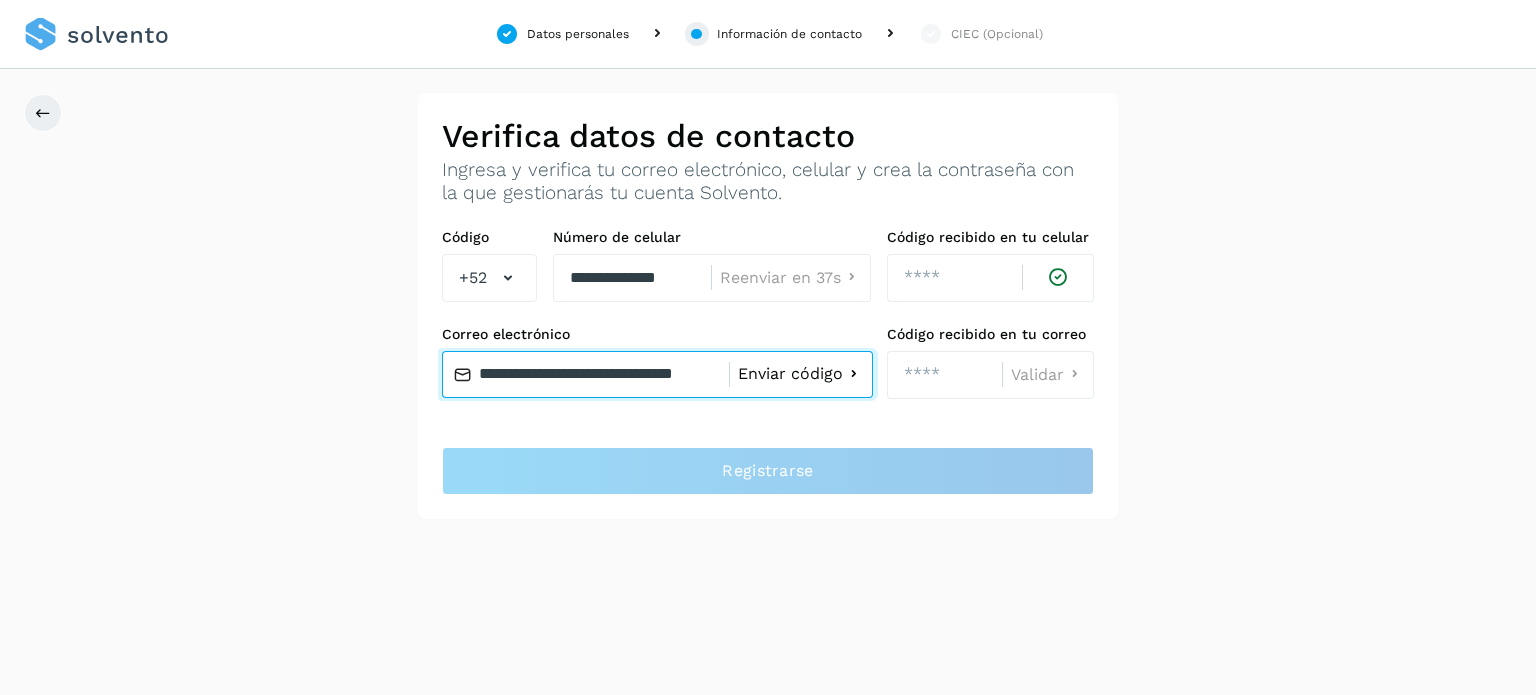 scroll, scrollTop: 0, scrollLeft: 40, axis: horizontal 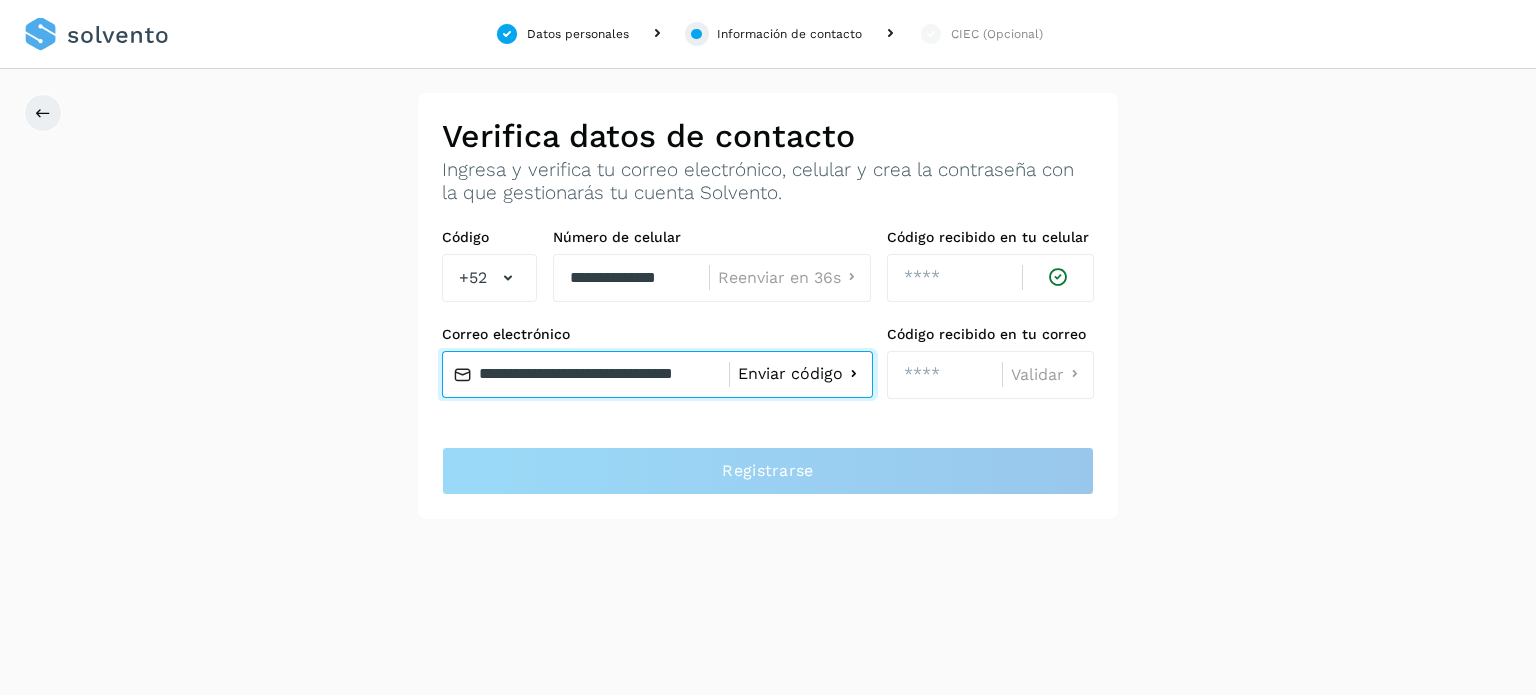 type on "**********" 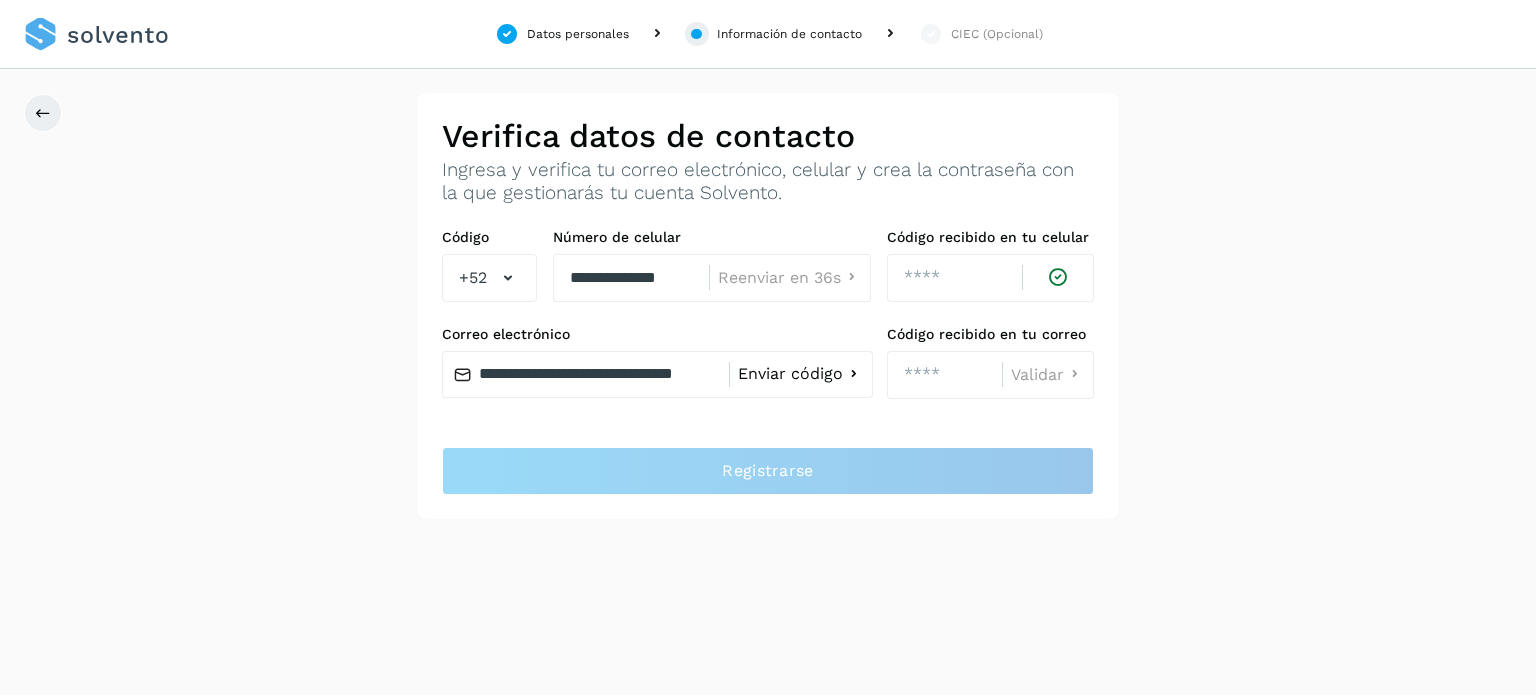 click on "Enviar código" 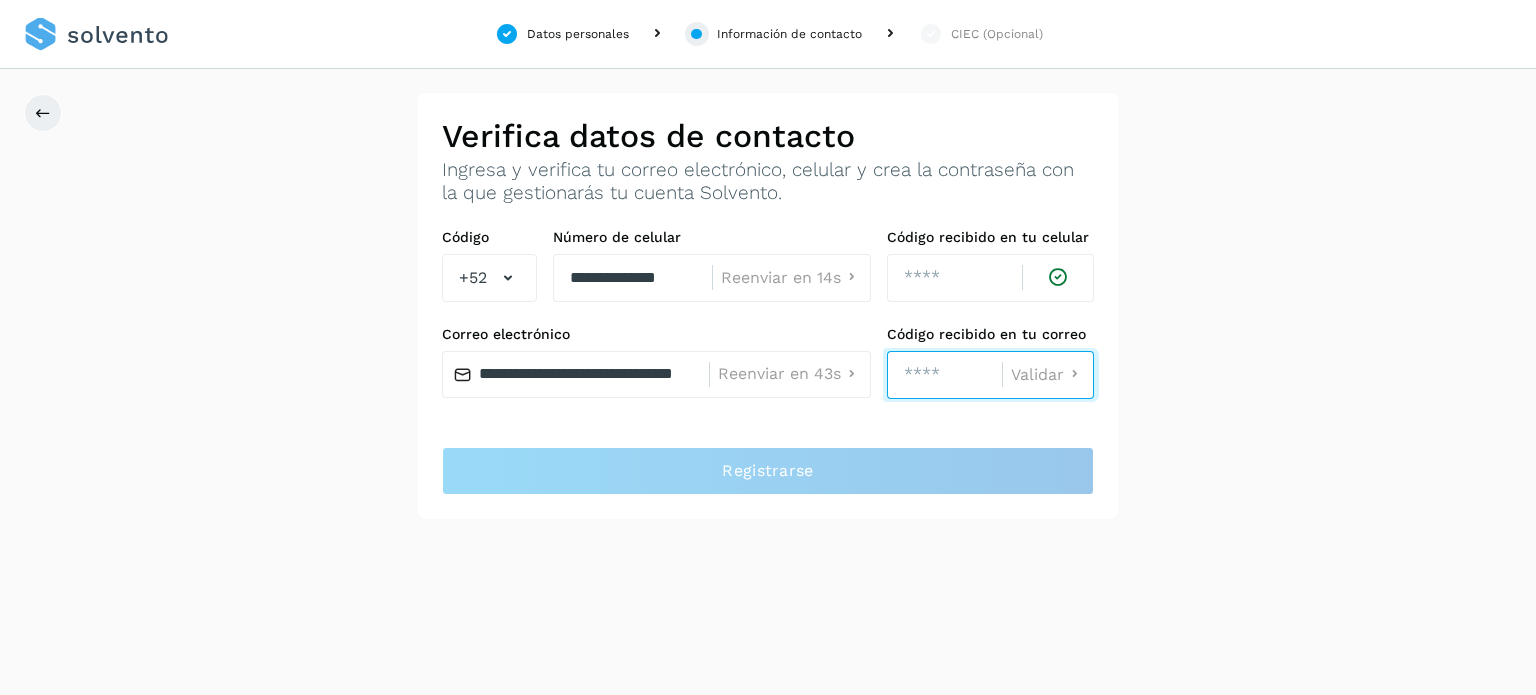 click at bounding box center (944, 375) 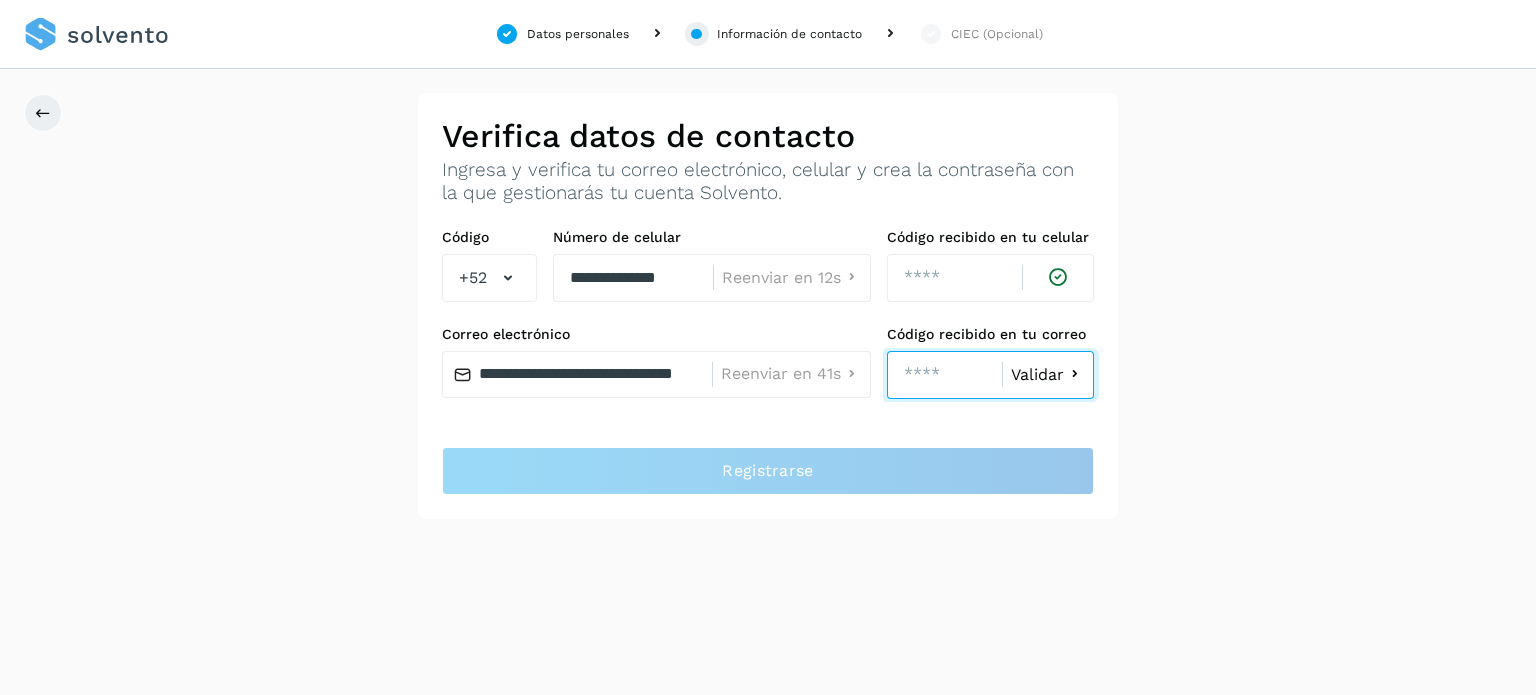 type on "****" 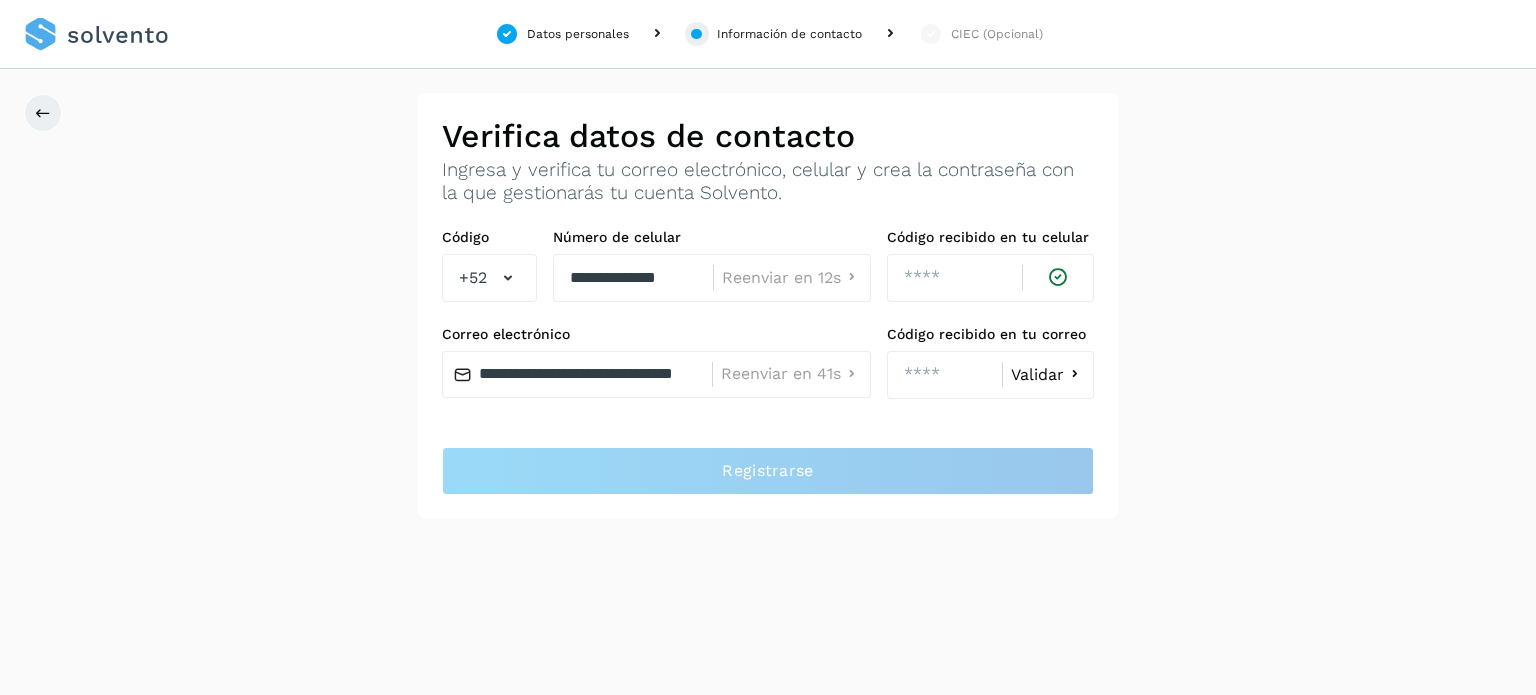 click on "Validar" 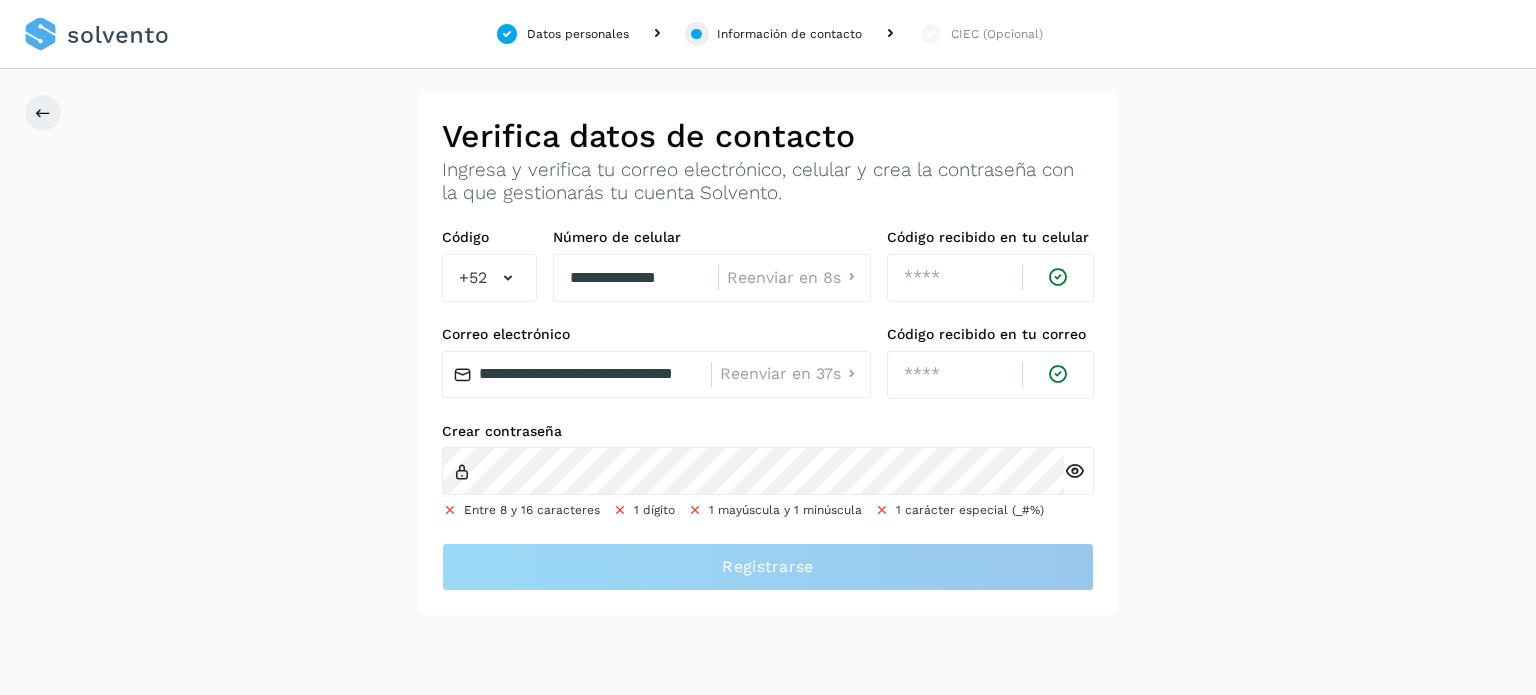 click at bounding box center [1074, 471] 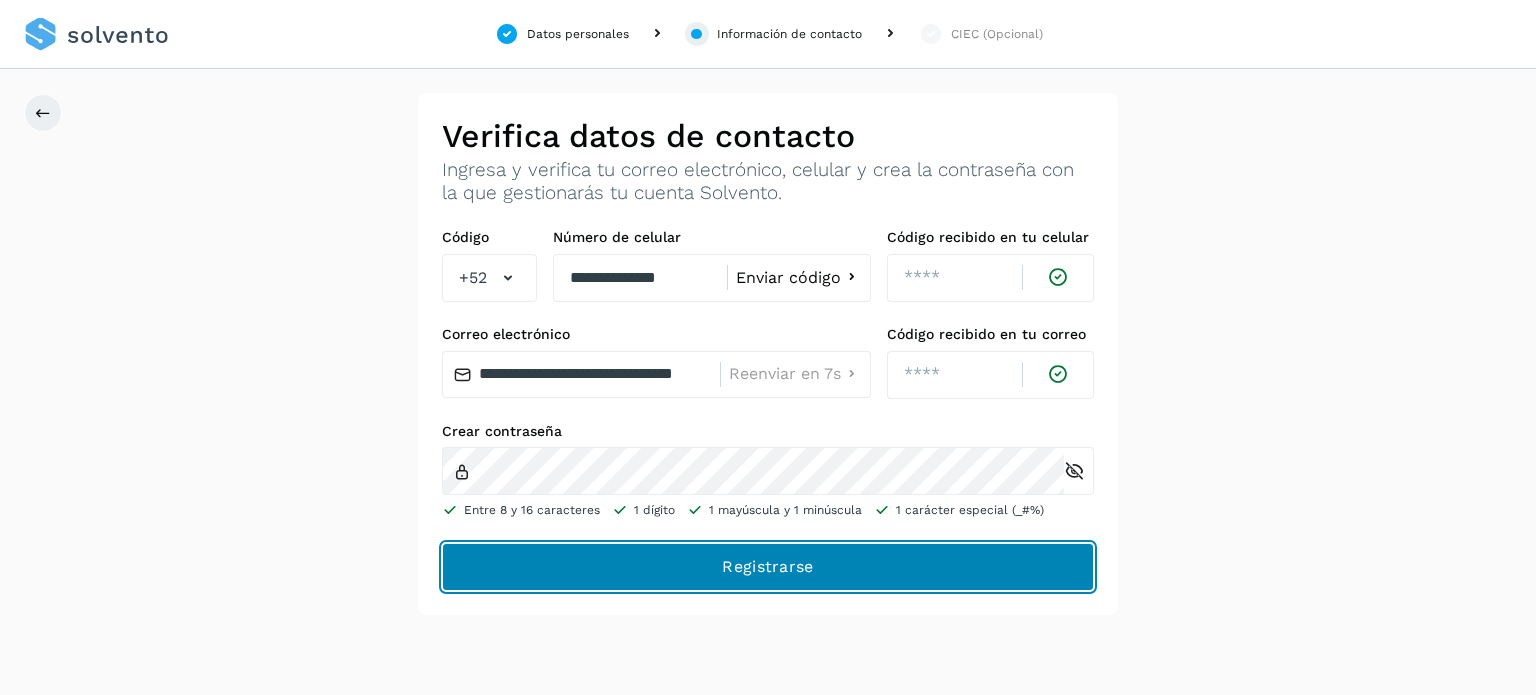 click on "Registrarse" at bounding box center (0, 0) 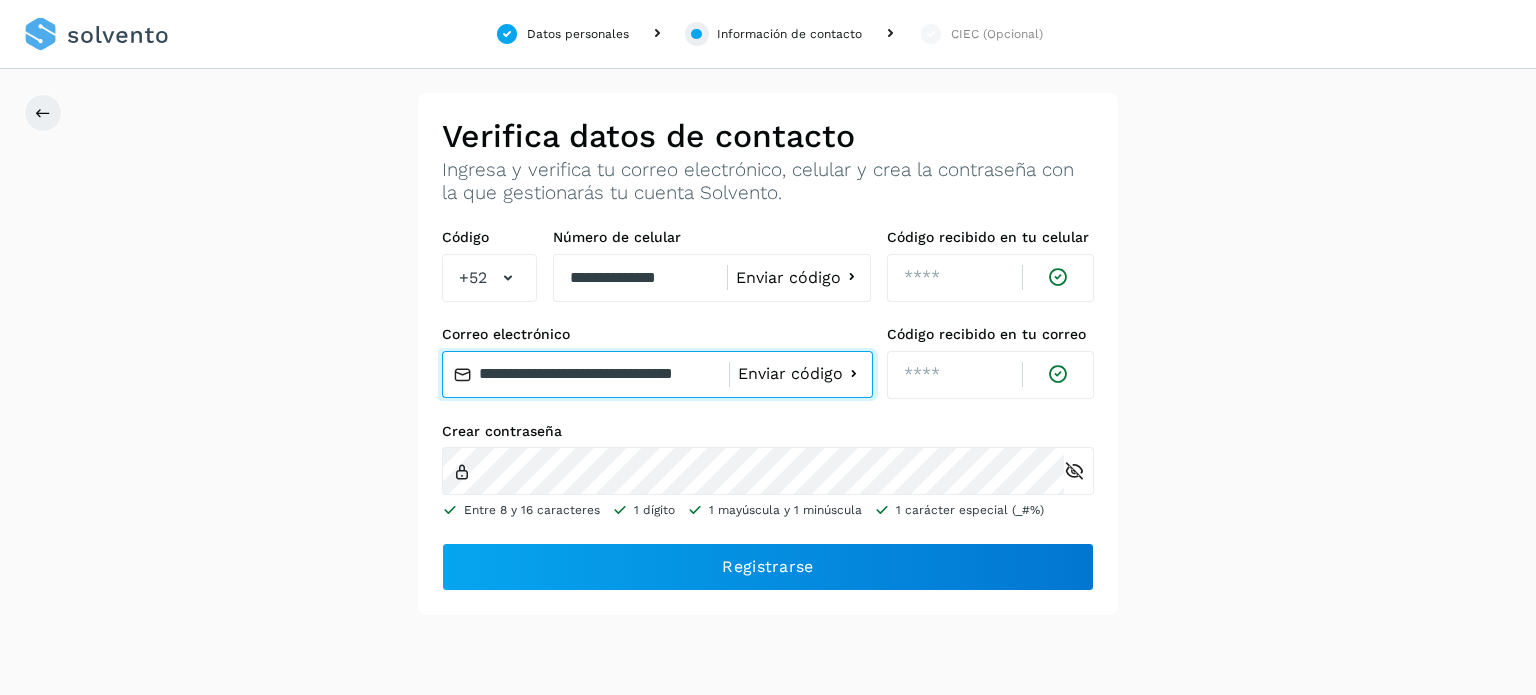 click on "**********" at bounding box center (585, 375) 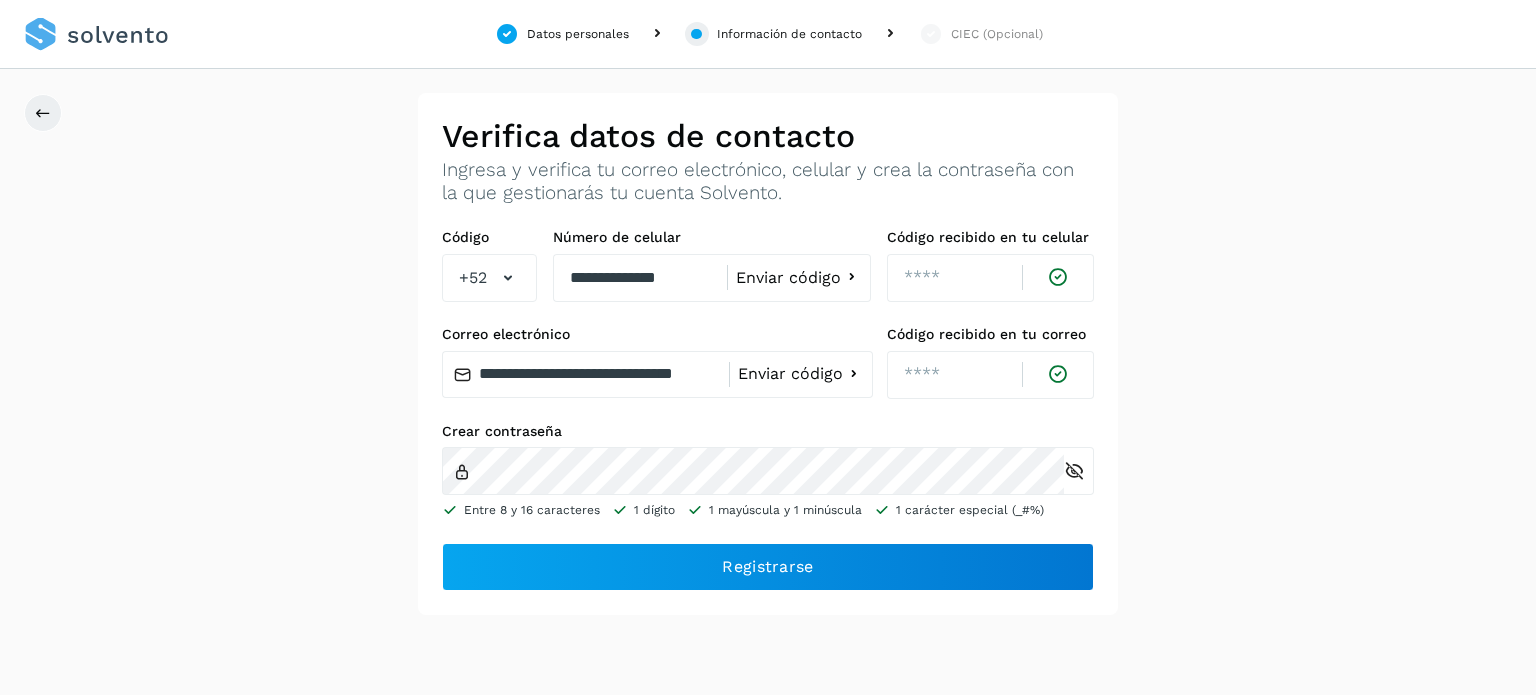 click 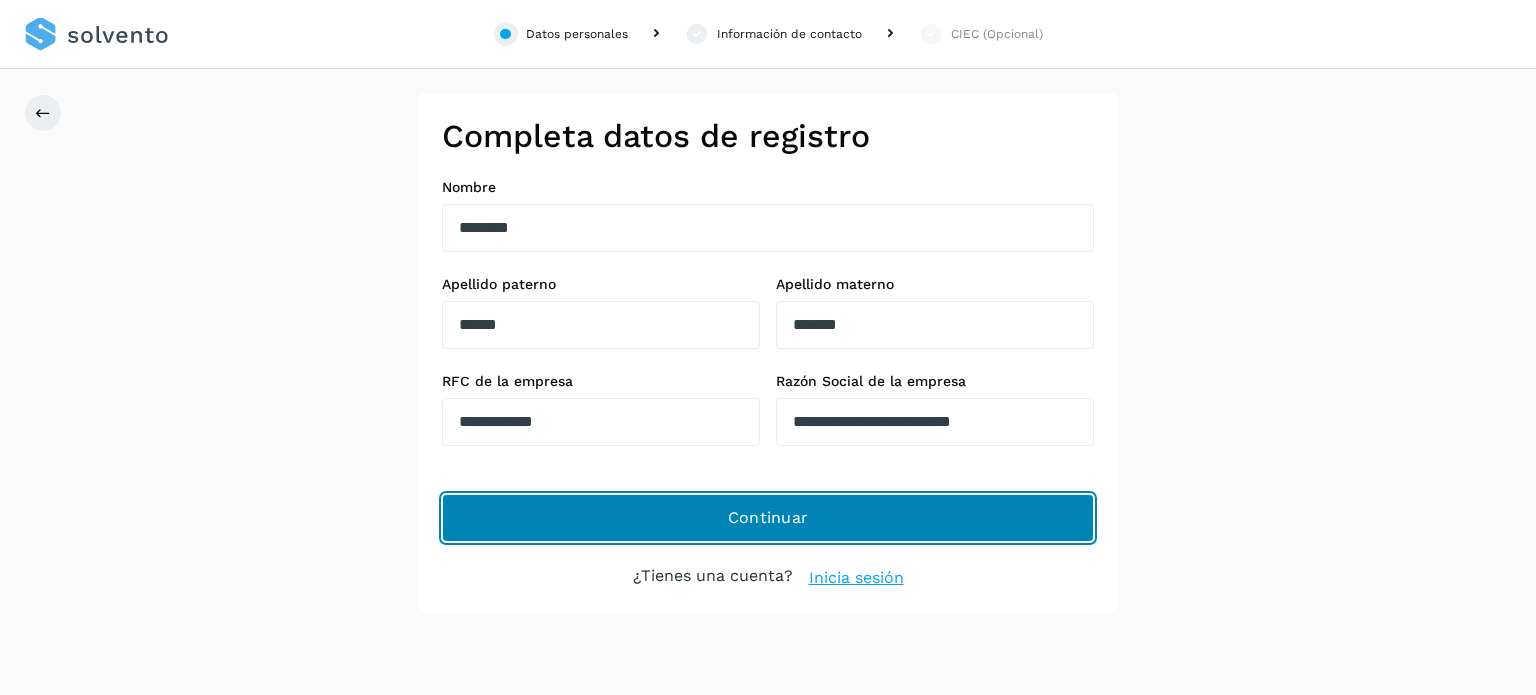 click on "Continuar" 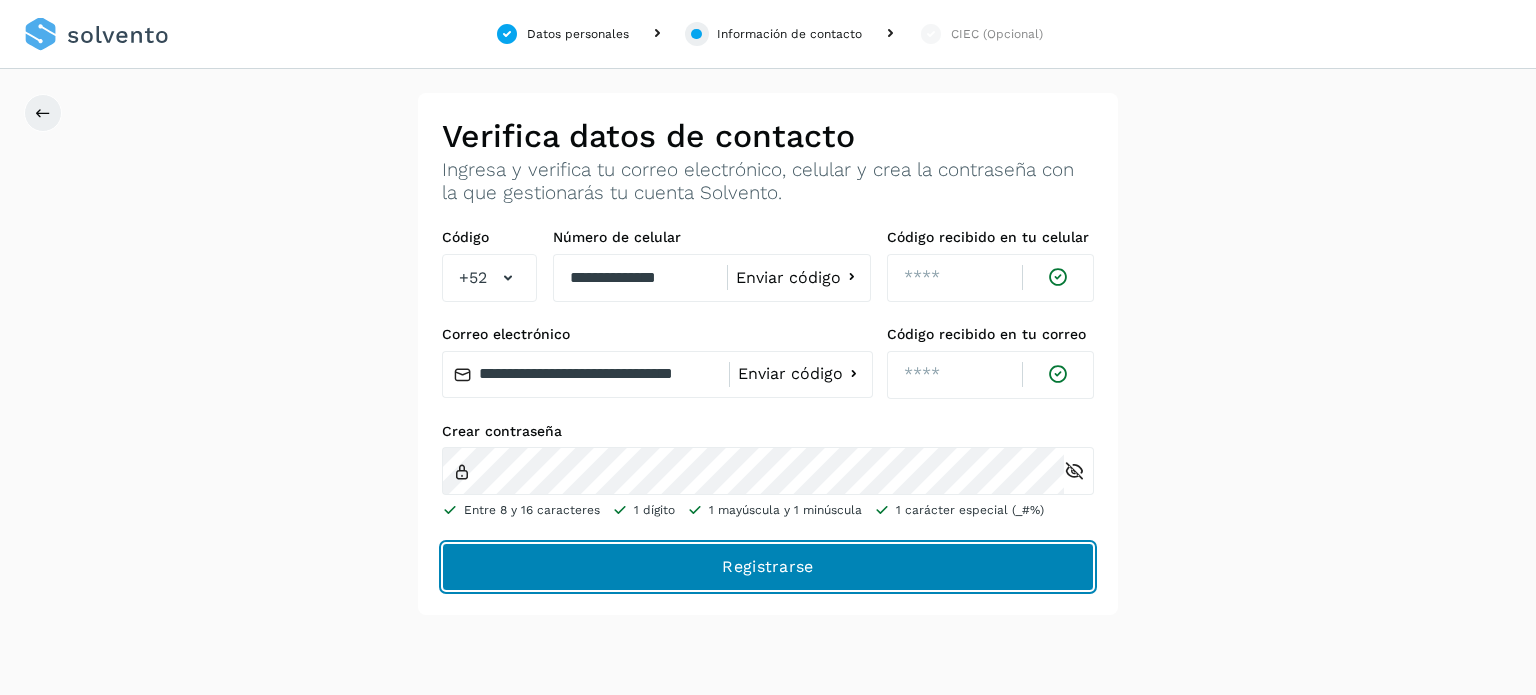 click on "Registrarse" 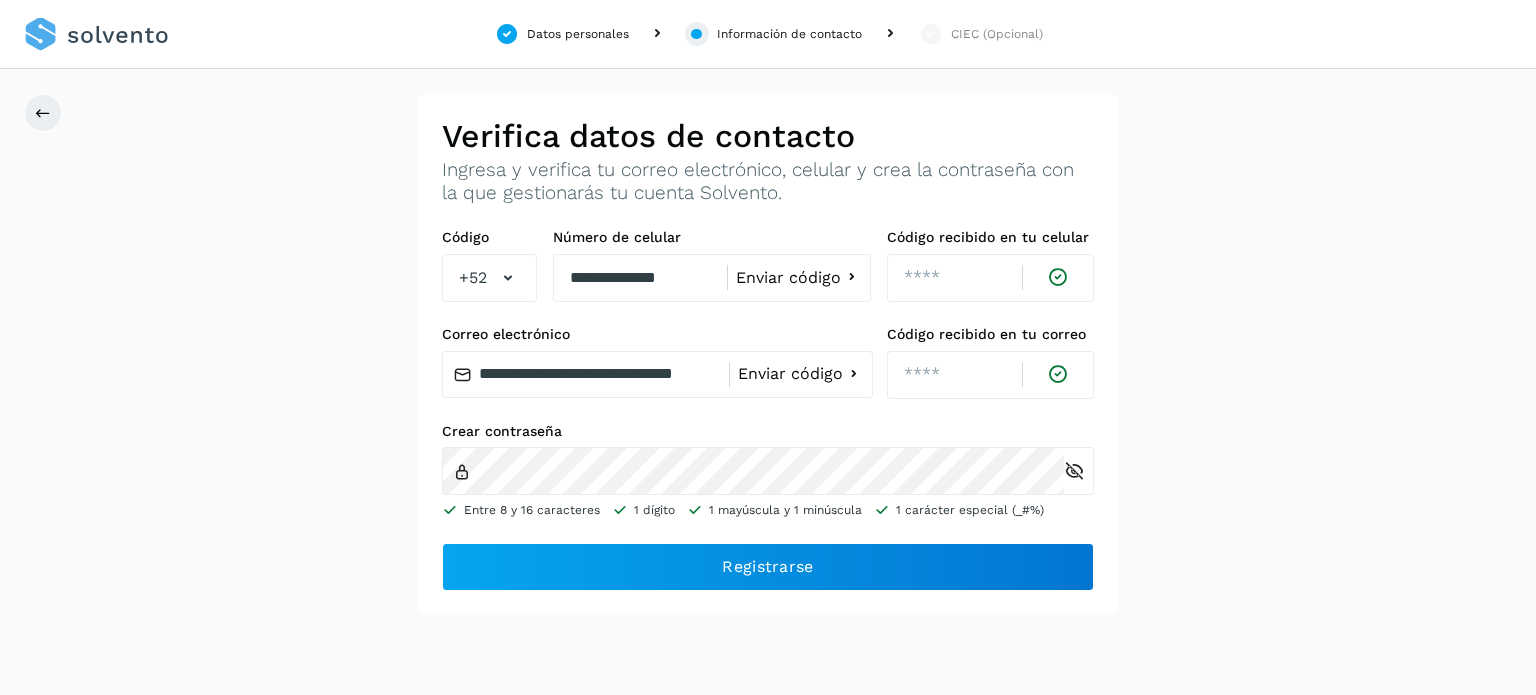 click 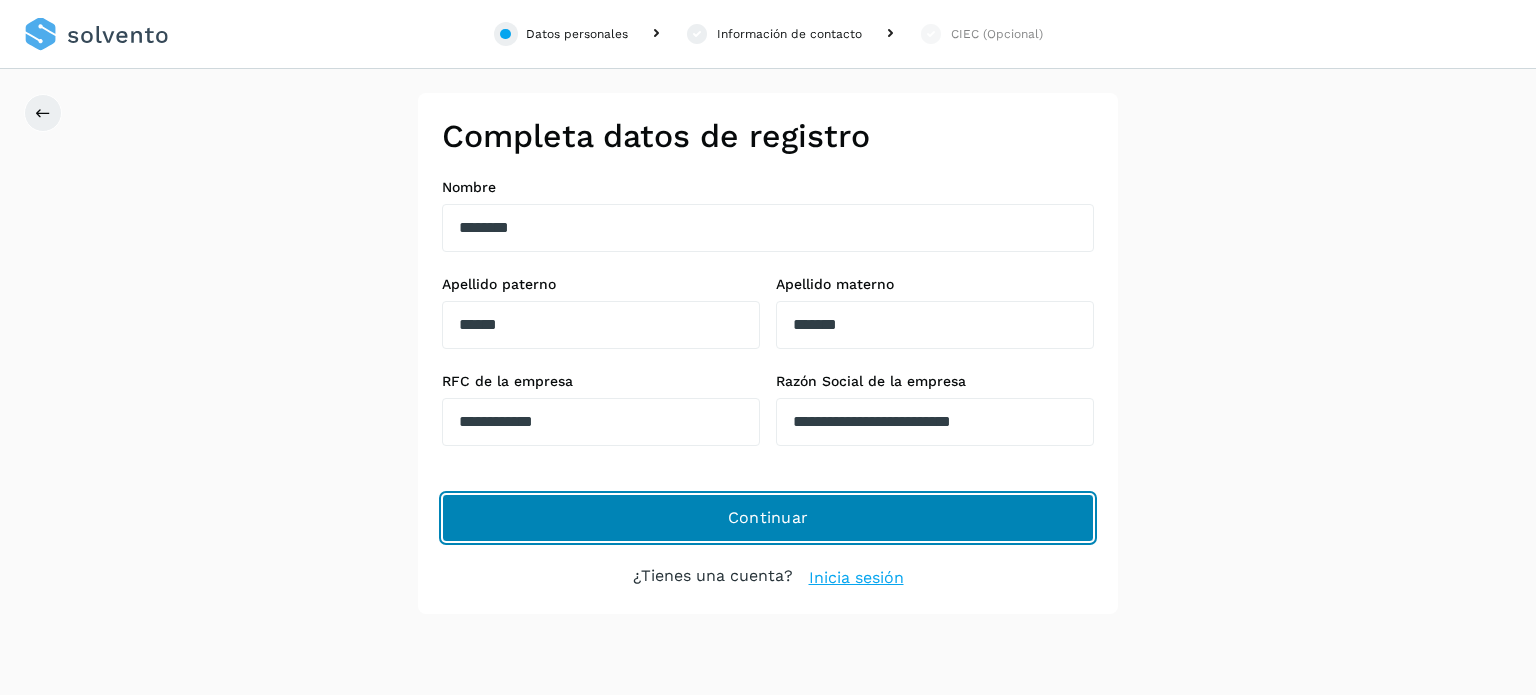 click on "Continuar" 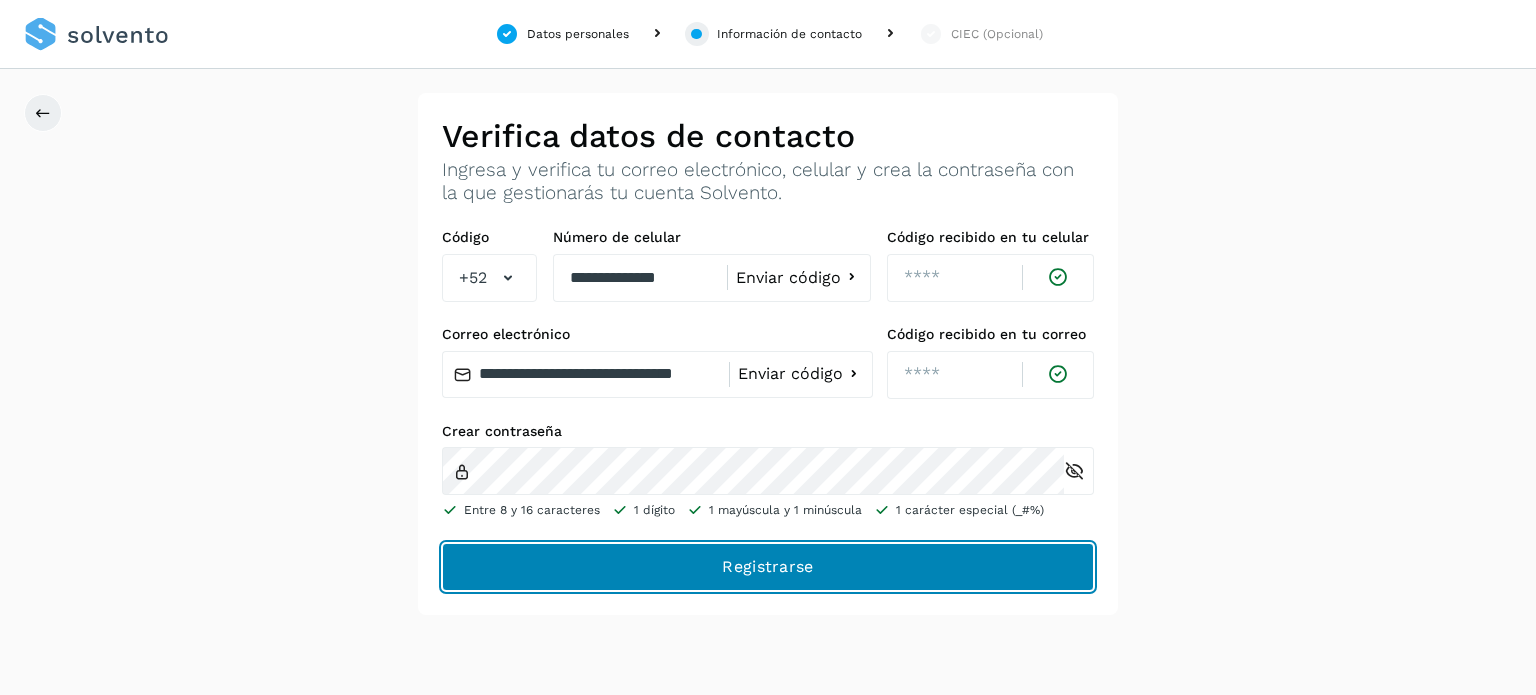 click on "Registrarse" at bounding box center [0, 0] 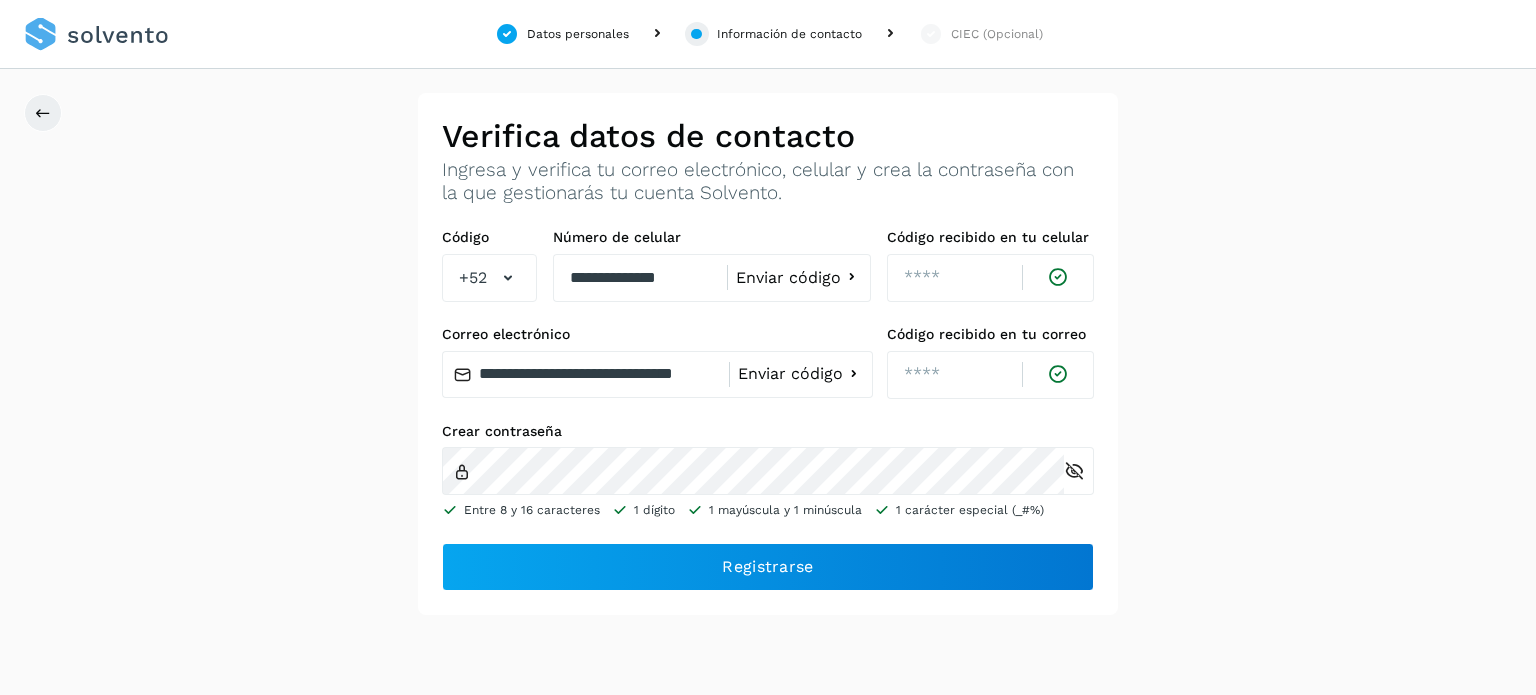 click 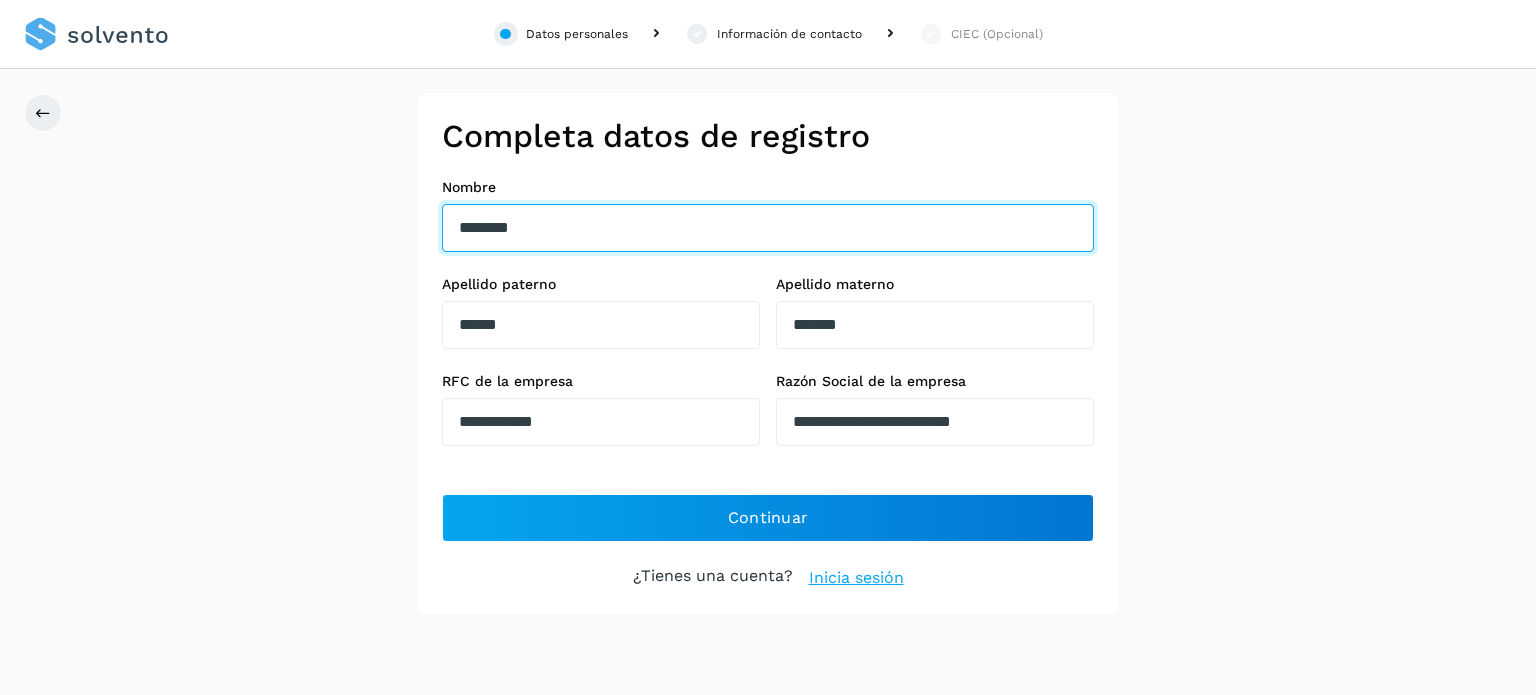 click on "********" at bounding box center [768, 228] 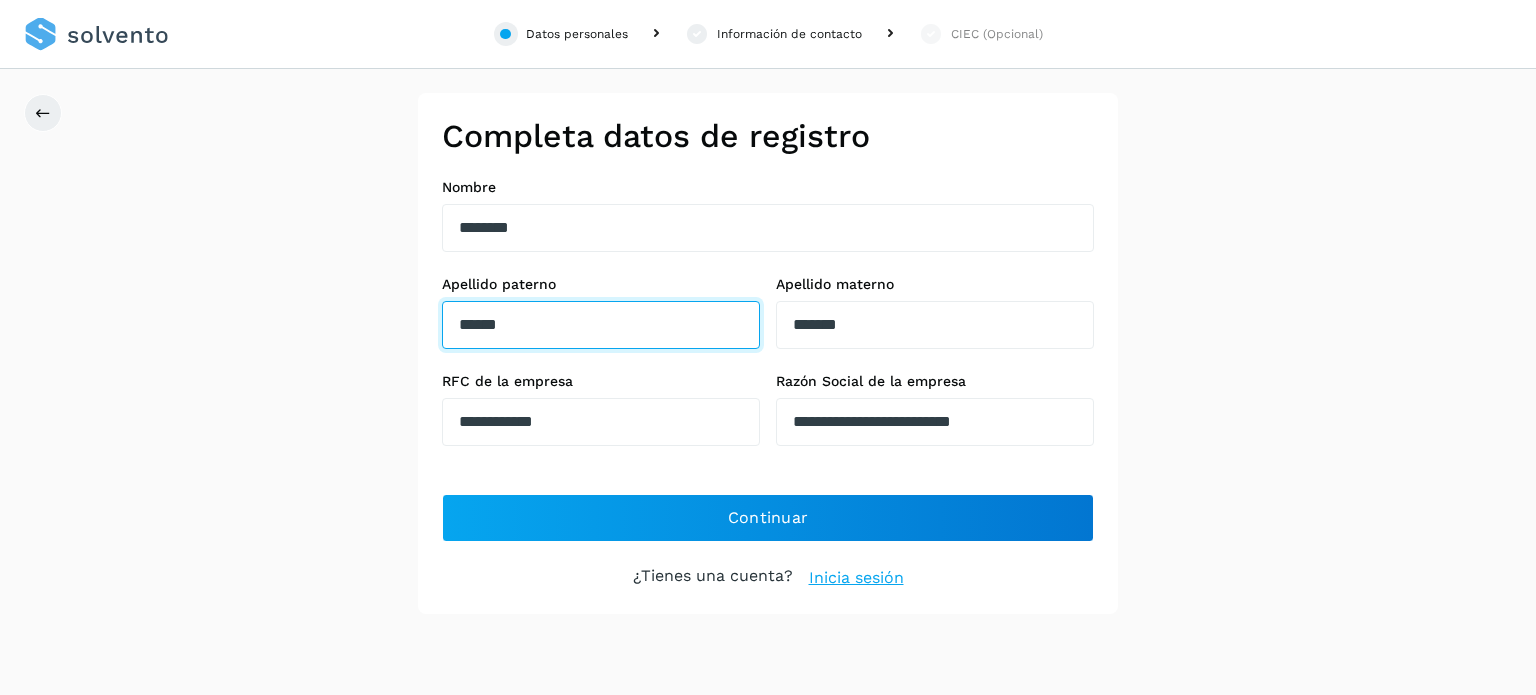 click on "******" at bounding box center (601, 325) 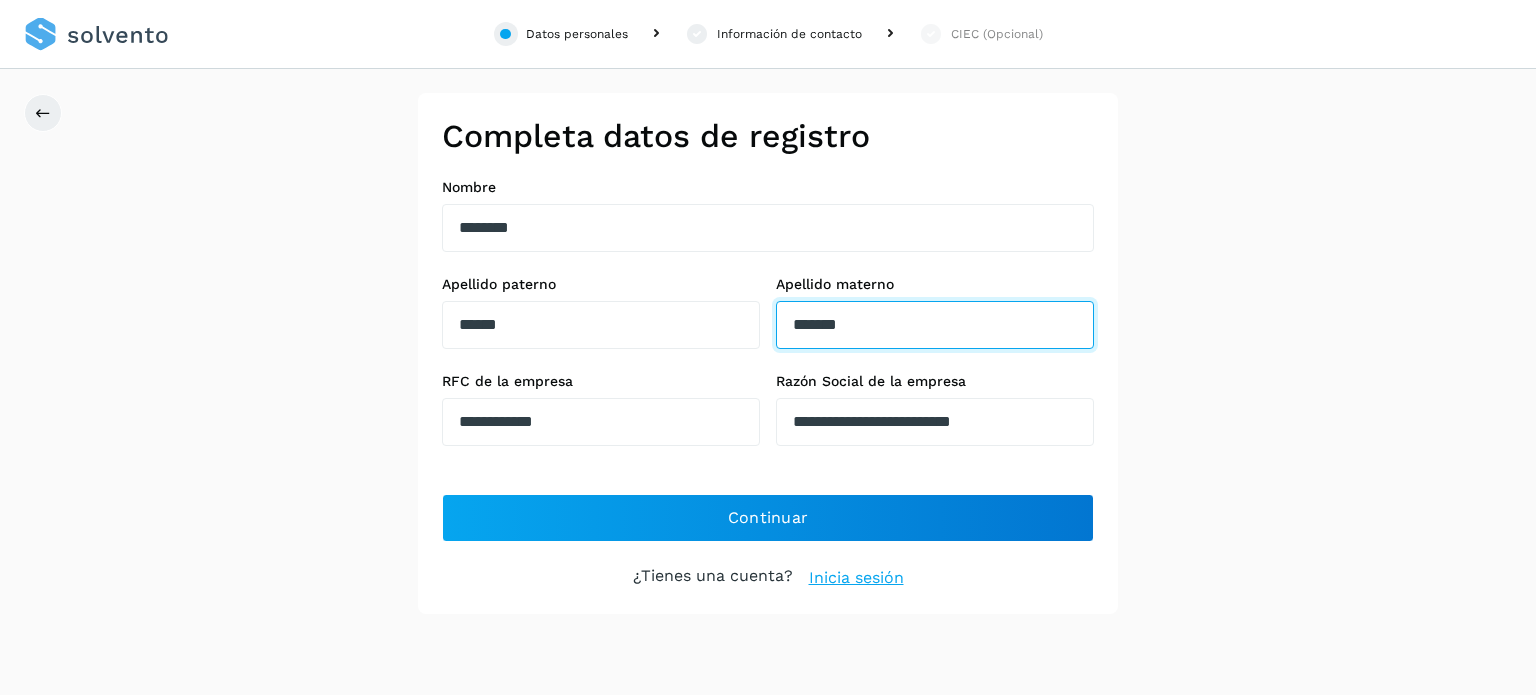 click on "*******" at bounding box center [935, 325] 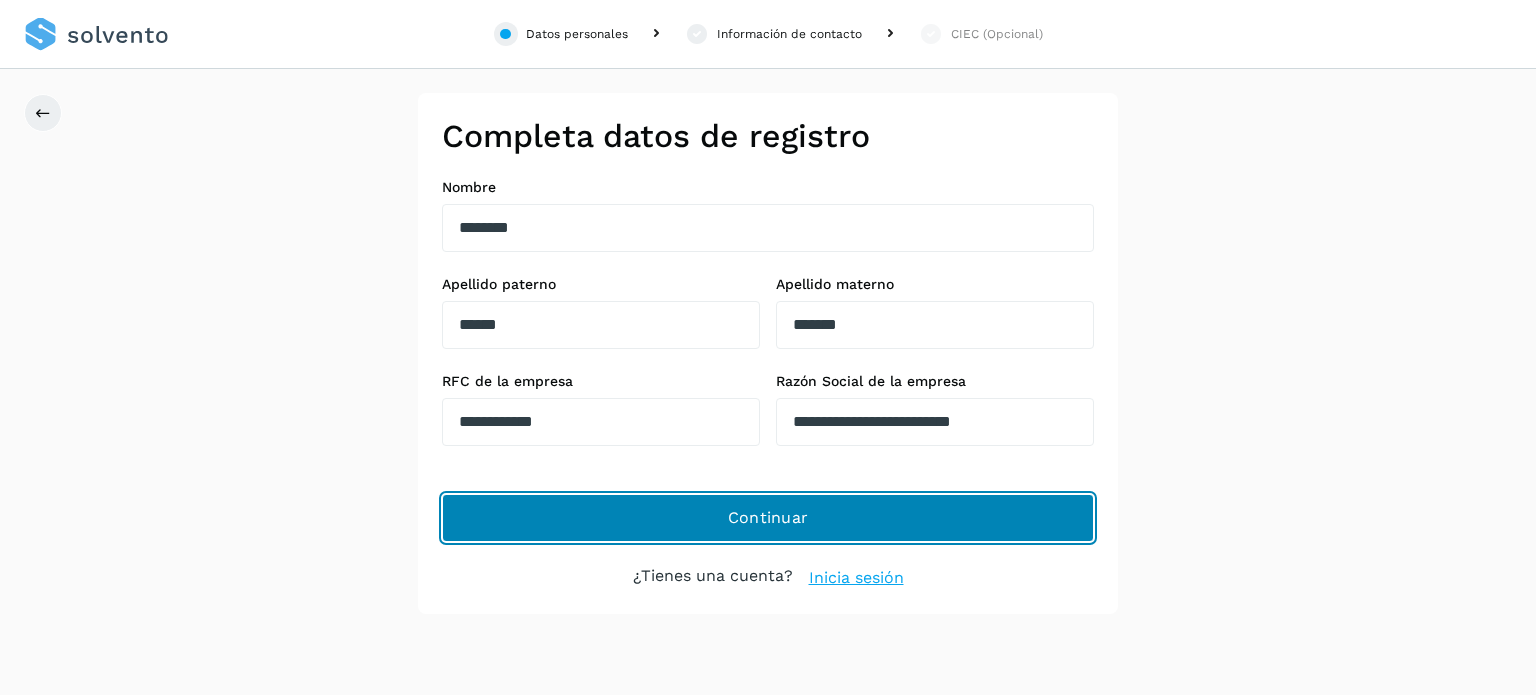 click on "Continuar" at bounding box center (768, 518) 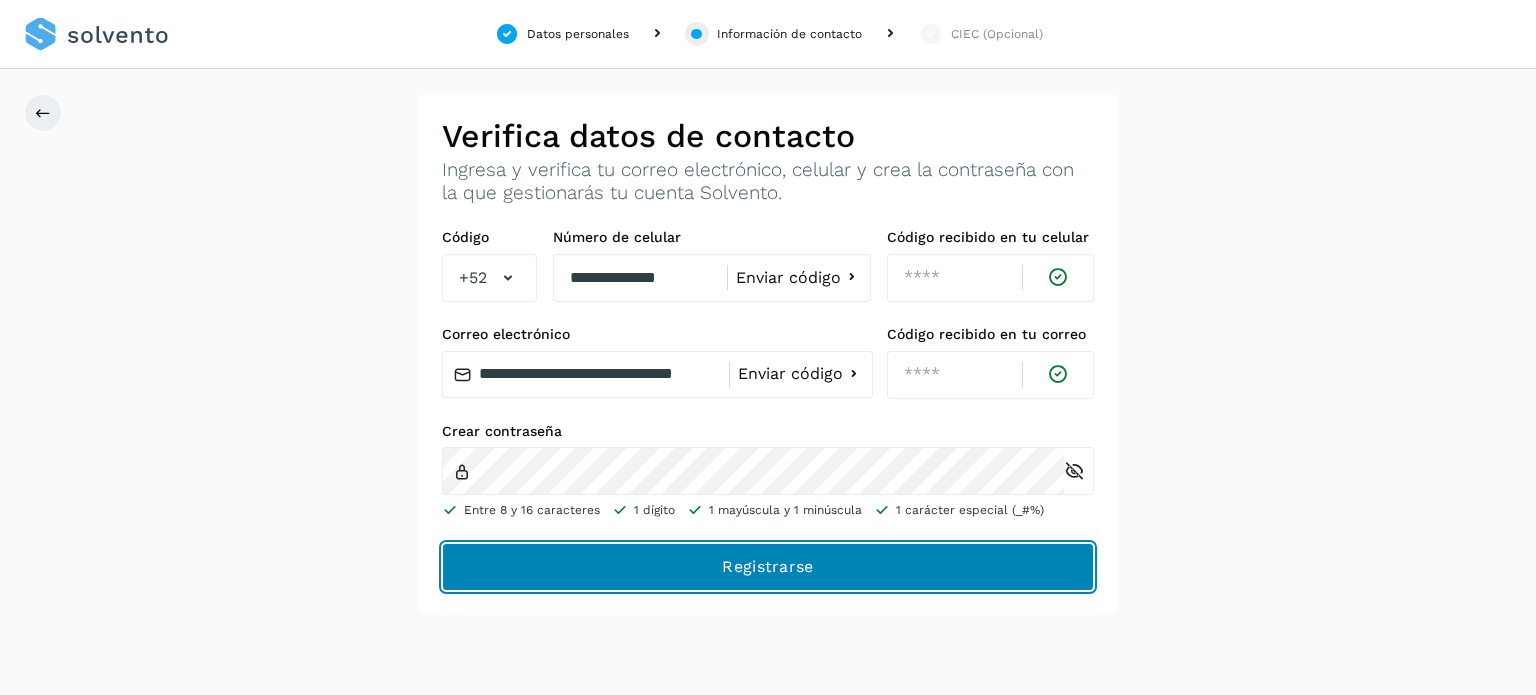 click on "Registrarse" 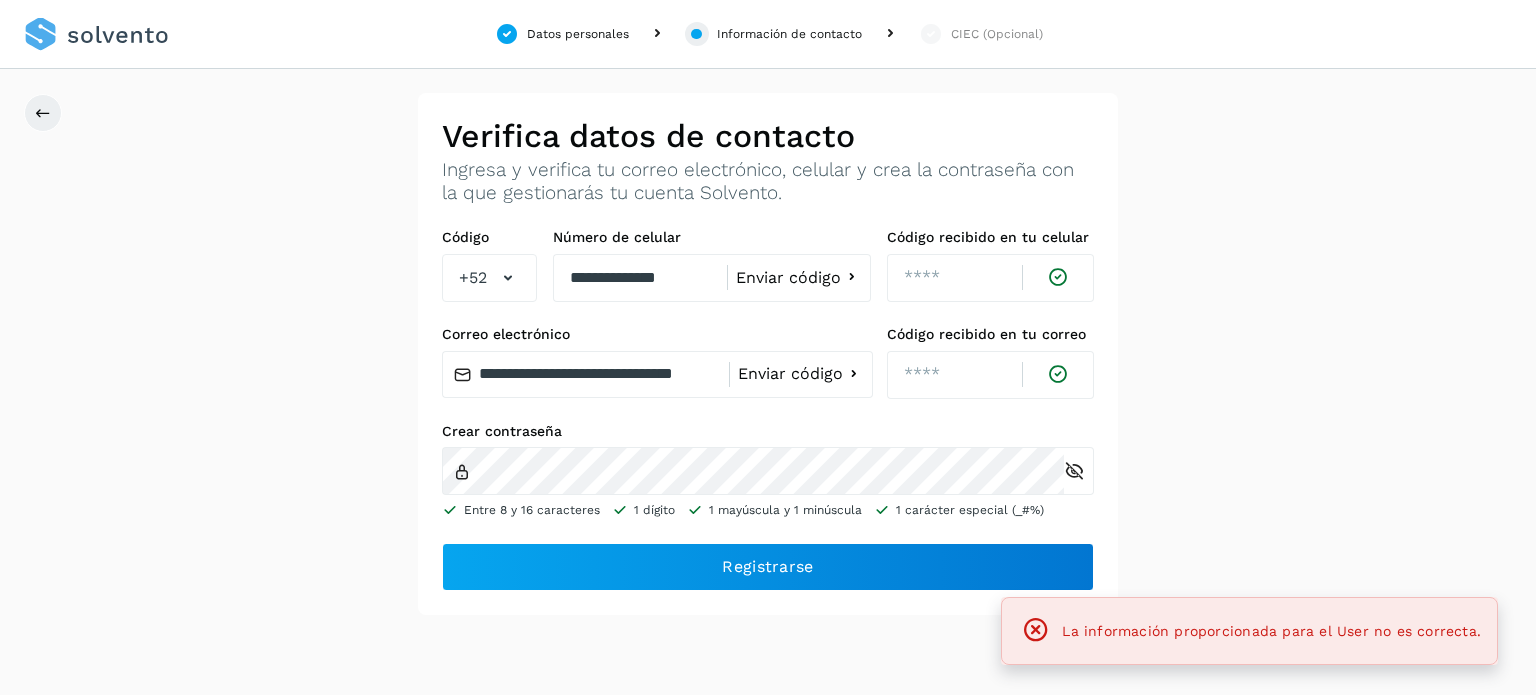click on "La información proporcionada para el User no es correcta." at bounding box center (1271, 631) 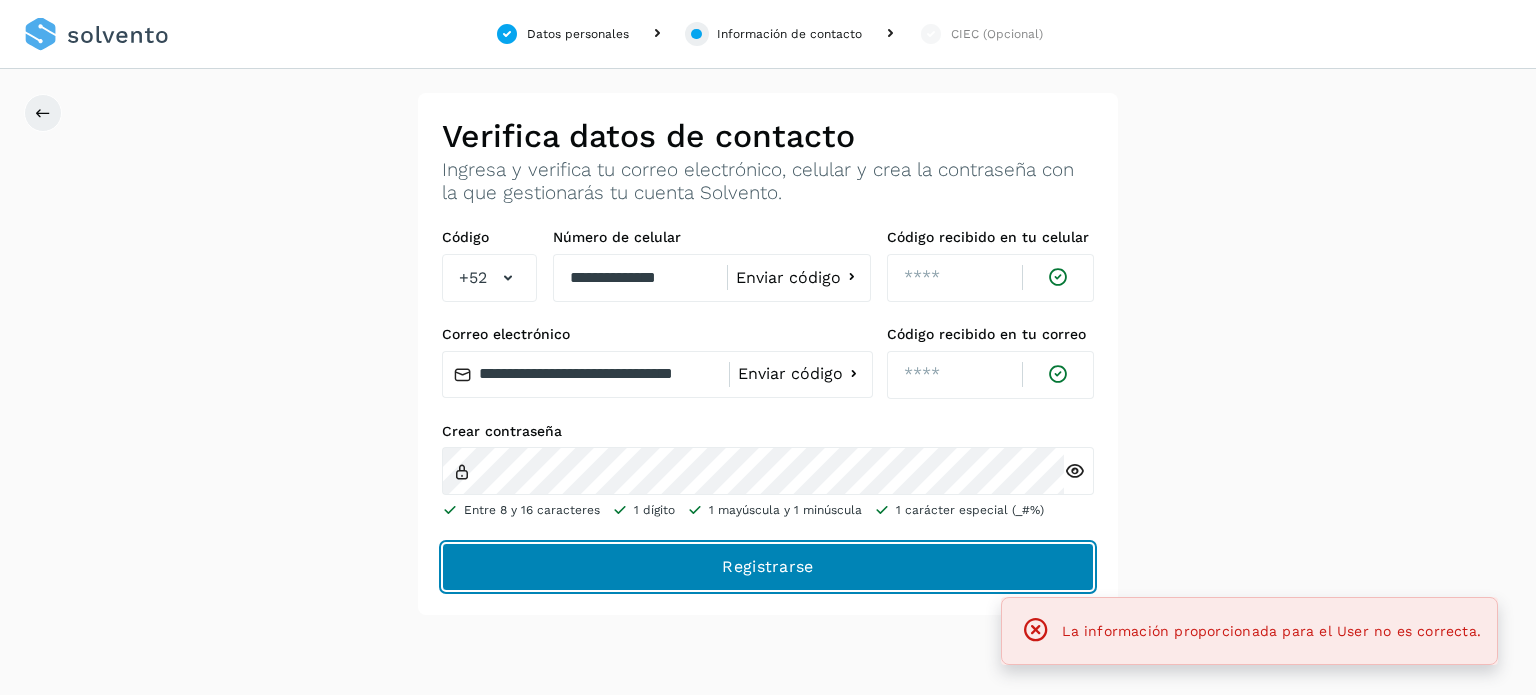 click on "Registrarse" at bounding box center [0, 0] 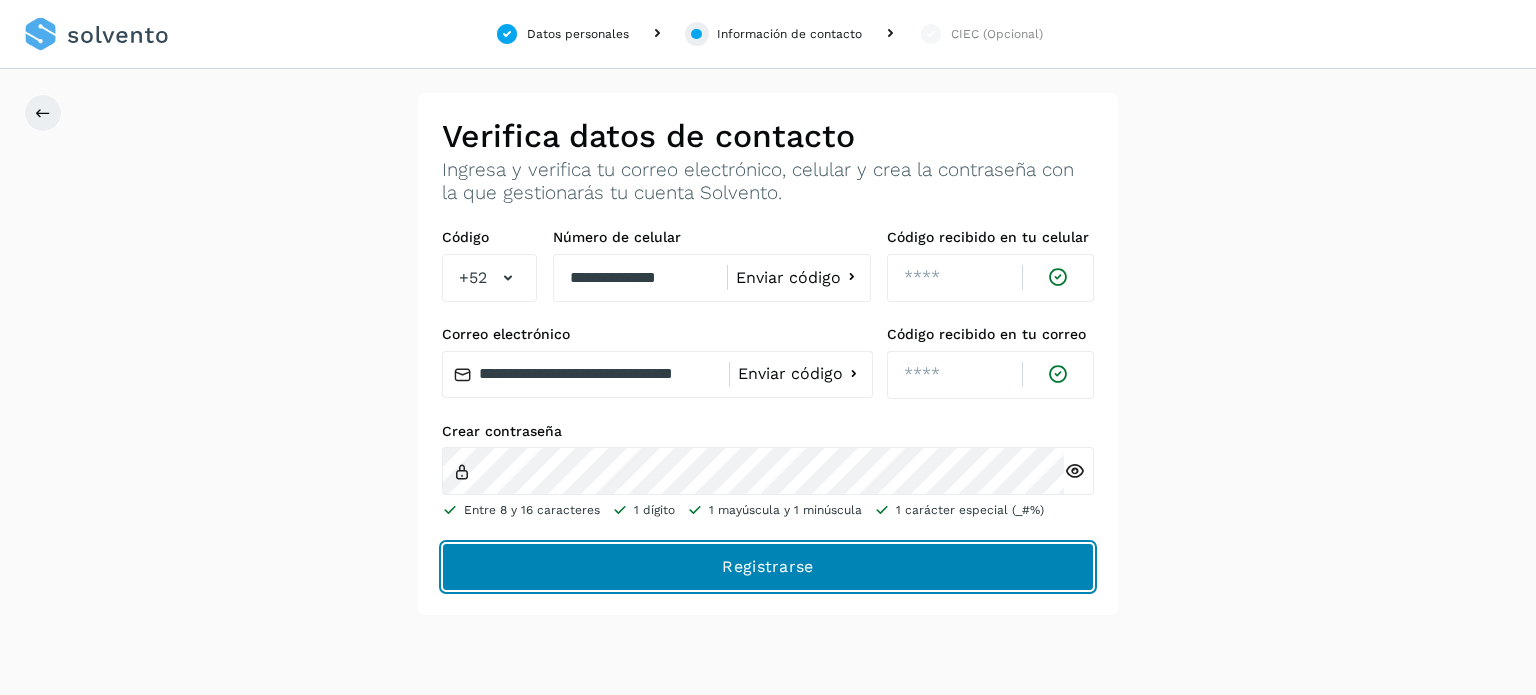 click on "Registrarse" at bounding box center (0, 0) 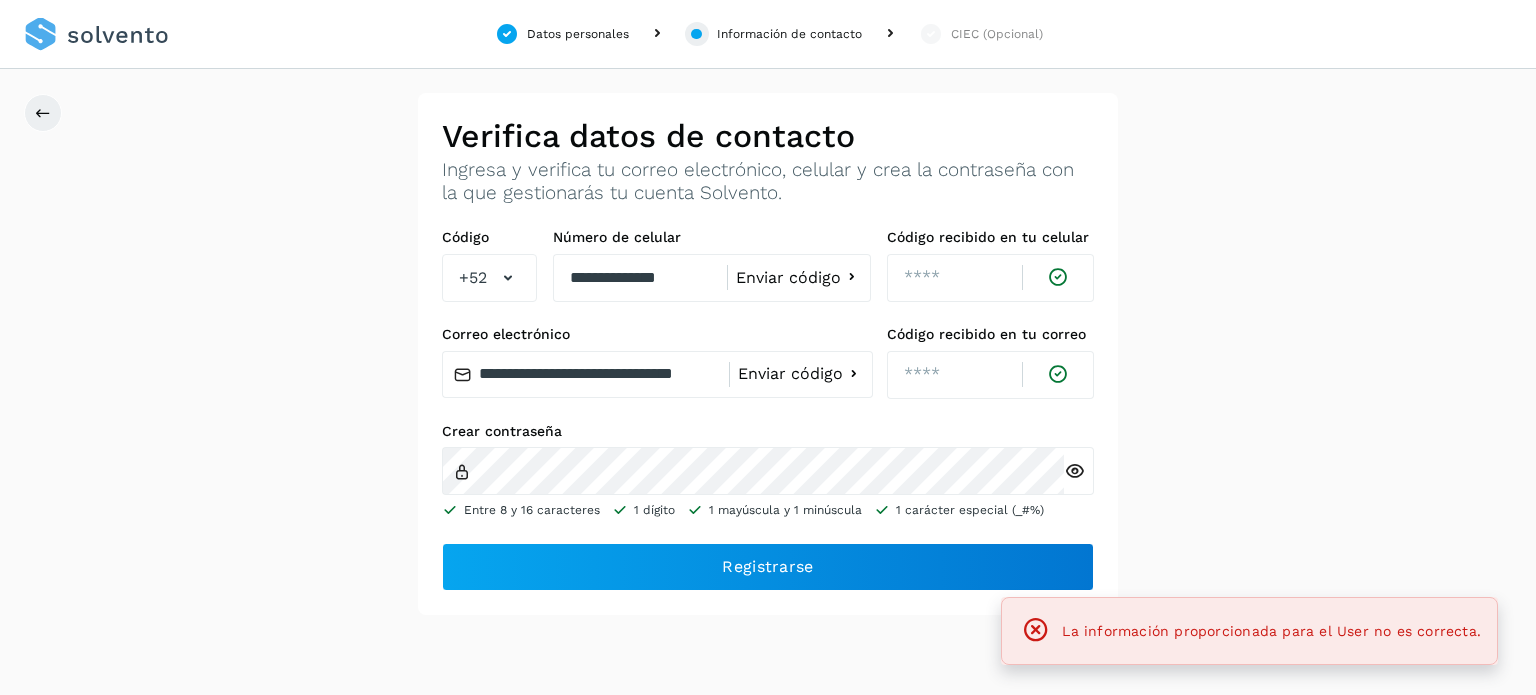 click 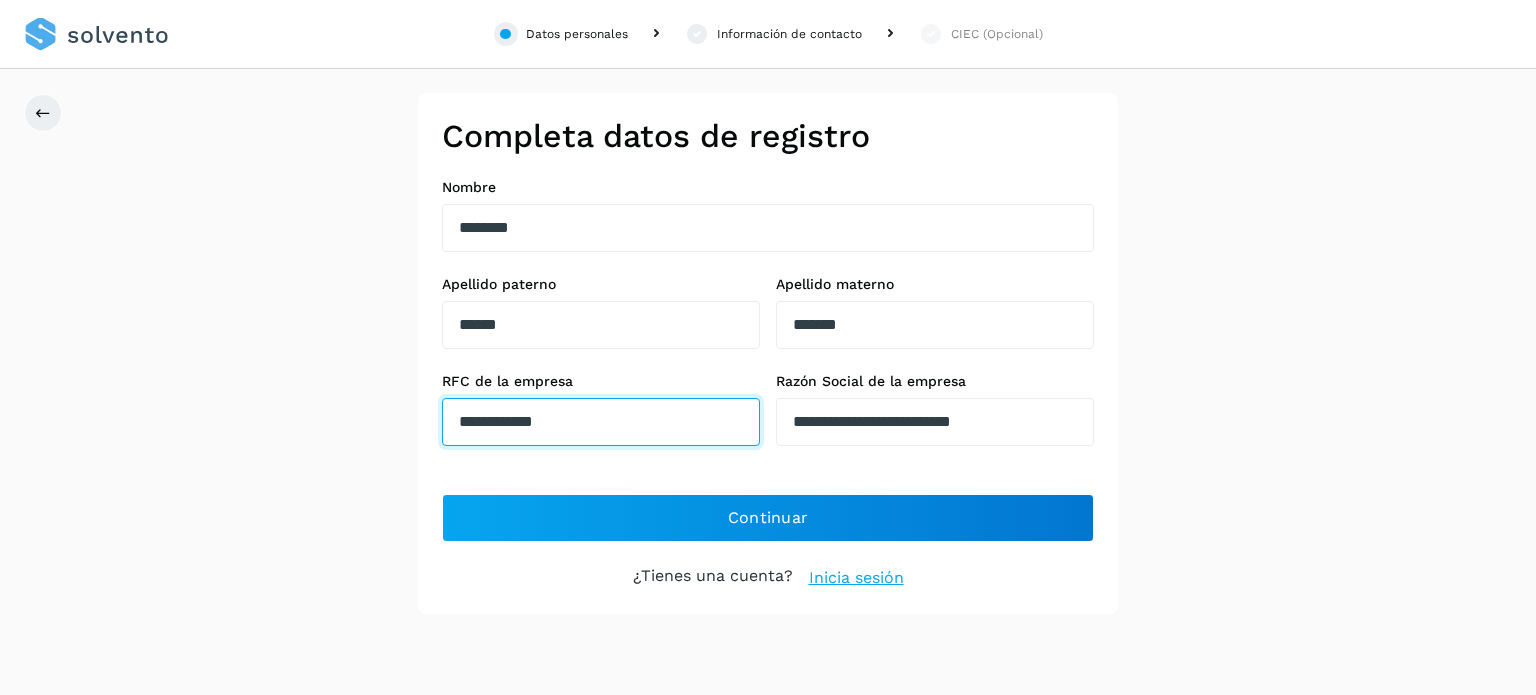 click on "**********" at bounding box center (601, 422) 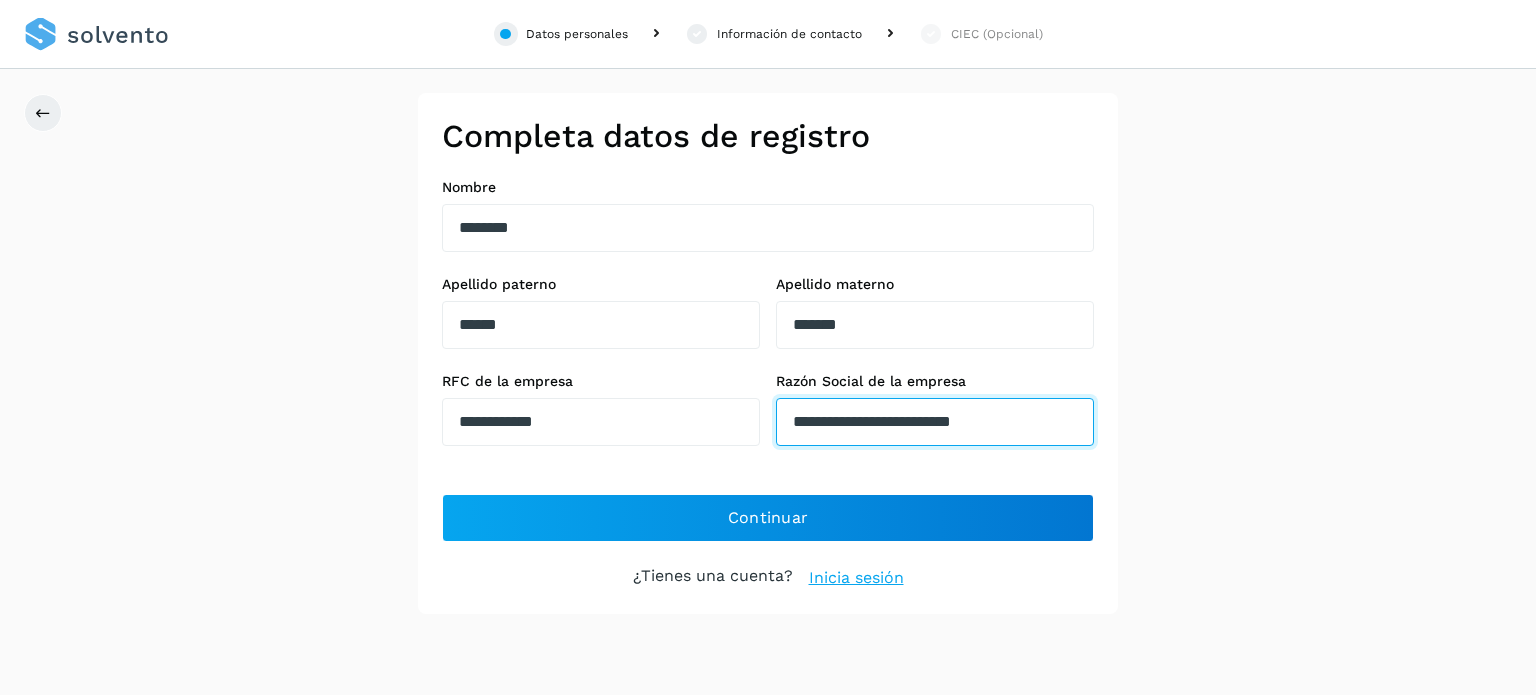 click on "**********" at bounding box center (935, 422) 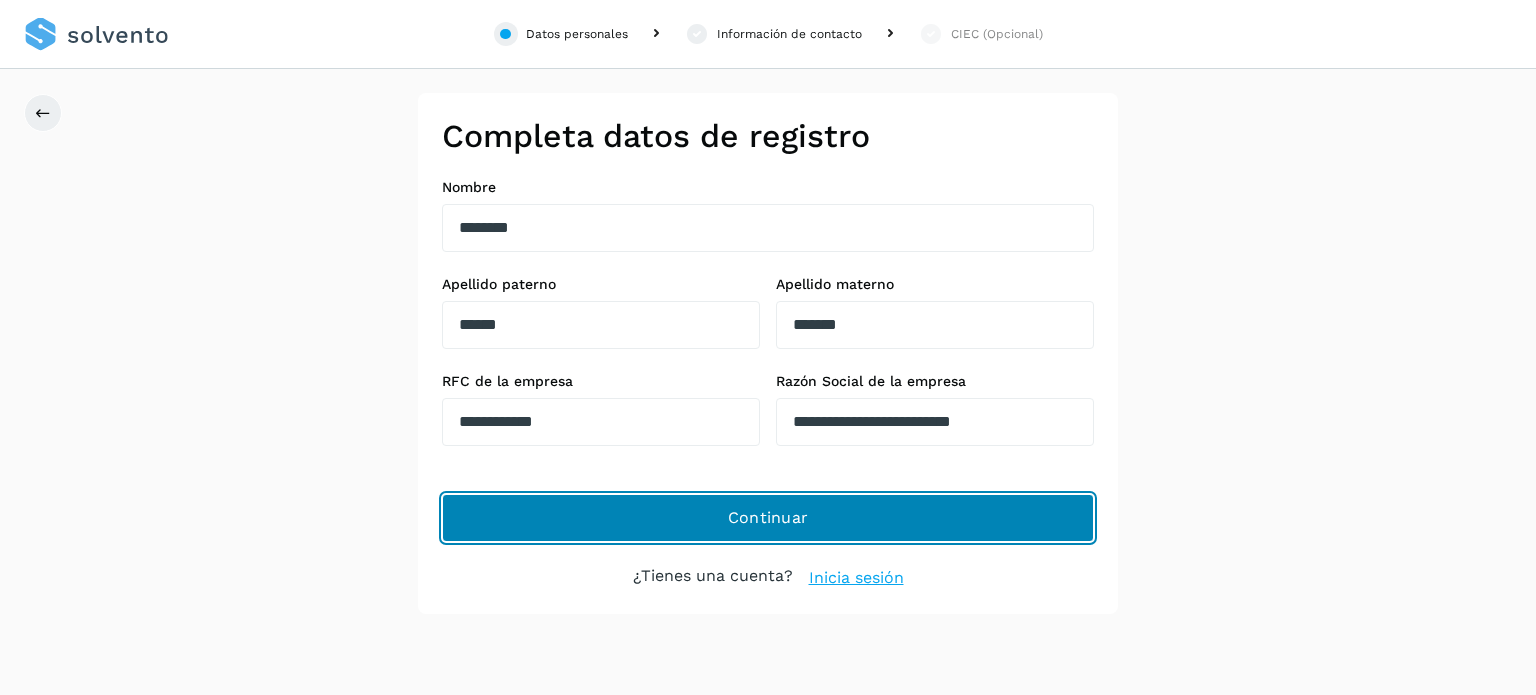 click on "Continuar" 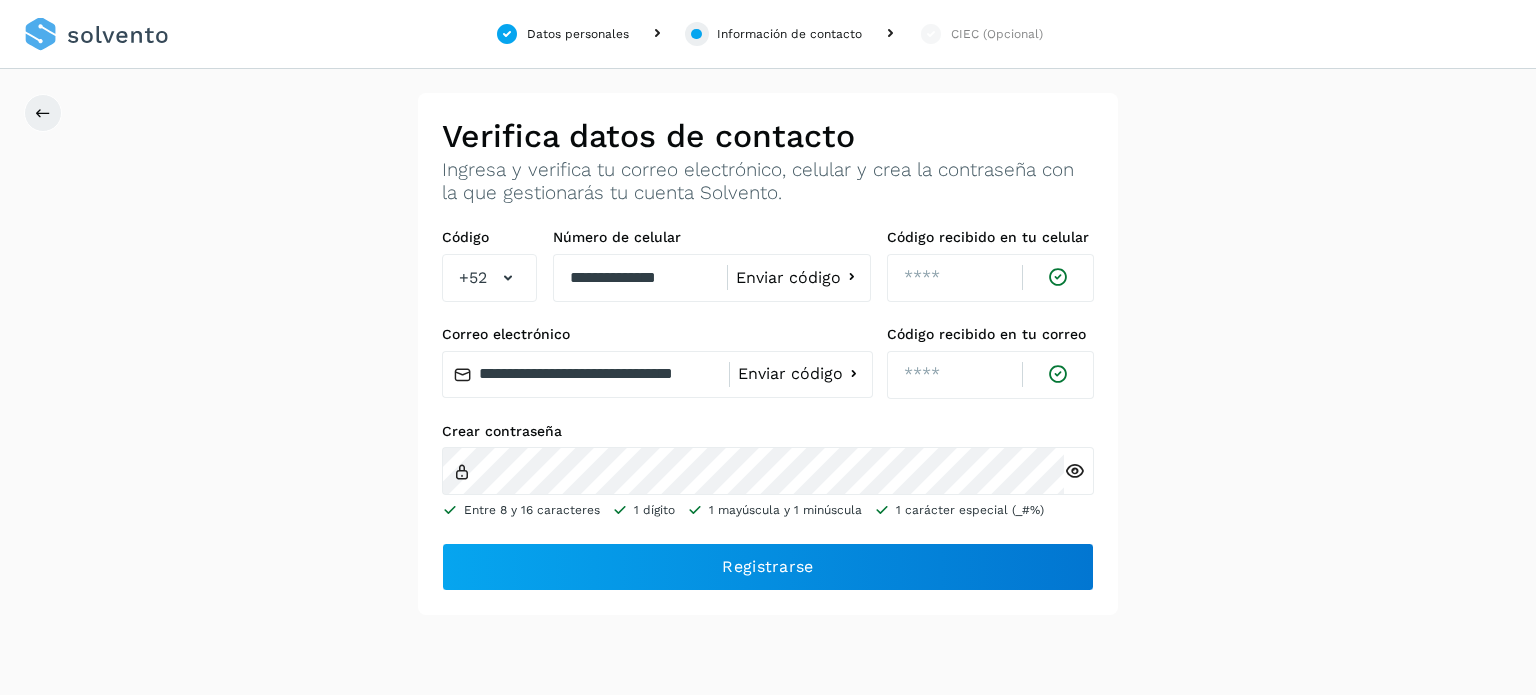 click at bounding box center (1074, 471) 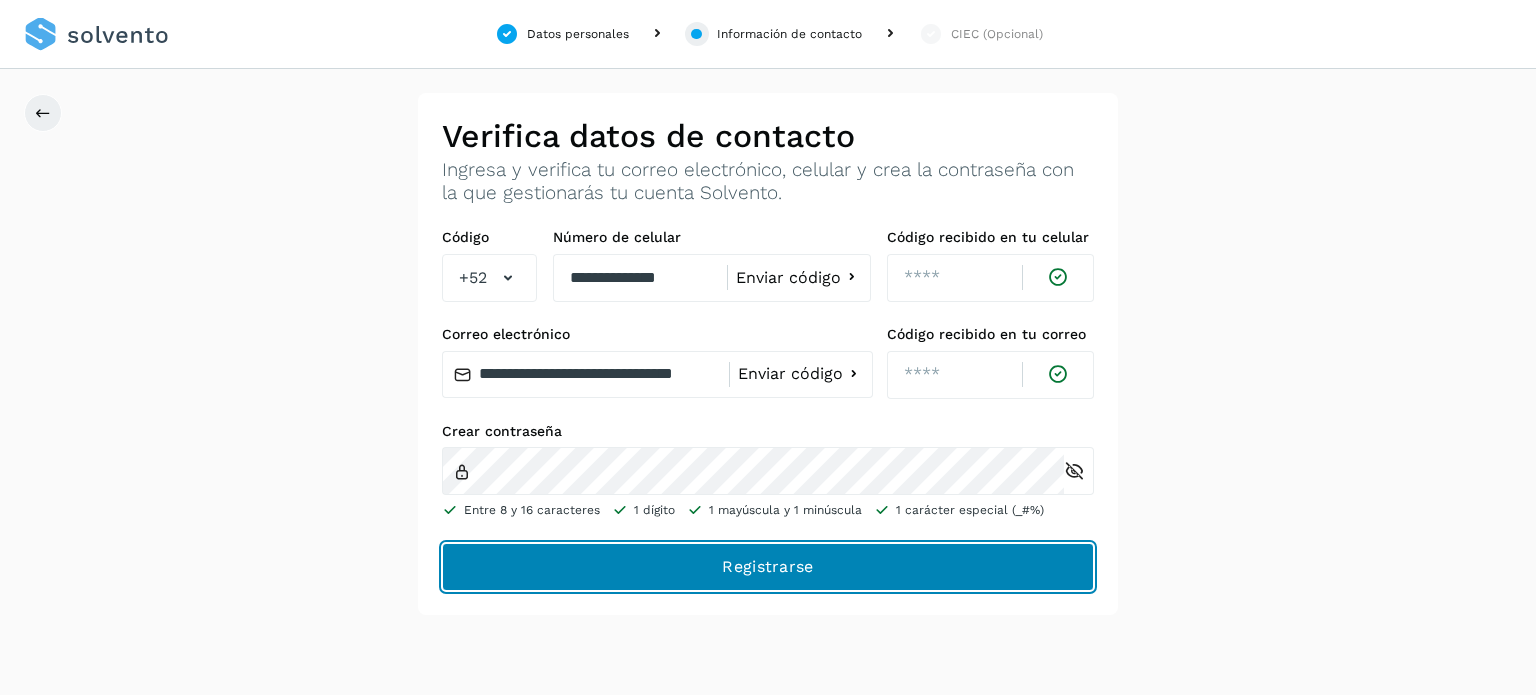 click on "Registrarse" at bounding box center (0, 0) 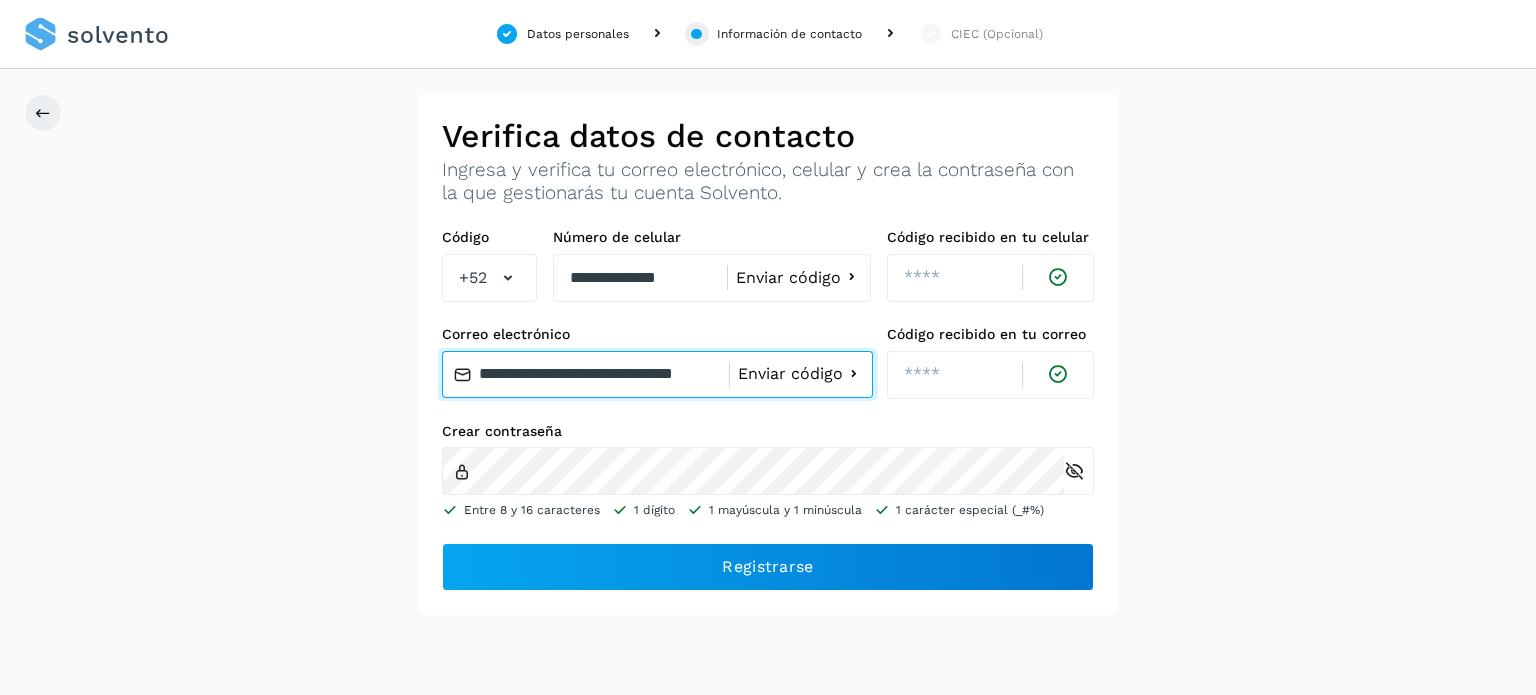 click on "**********" at bounding box center (585, 375) 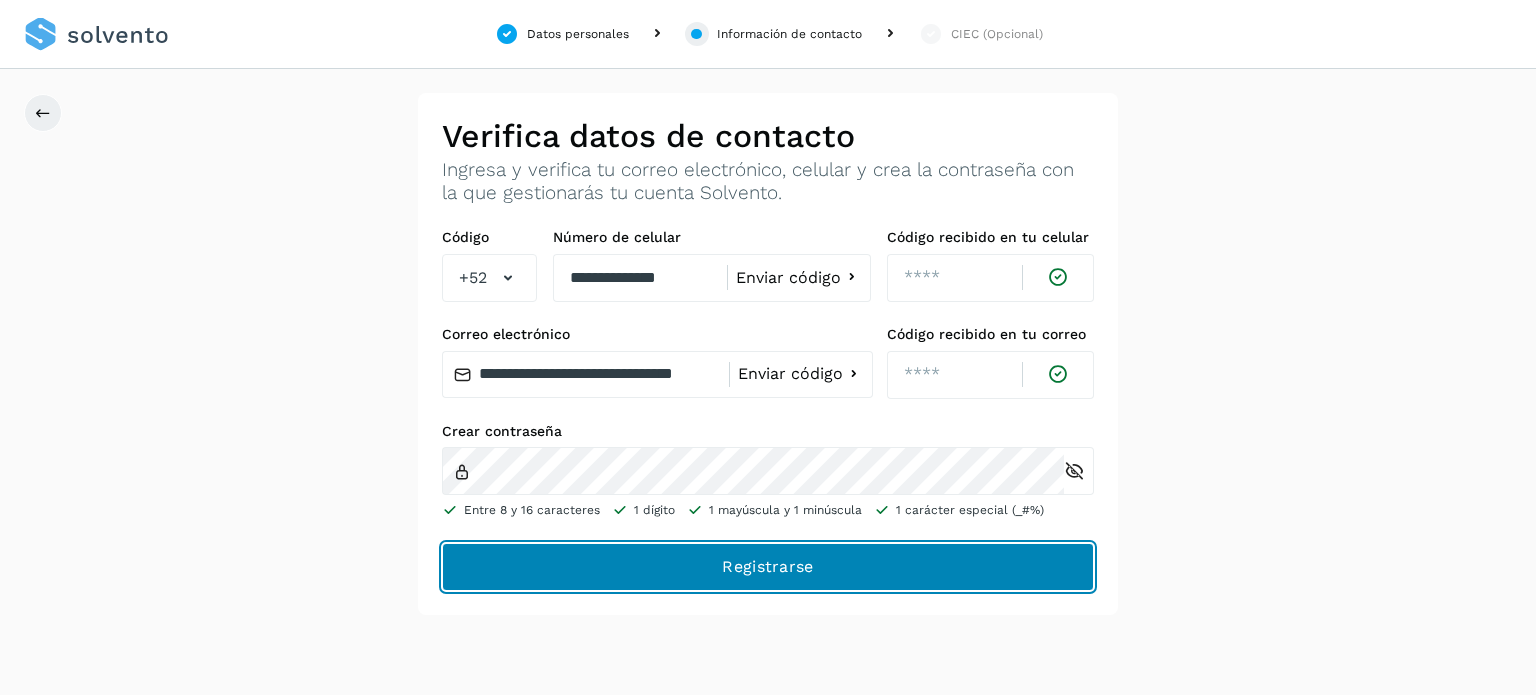click on "Registrarse" at bounding box center (0, 0) 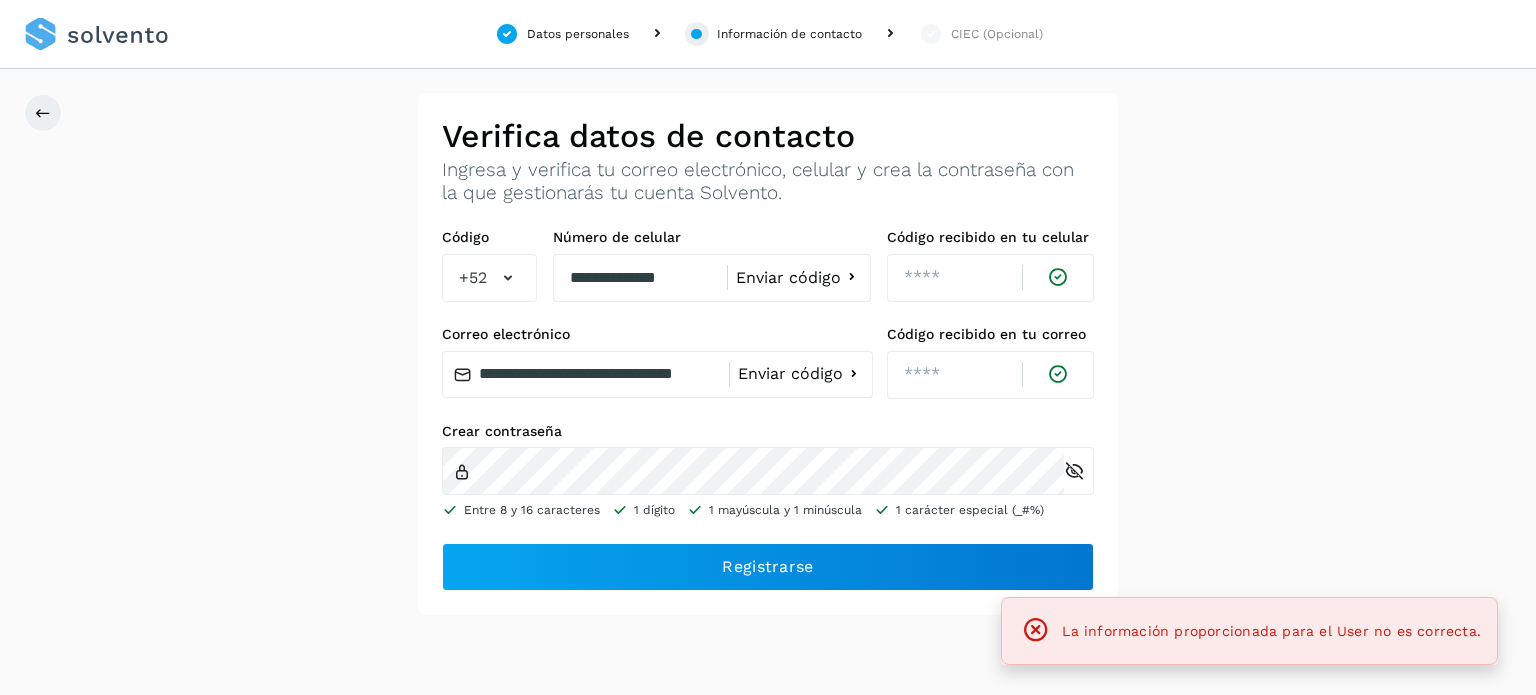 click 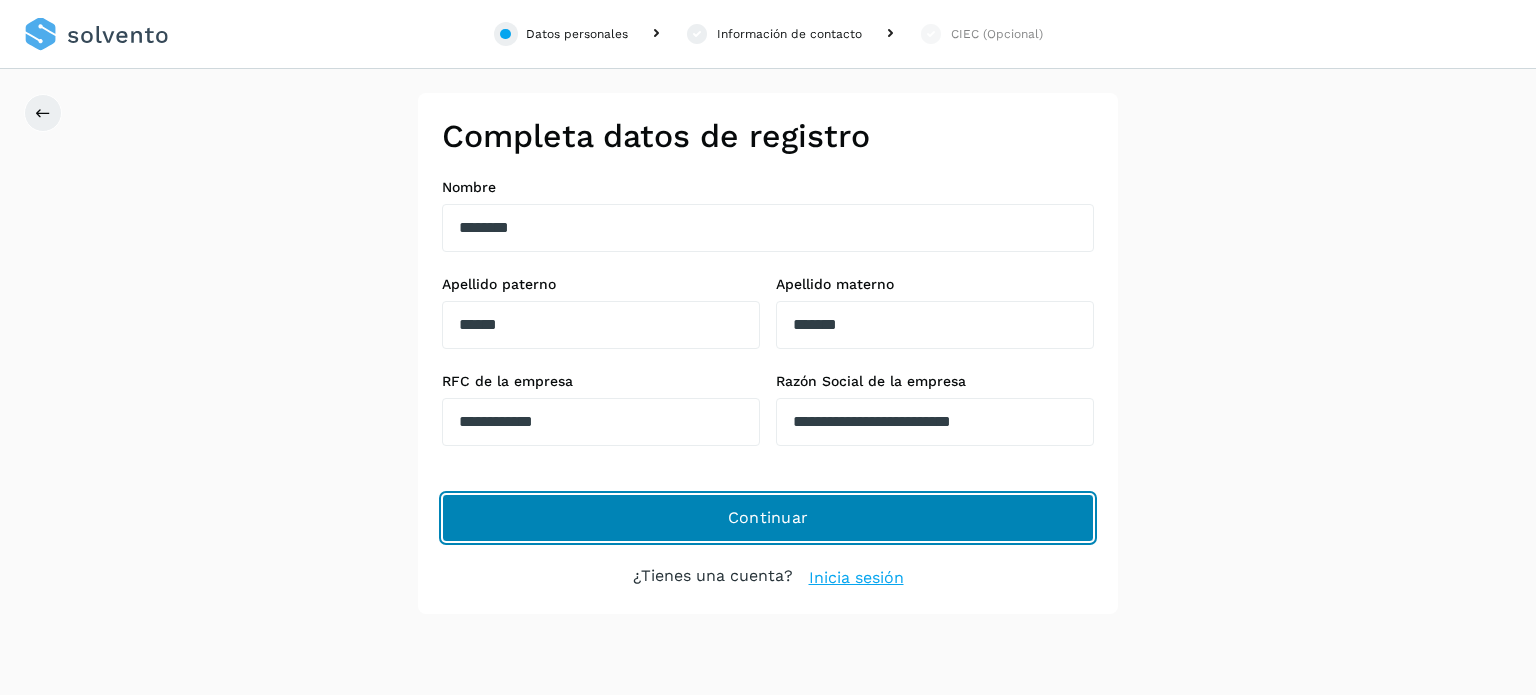 click on "Continuar" 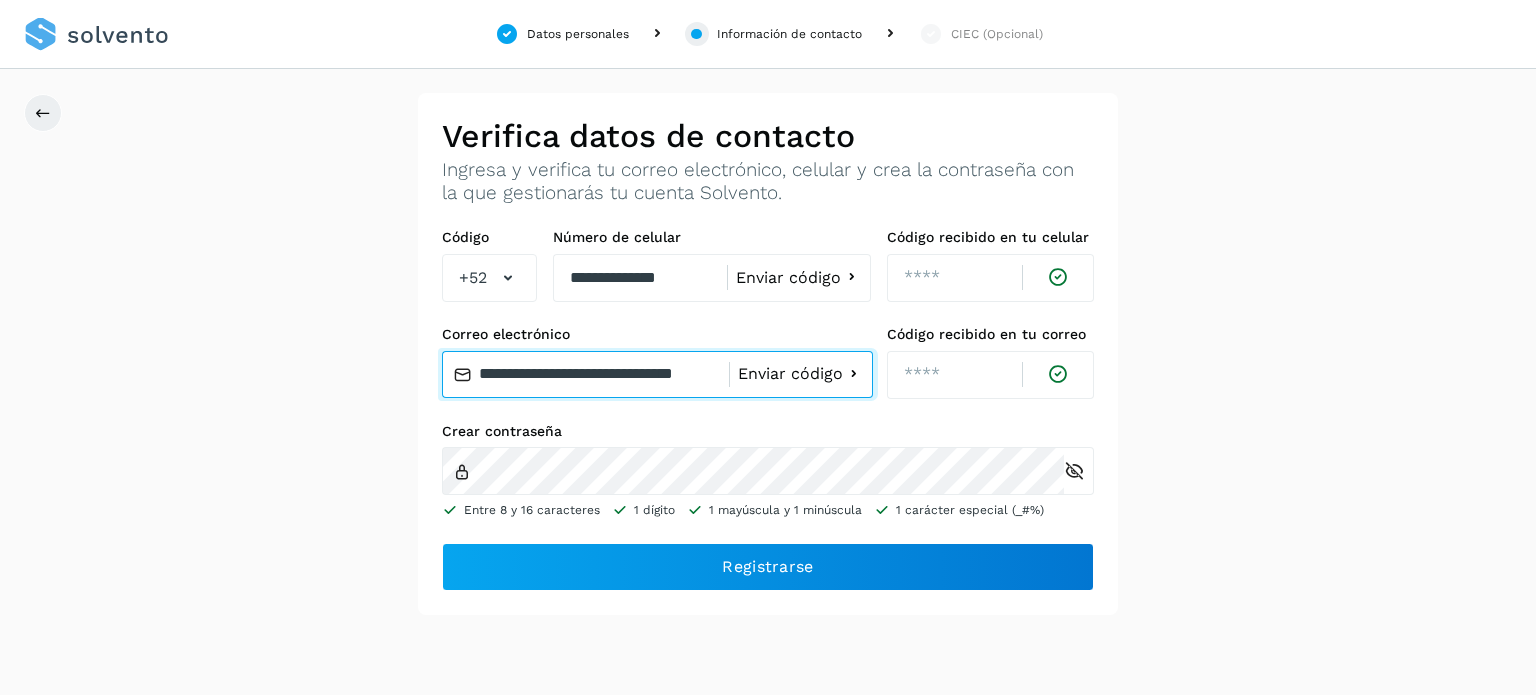 click on "**********" at bounding box center (585, 375) 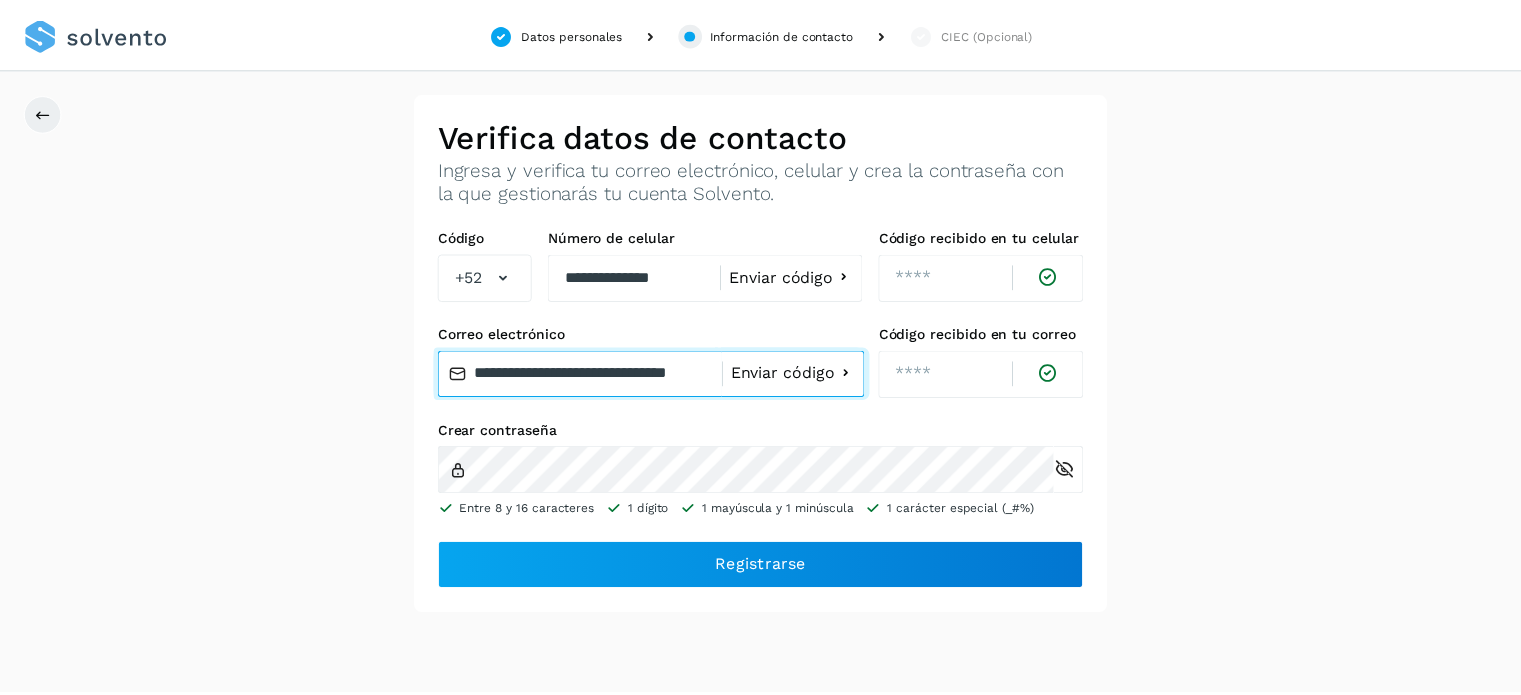 scroll, scrollTop: 0, scrollLeft: 0, axis: both 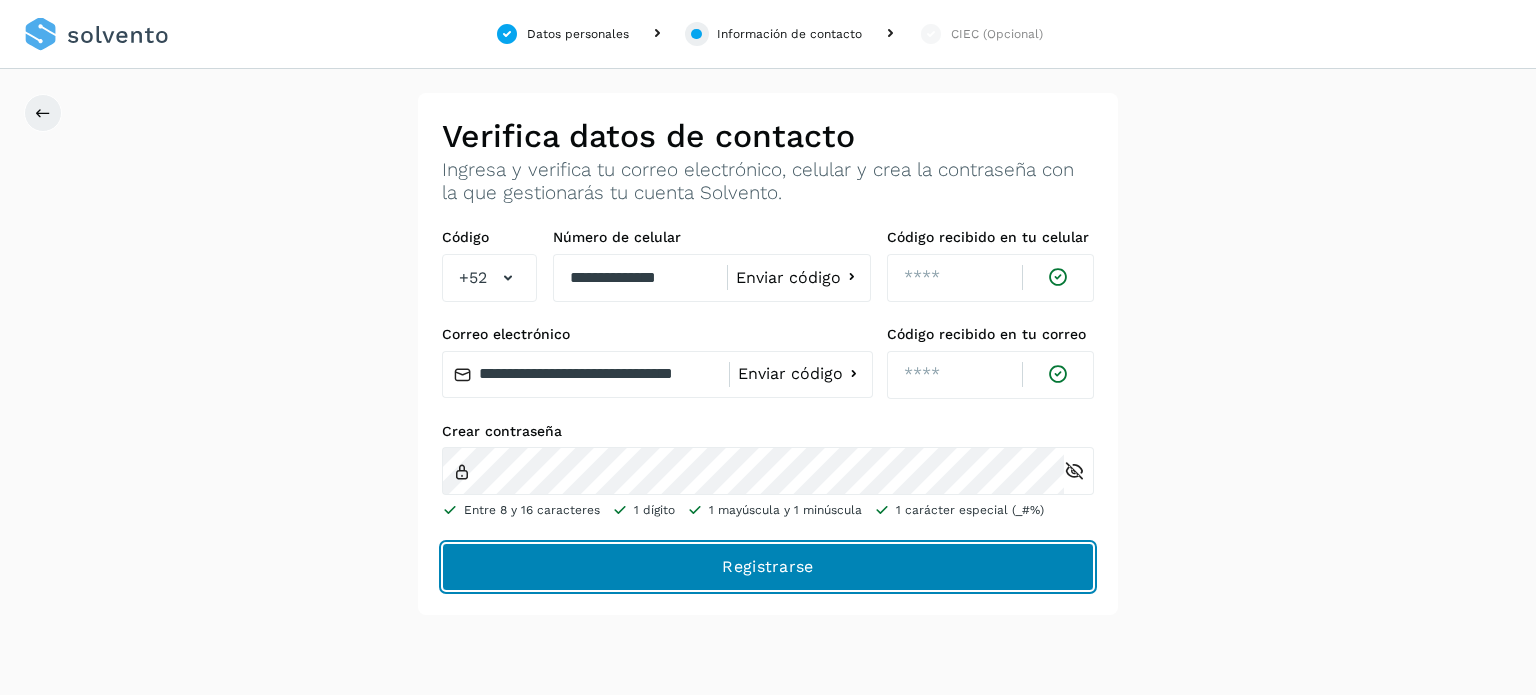 click on "Registrarse" at bounding box center [0, 0] 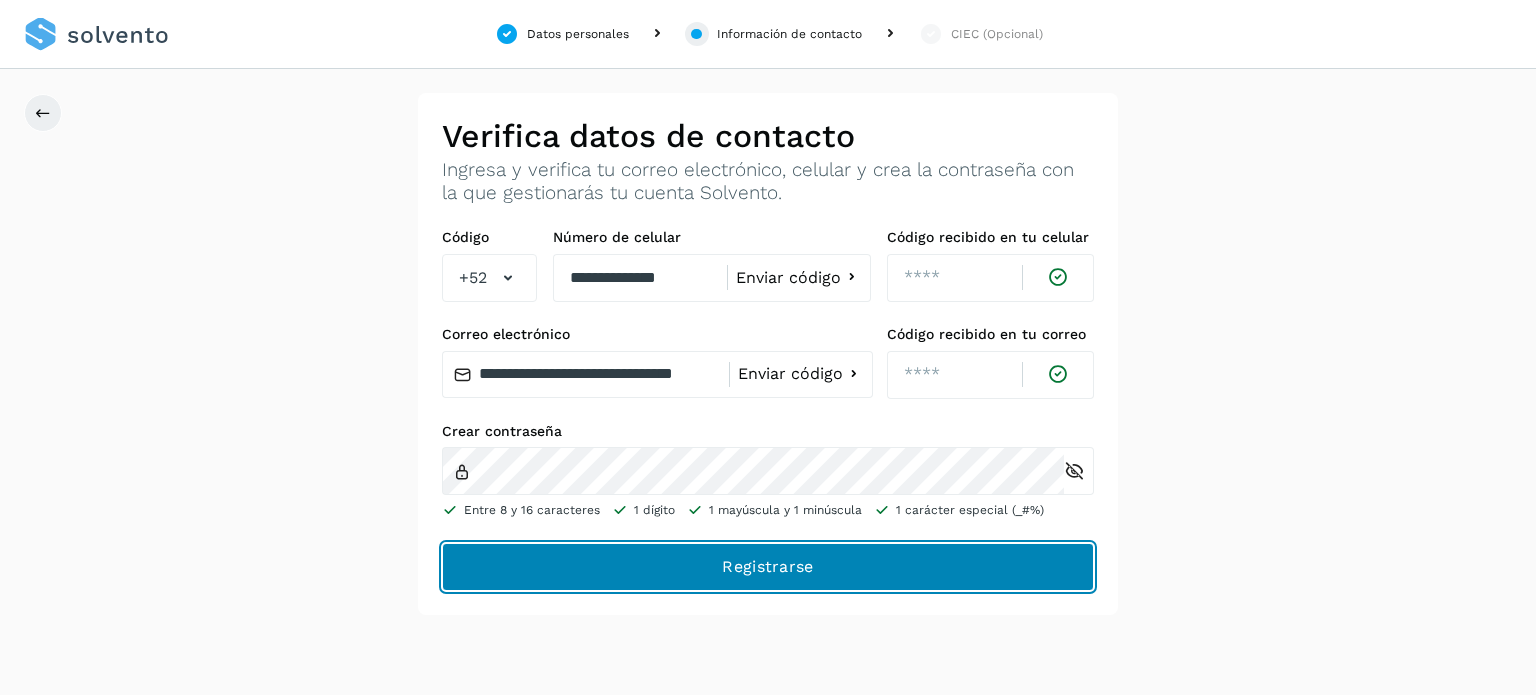 click on "Registrarse" at bounding box center [0, 0] 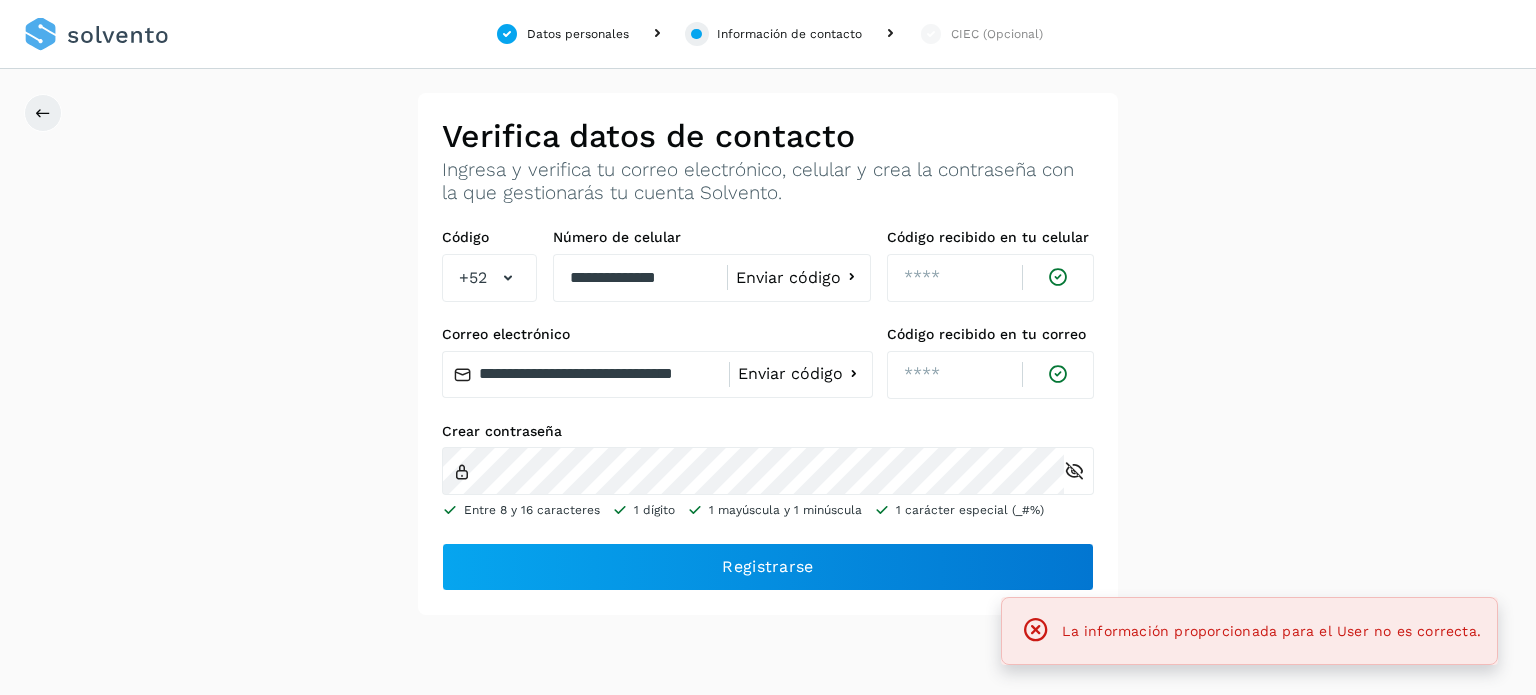 click on "Datos personales" 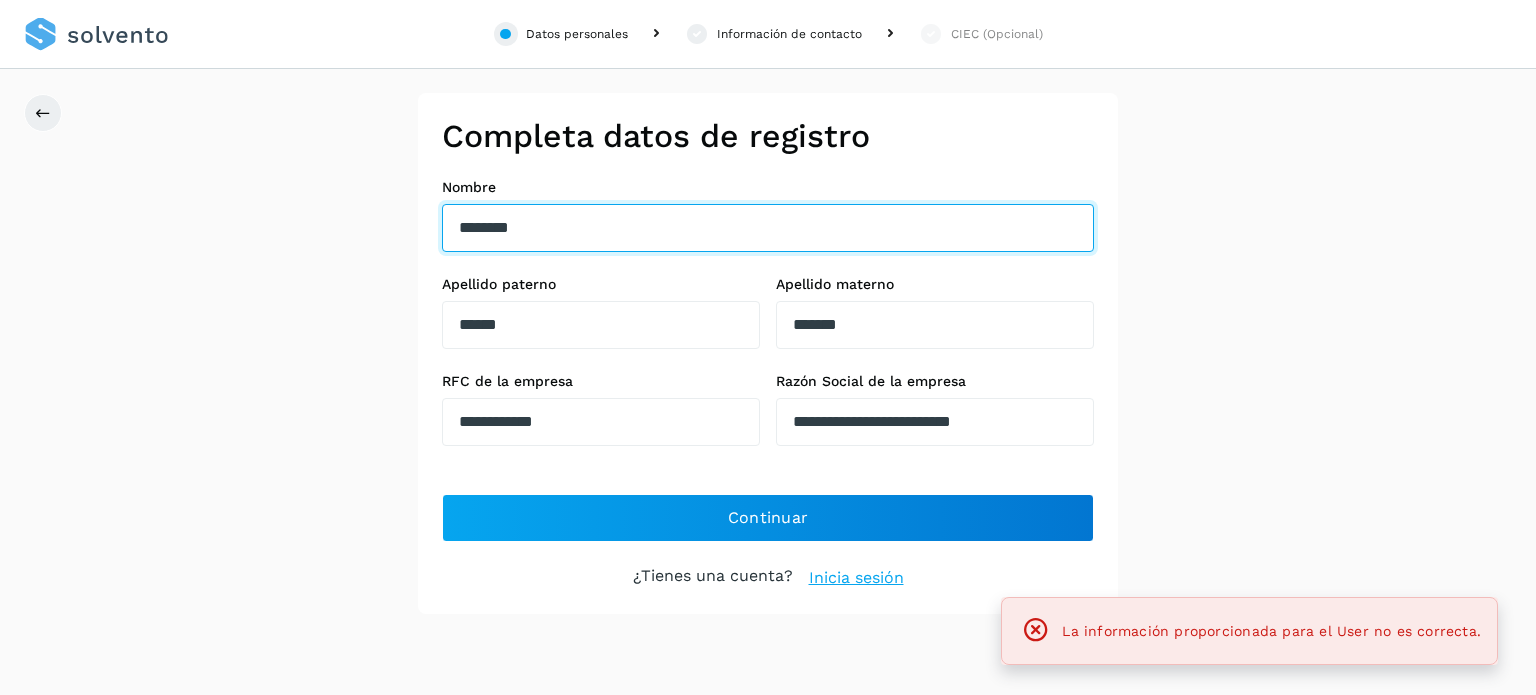click on "********" at bounding box center (768, 228) 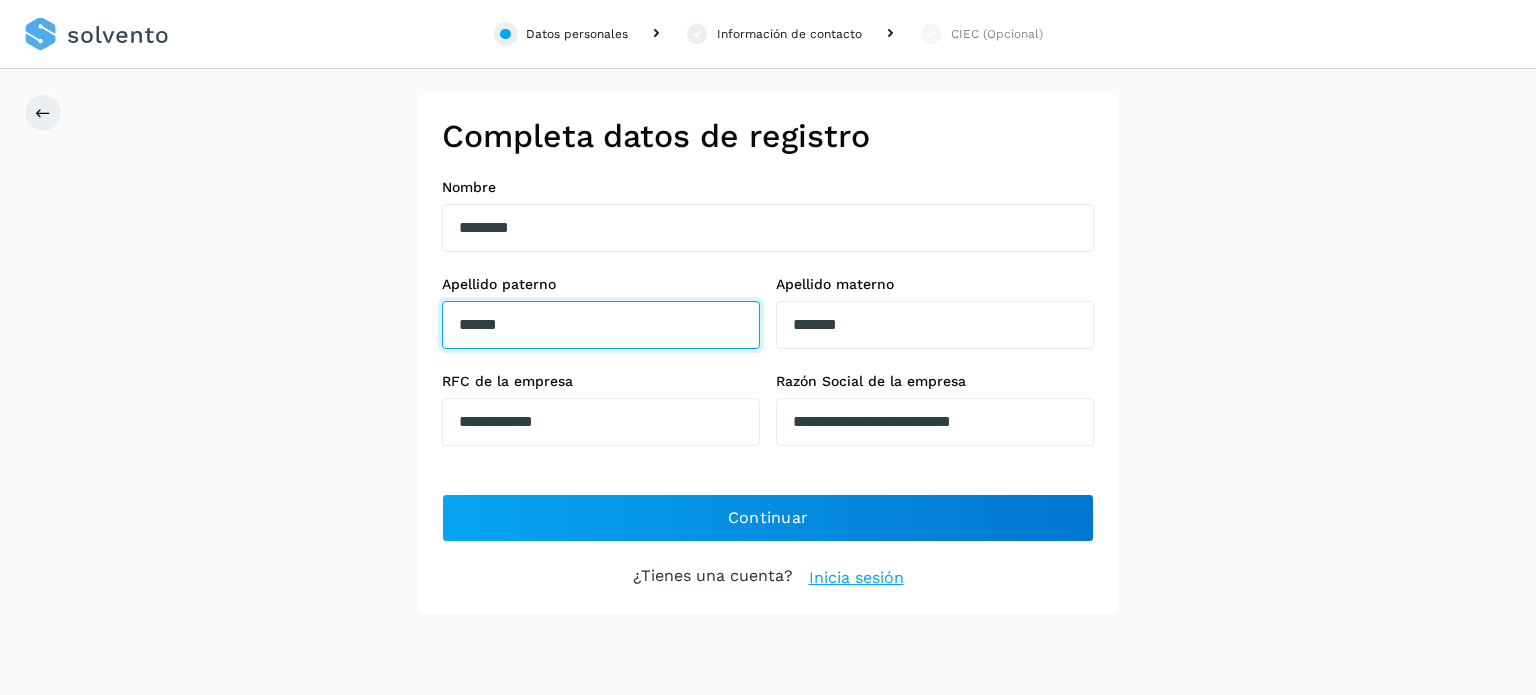 click on "******" at bounding box center [601, 325] 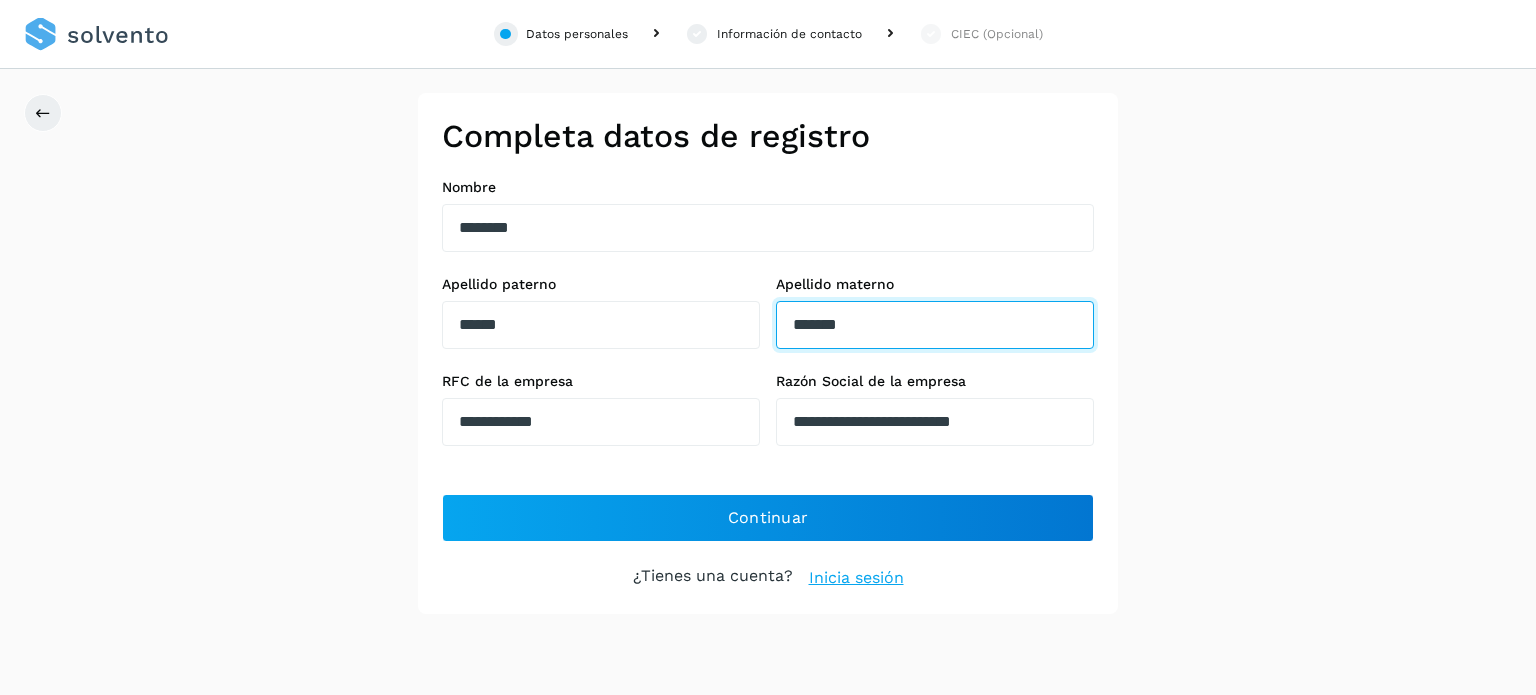 click on "*******" at bounding box center (935, 325) 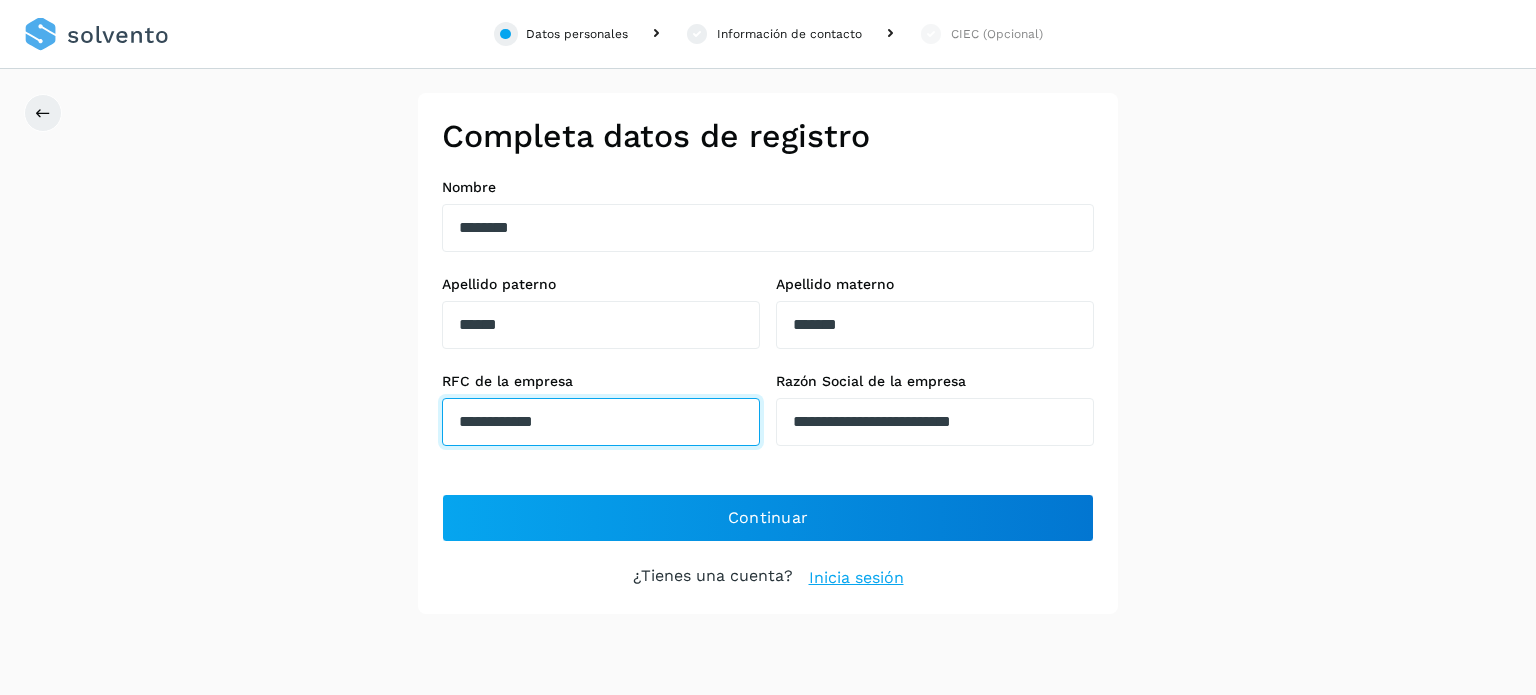 click on "**********" at bounding box center [601, 422] 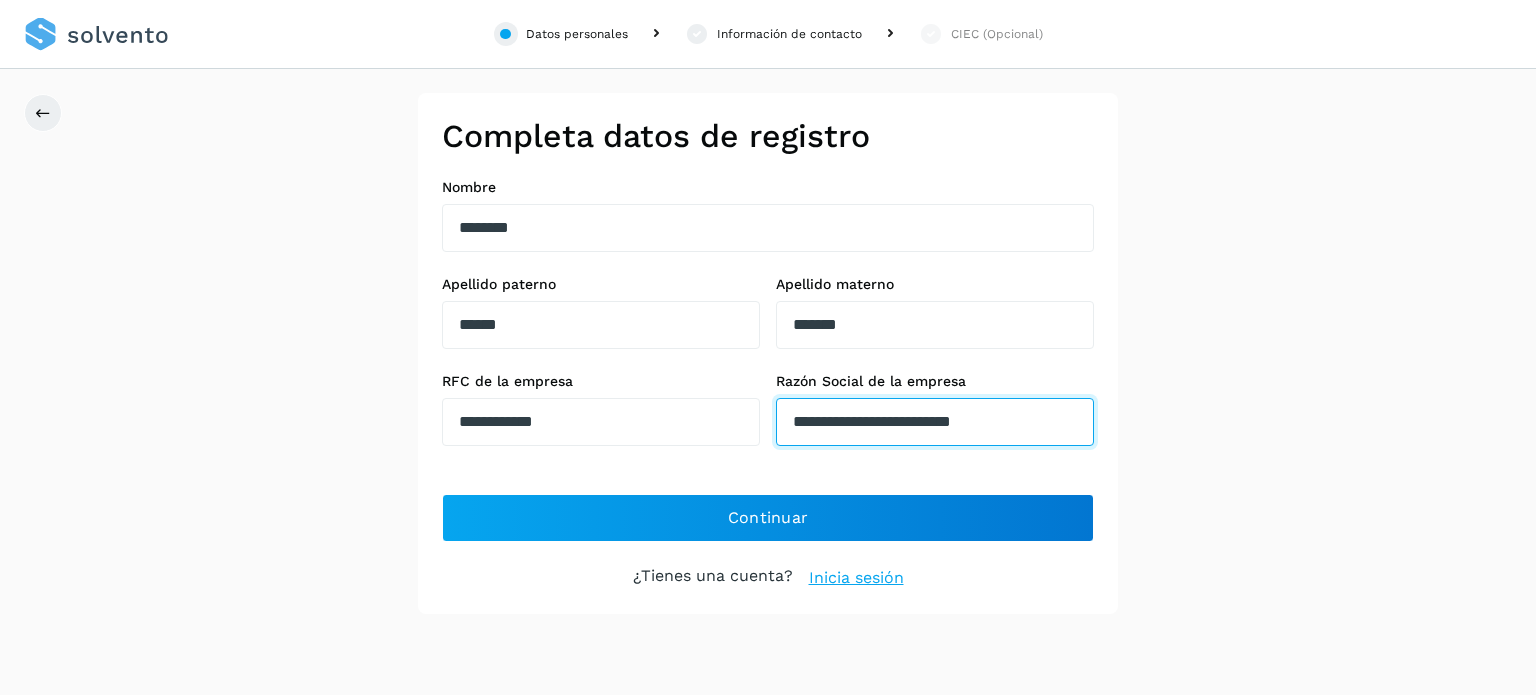 click on "**********" at bounding box center [935, 422] 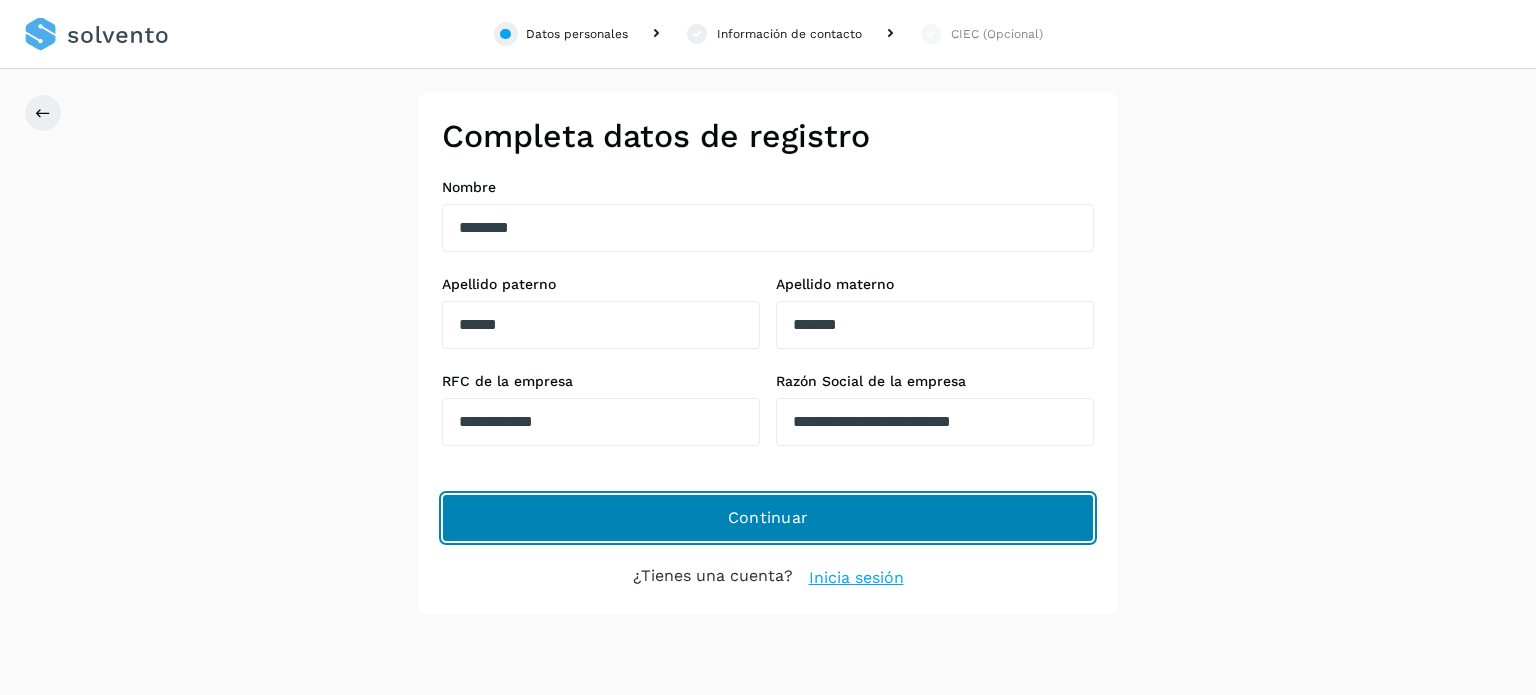 click on "Continuar" at bounding box center [768, 518] 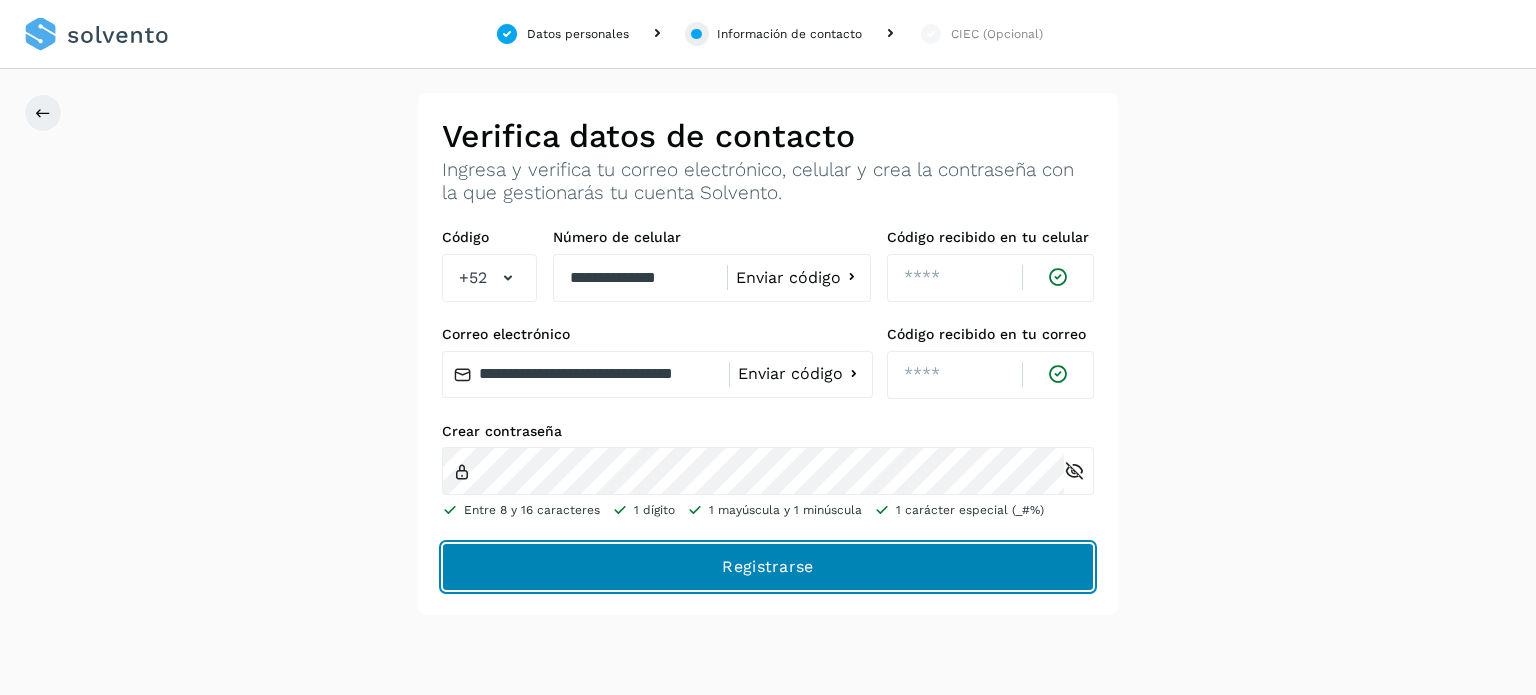 click on "Registrarse" 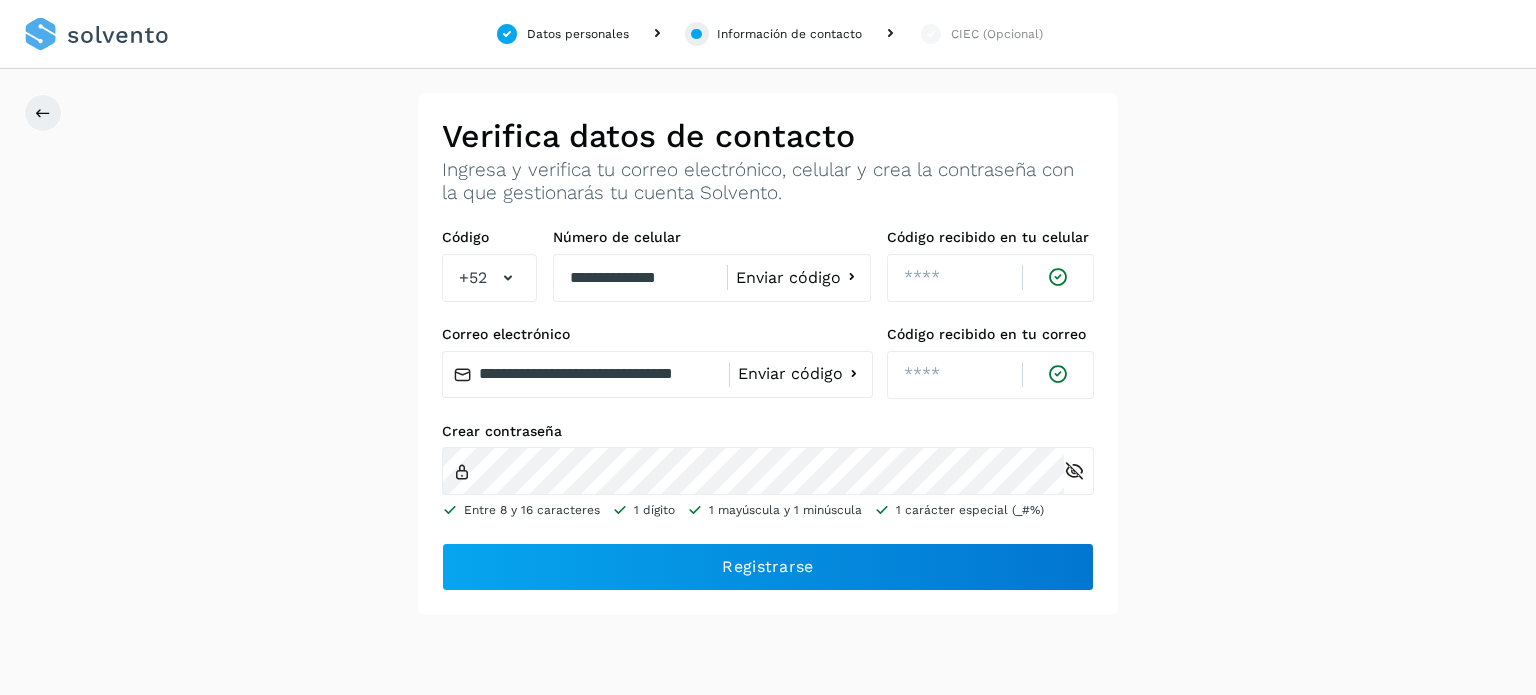 click 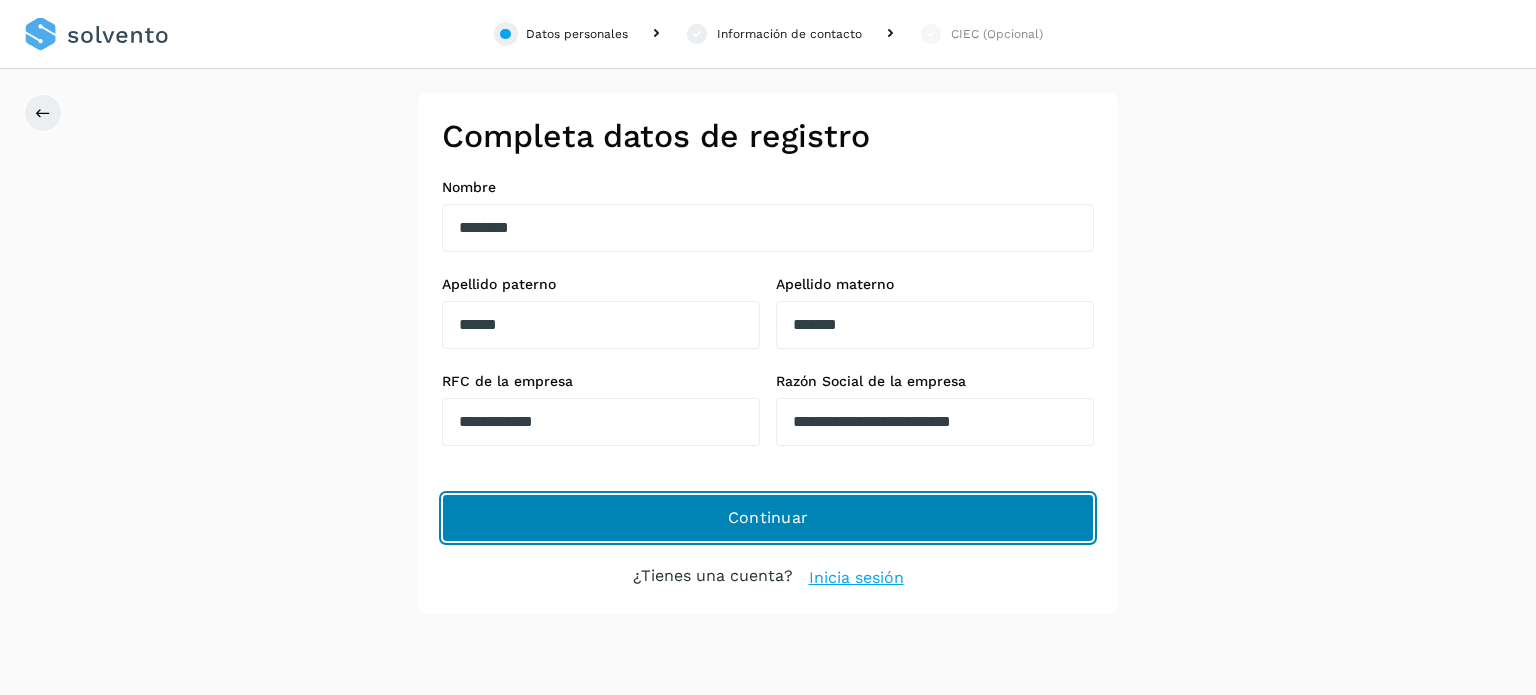 click on "Continuar" at bounding box center (768, 518) 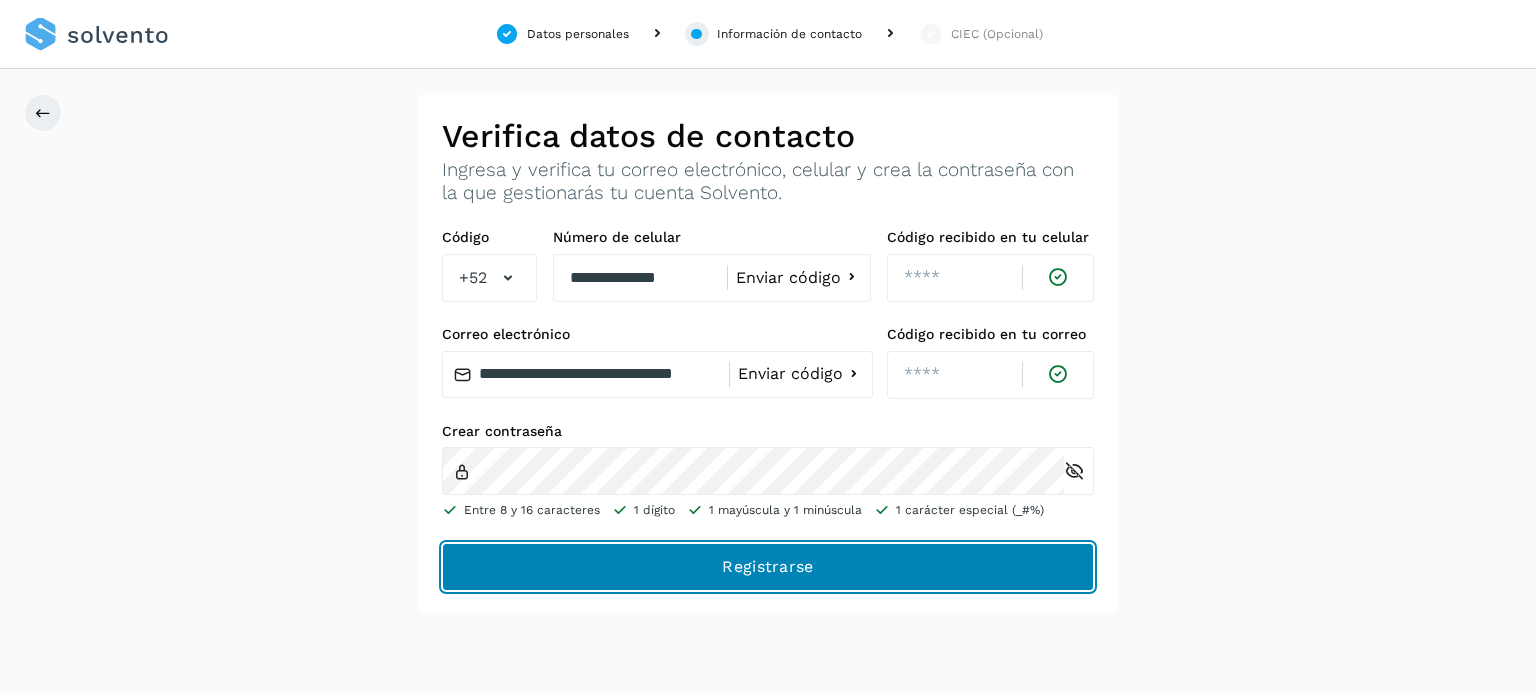 click on "Registrarse" at bounding box center [0, 0] 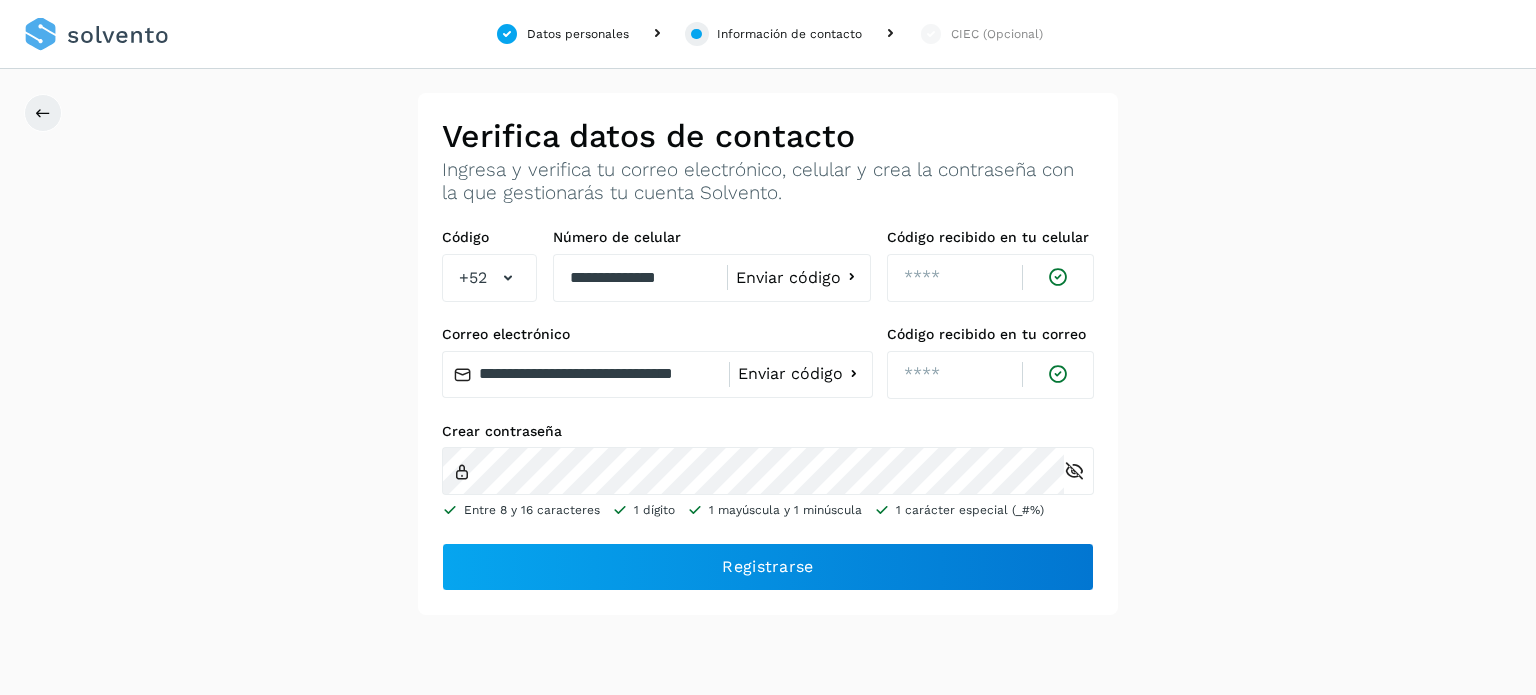 click 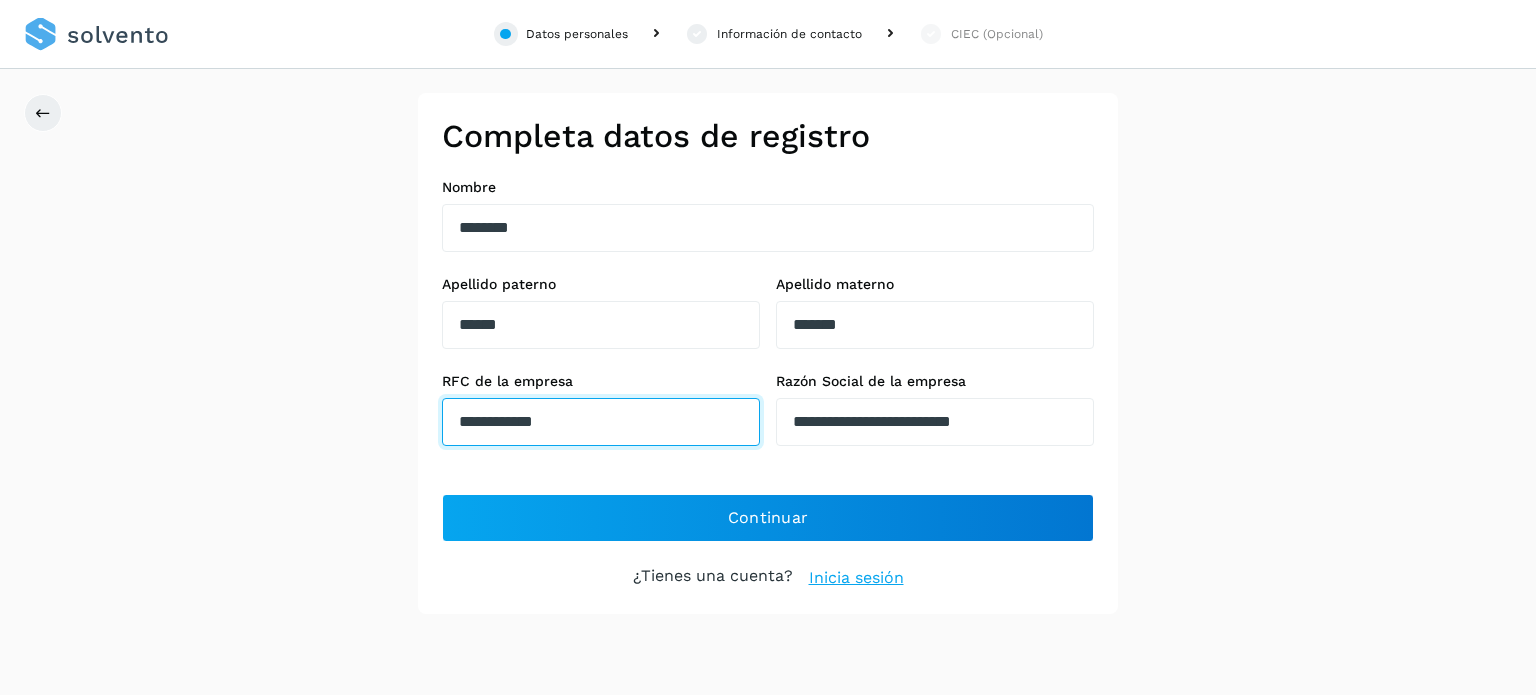 click on "**********" at bounding box center [601, 422] 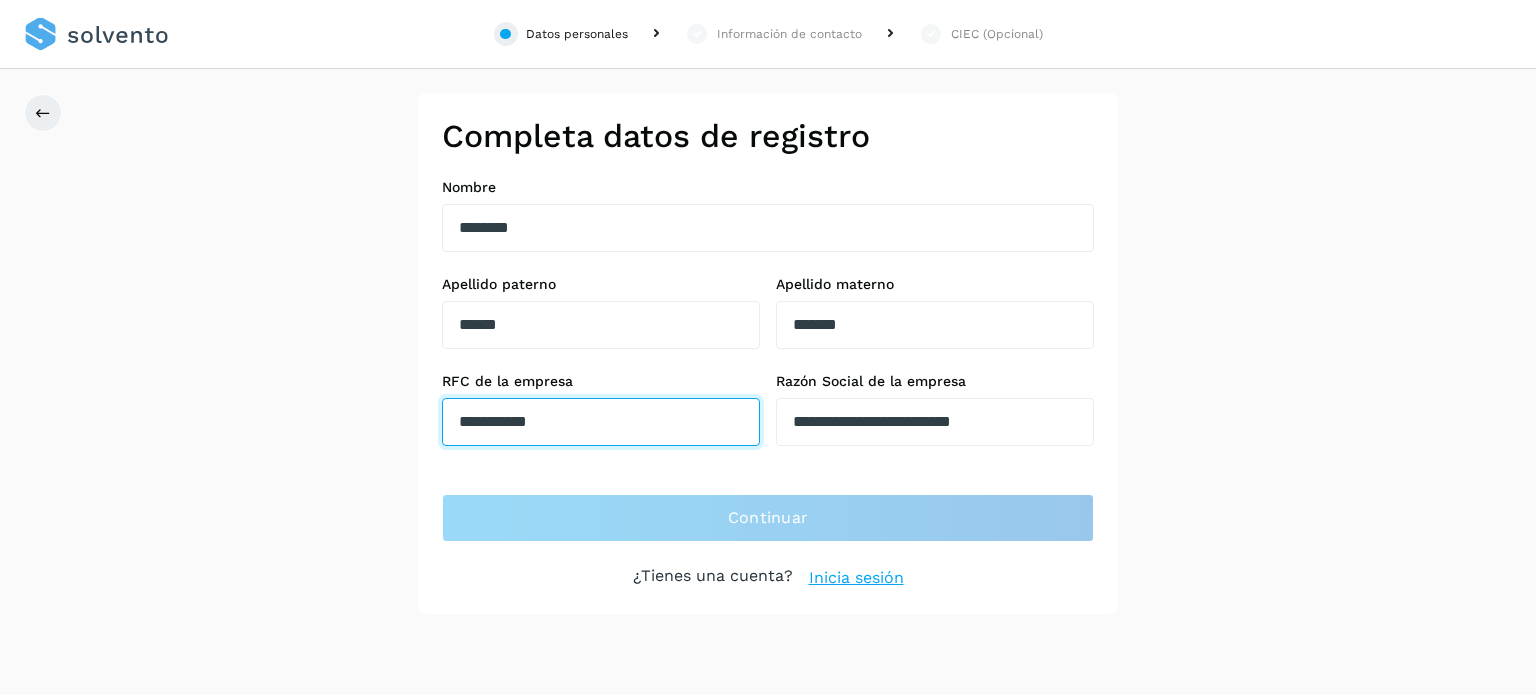 type on "**********" 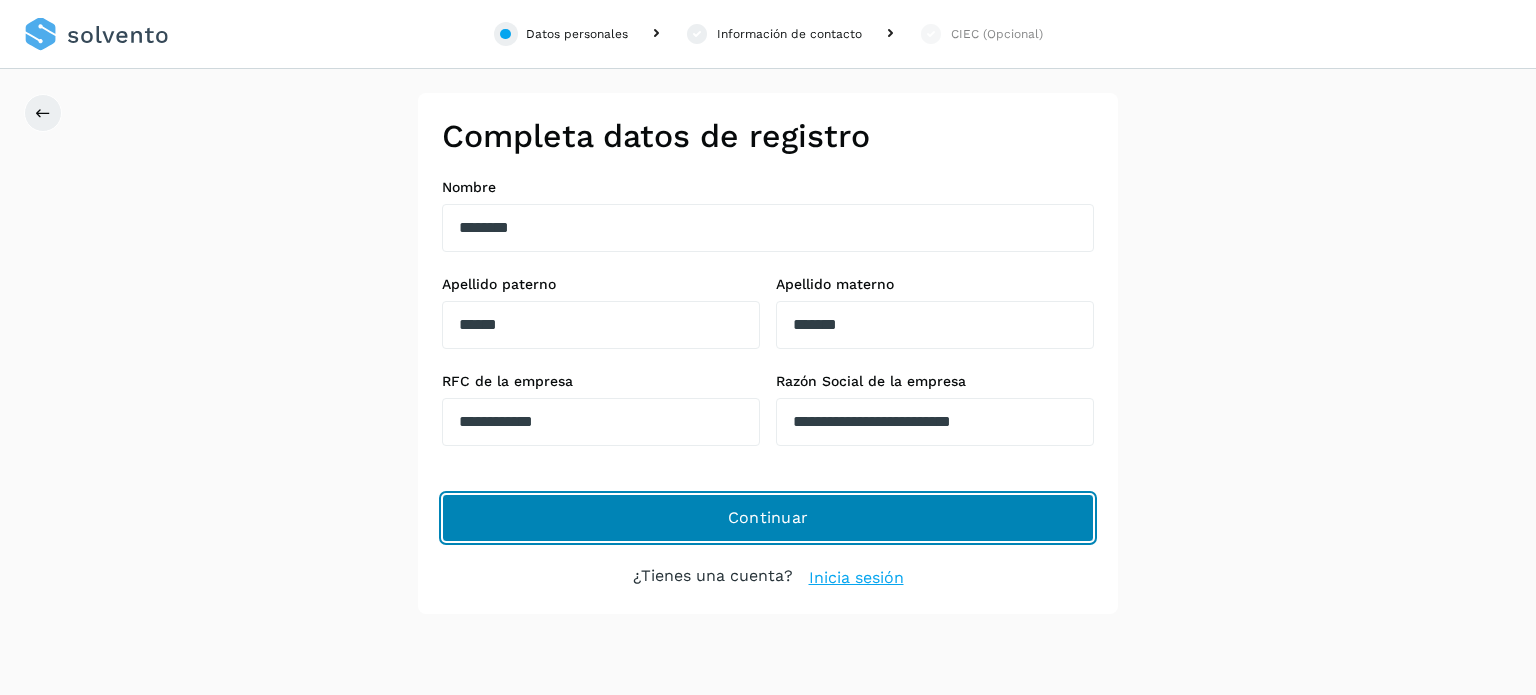 click on "Continuar" at bounding box center (768, 518) 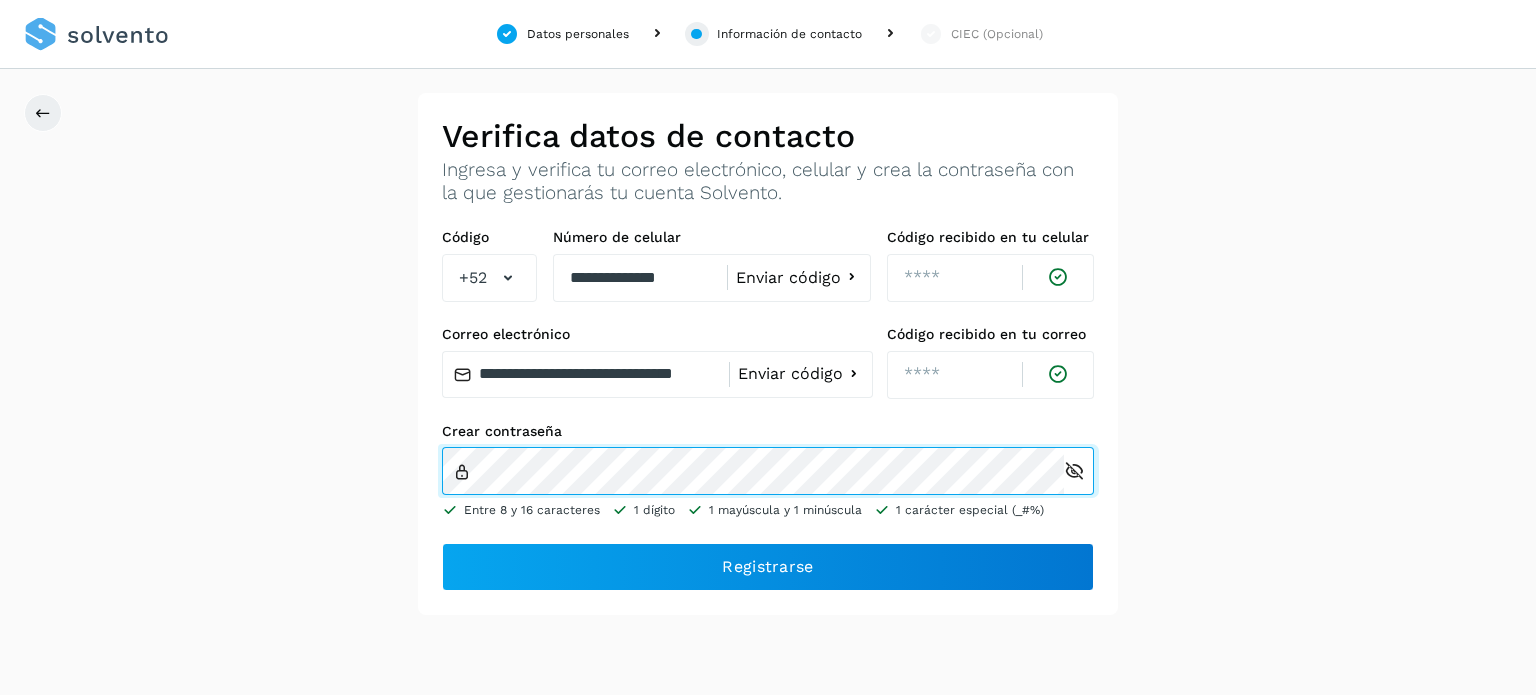 click on "Crear contraseña   Entre 8 y 16 caracteres  1 dígito  1 mayúscula y 1 minúscula  1 carácter especial (_#%)" 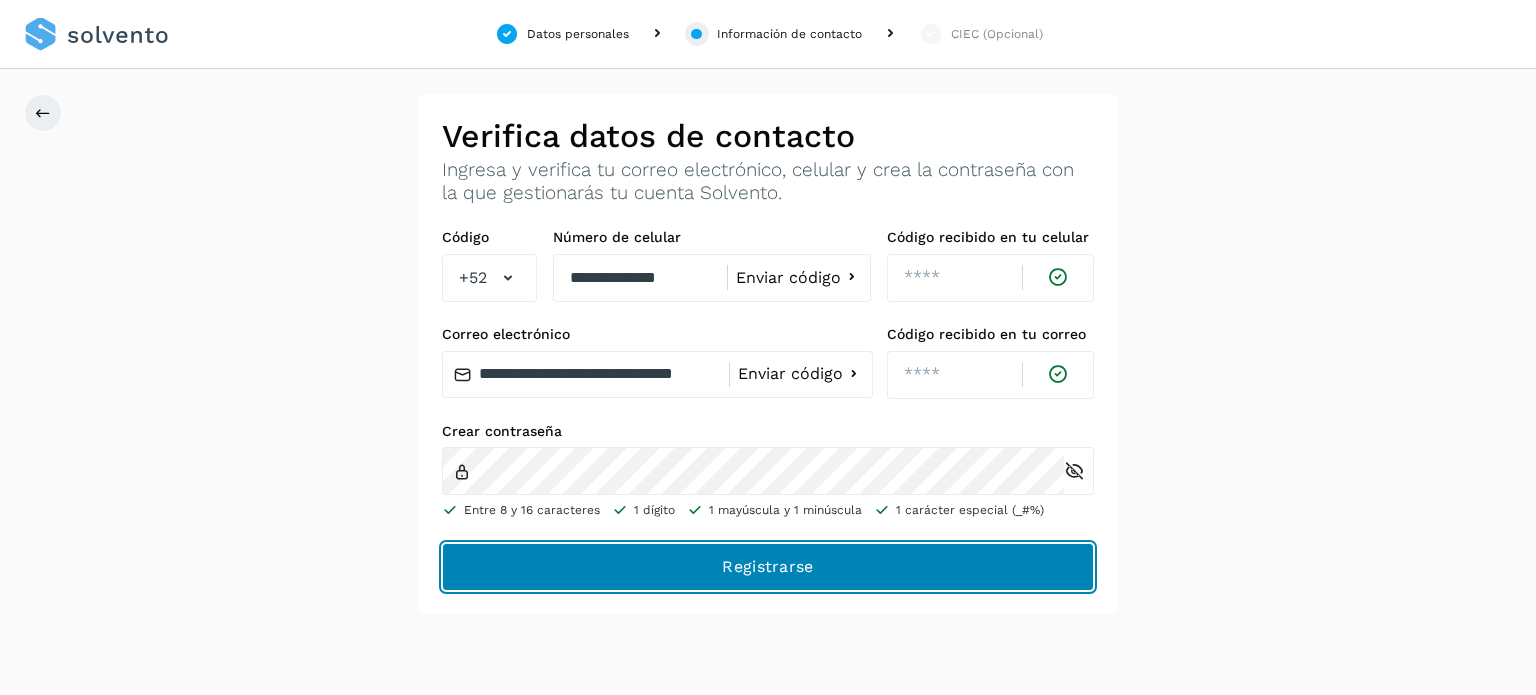 click on "Registrarse" at bounding box center [0, 0] 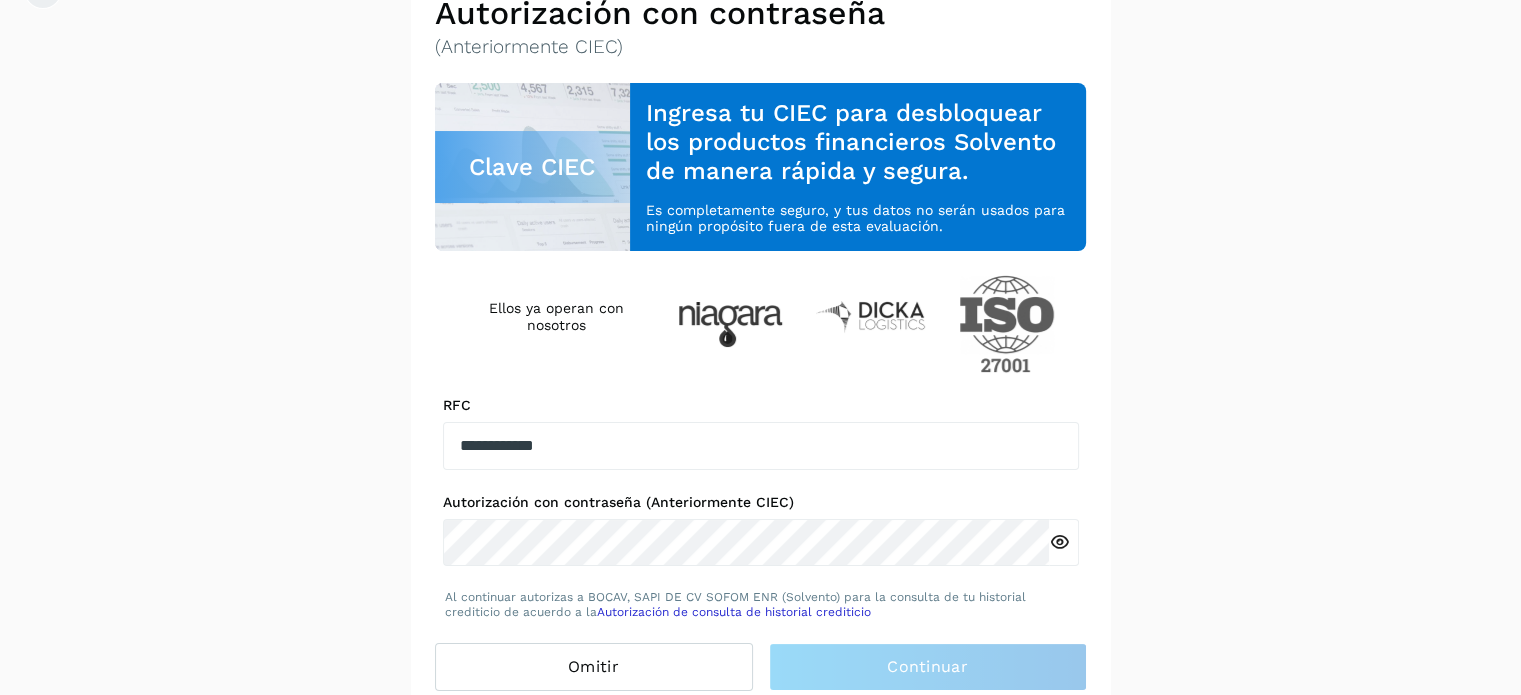 scroll, scrollTop: 142, scrollLeft: 0, axis: vertical 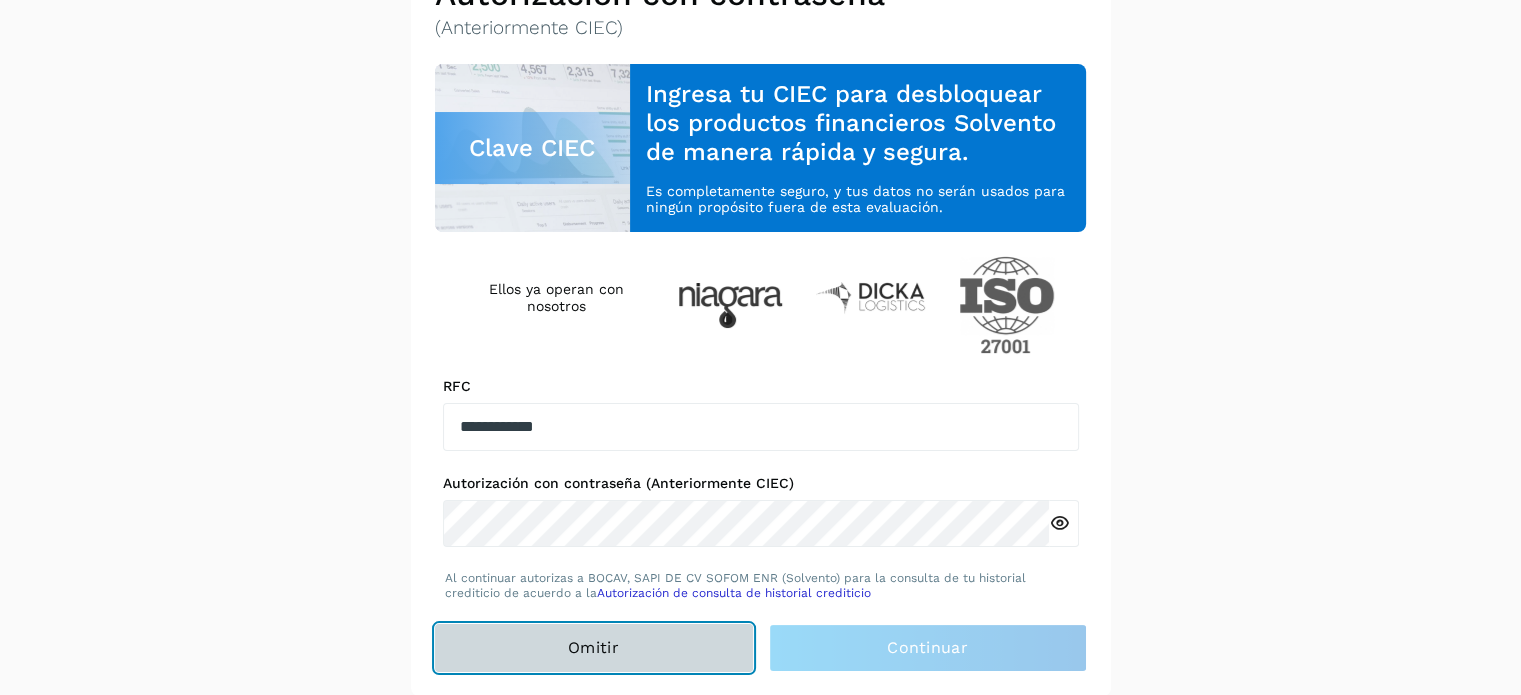 click on "Omitir" at bounding box center (594, 648) 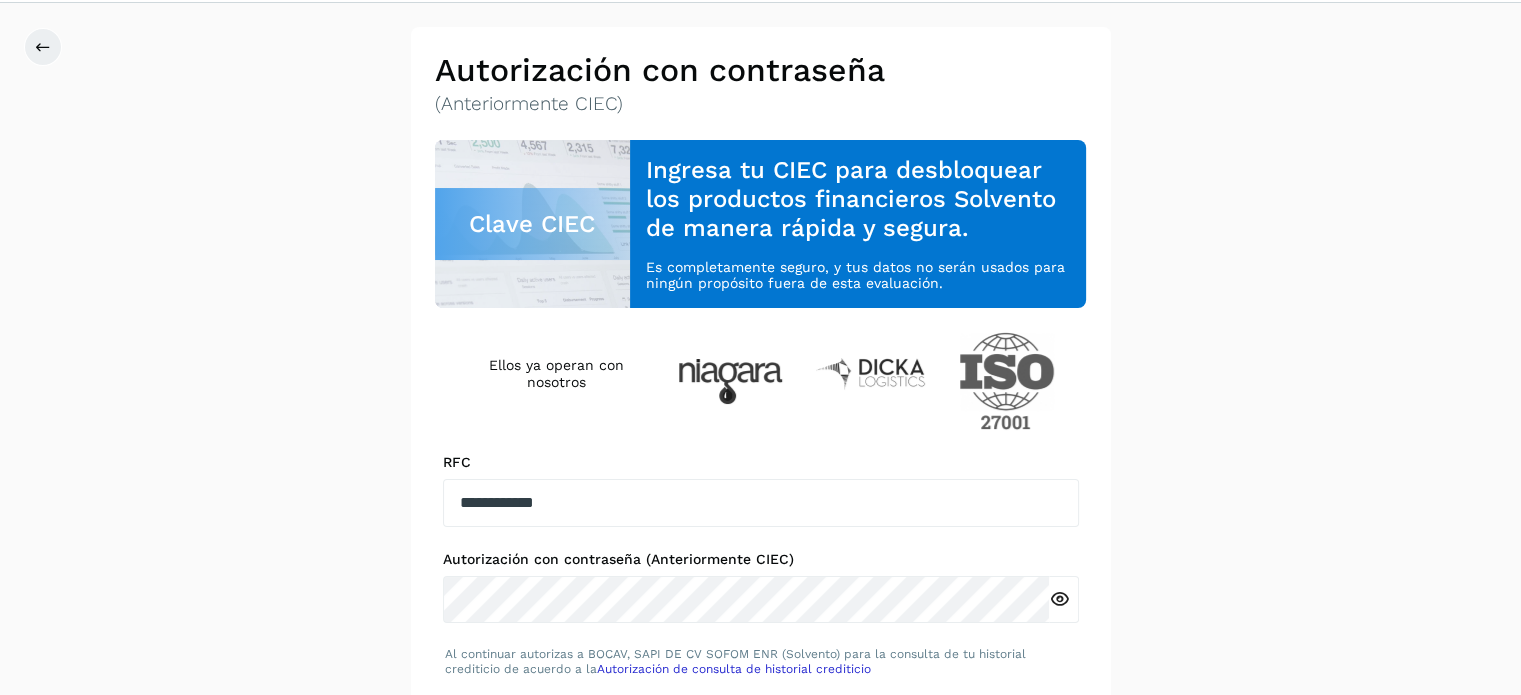 scroll, scrollTop: 142, scrollLeft: 0, axis: vertical 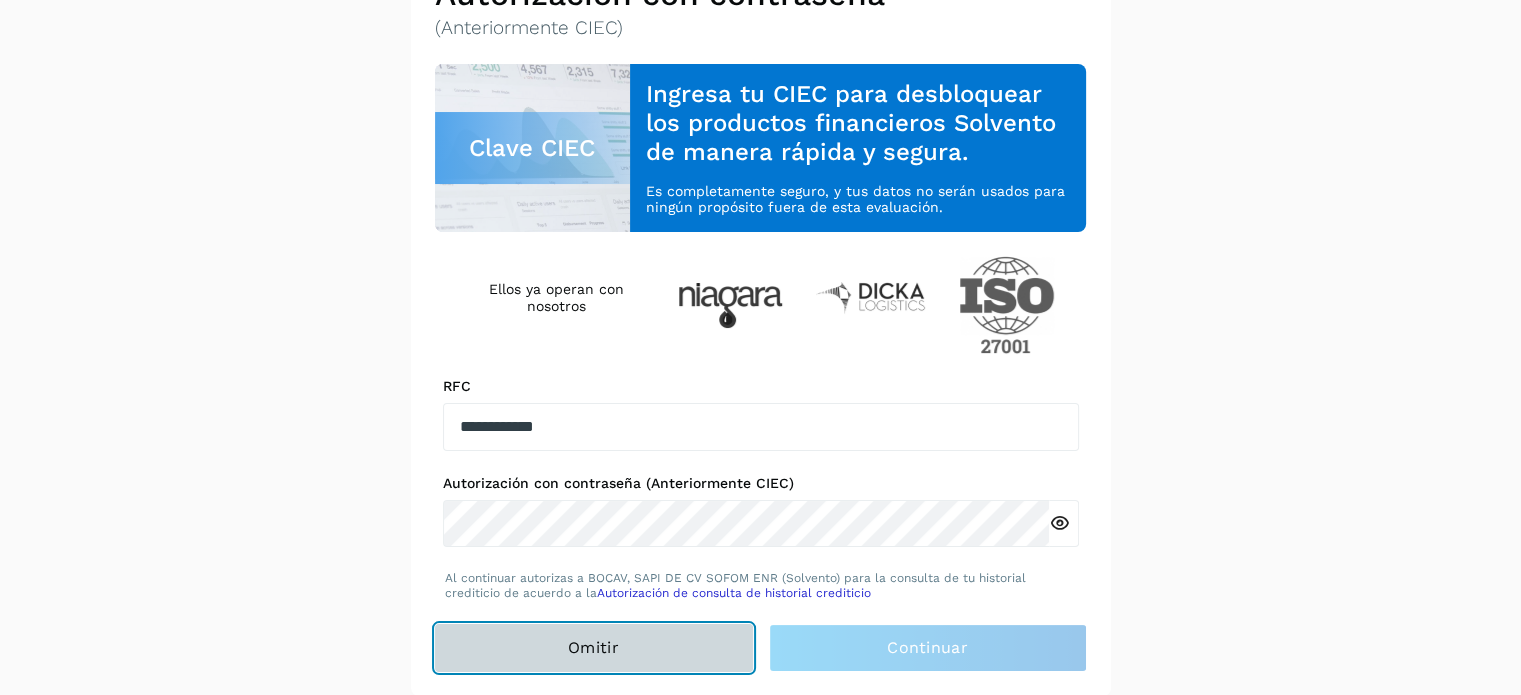 type 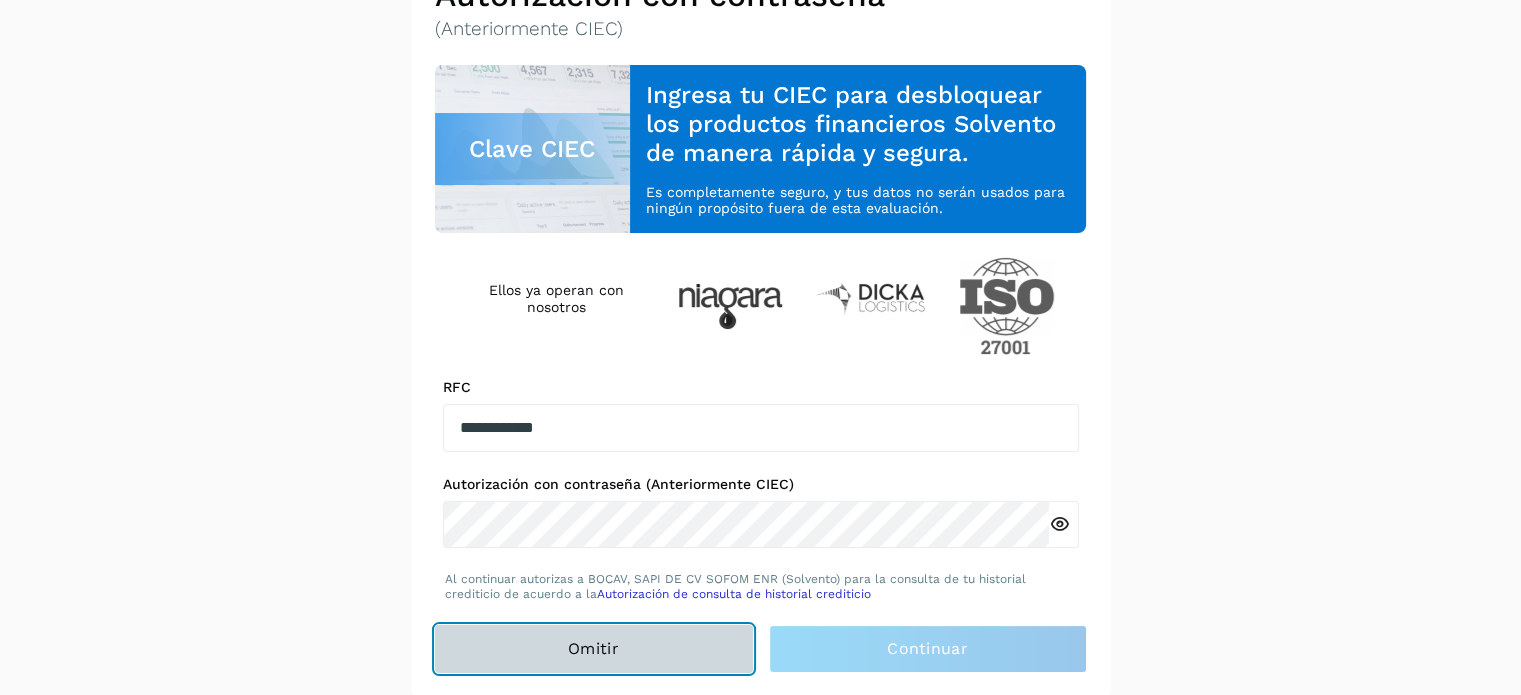 scroll, scrollTop: 142, scrollLeft: 0, axis: vertical 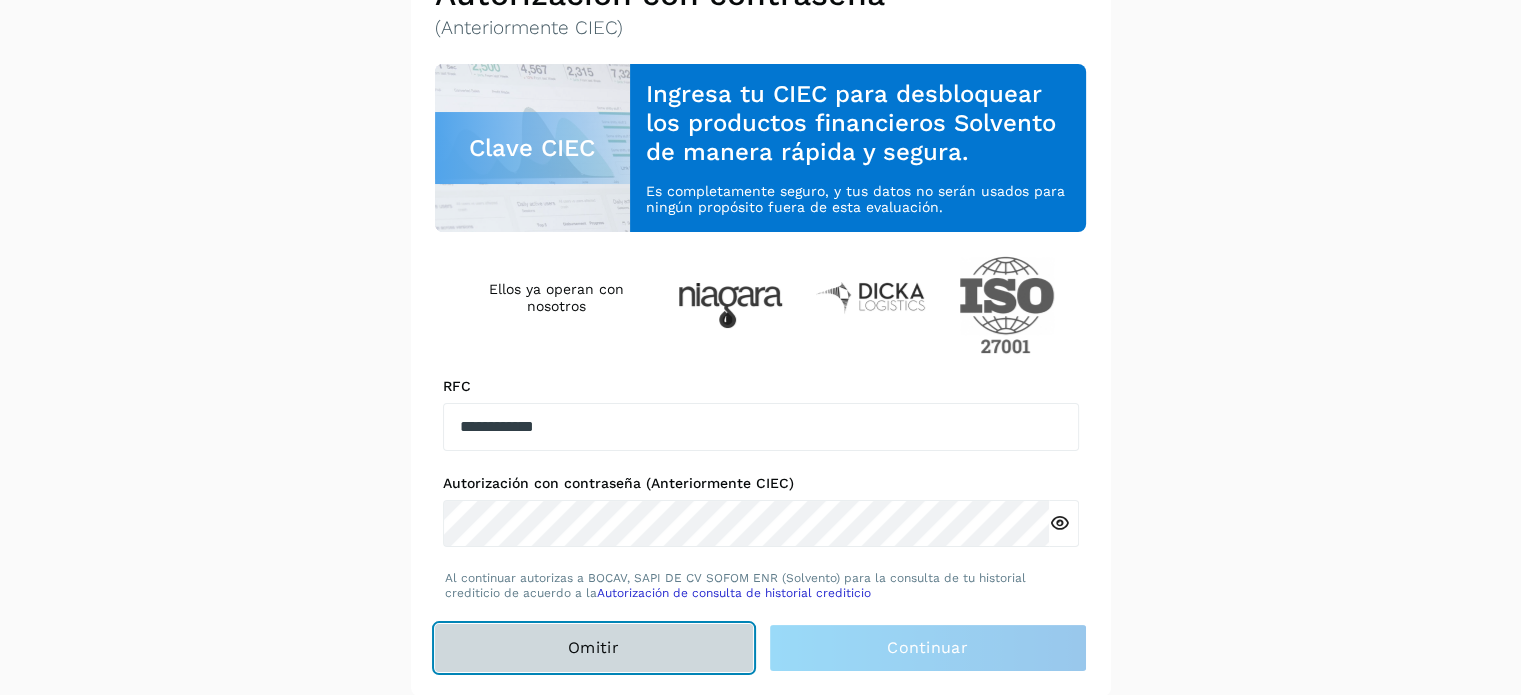 click on "Omitir" at bounding box center [594, 648] 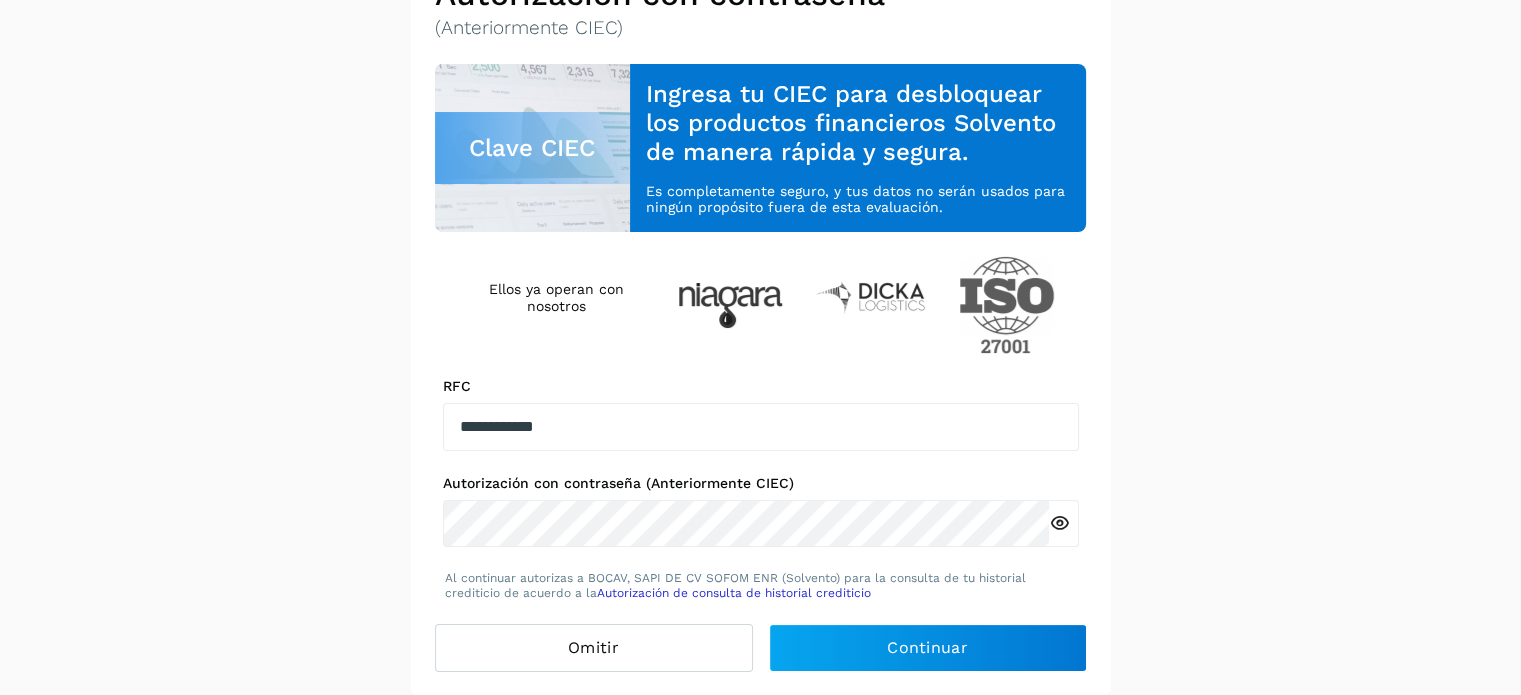 click on "**********" at bounding box center (760, 323) 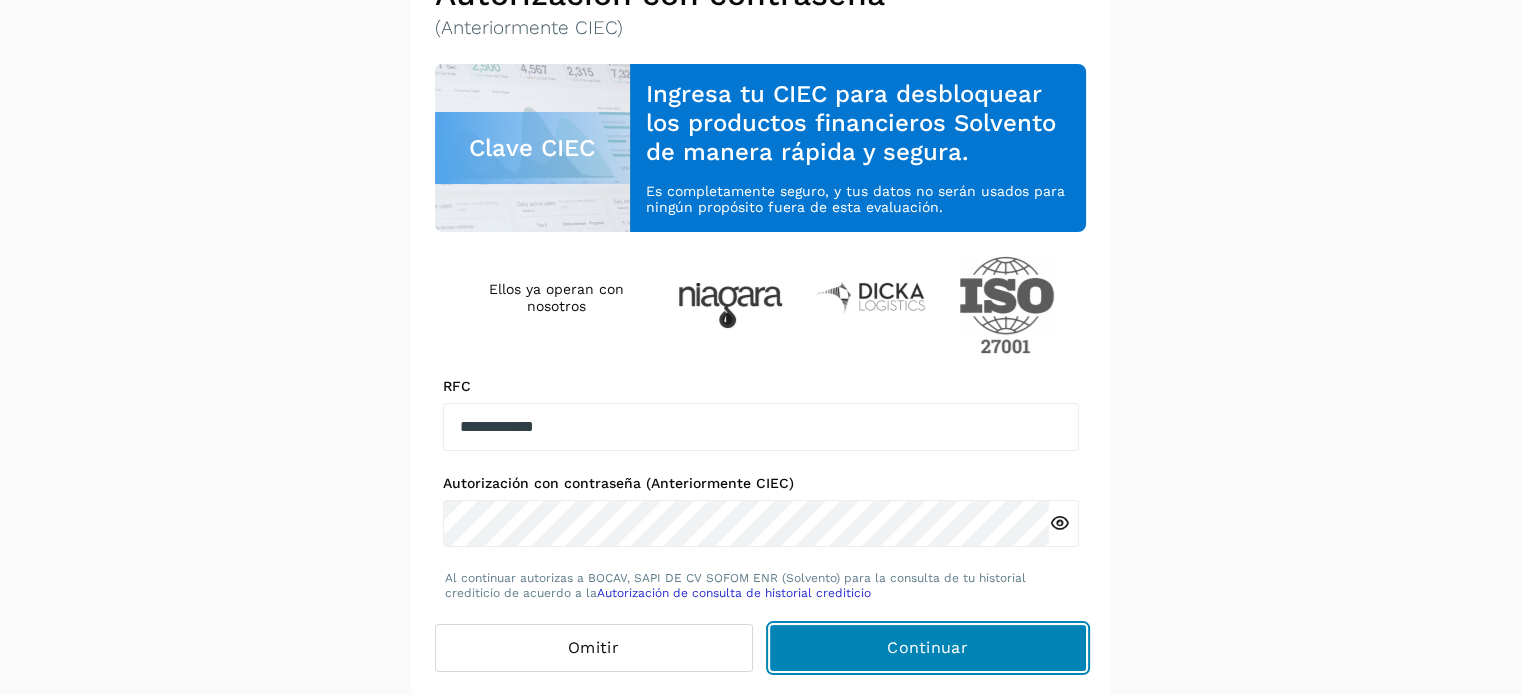 click on "Continuar" at bounding box center [928, 648] 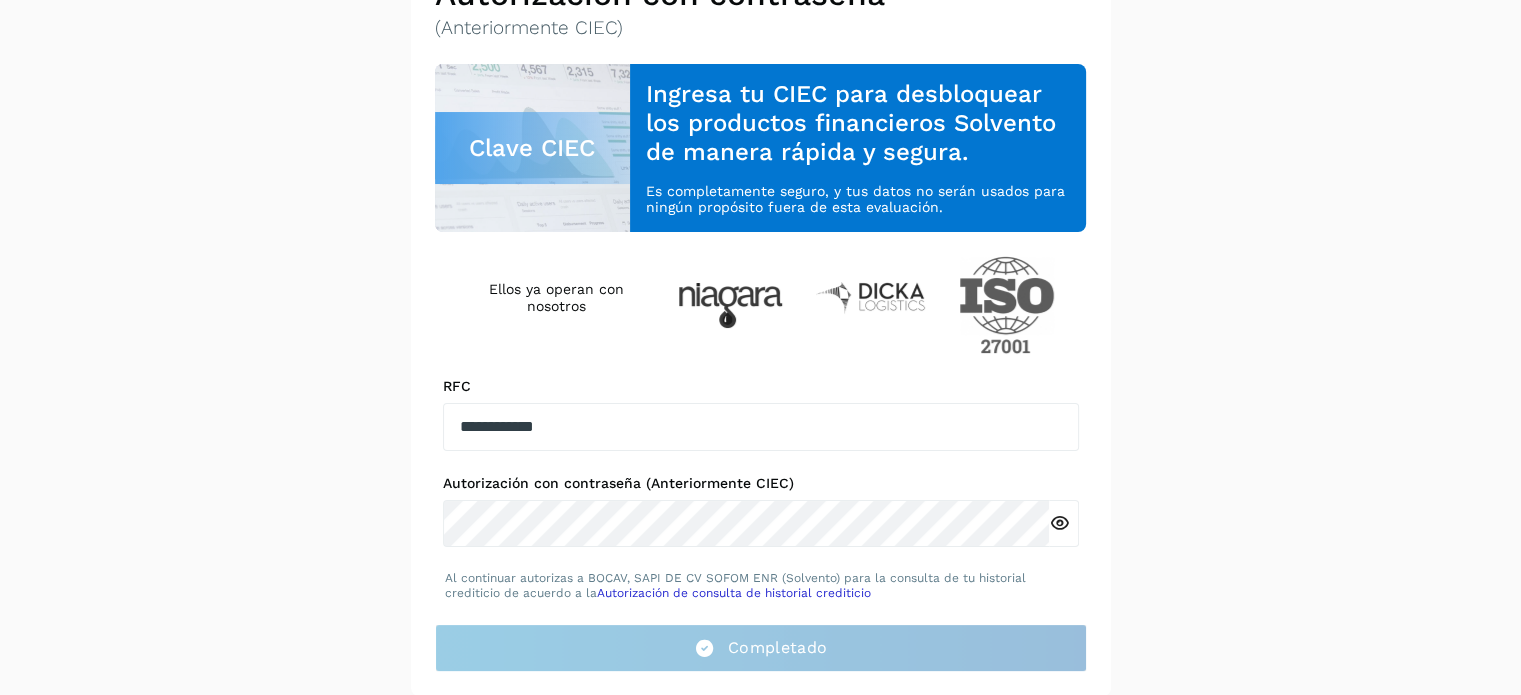 click on "**********" at bounding box center [760, 323] 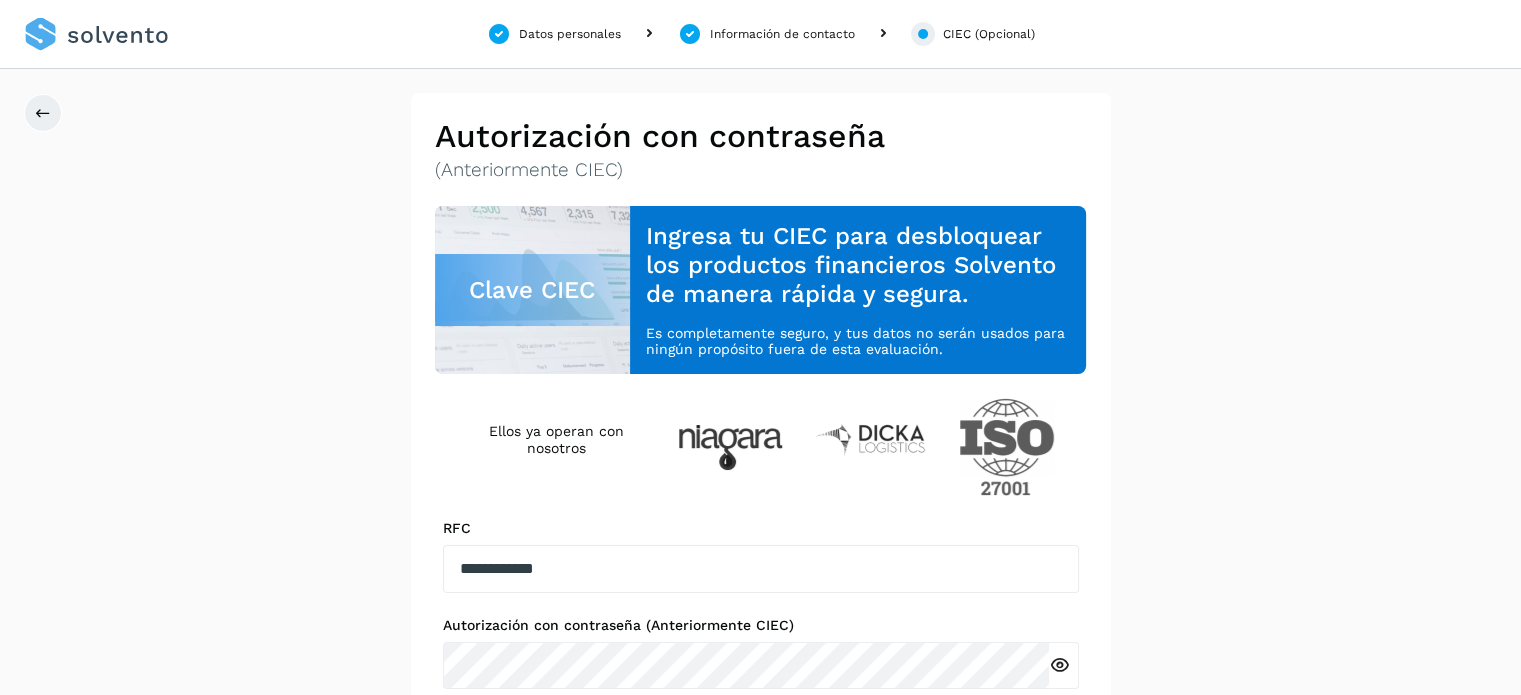 scroll, scrollTop: 142, scrollLeft: 0, axis: vertical 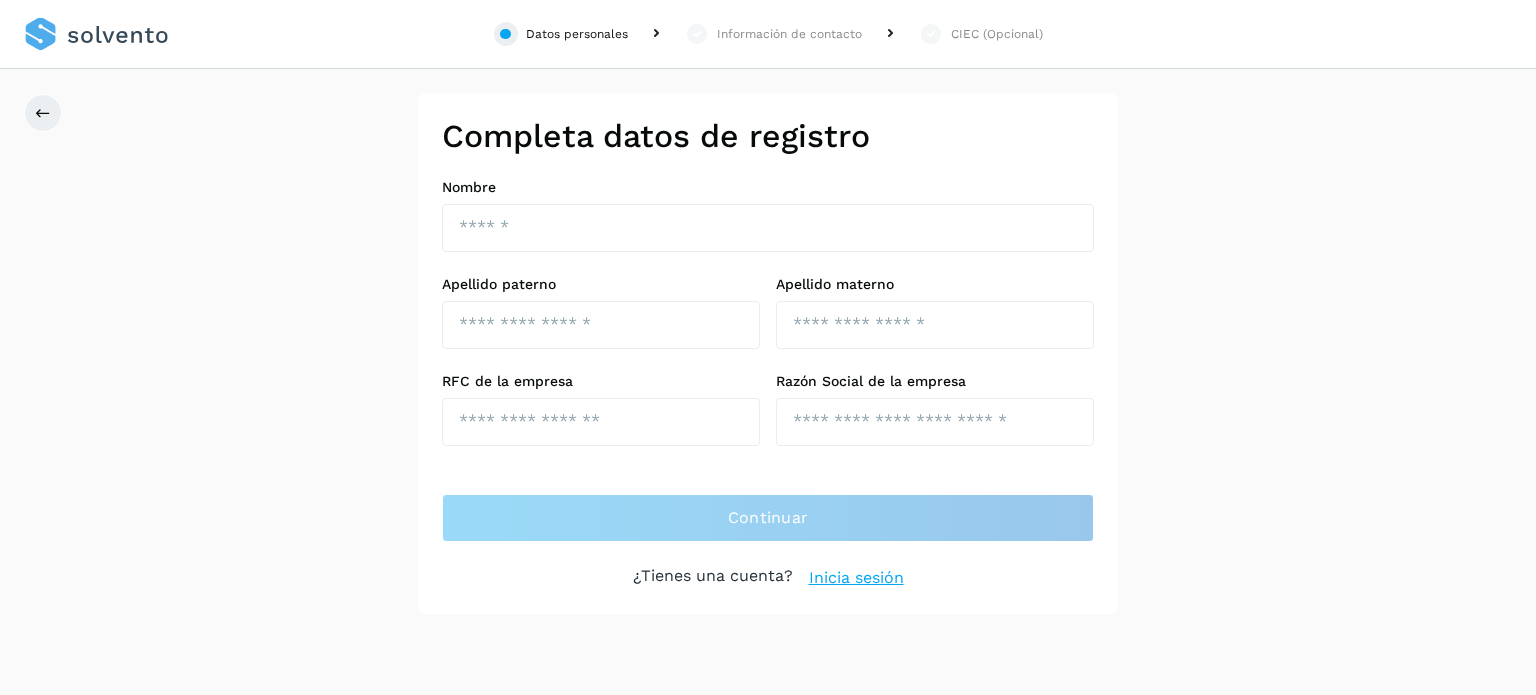 click on "Inicia sesión" at bounding box center [856, 578] 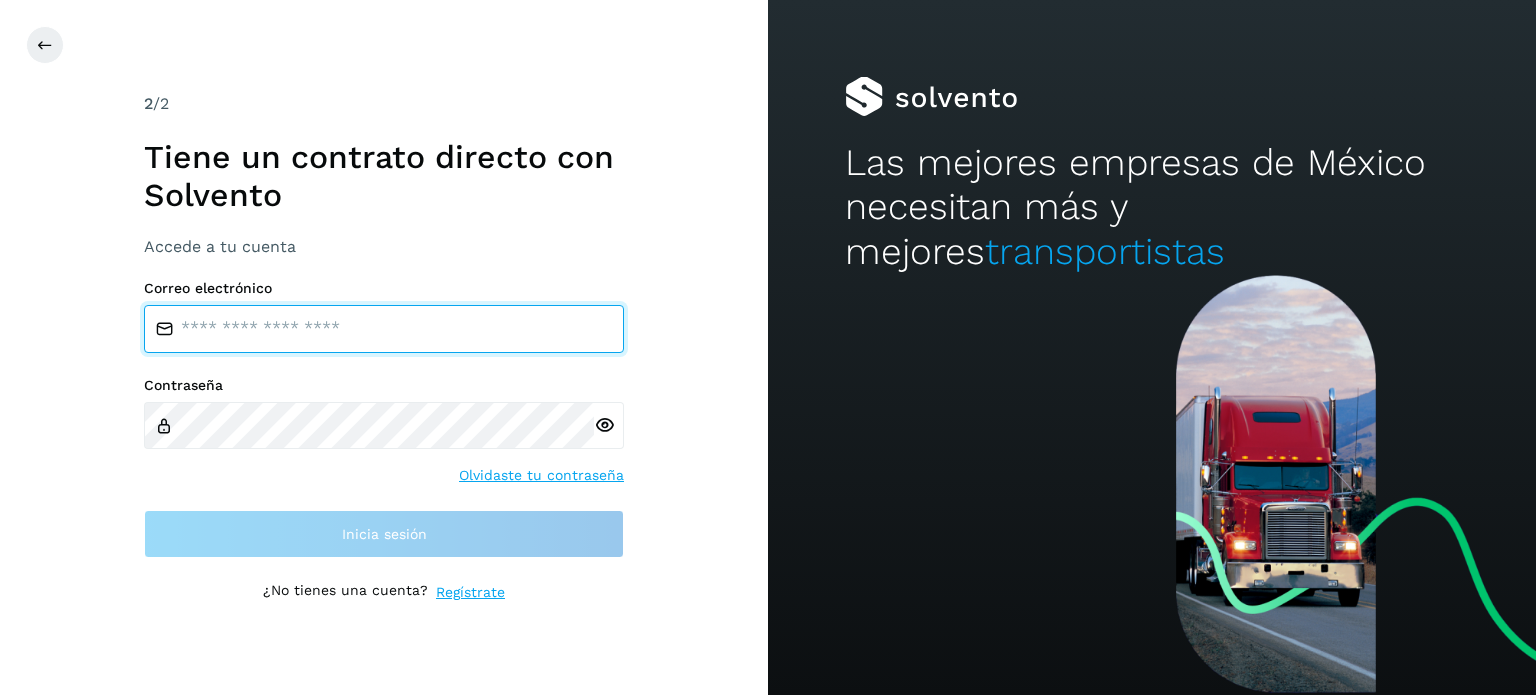 click at bounding box center (384, 329) 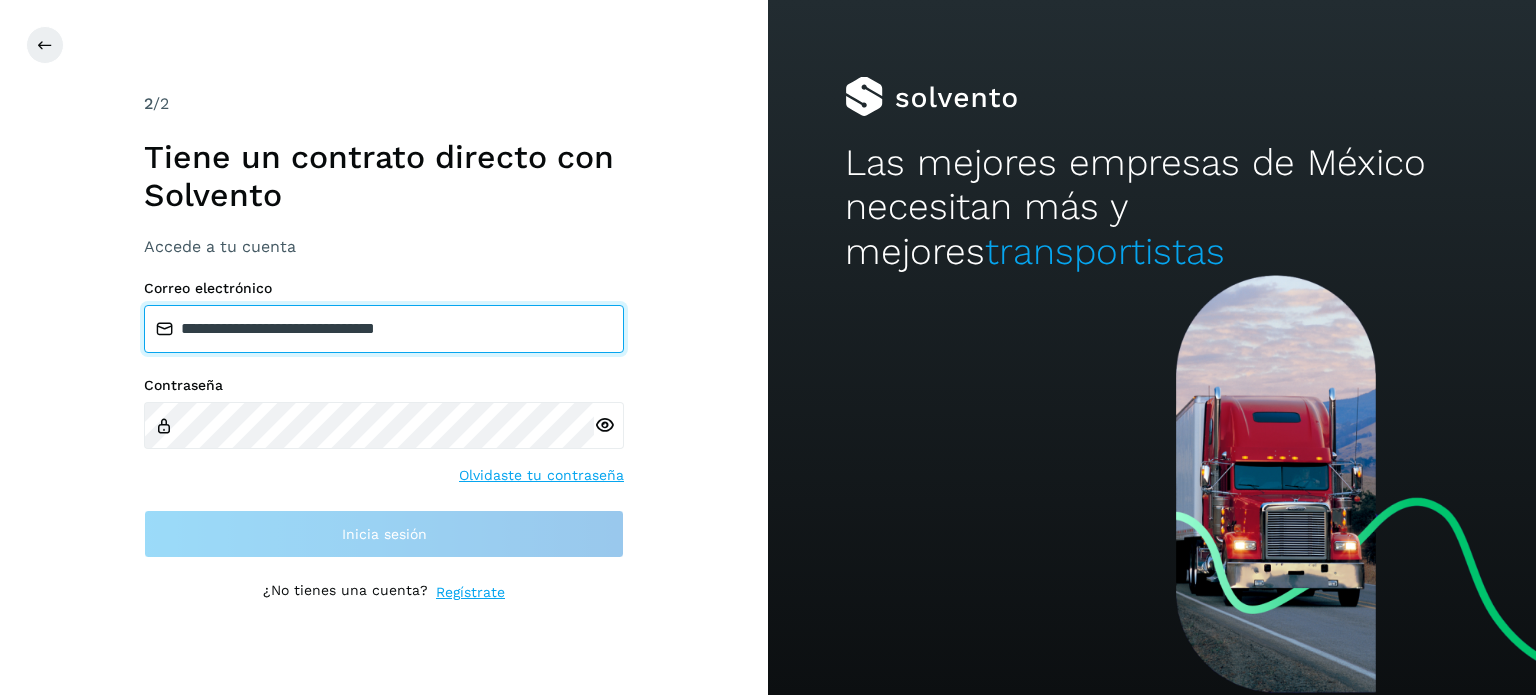 type on "**********" 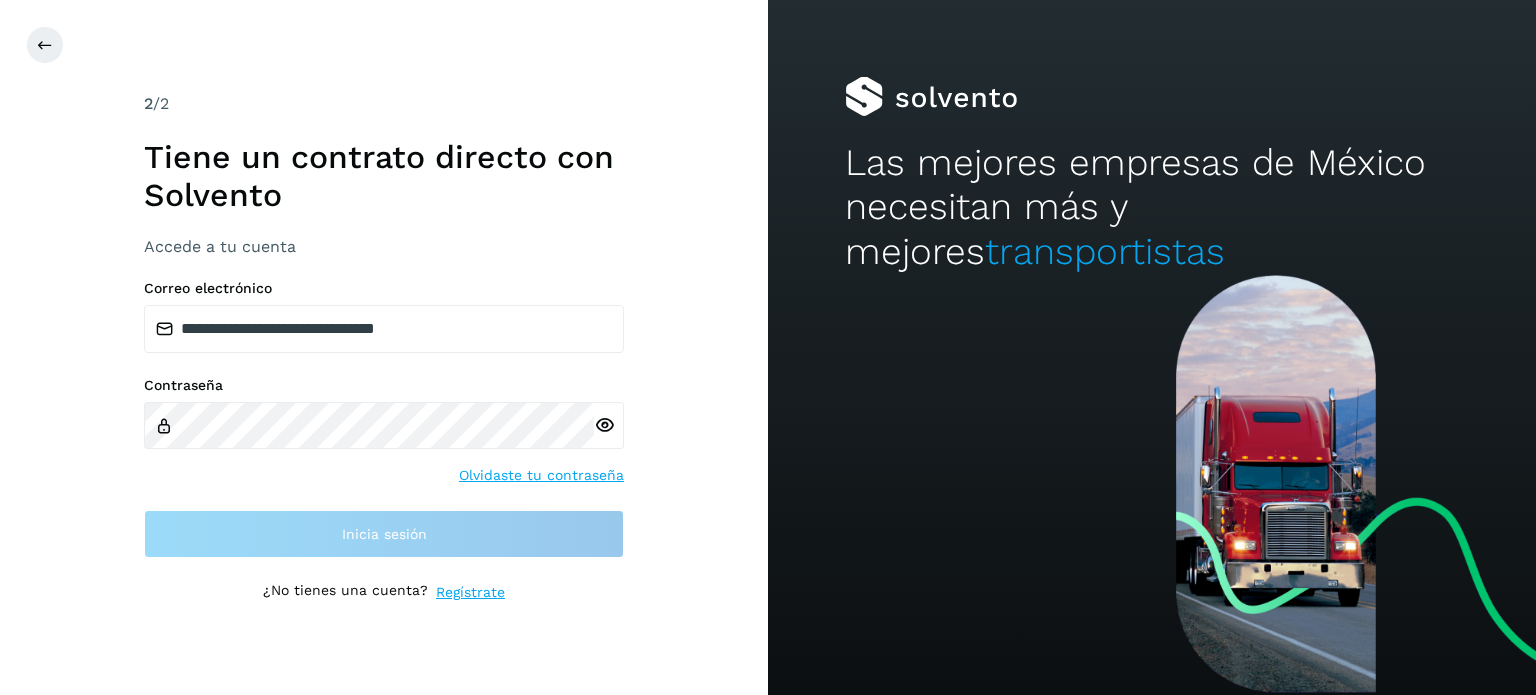 click at bounding box center [604, 425] 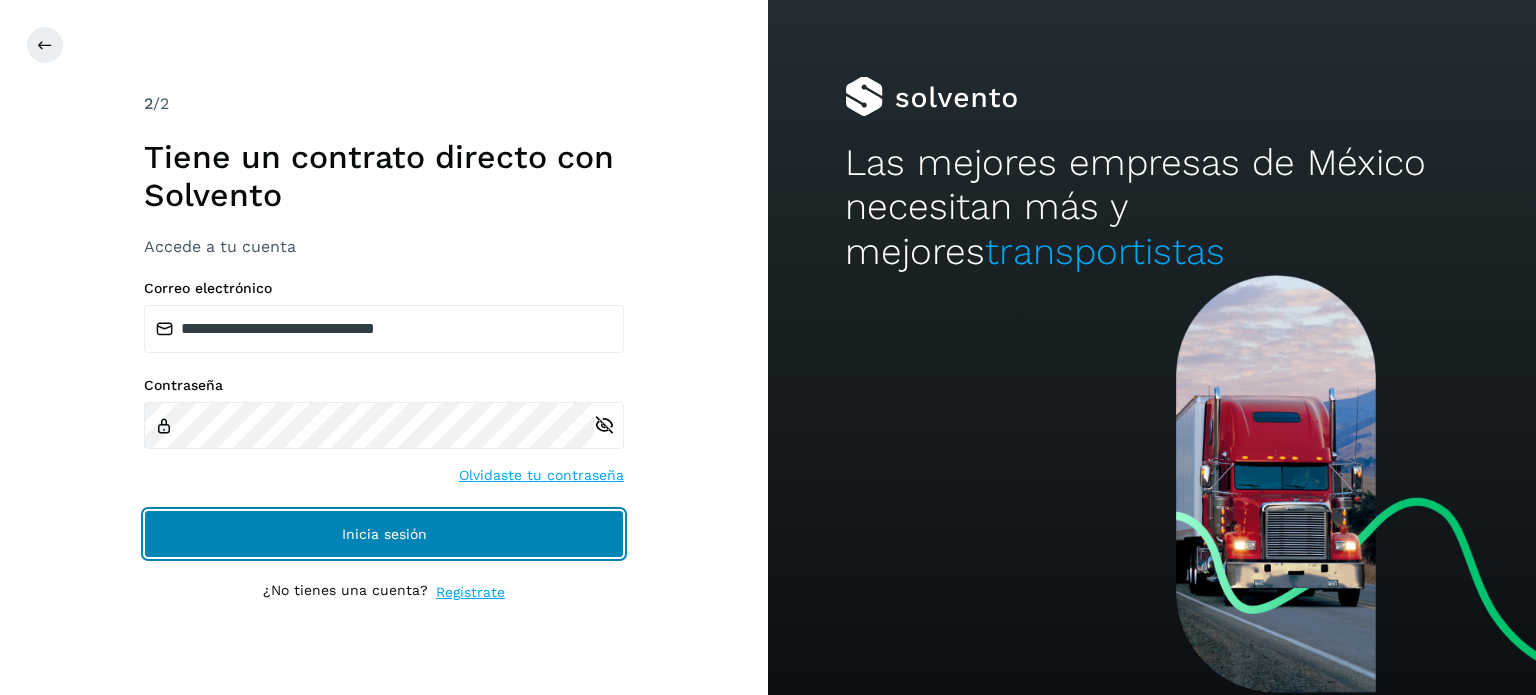 click on "Inicia sesión" at bounding box center (384, 534) 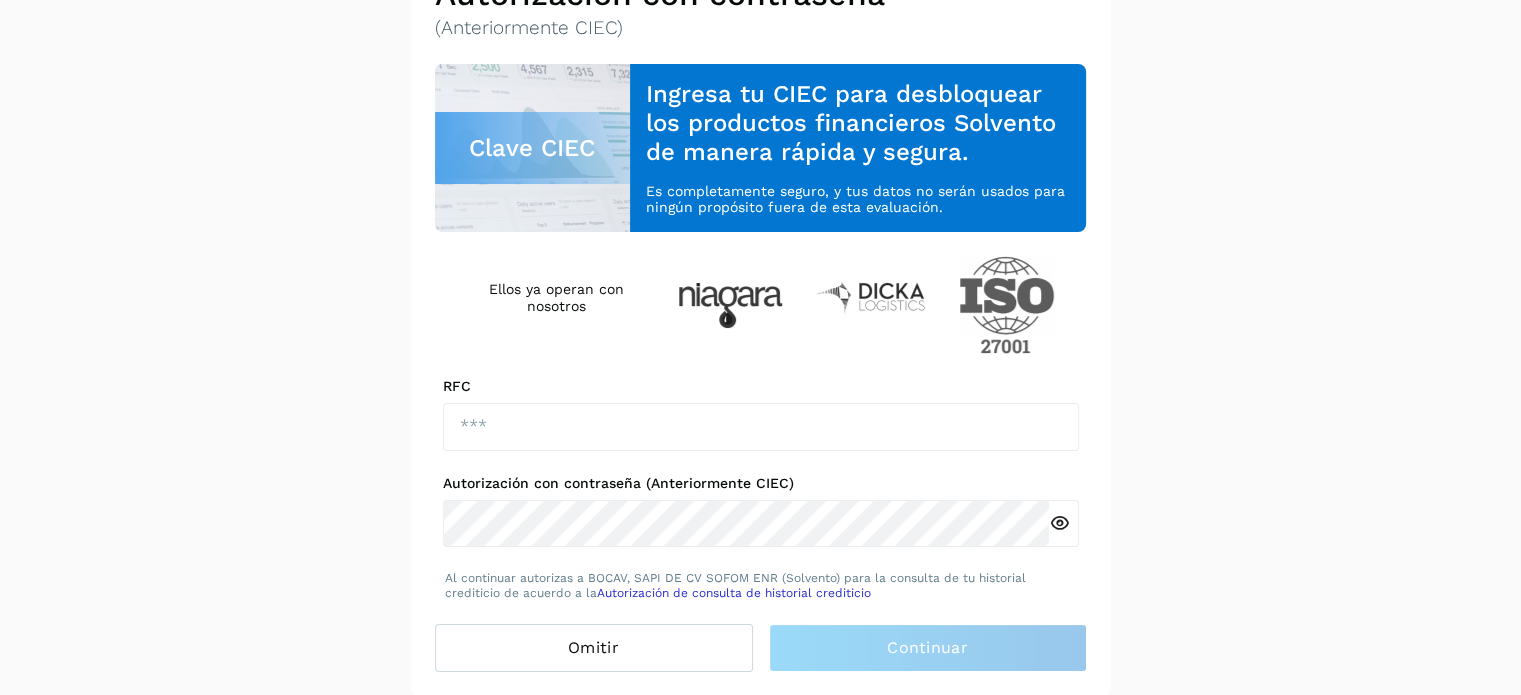 scroll, scrollTop: 142, scrollLeft: 0, axis: vertical 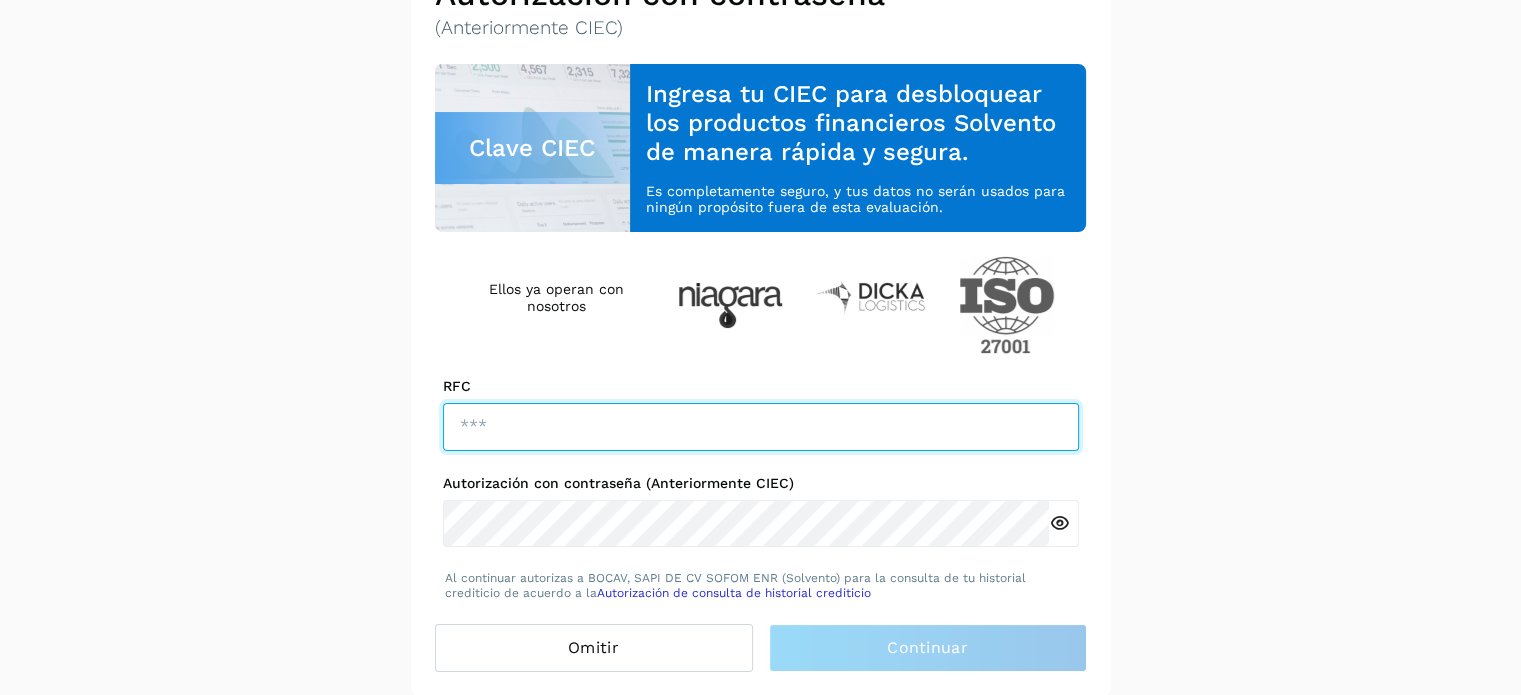 click at bounding box center (761, 427) 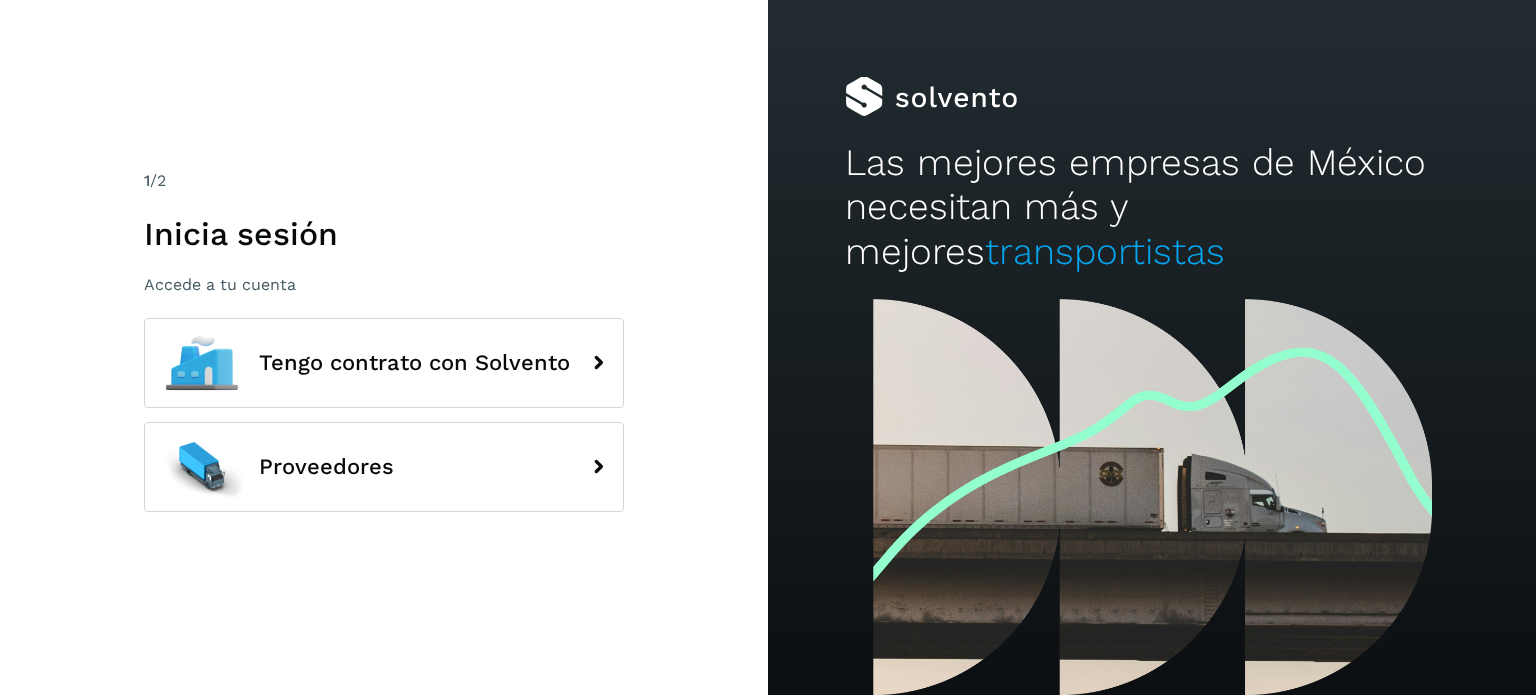 scroll, scrollTop: 0, scrollLeft: 0, axis: both 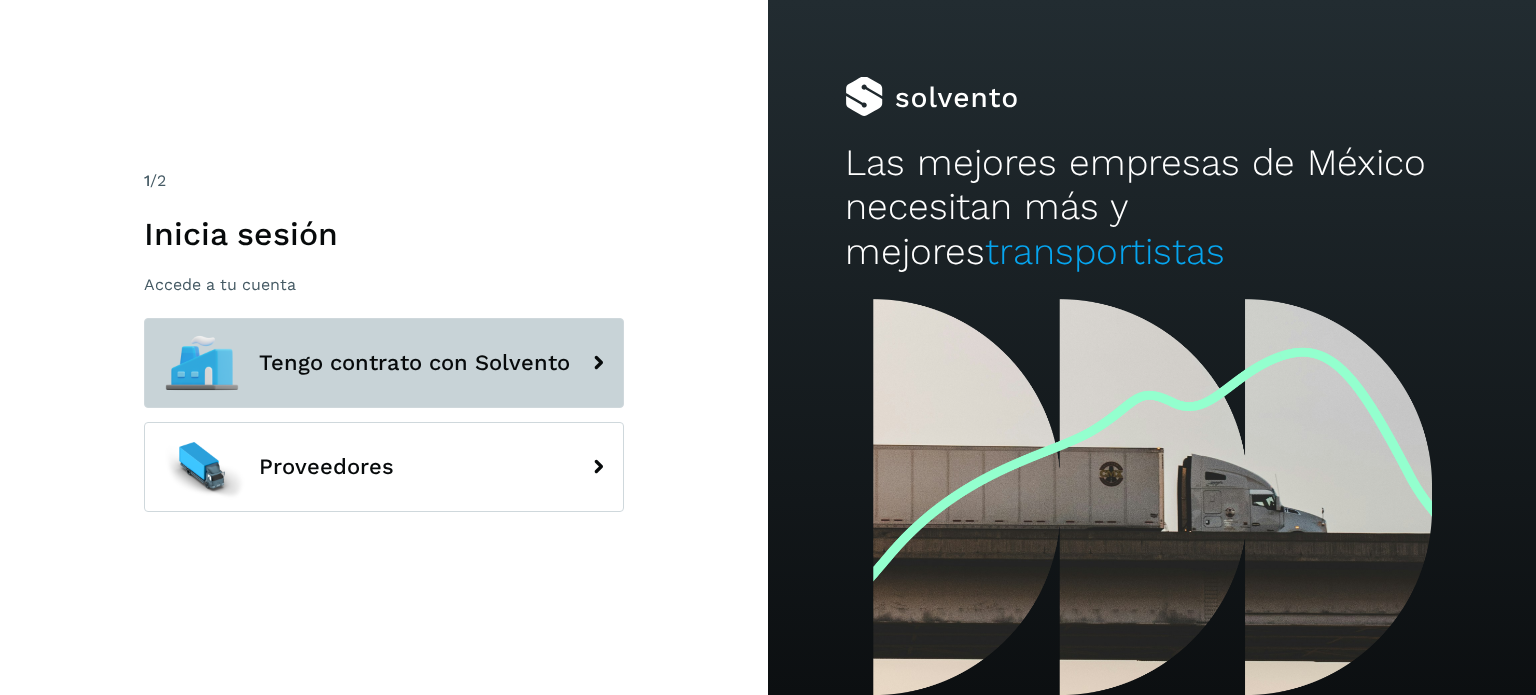 click on "Tengo contrato con Solvento" 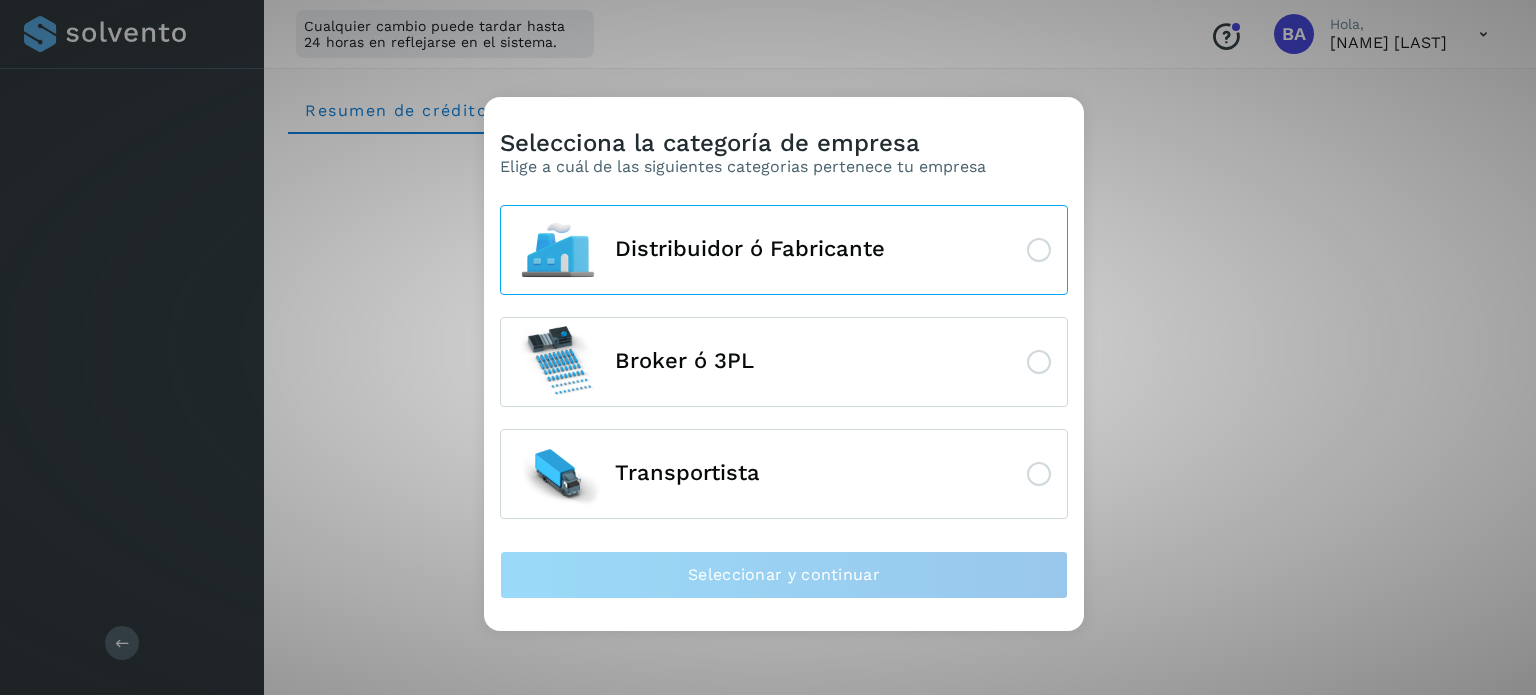 click on "Distribuidor ó Fabricante" at bounding box center (784, 250) 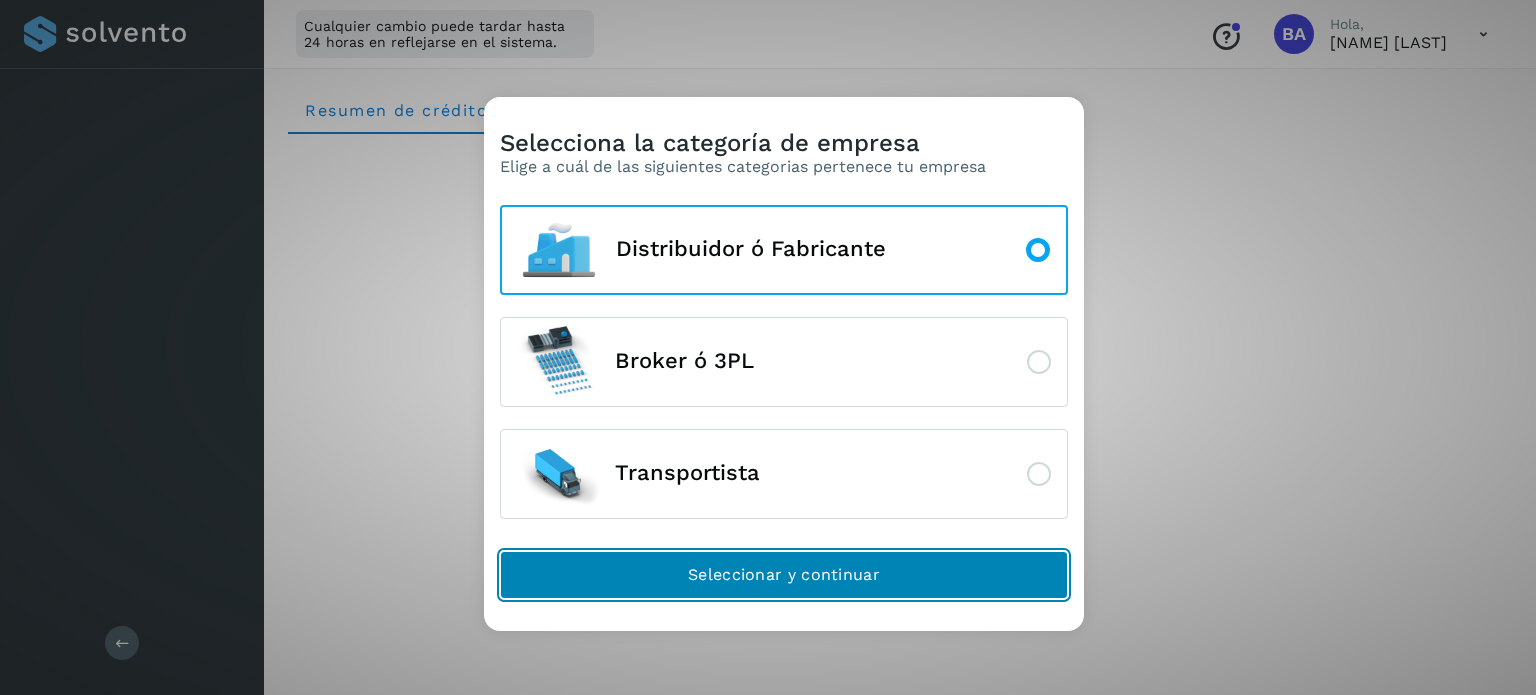 click on "Seleccionar y continuar" 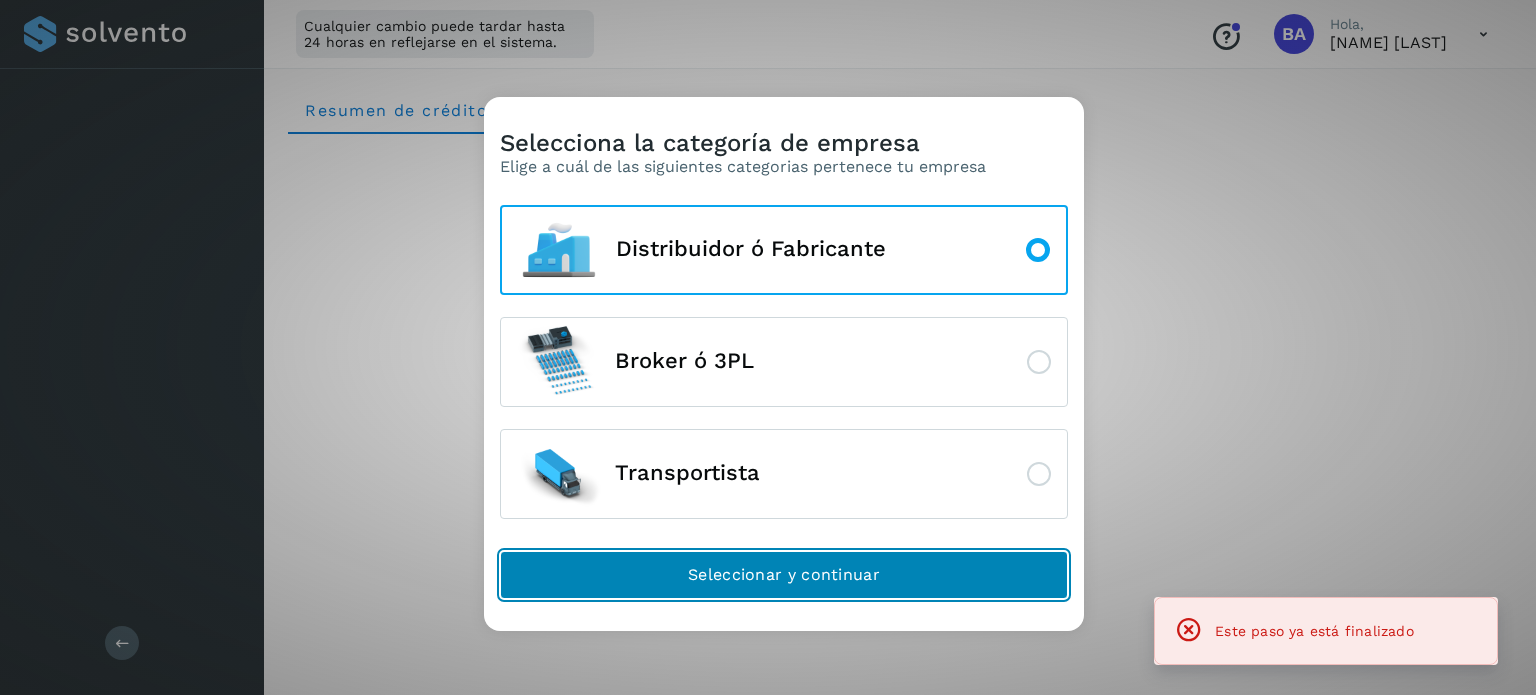 click on "Seleccionar y continuar" 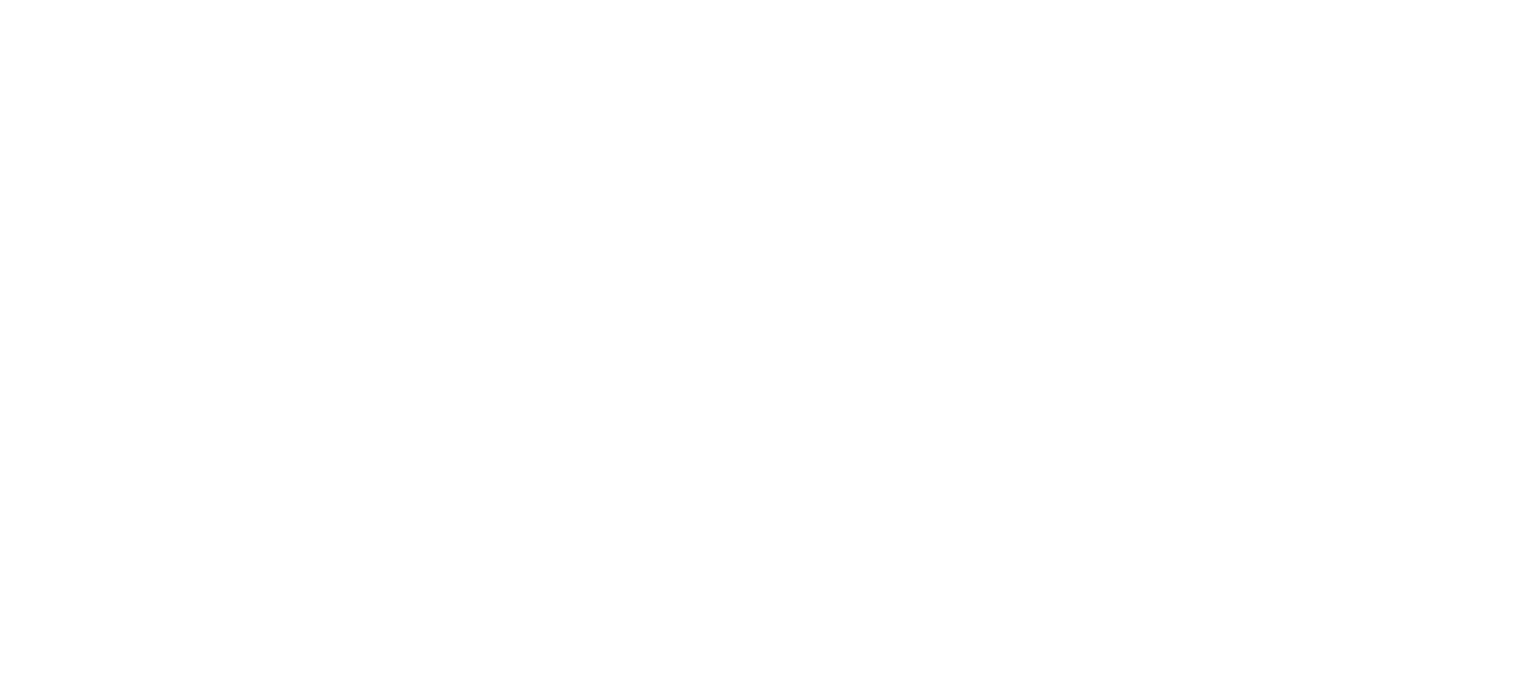 scroll, scrollTop: 0, scrollLeft: 0, axis: both 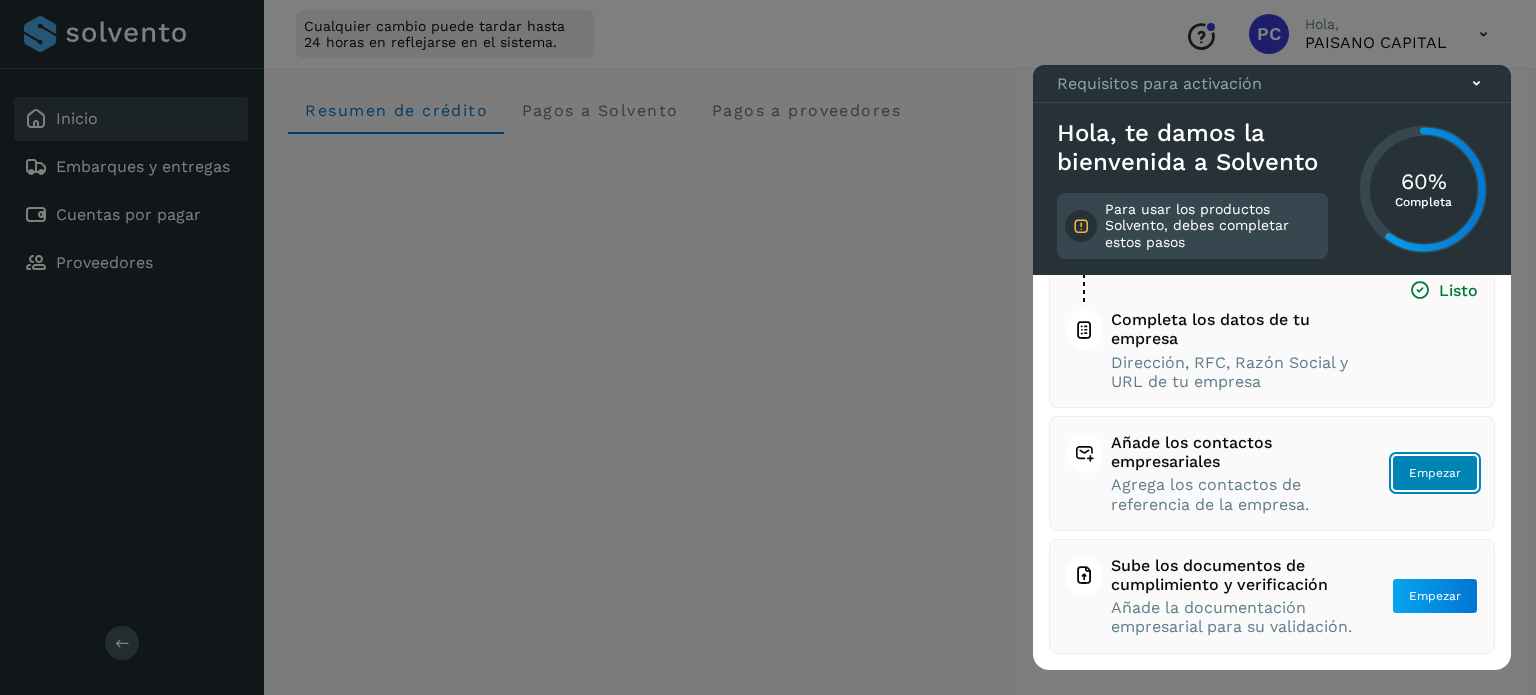 click on "Empezar" 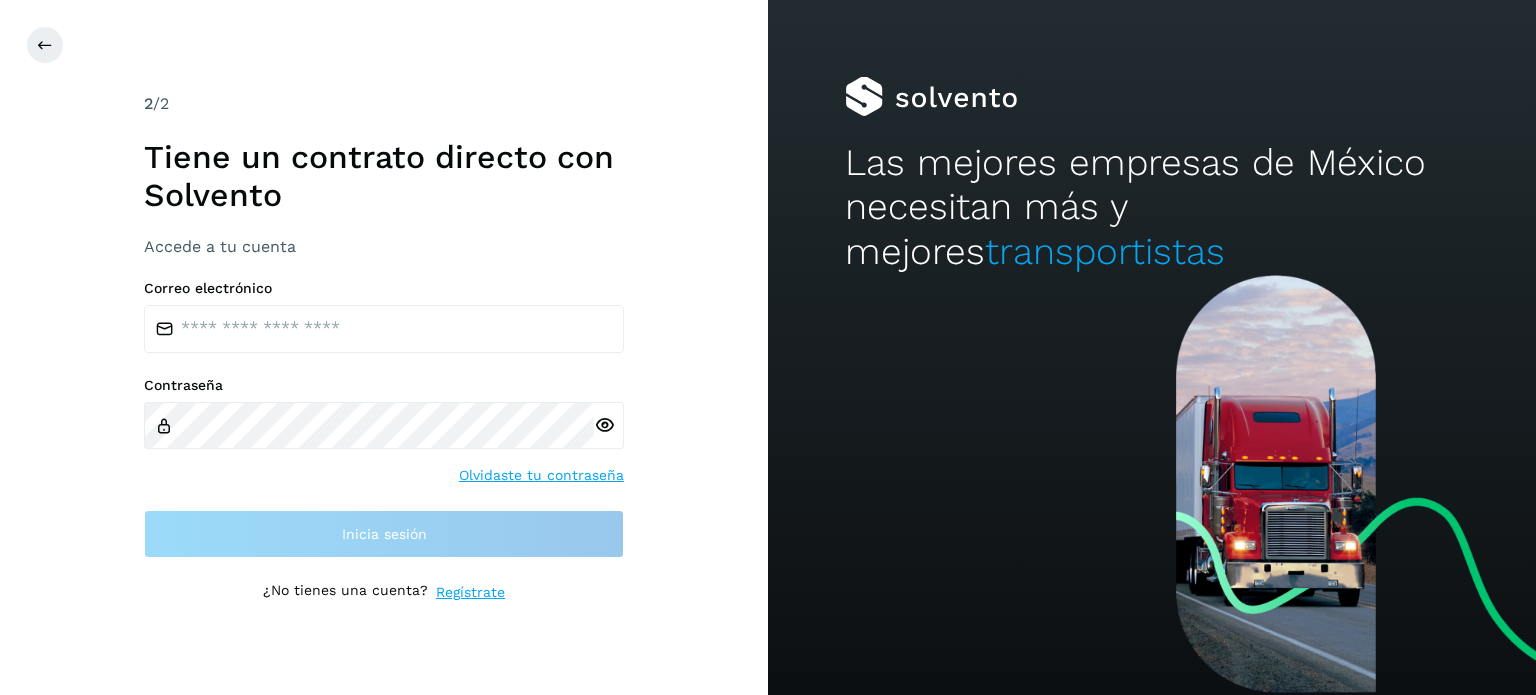 scroll, scrollTop: 0, scrollLeft: 0, axis: both 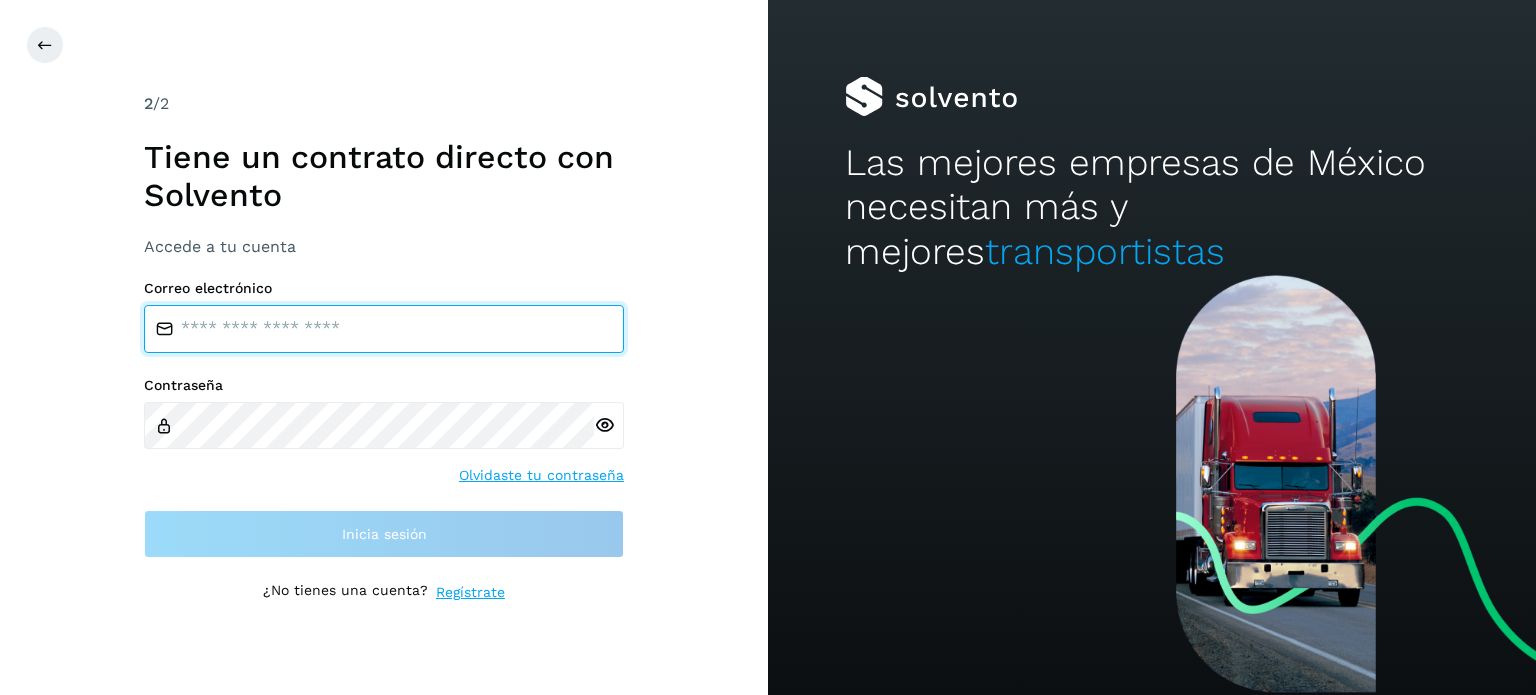 click at bounding box center (384, 329) 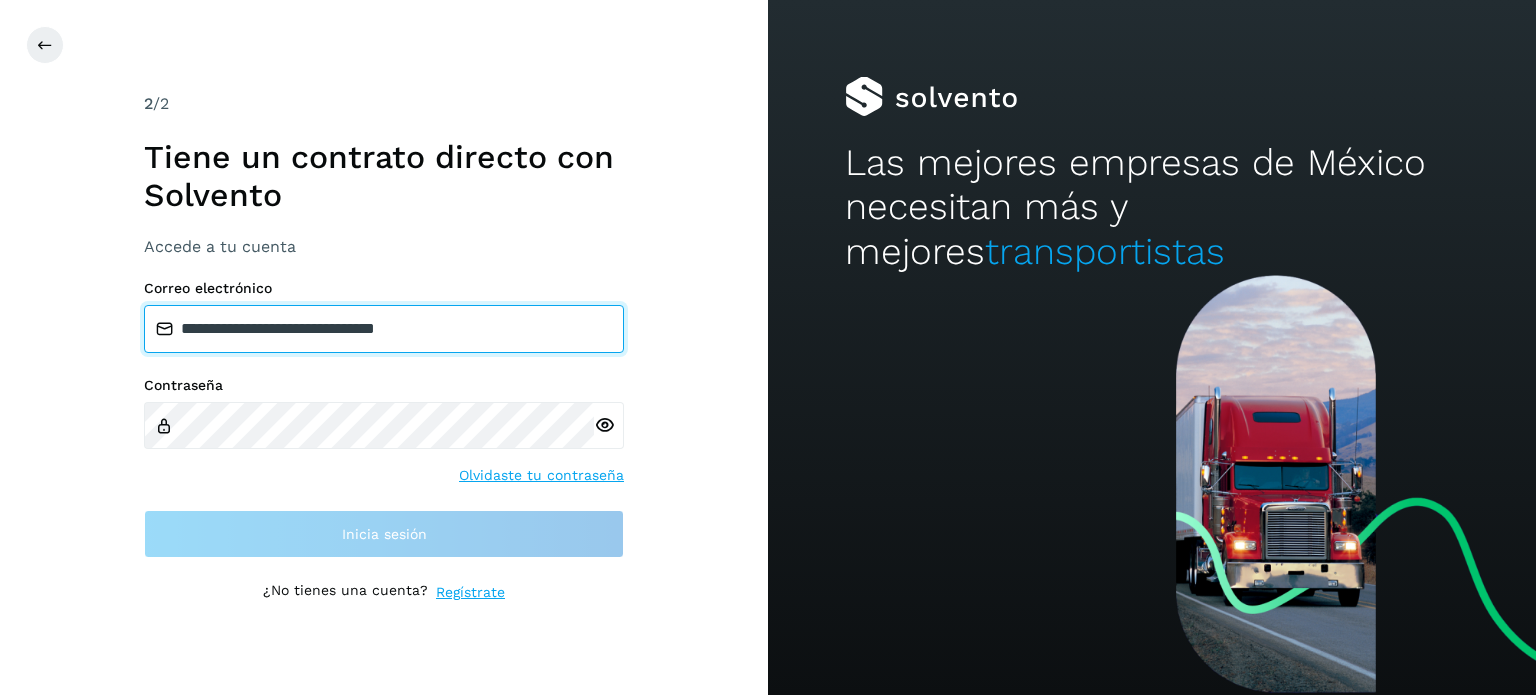 type on "**********" 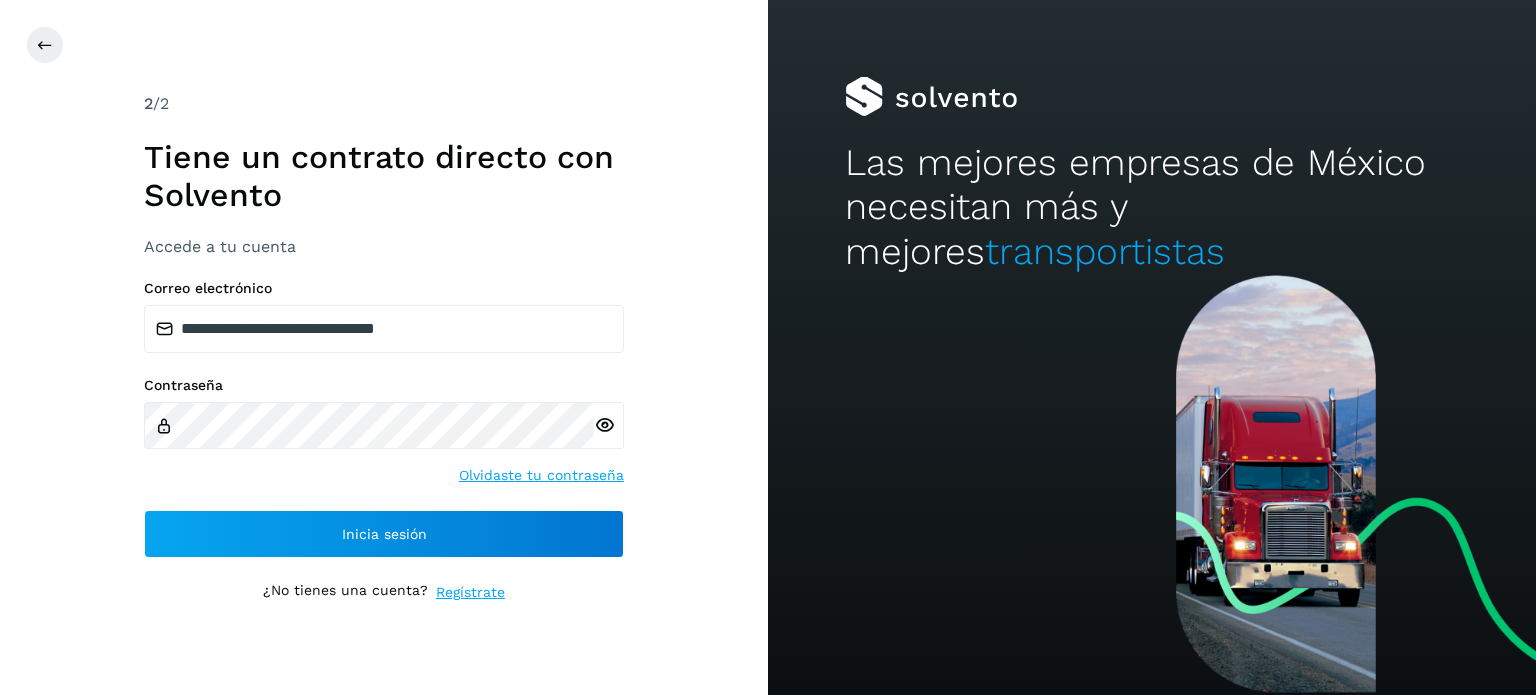 click at bounding box center (604, 425) 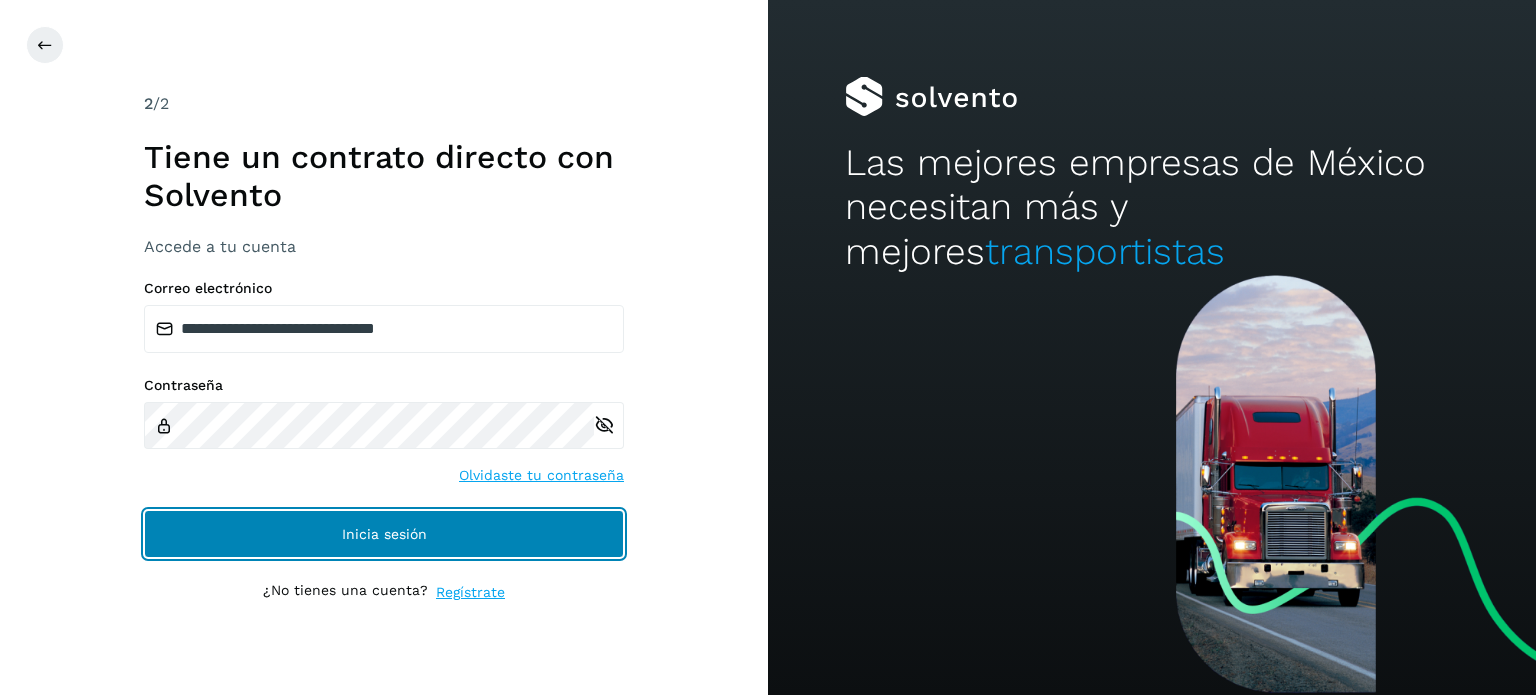 click on "Inicia sesión" 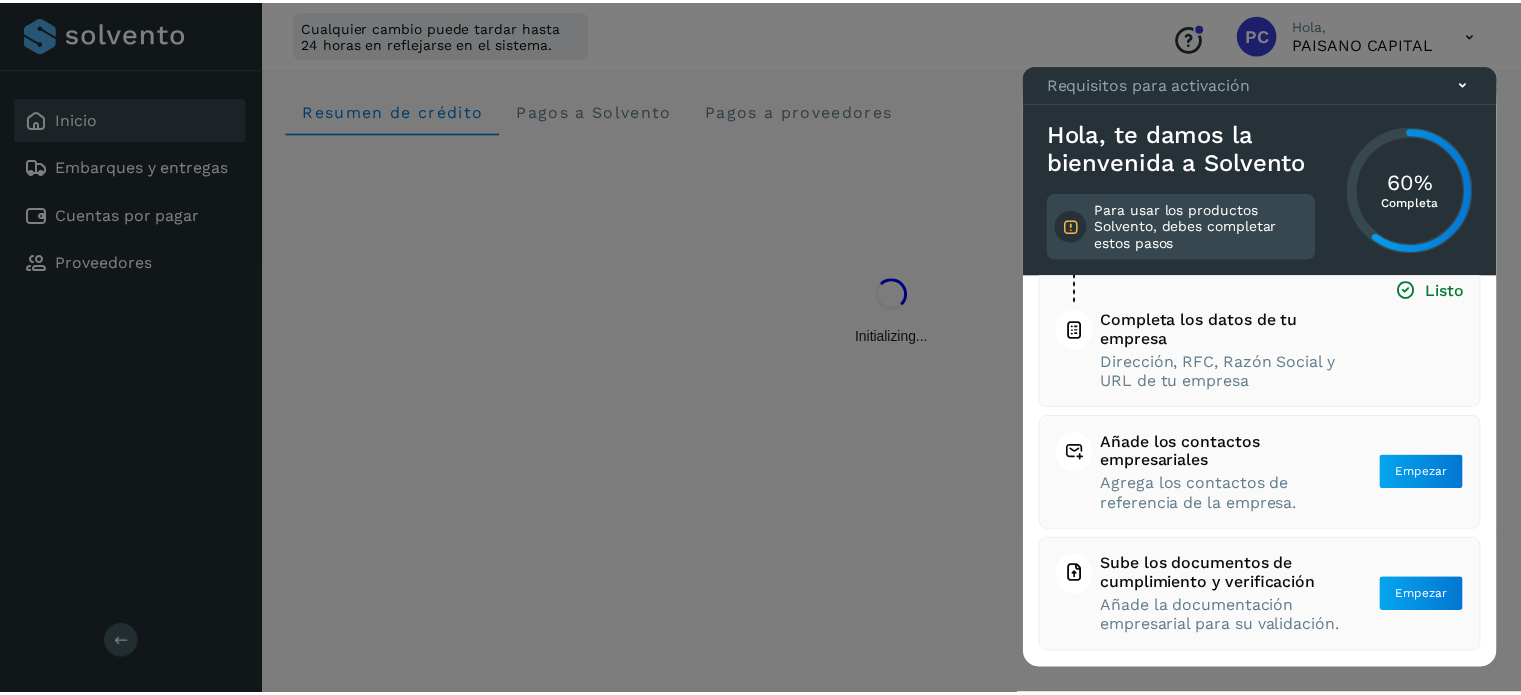 scroll, scrollTop: 220, scrollLeft: 0, axis: vertical 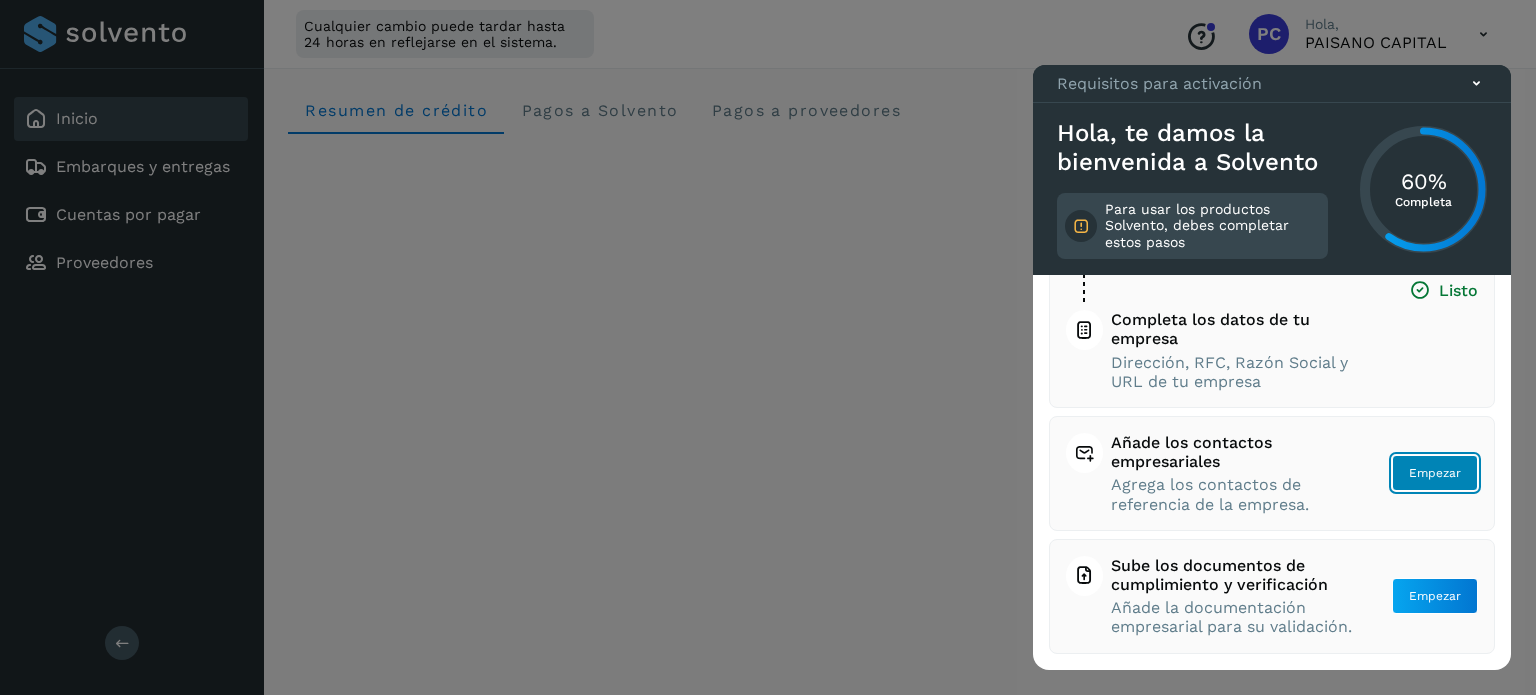 click on "Empezar" at bounding box center [1435, 473] 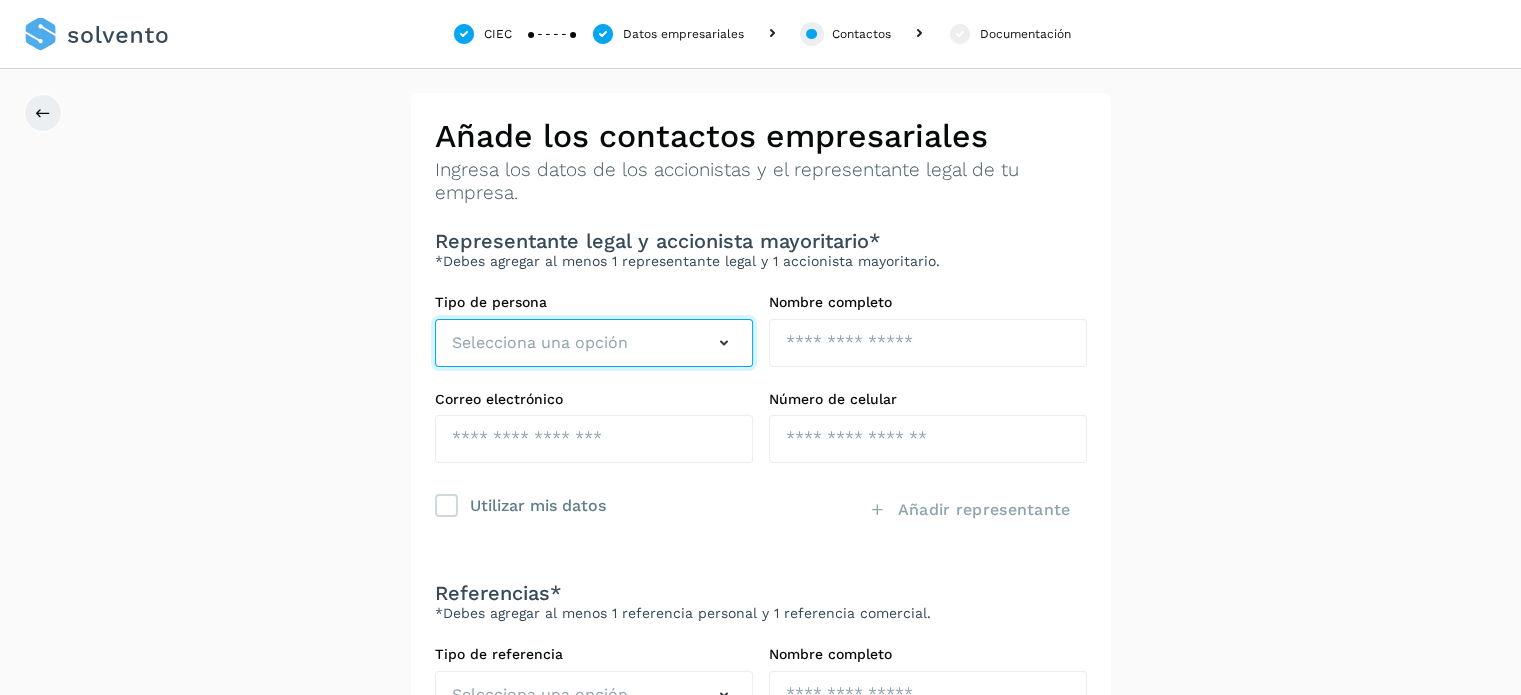 click on "Selecciona una opción" at bounding box center (540, 343) 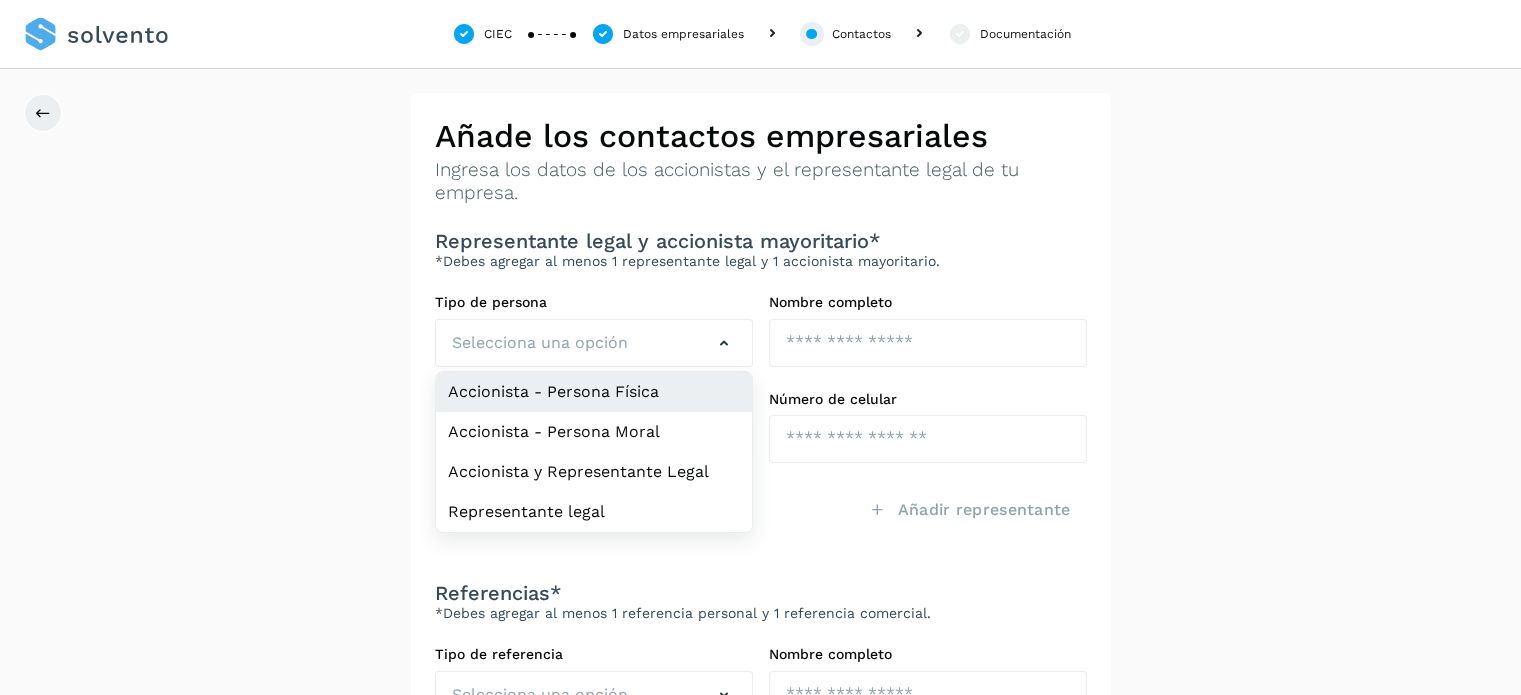 click on "Accionista - Persona Física" 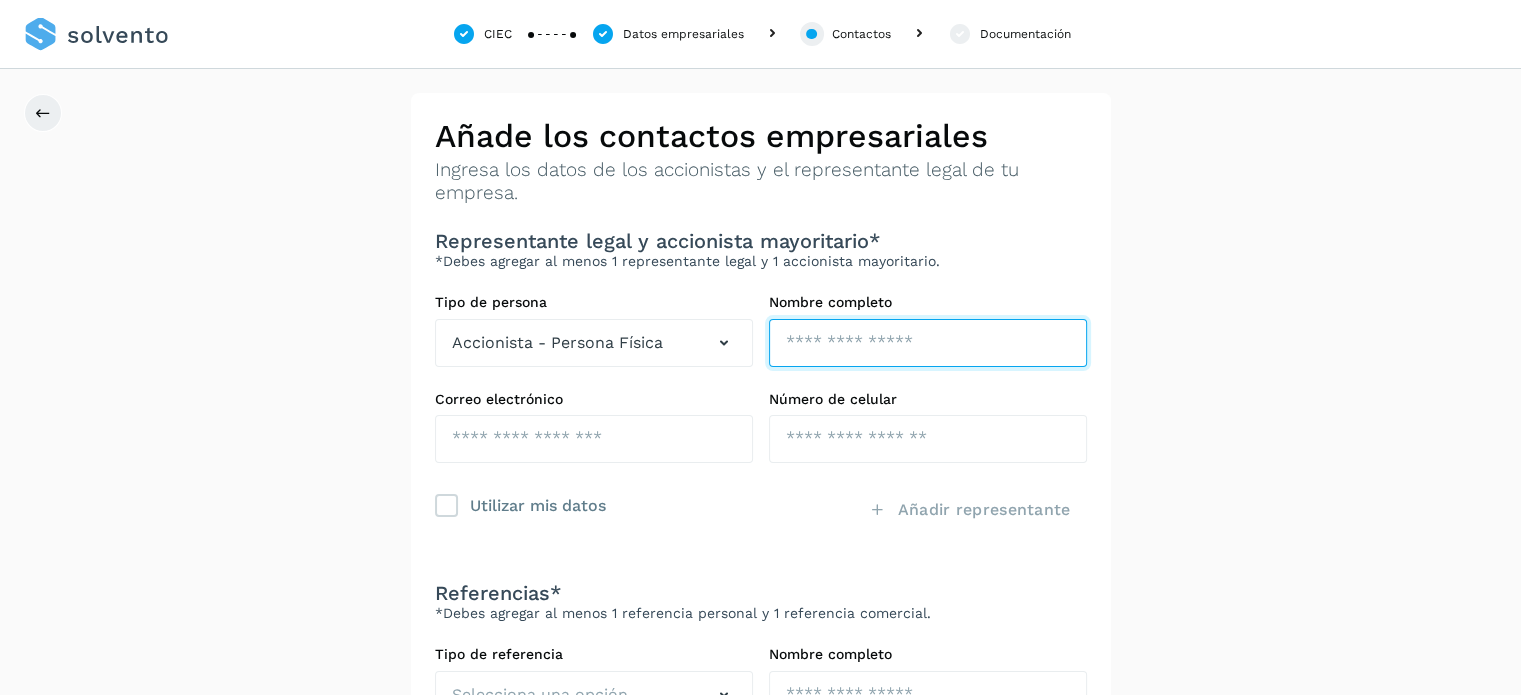 click at bounding box center (928, 343) 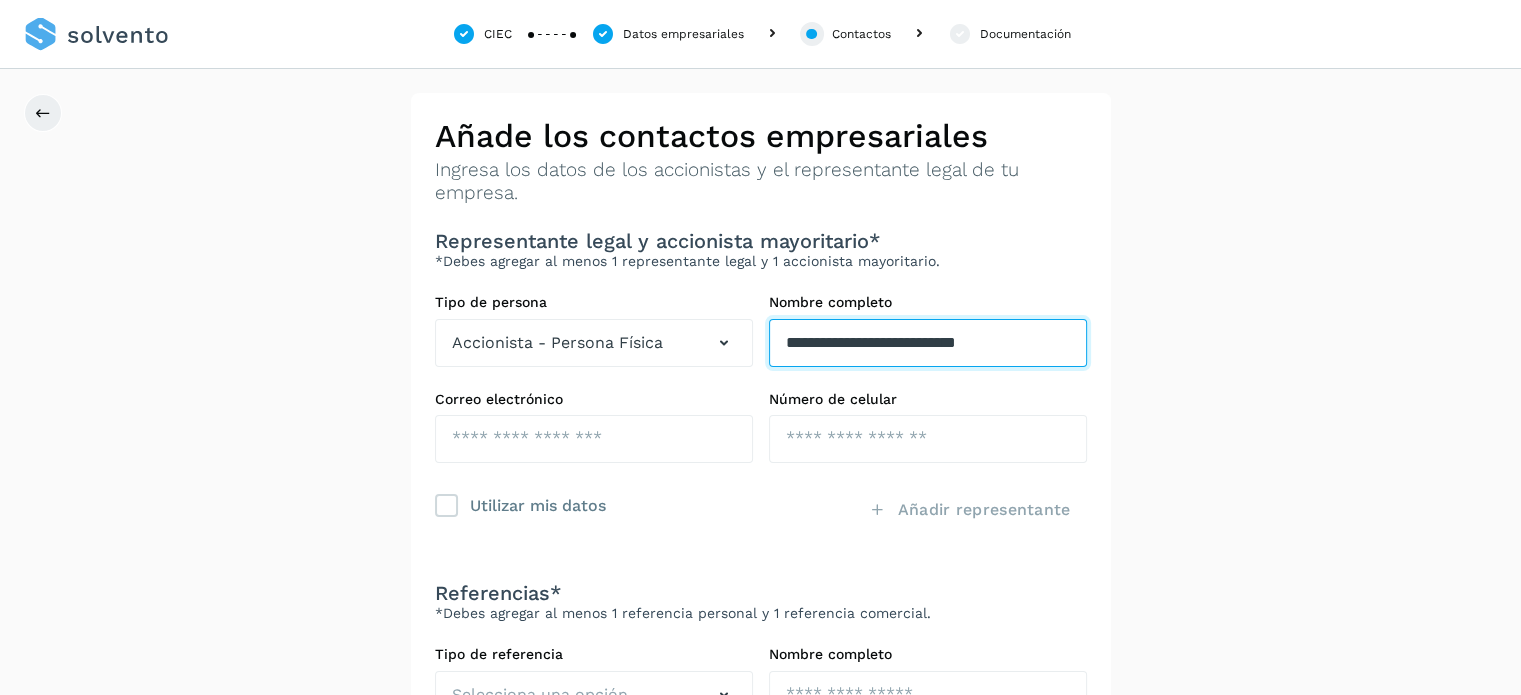 type on "**********" 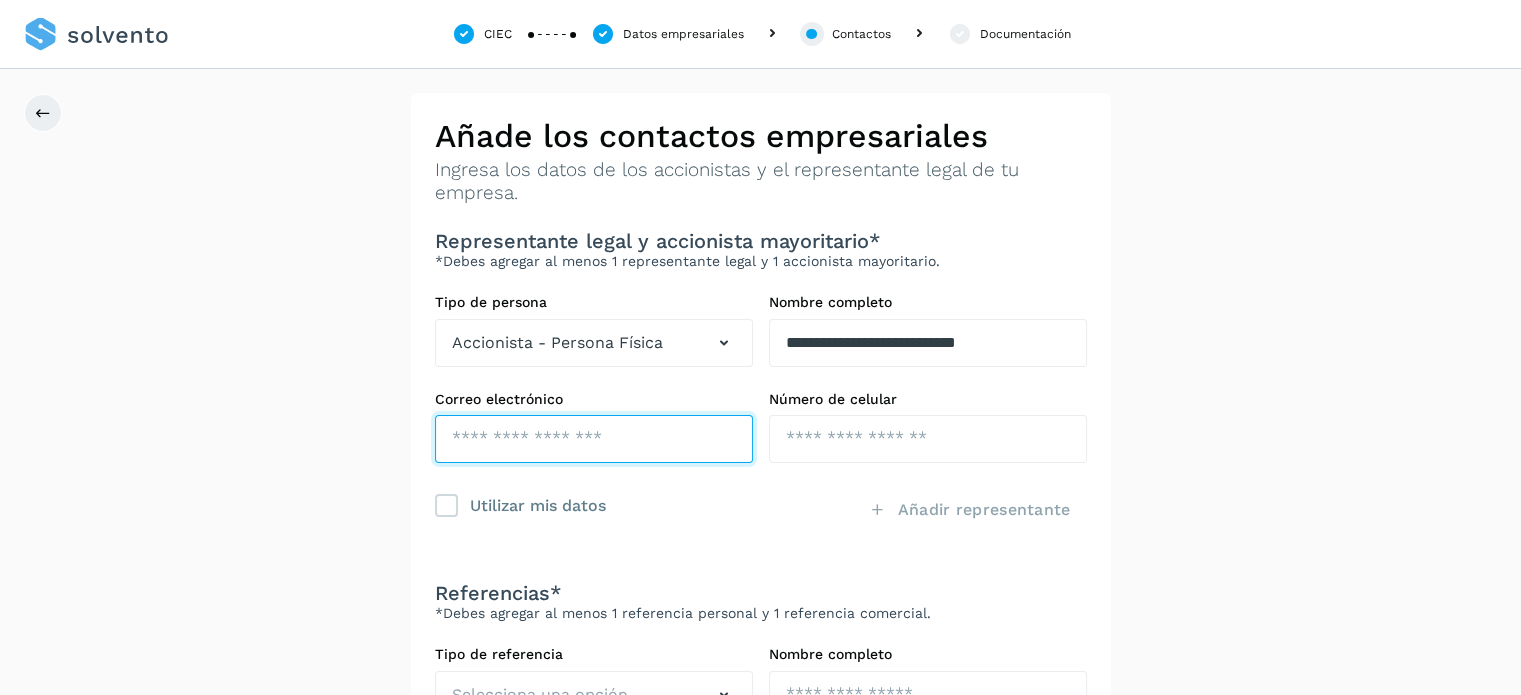 click at bounding box center (594, 439) 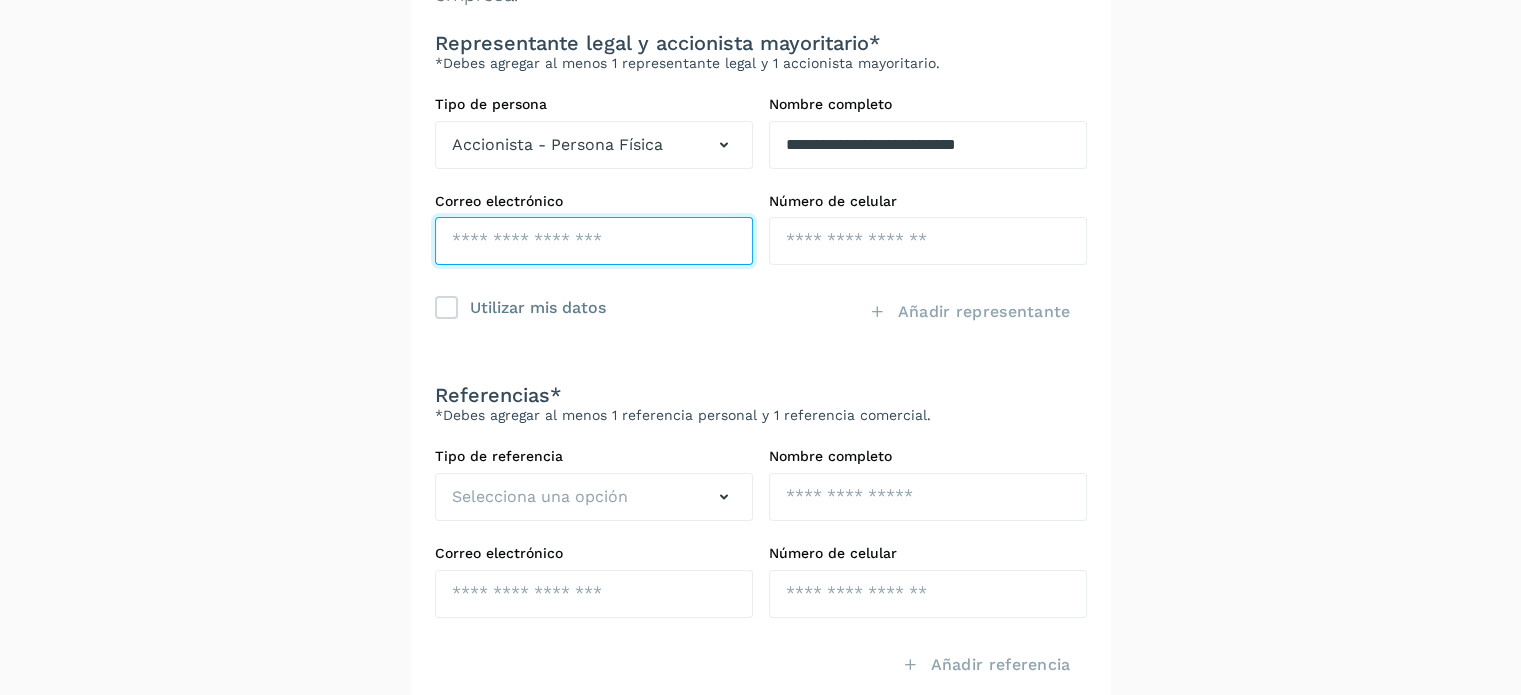 scroll, scrollTop: 200, scrollLeft: 0, axis: vertical 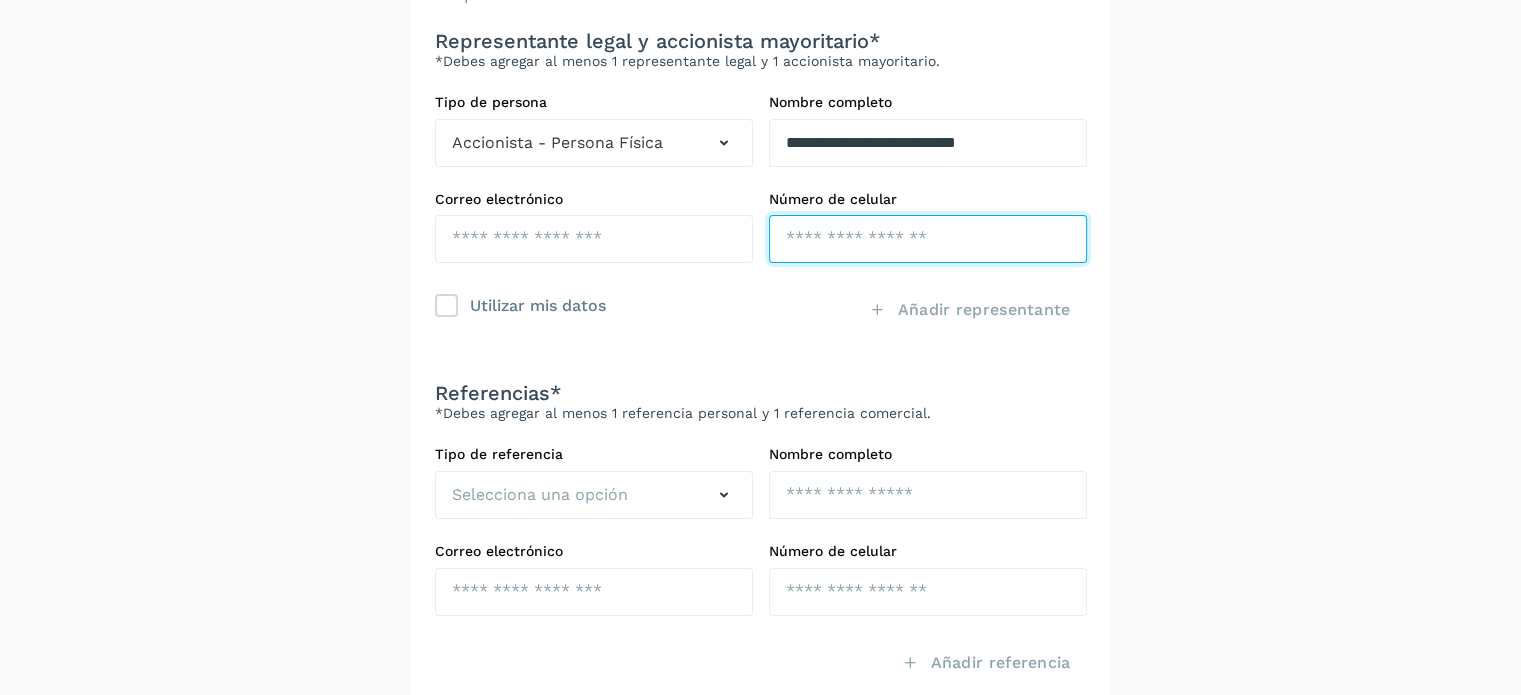 click at bounding box center (928, 239) 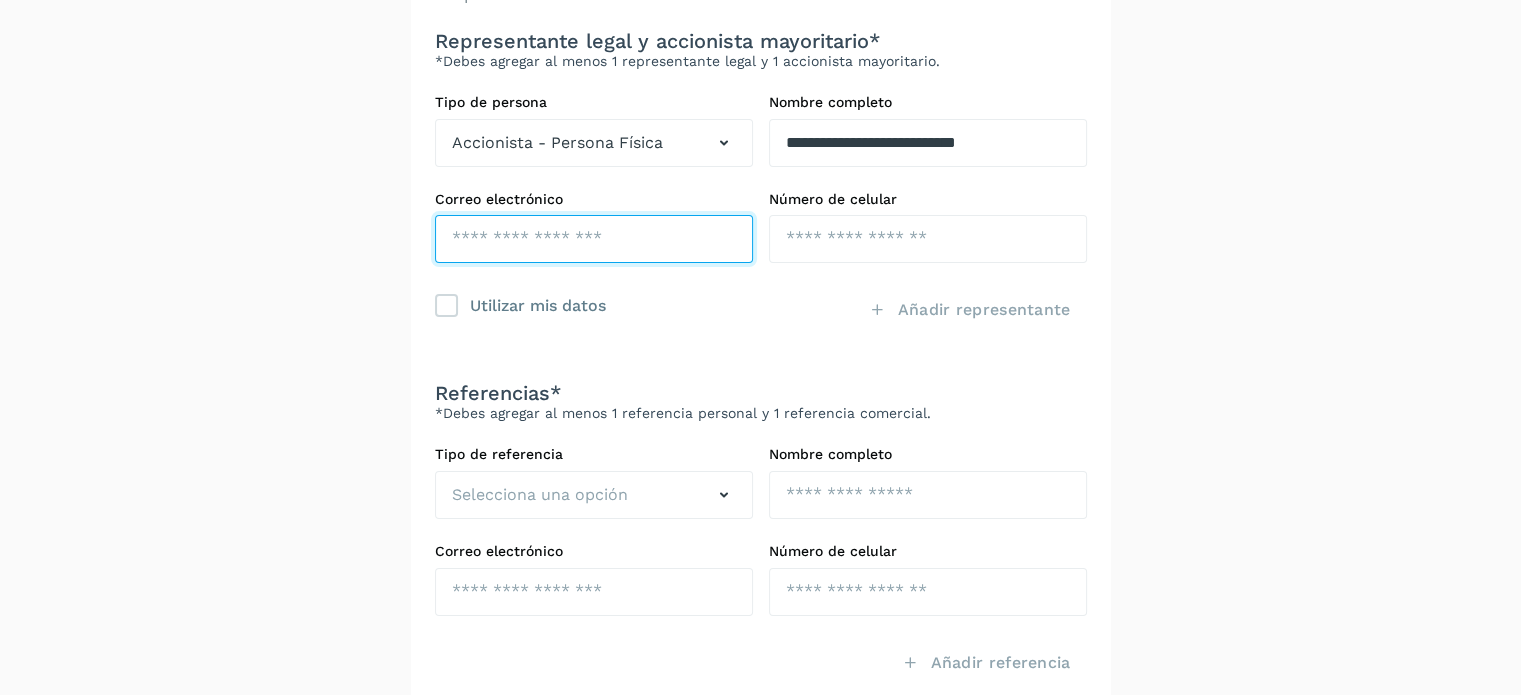 click at bounding box center [594, 239] 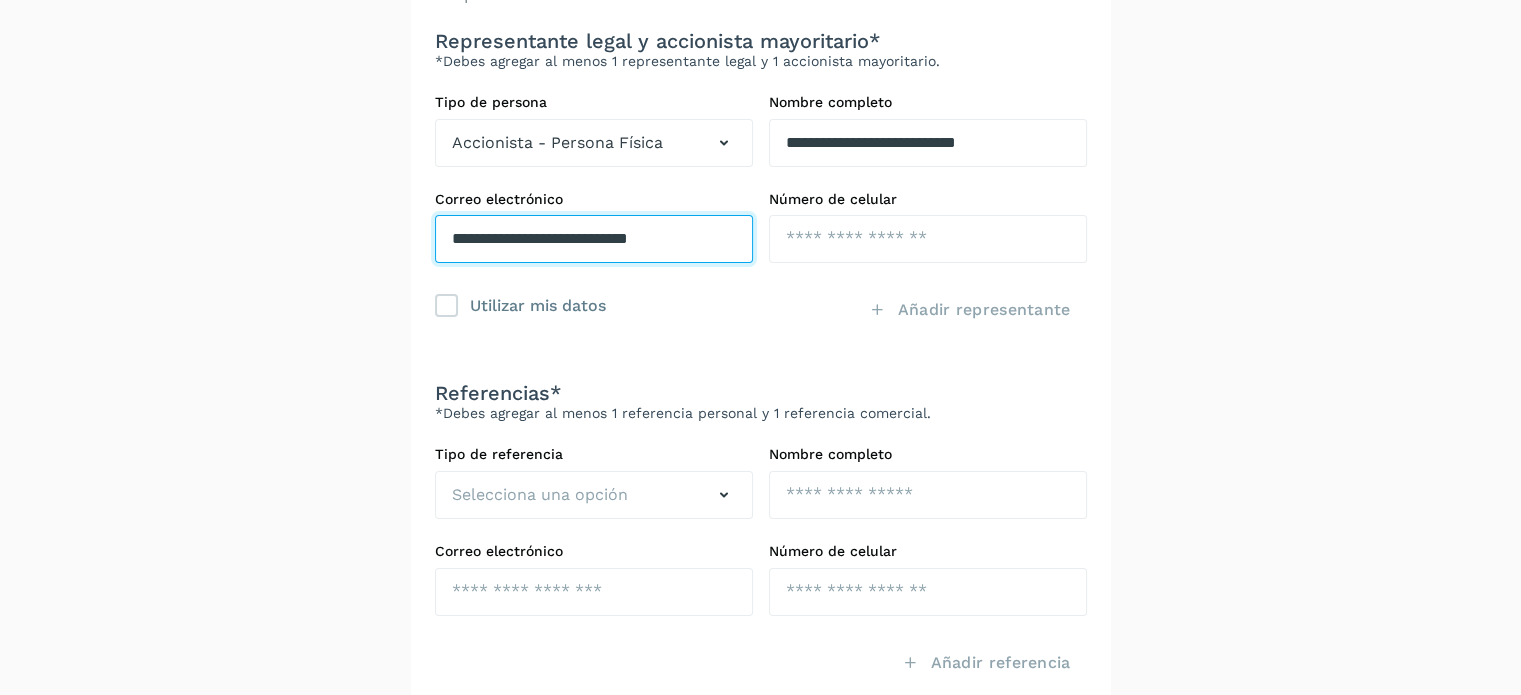 type on "**********" 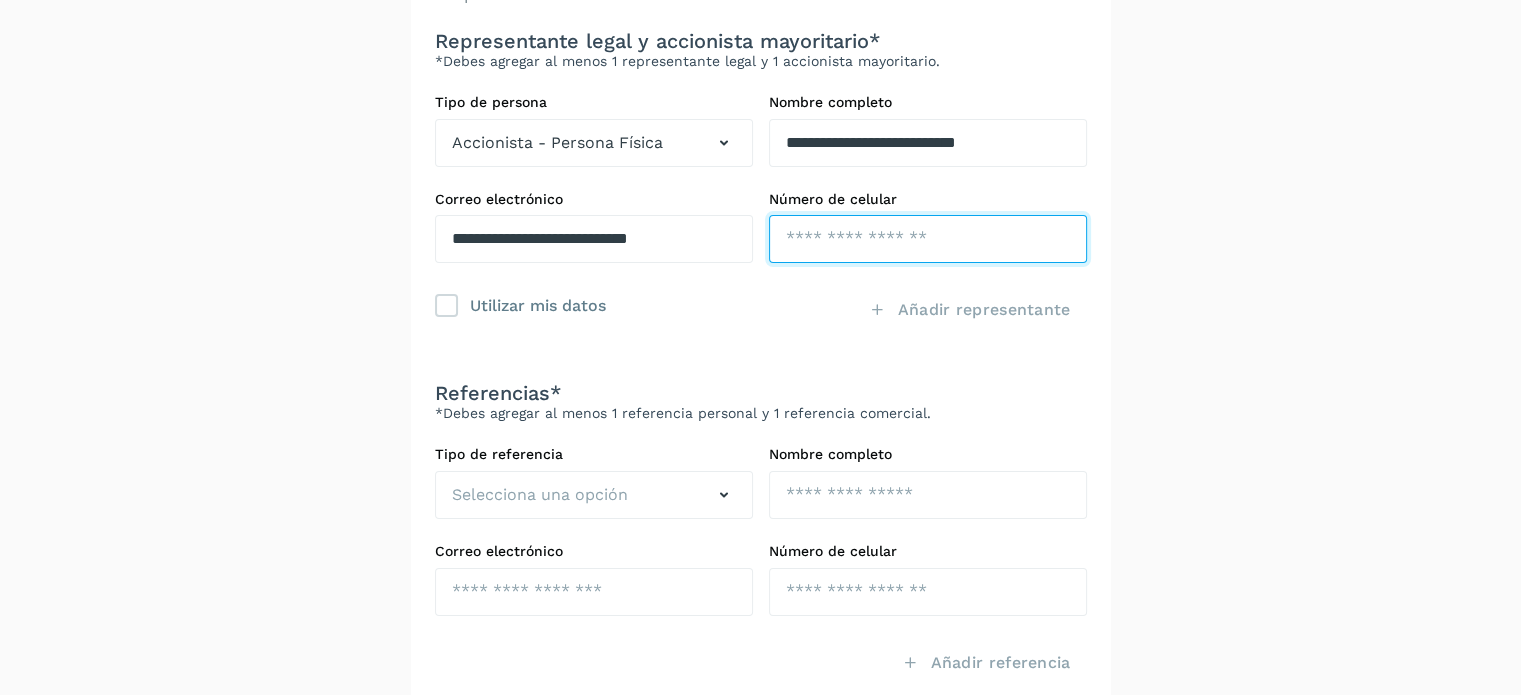click at bounding box center [928, 239] 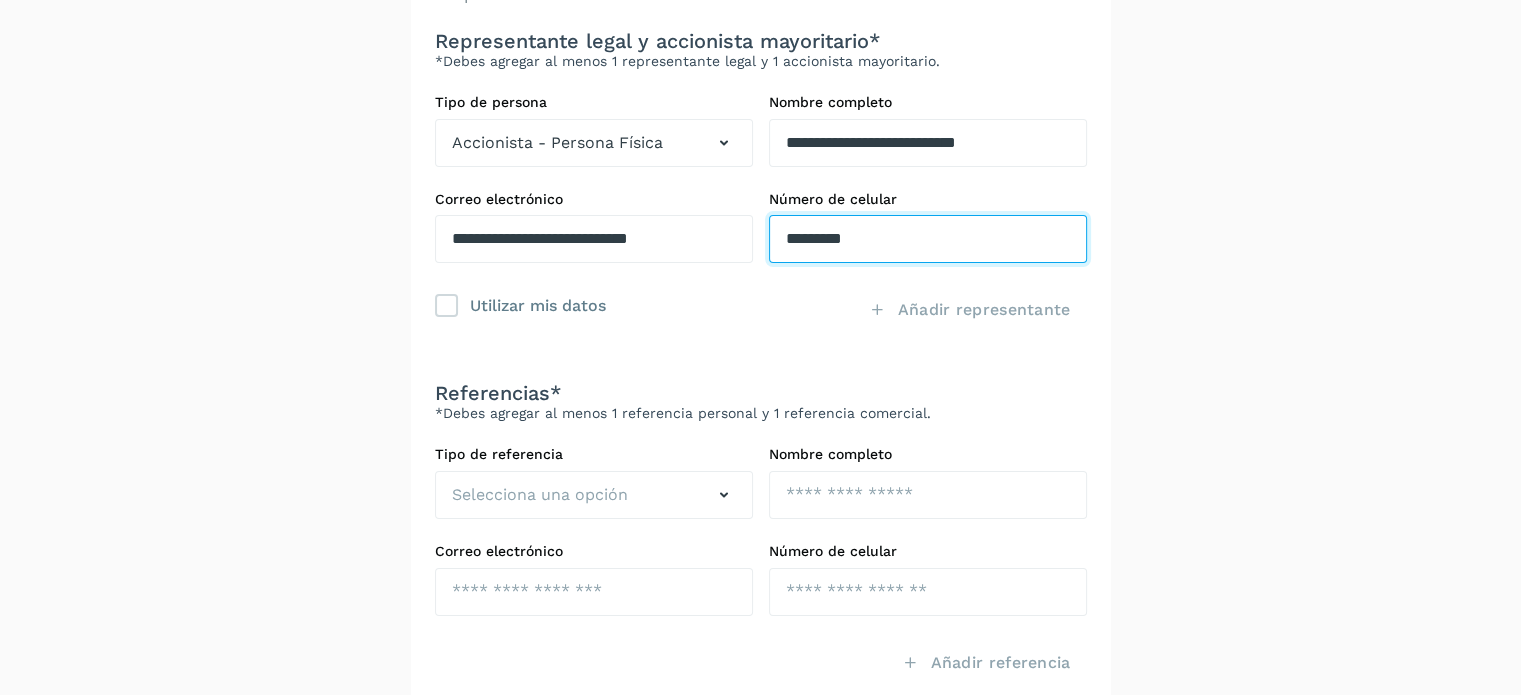 click on "*********" at bounding box center (928, 239) 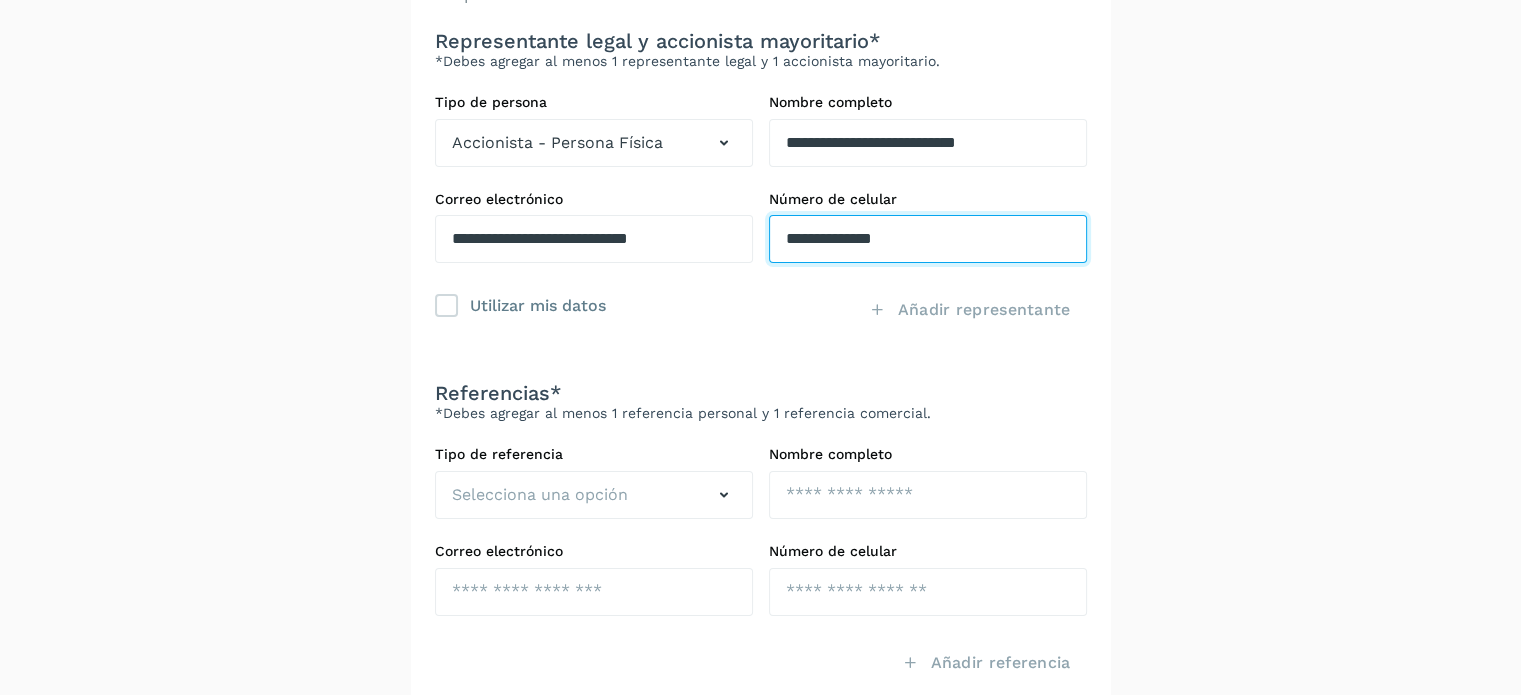 click on "**********" at bounding box center (928, 239) 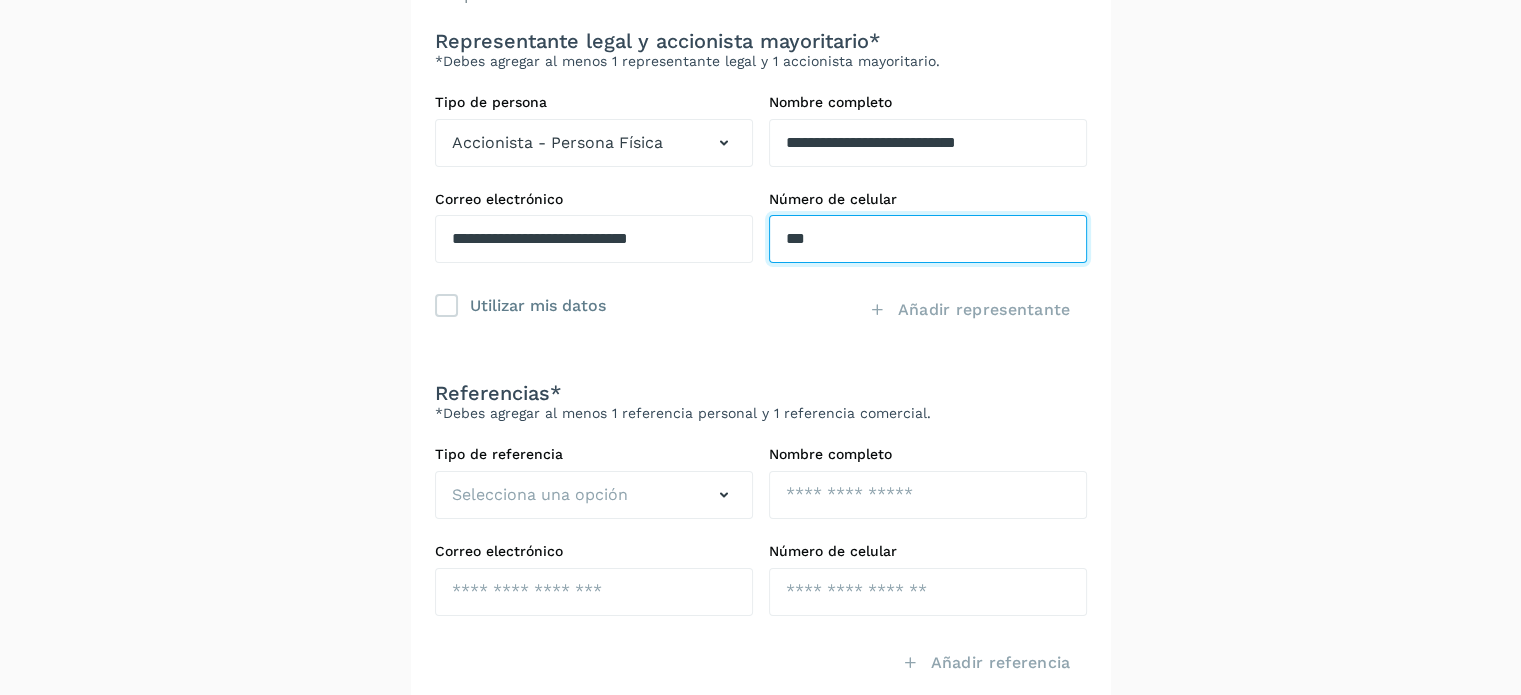 click on "***" at bounding box center [928, 239] 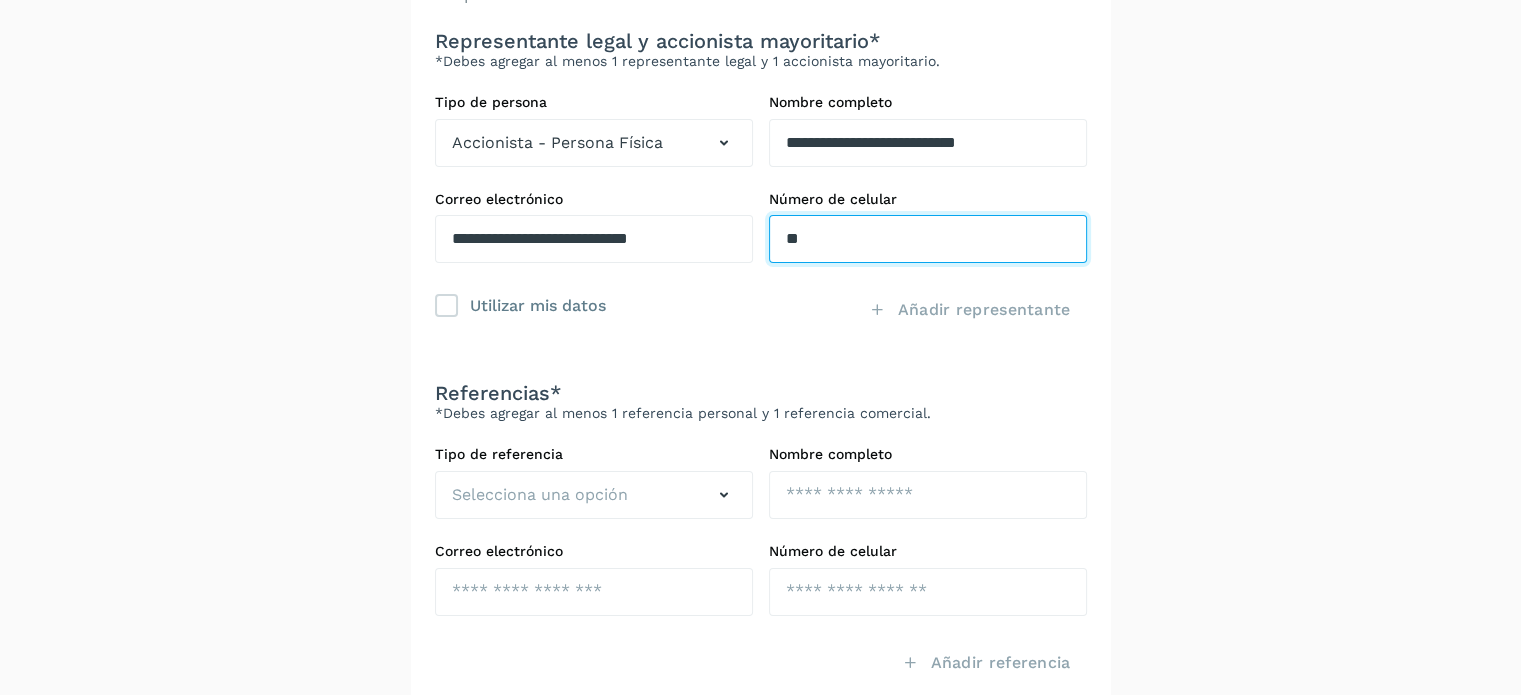 type on "*" 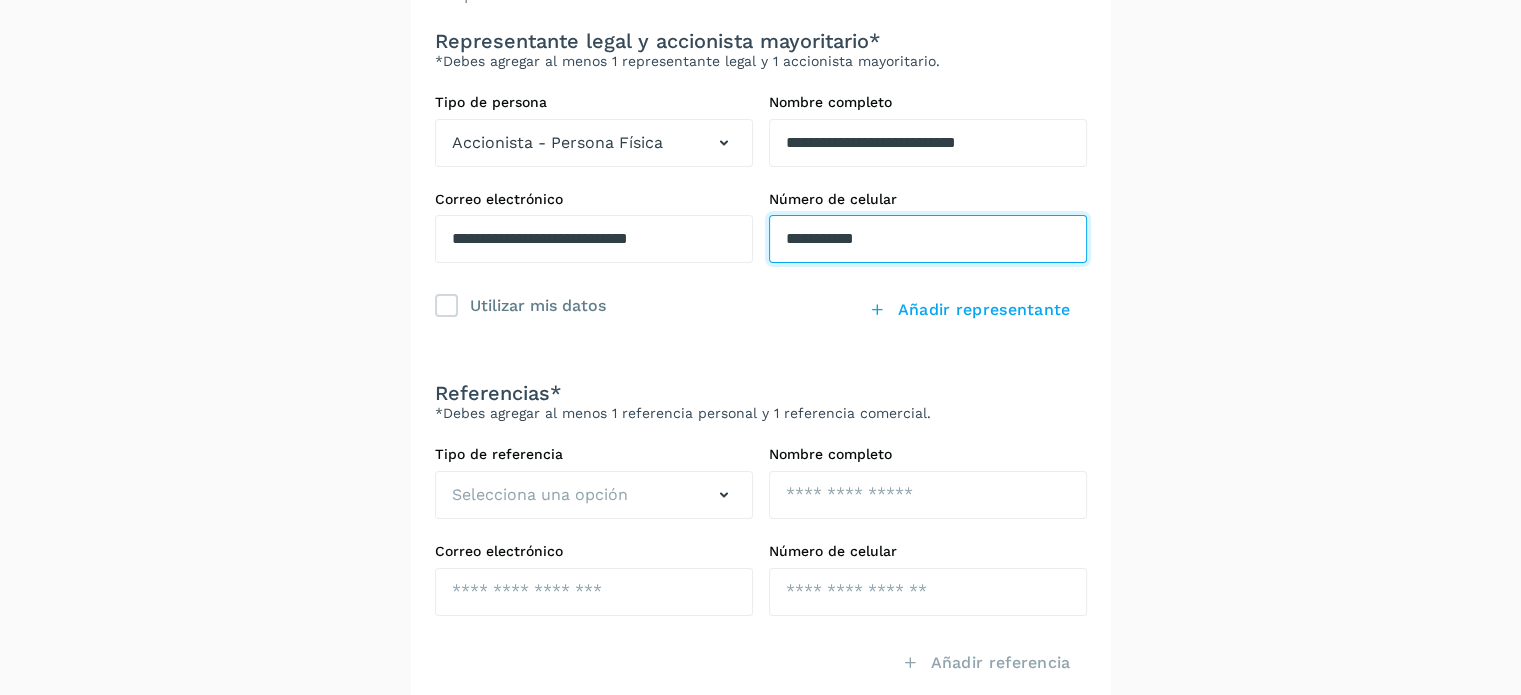 click on "**********" at bounding box center [928, 239] 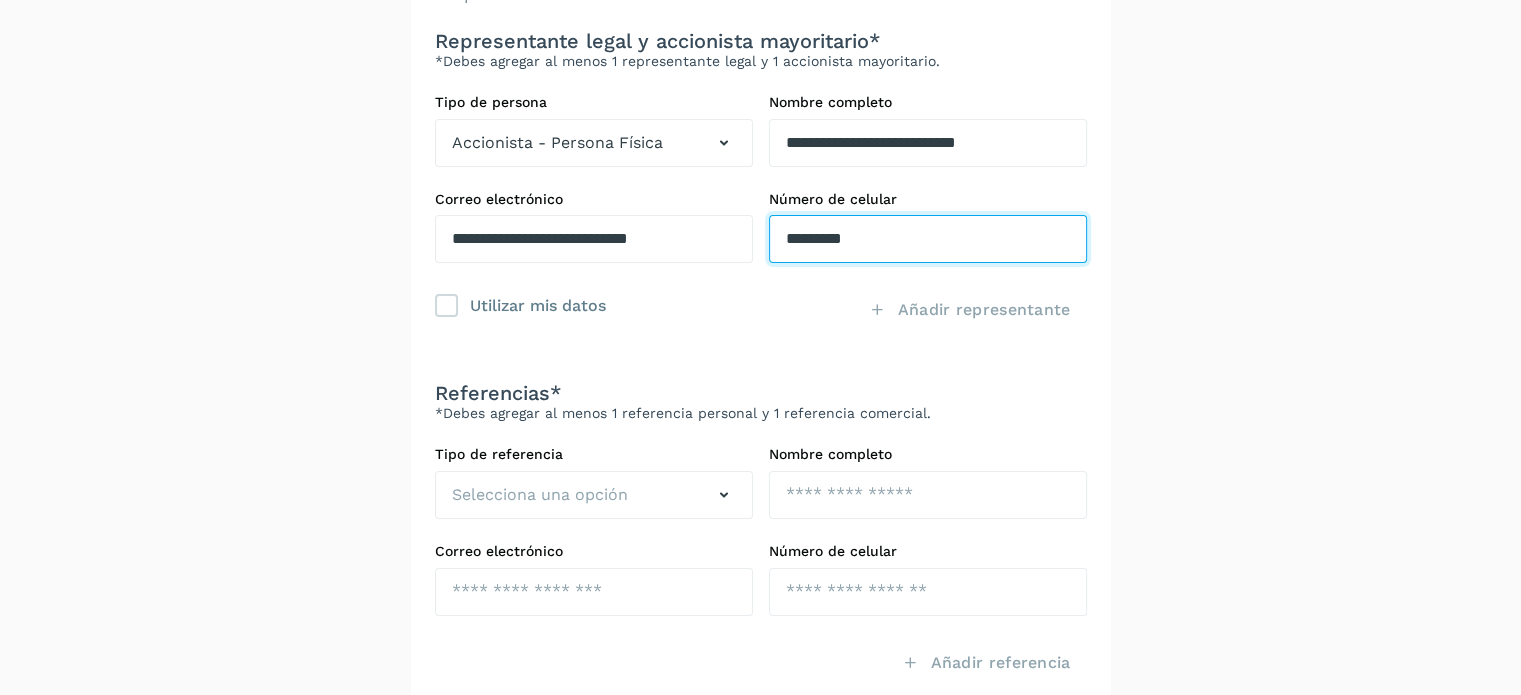 click on "*********" at bounding box center [928, 239] 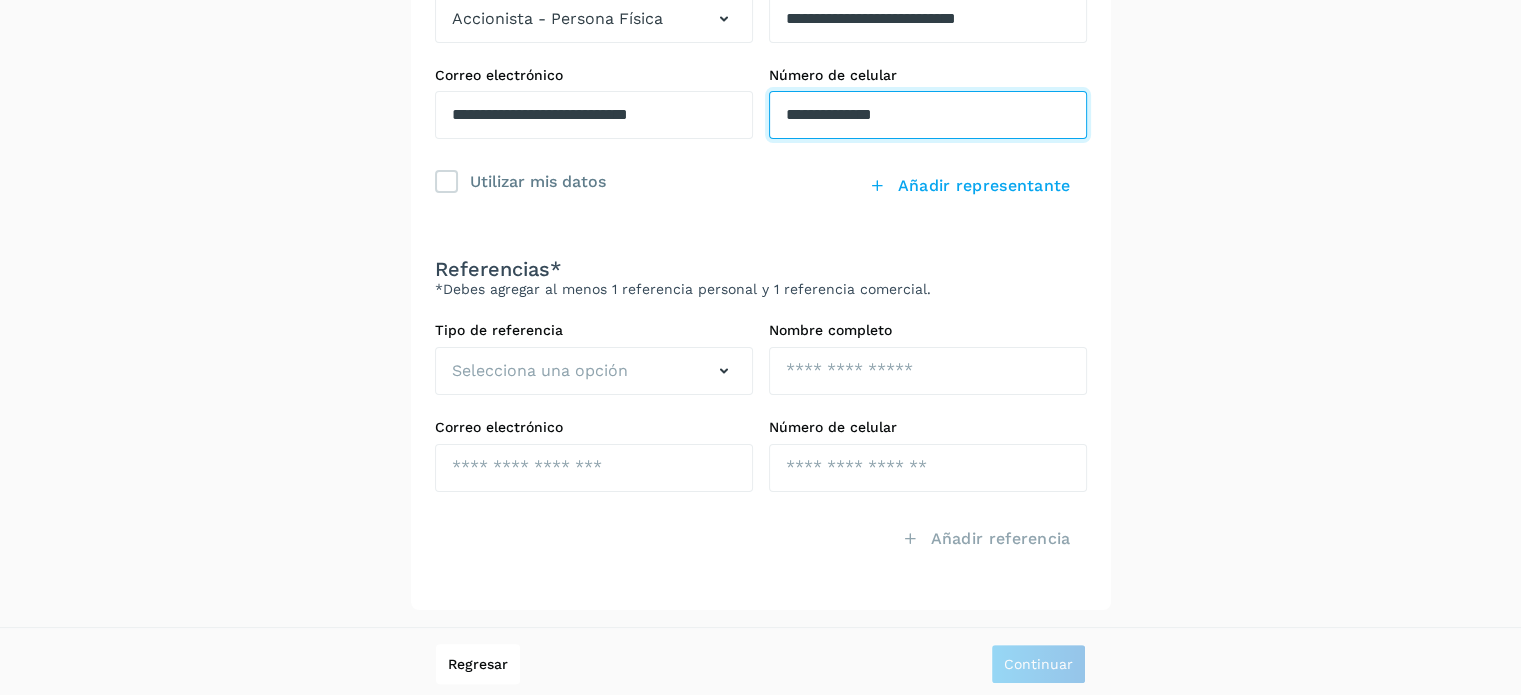 scroll, scrollTop: 327, scrollLeft: 0, axis: vertical 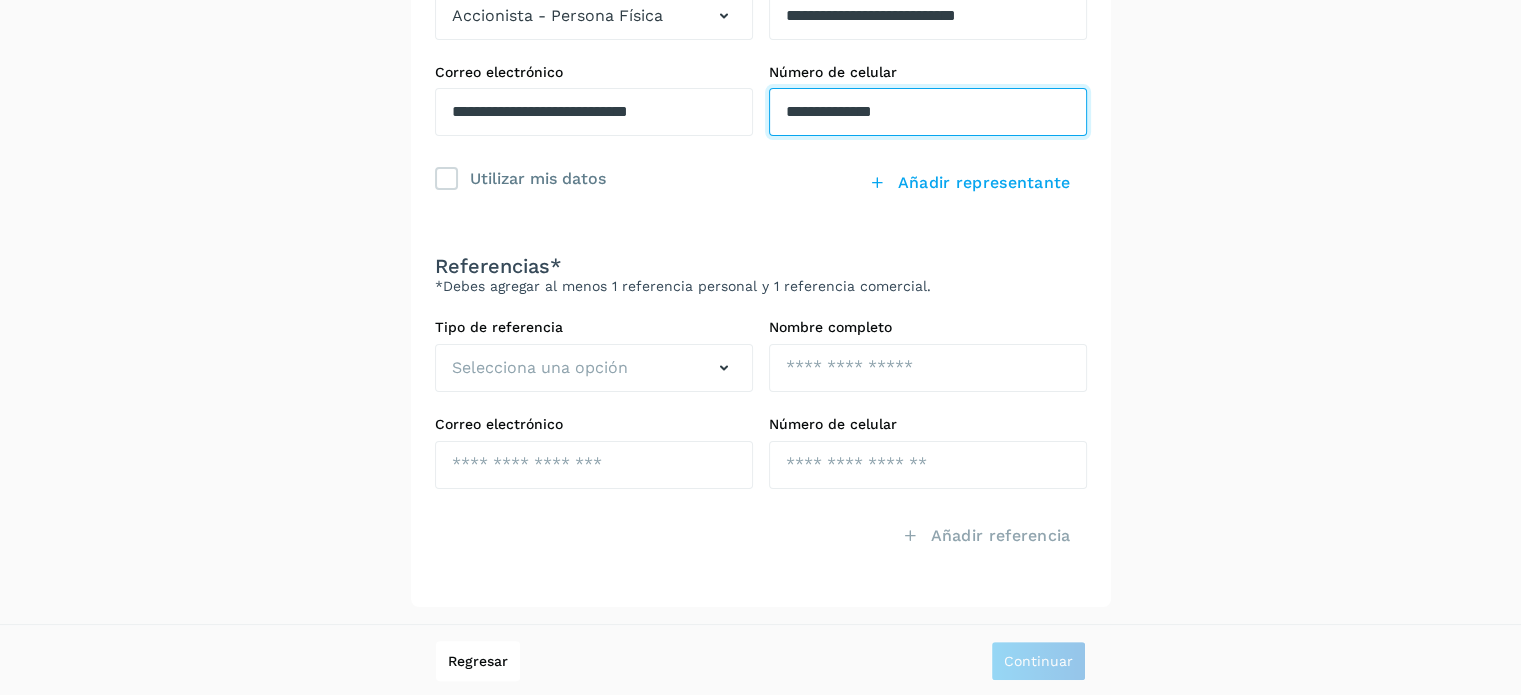 type on "**********" 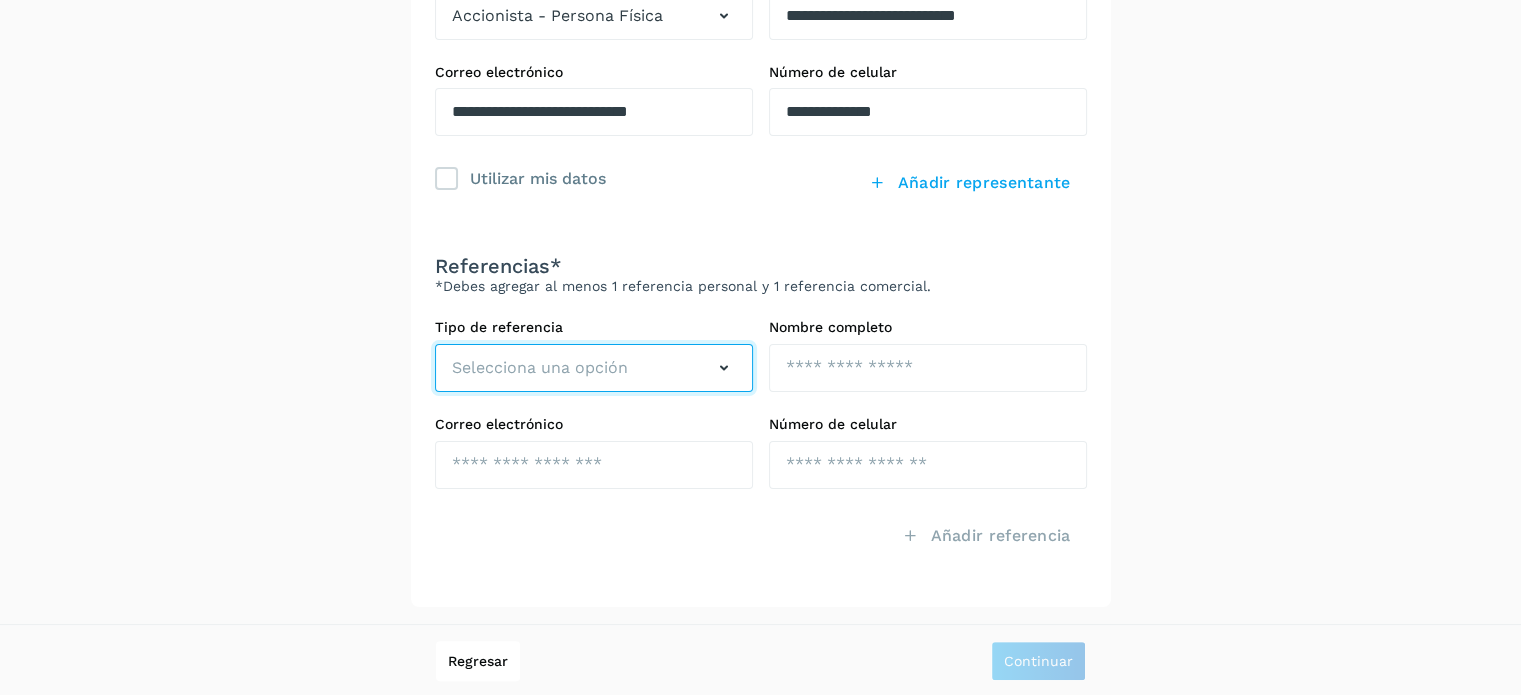 click on "Selecciona una opción" at bounding box center (594, 368) 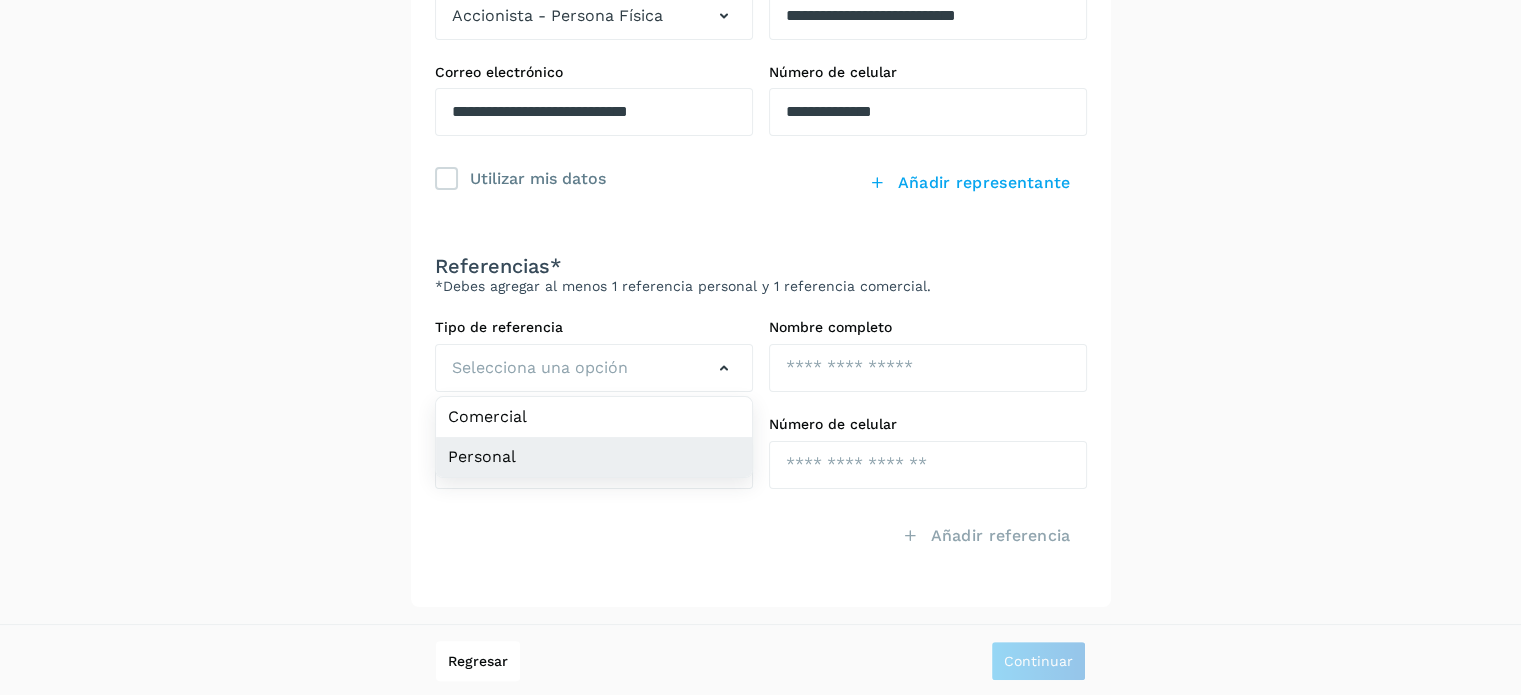 click on "Personal" 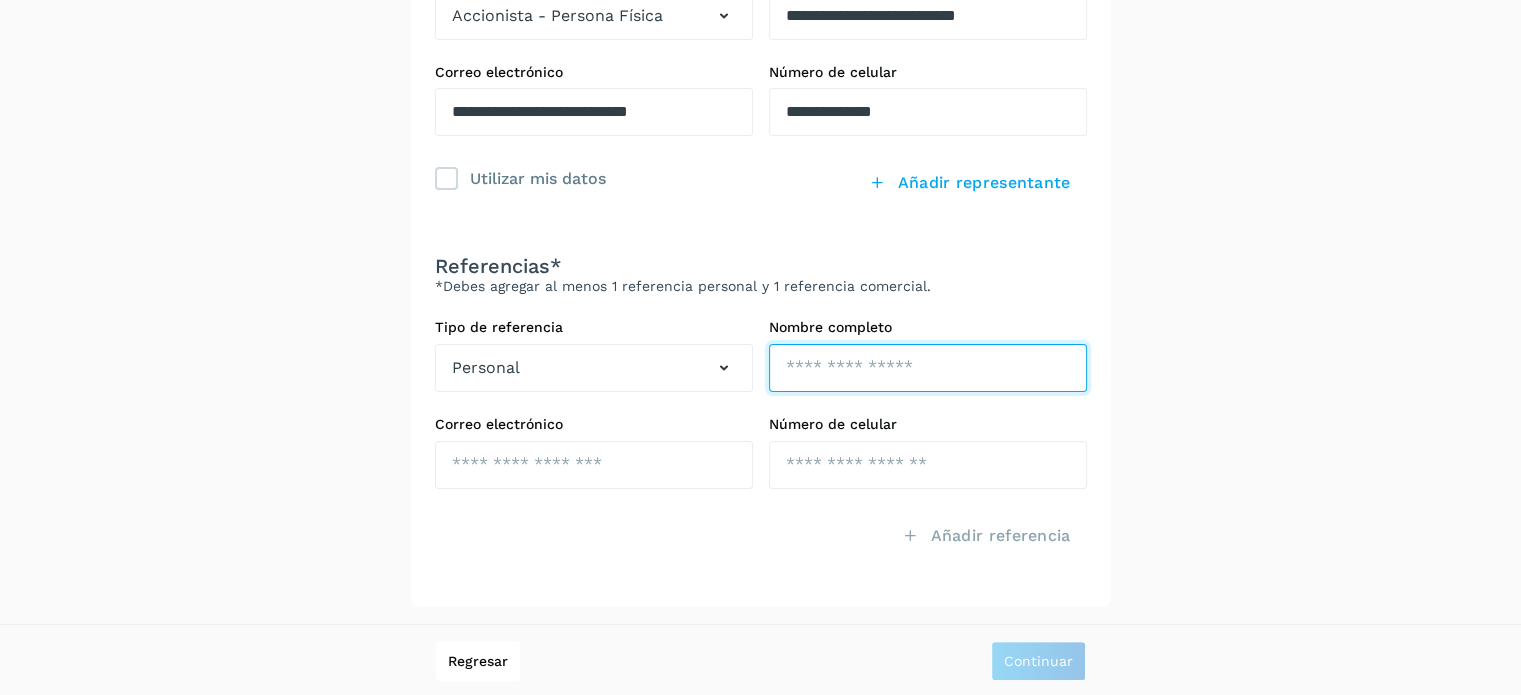 click at bounding box center (928, 16) 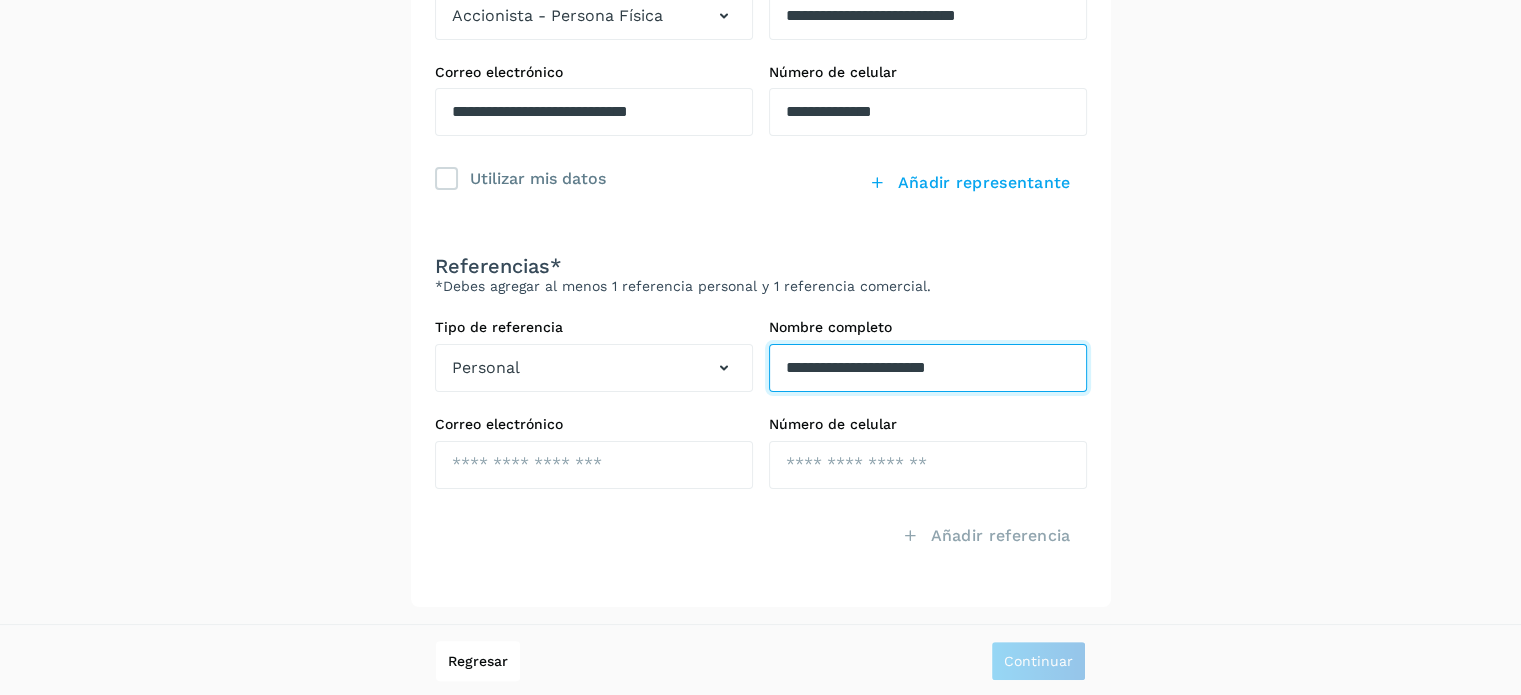 type on "**********" 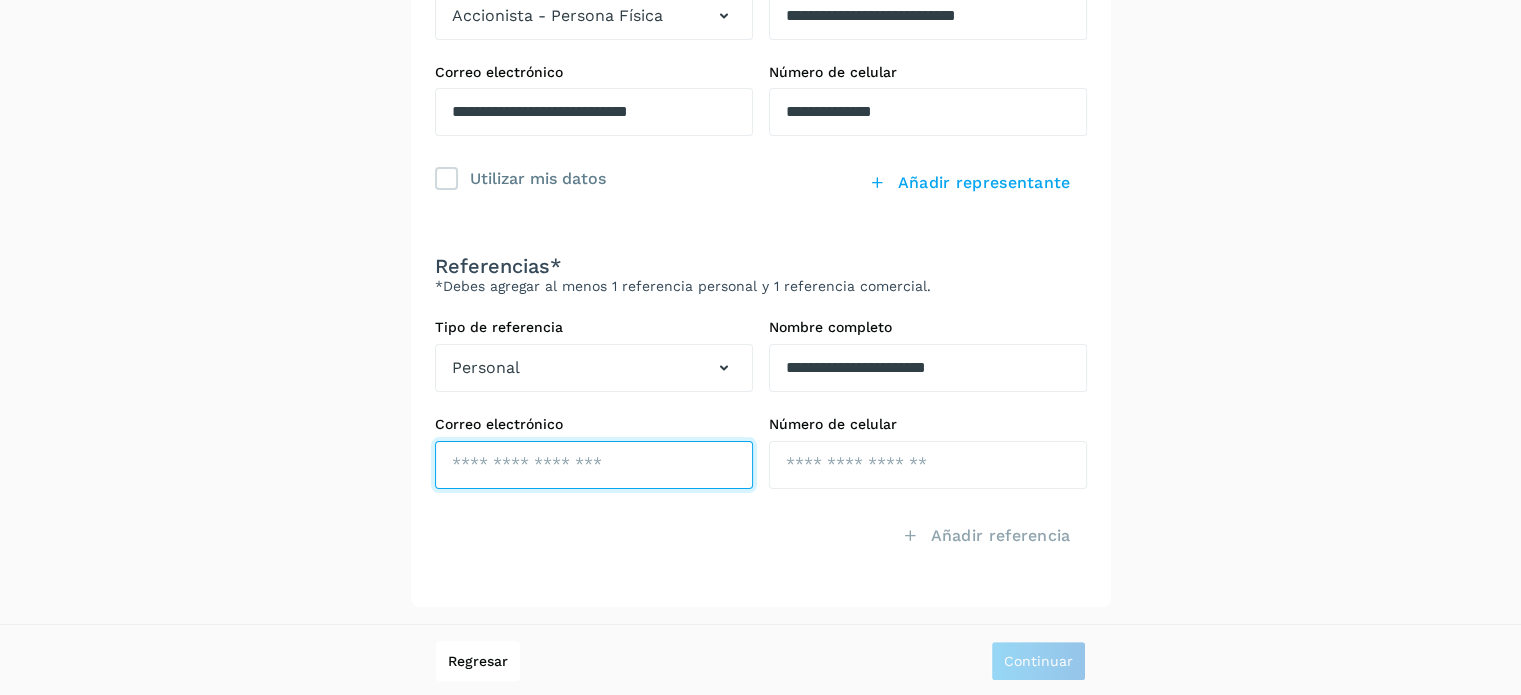 click at bounding box center (594, 112) 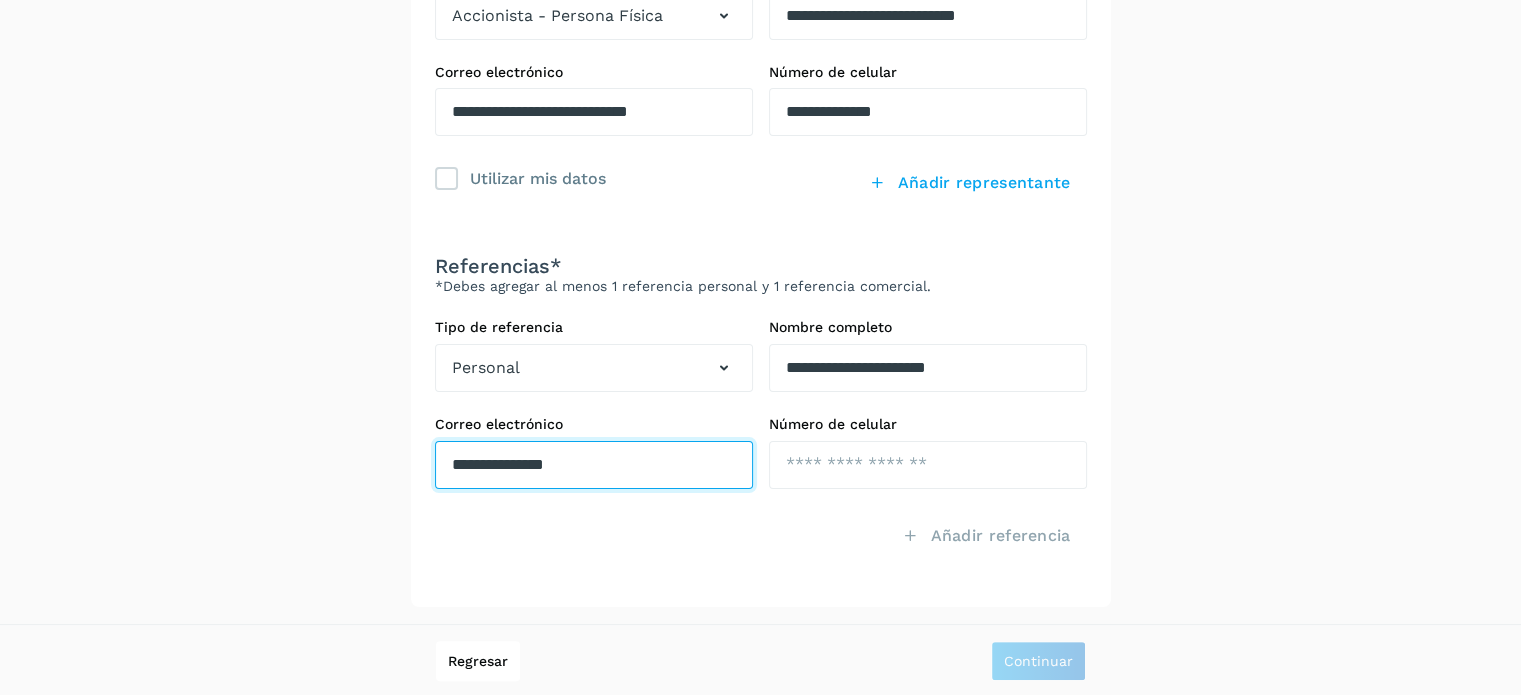 click on "**********" at bounding box center (594, 112) 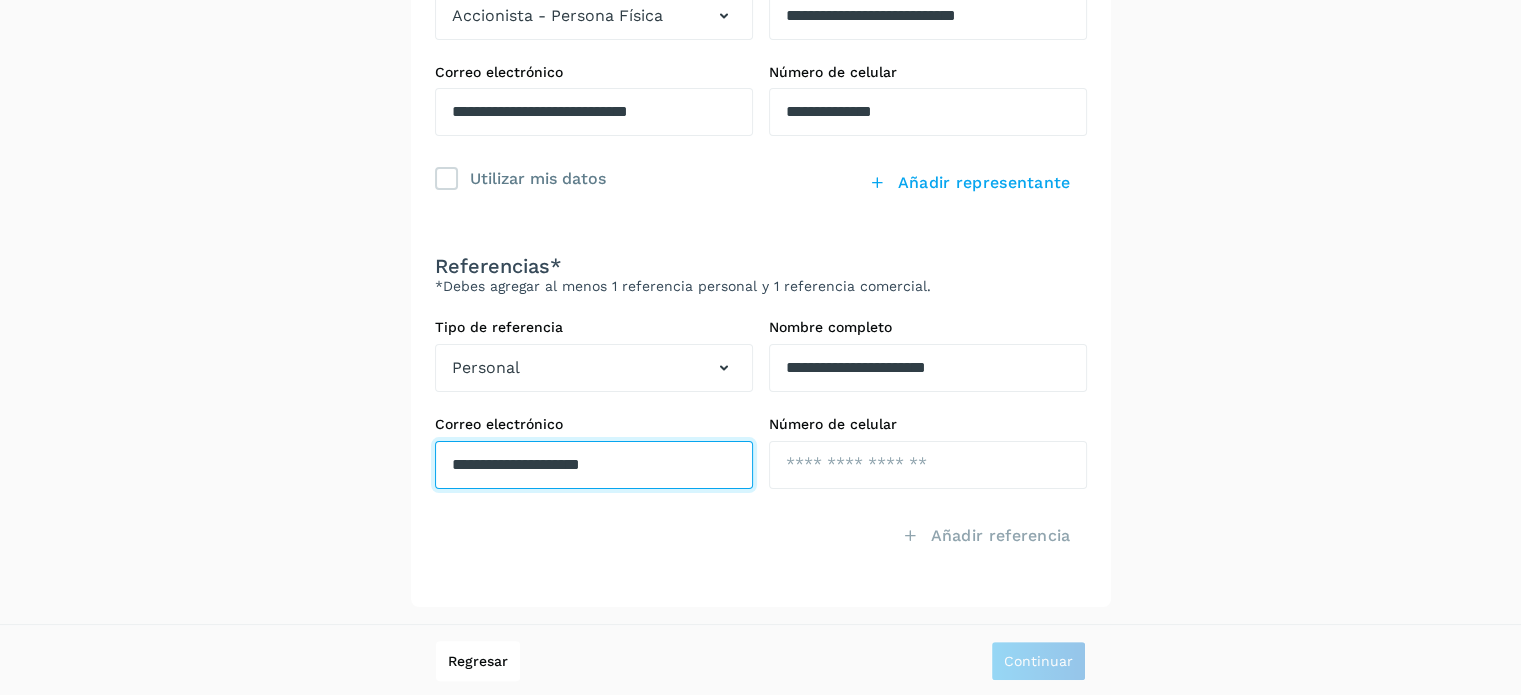 click on "**********" at bounding box center (594, 112) 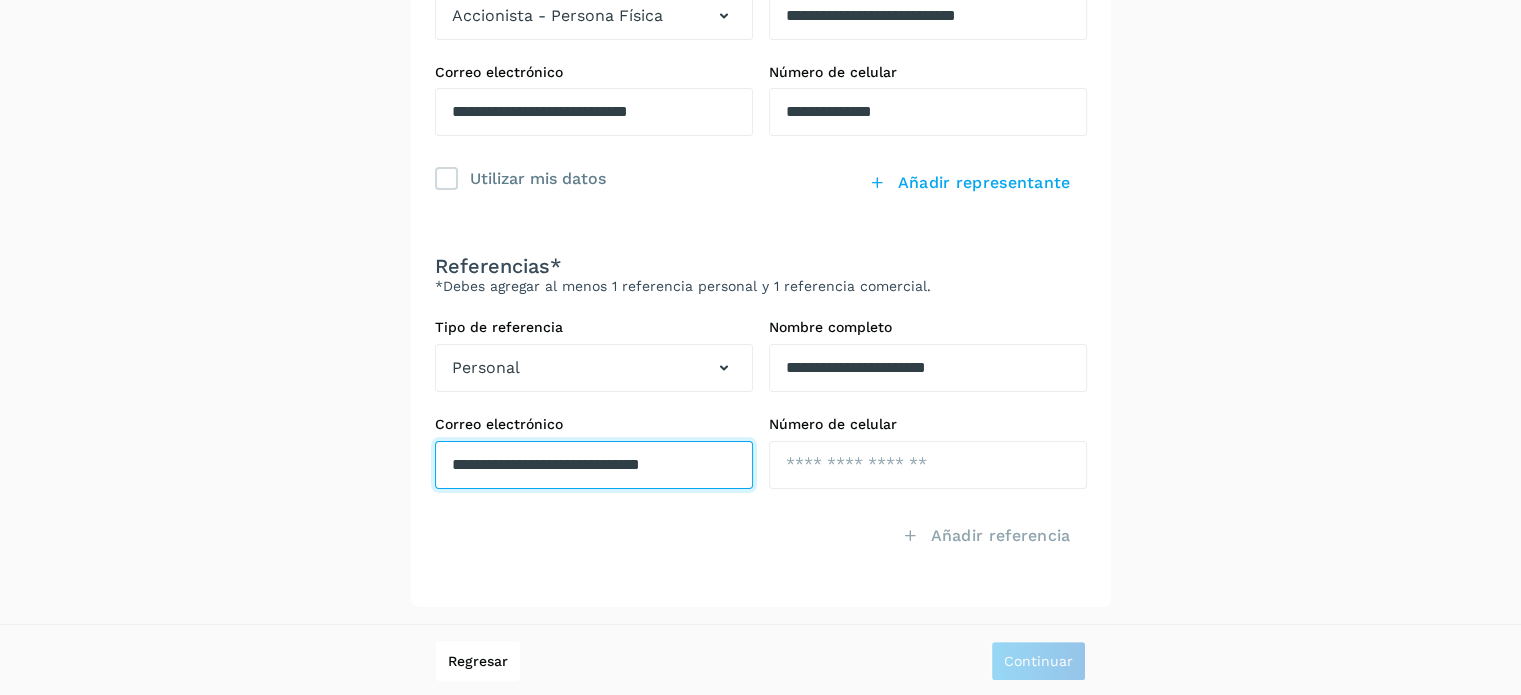 type on "**********" 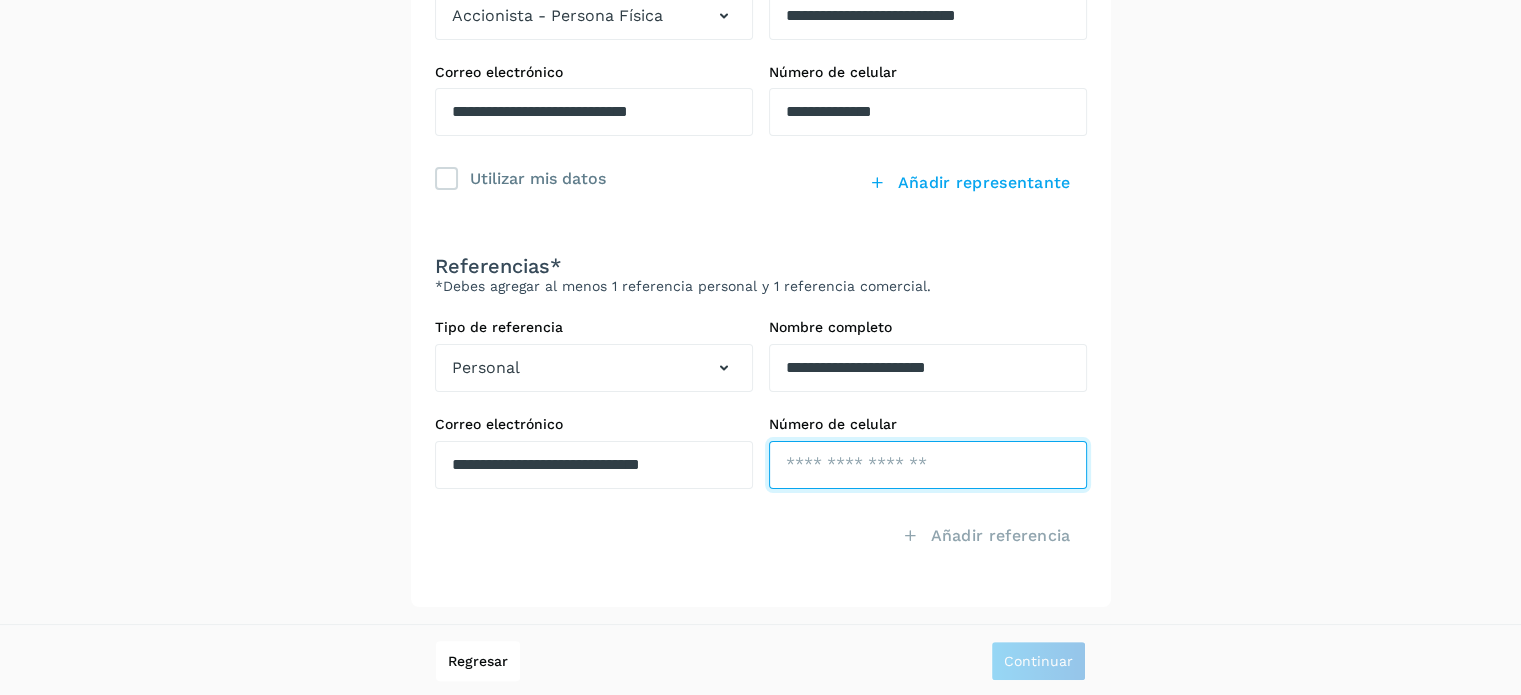 click at bounding box center (928, 112) 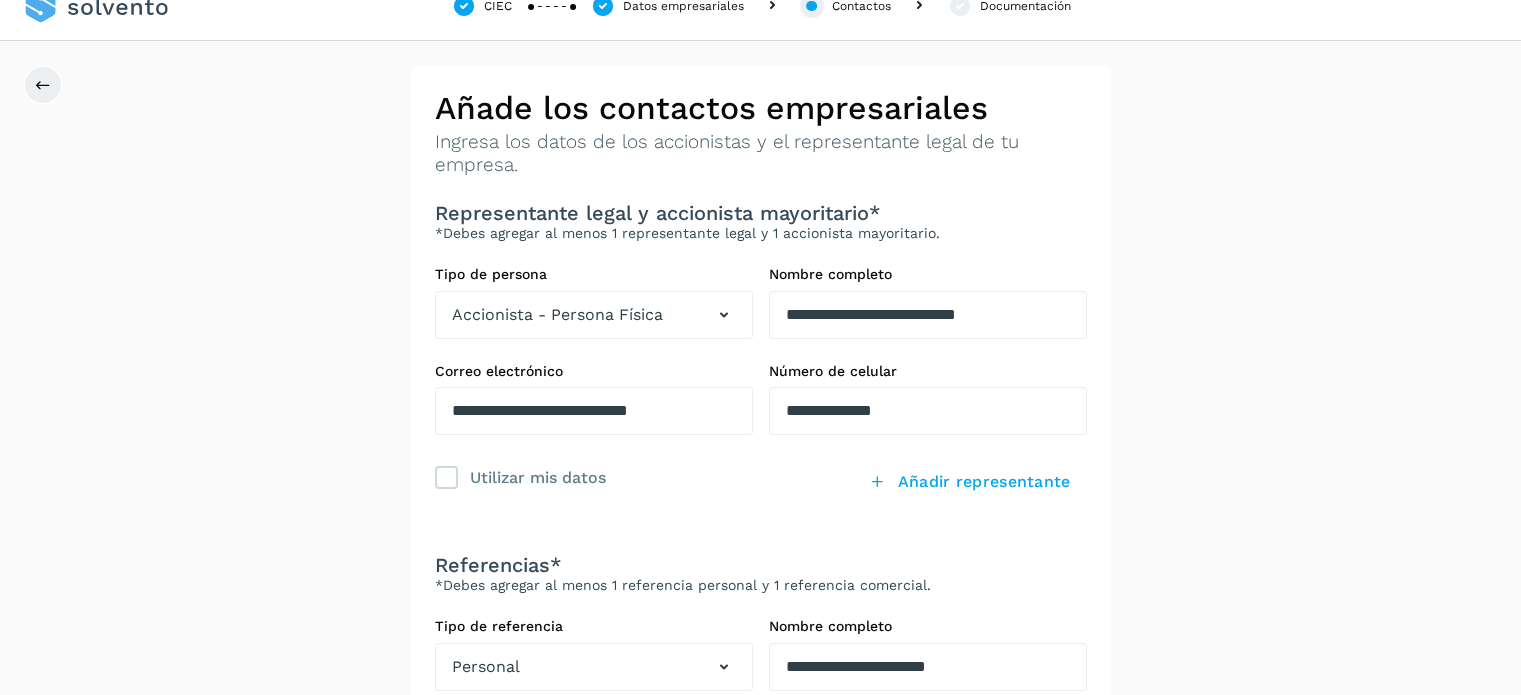scroll, scrollTop: 27, scrollLeft: 0, axis: vertical 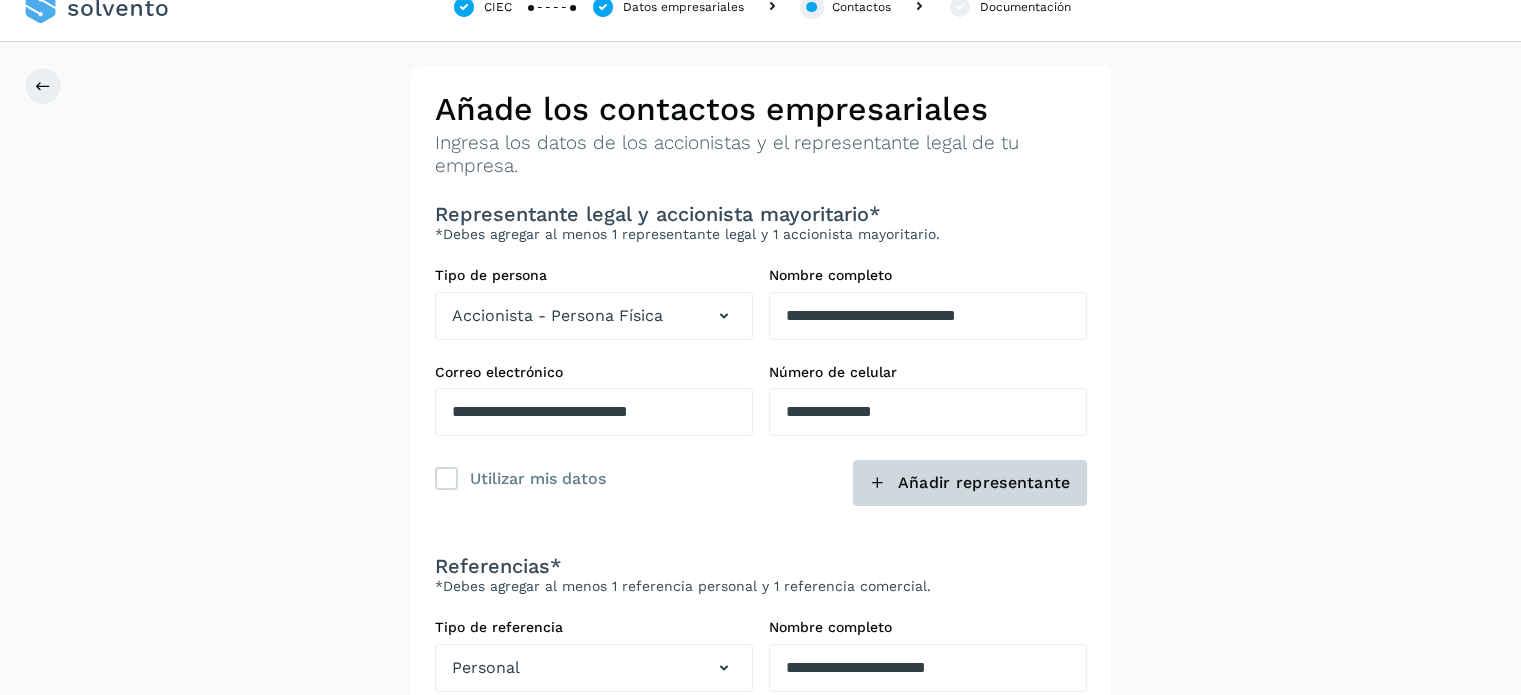 type on "**********" 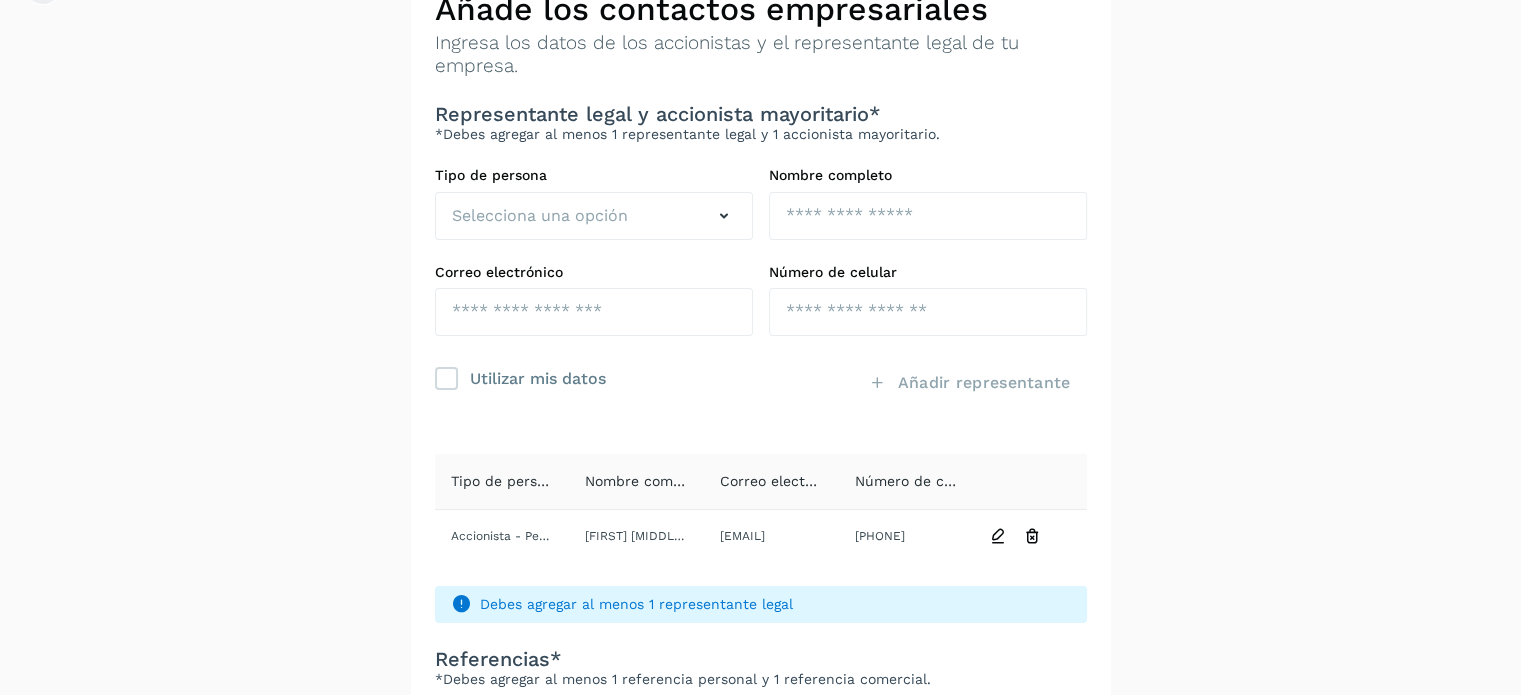 scroll, scrollTop: 27, scrollLeft: 0, axis: vertical 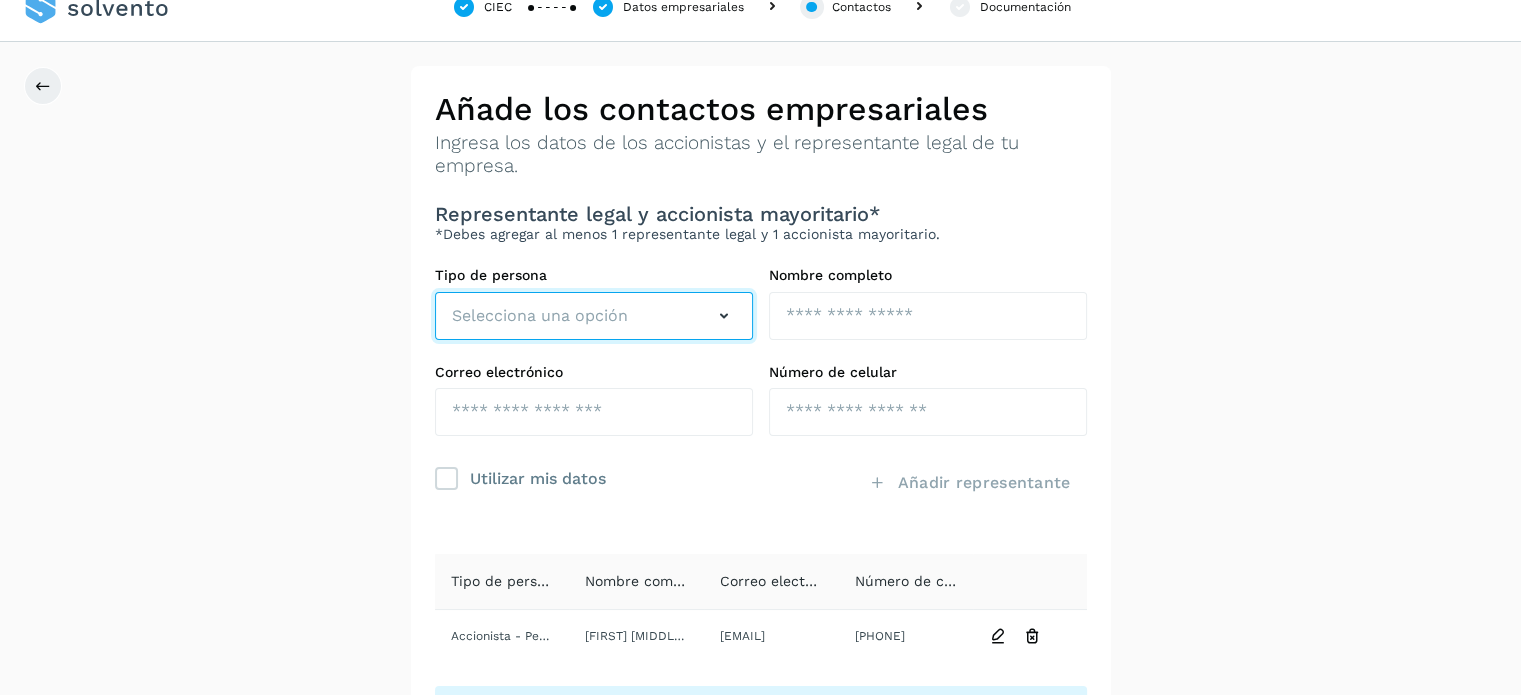 click on "Selecciona una opción" at bounding box center [594, 316] 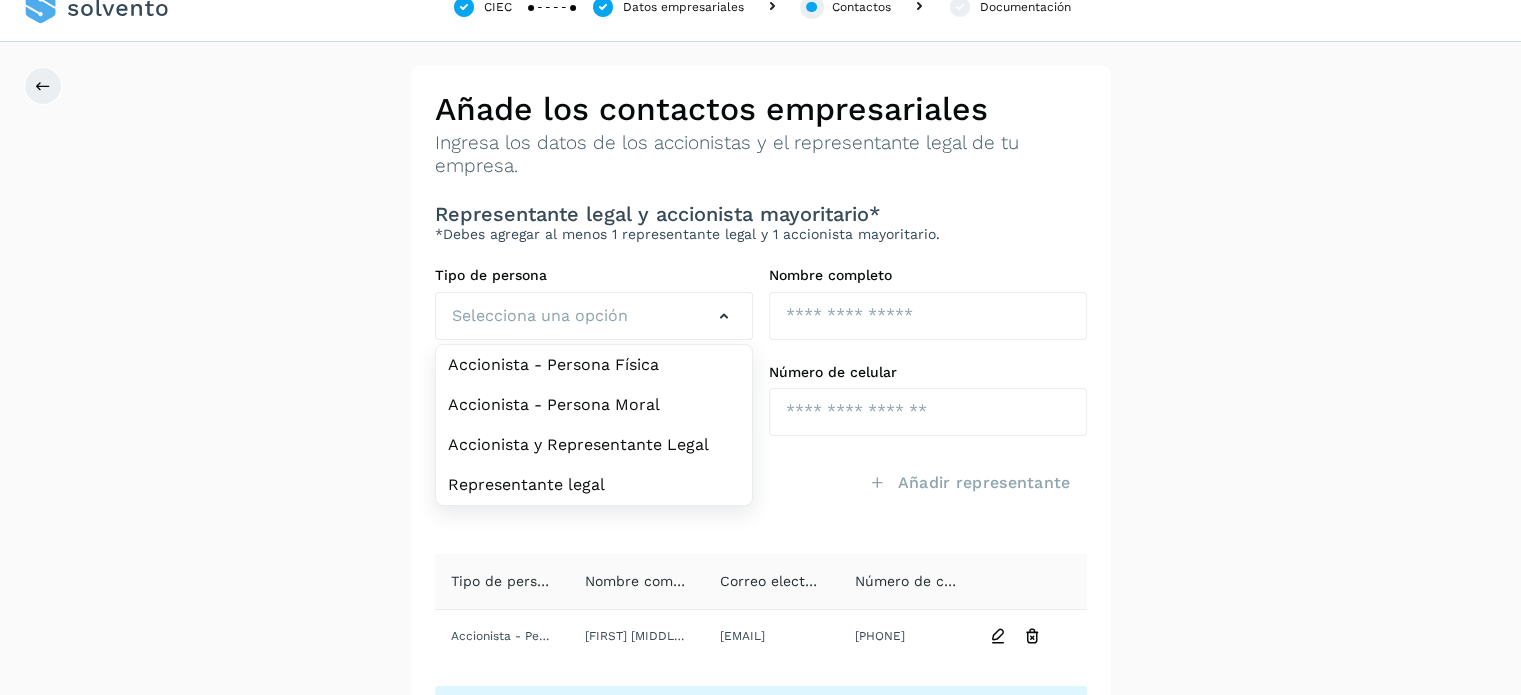 drag, startPoint x: 633, startPoint y: 370, endPoint x: 808, endPoint y: 350, distance: 176.13914 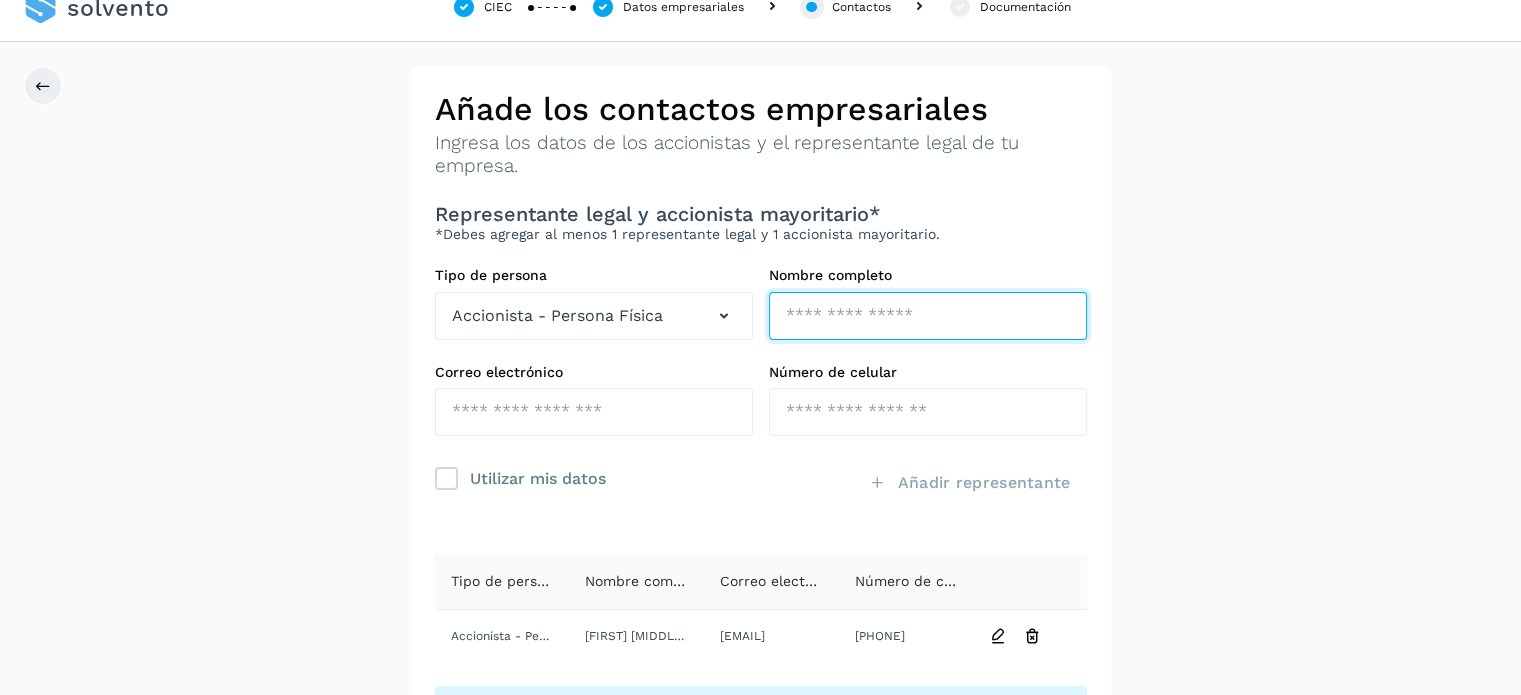 click at bounding box center [928, 316] 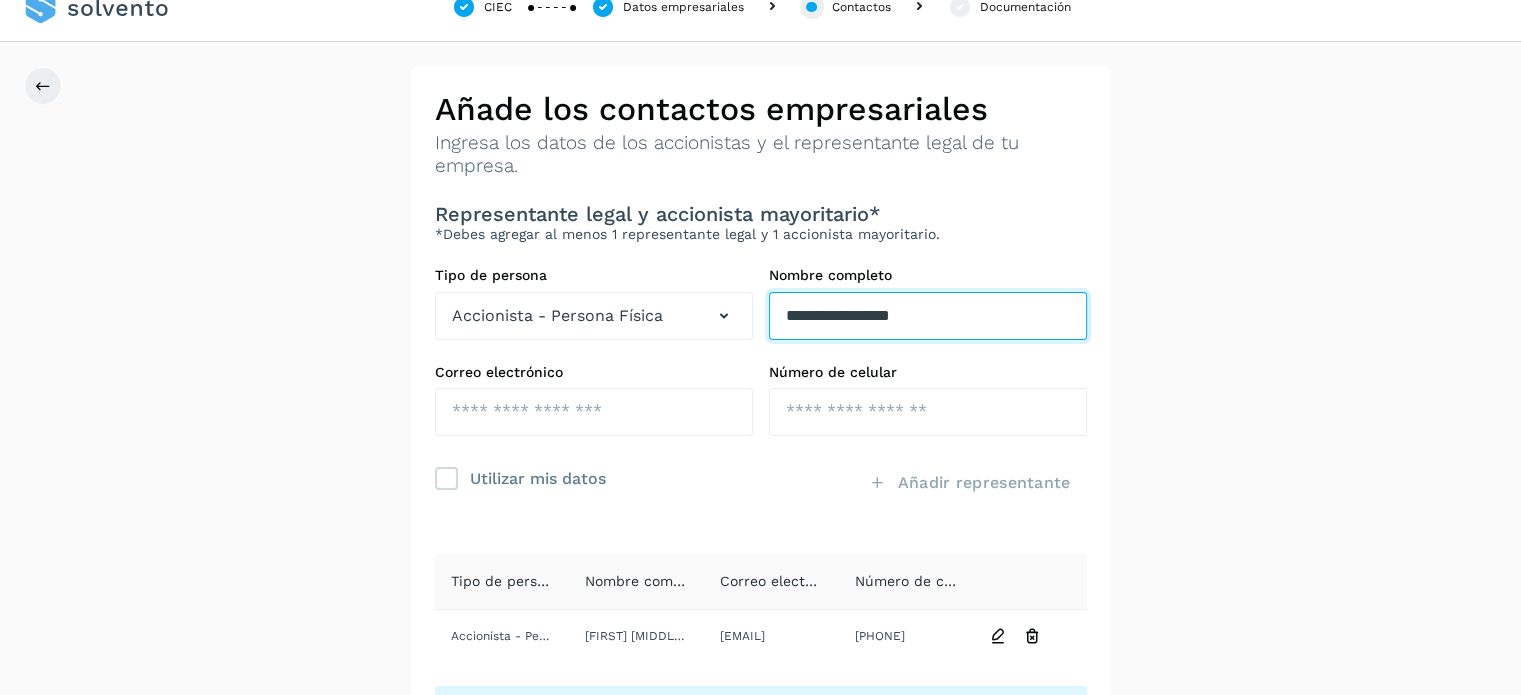 type on "**********" 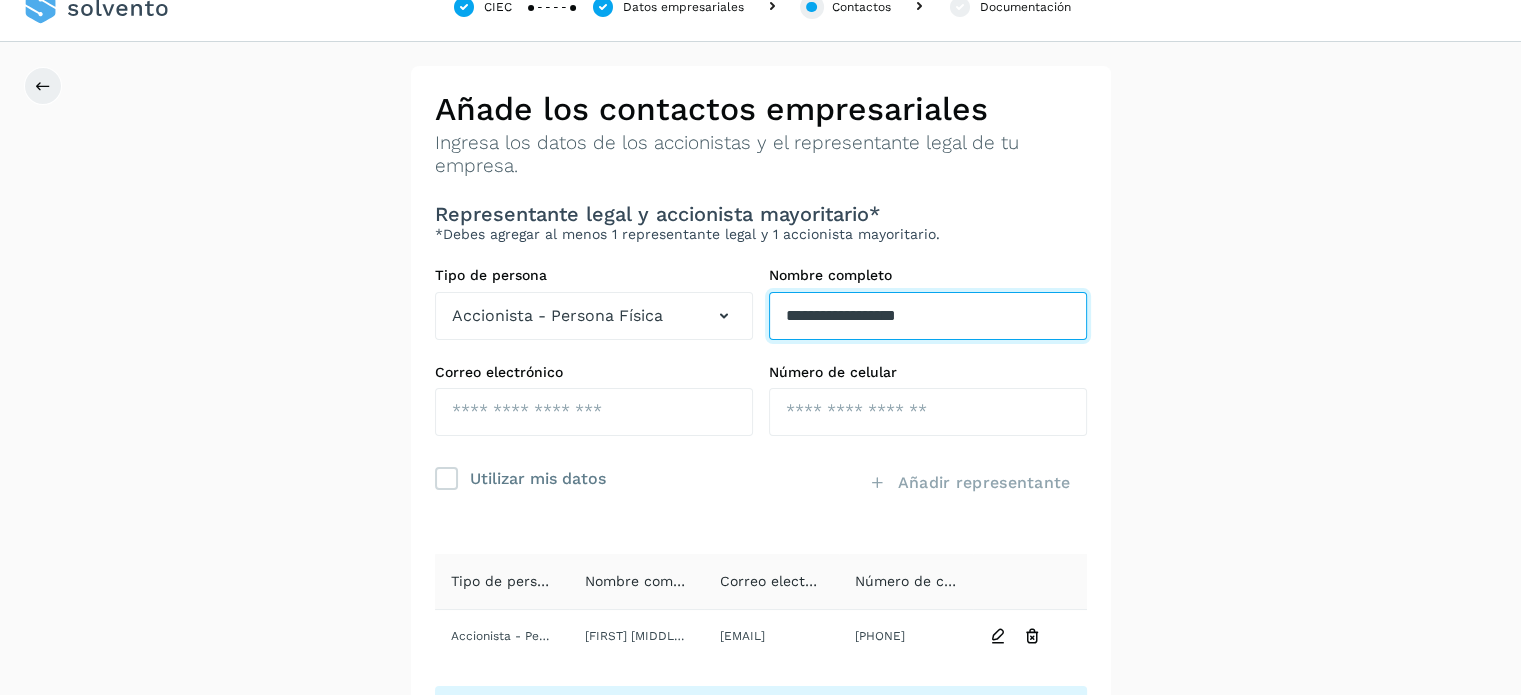 drag, startPoint x: 928, startPoint y: 315, endPoint x: 712, endPoint y: 319, distance: 216.03703 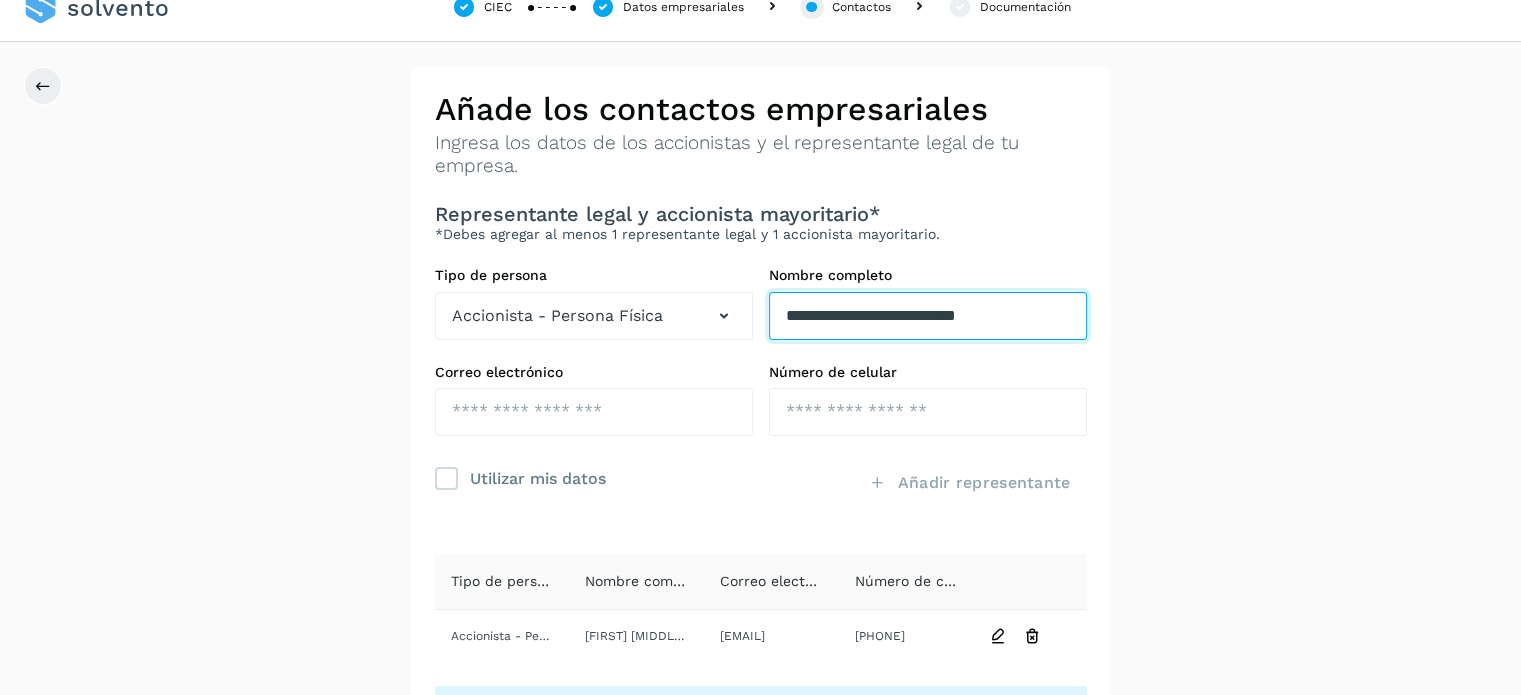 type on "**********" 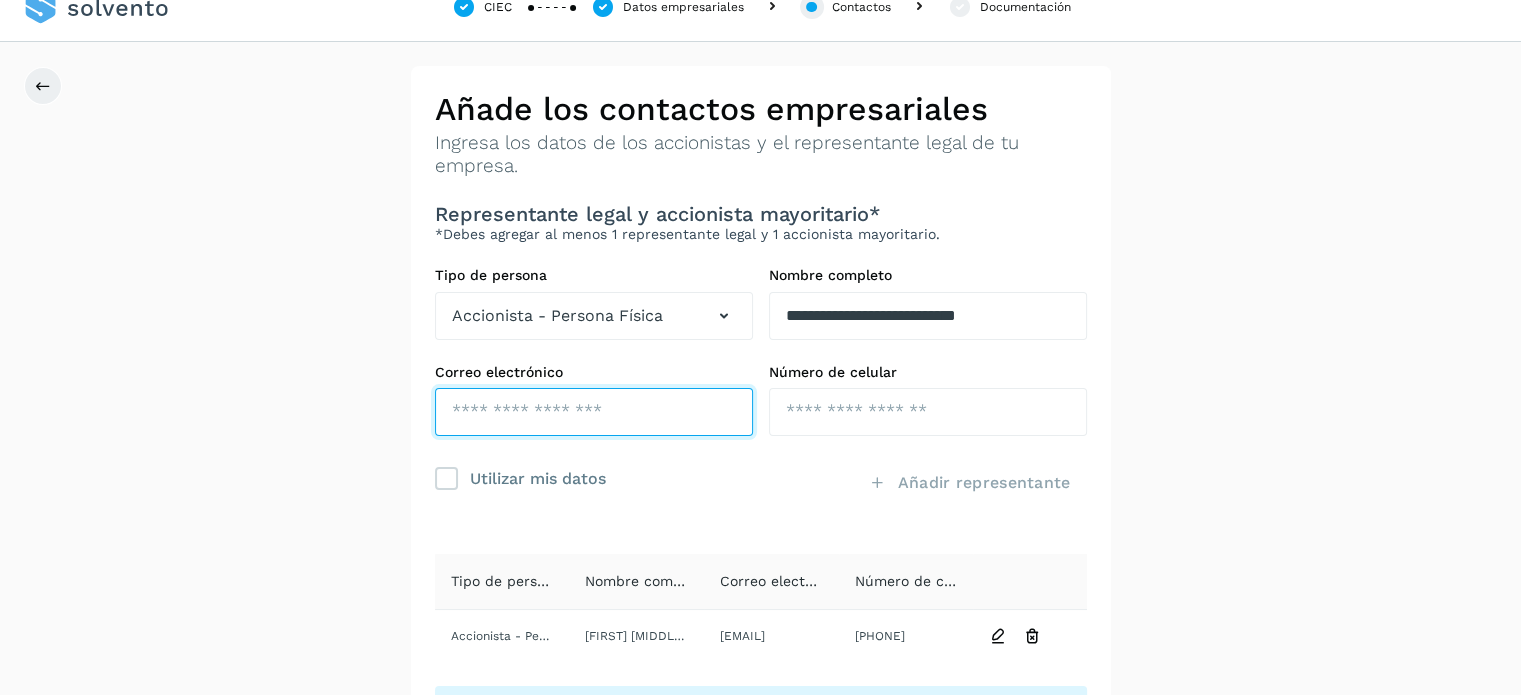 click at bounding box center [594, 412] 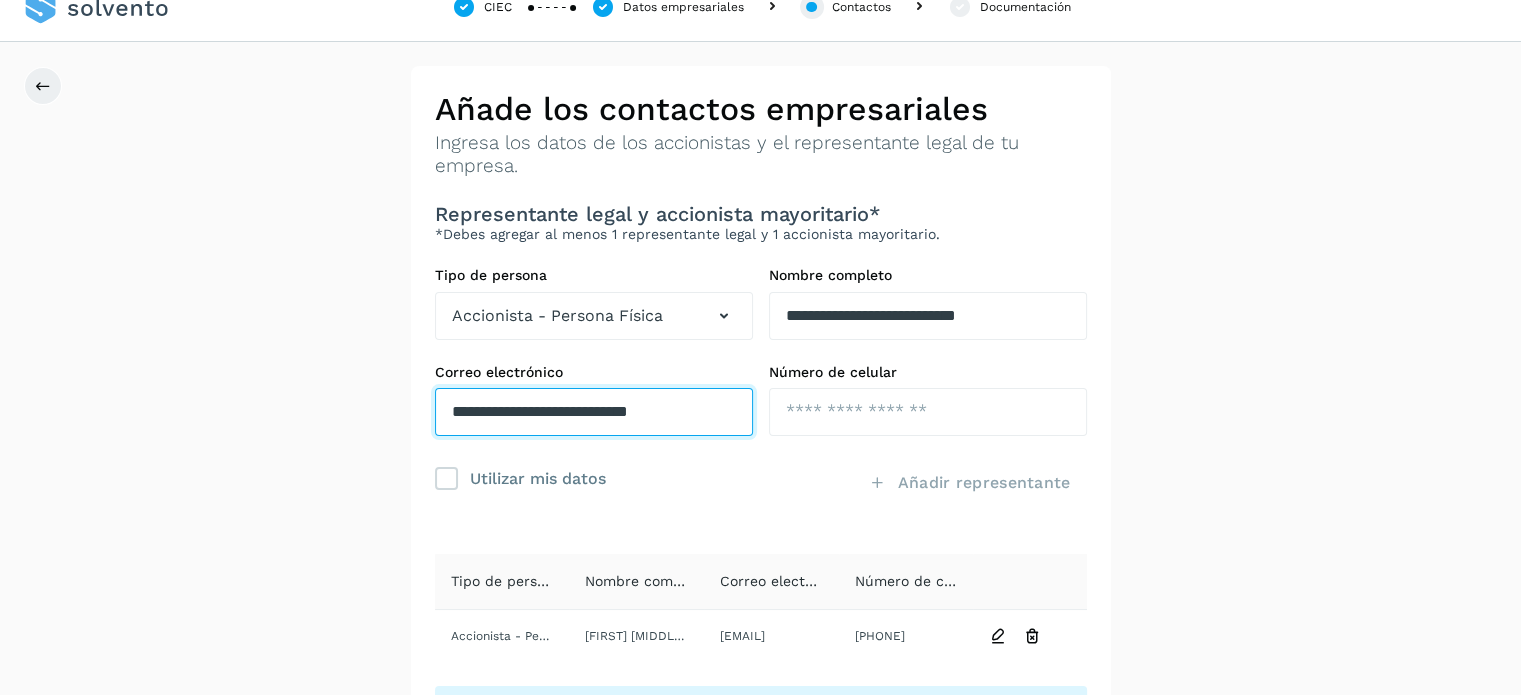 type on "**********" 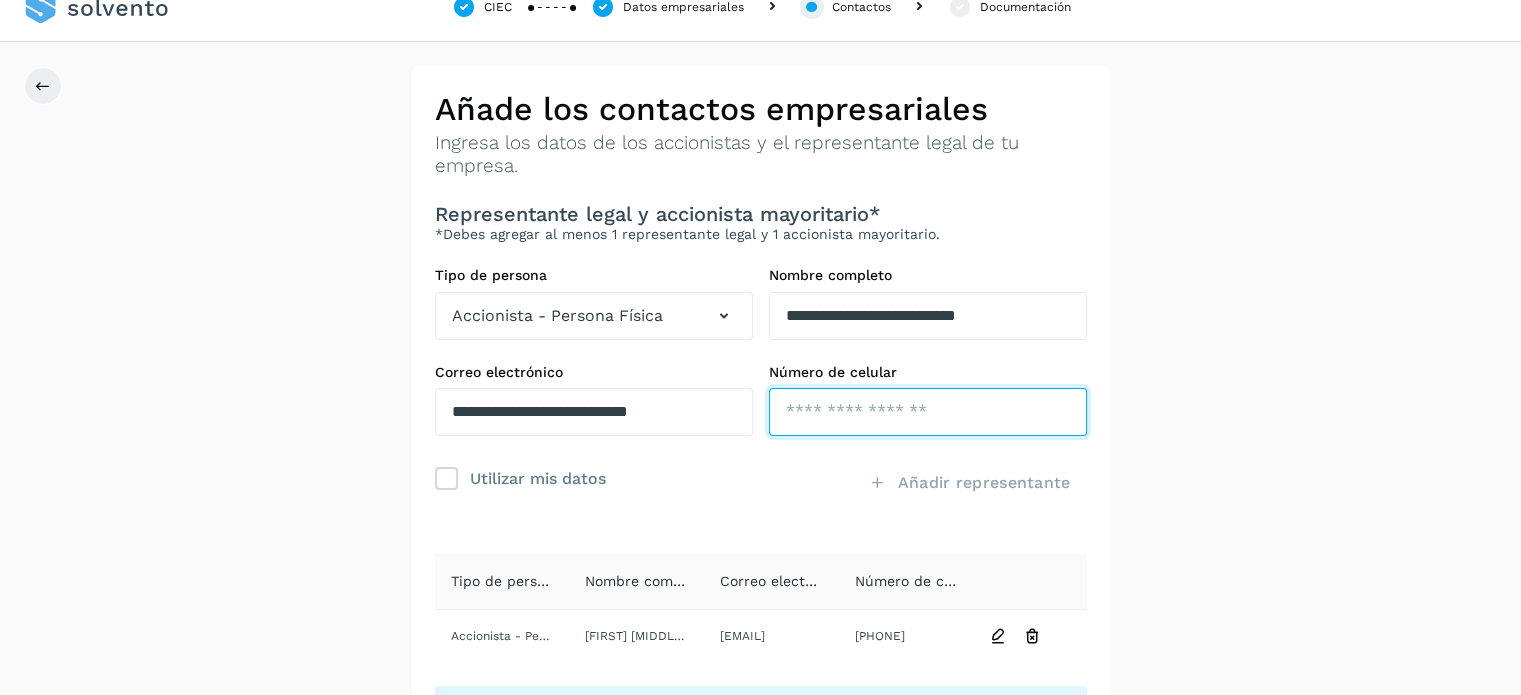 click at bounding box center [928, 412] 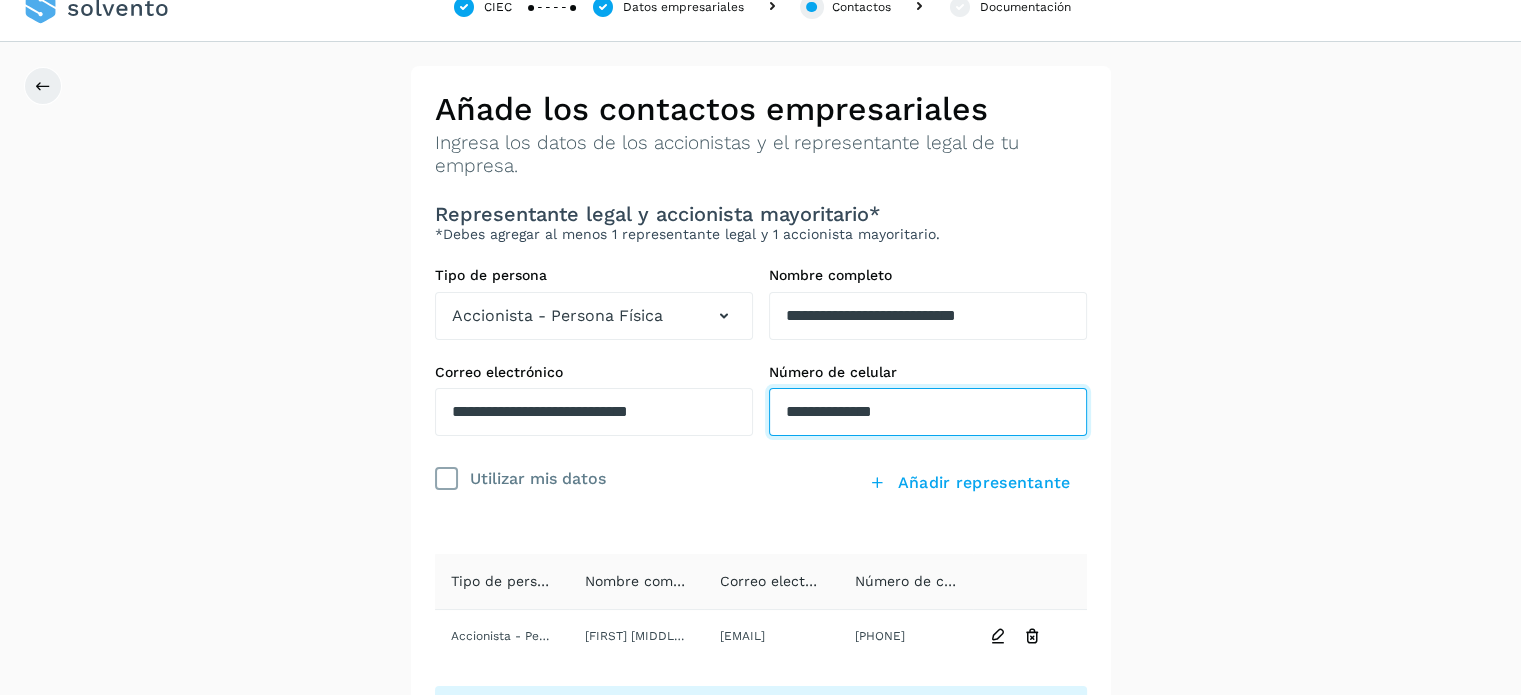 type on "**********" 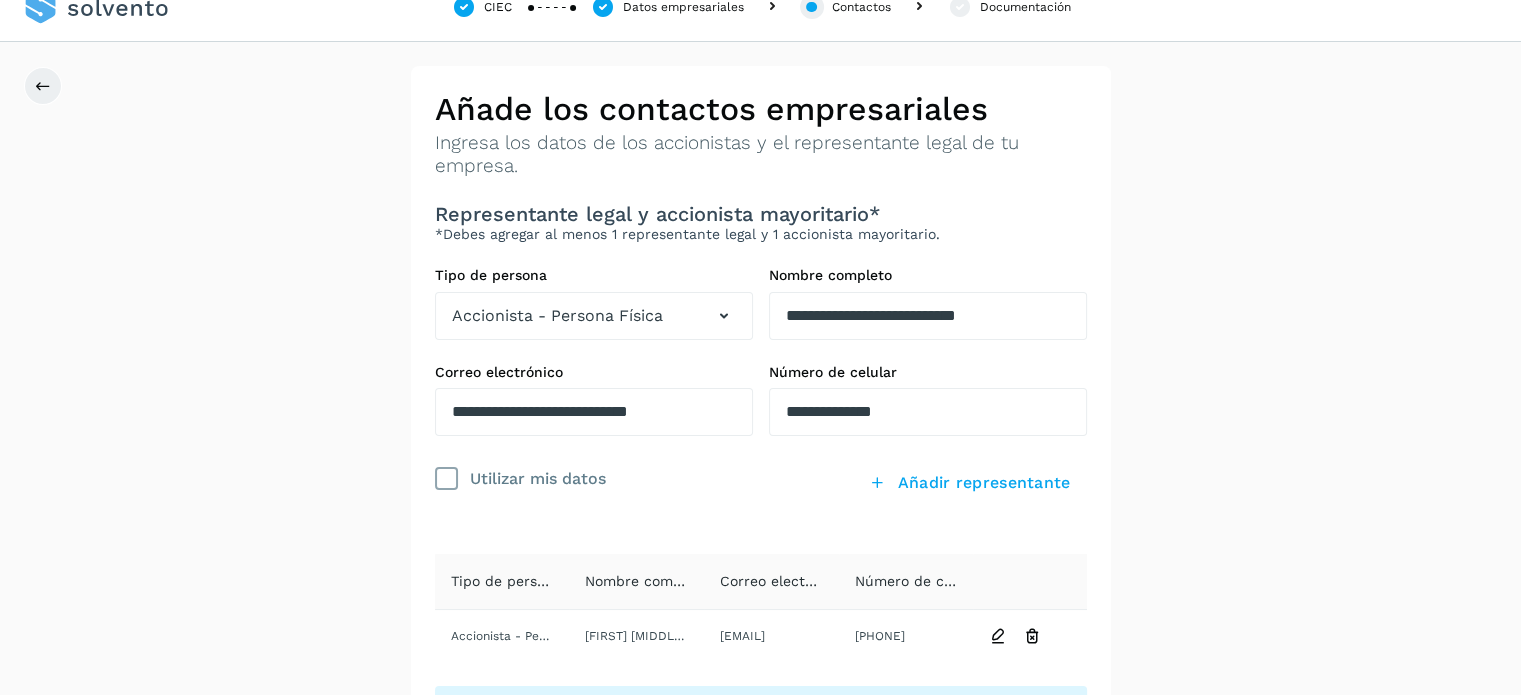 click on "Utilizar mis datos" at bounding box center (594, 477) 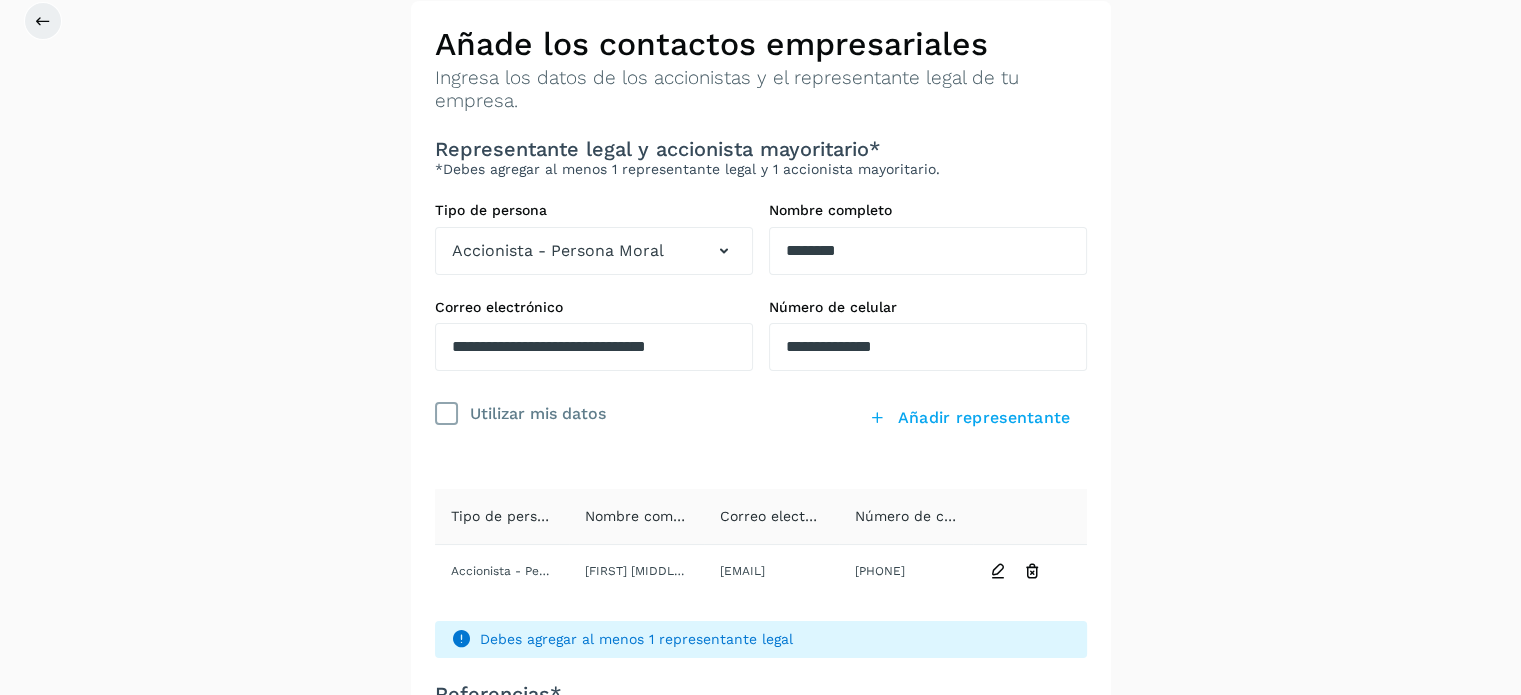 scroll, scrollTop: 127, scrollLeft: 0, axis: vertical 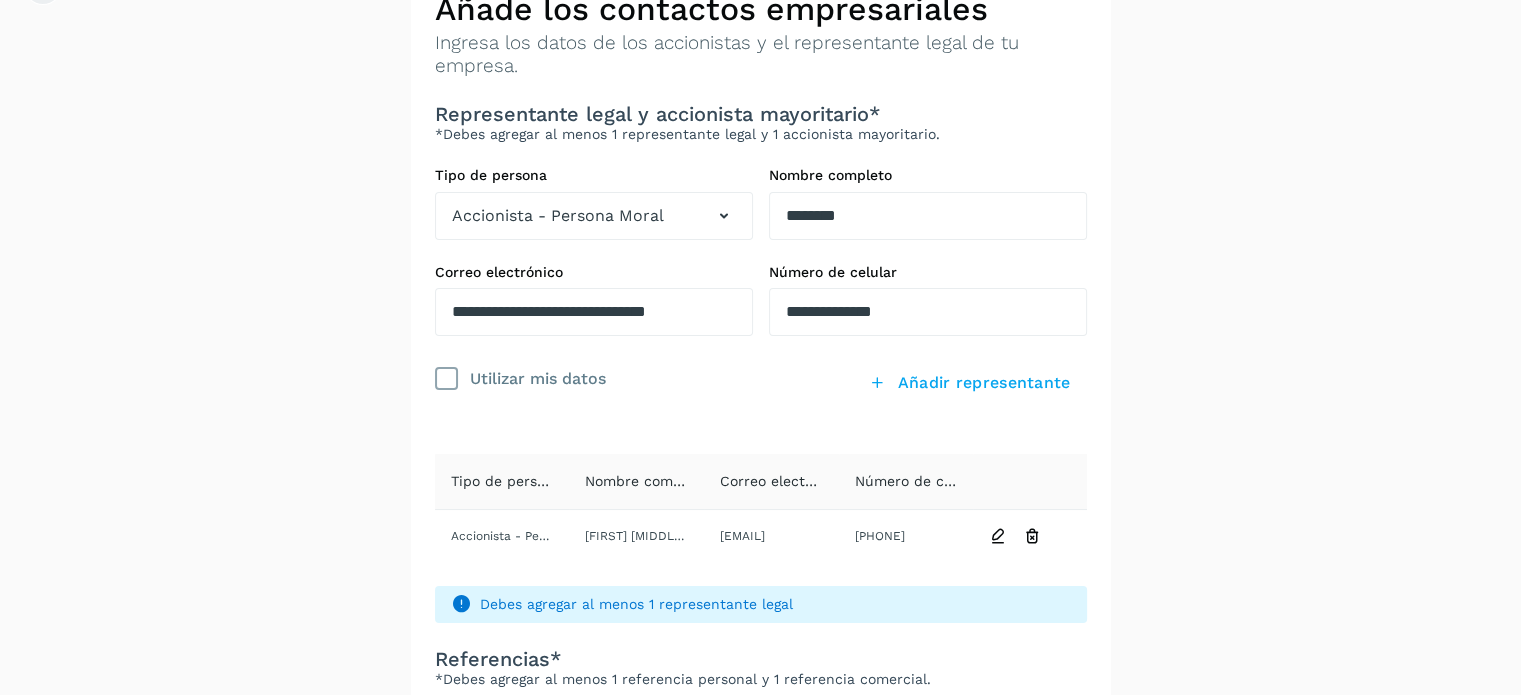 click on "Utilizar mis datos" 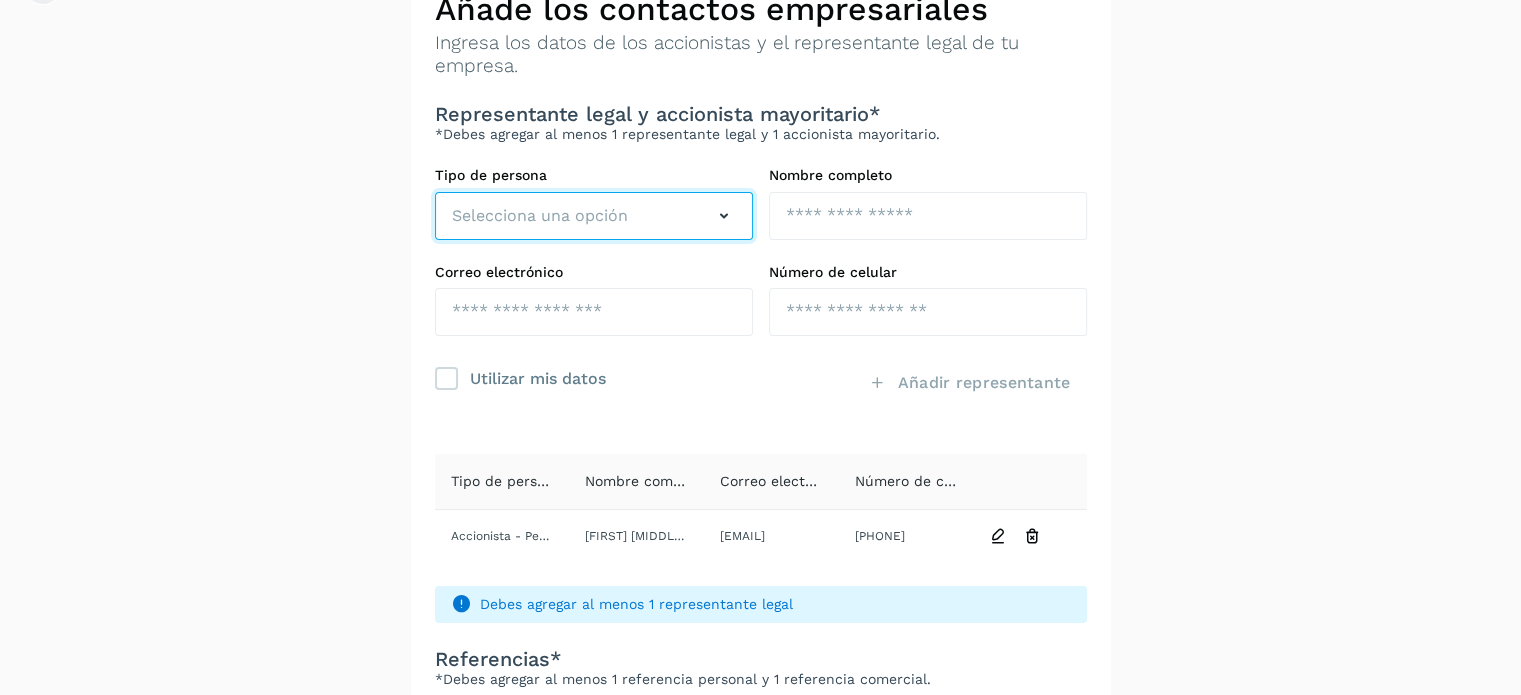 click on "Selecciona una opción" at bounding box center [540, 216] 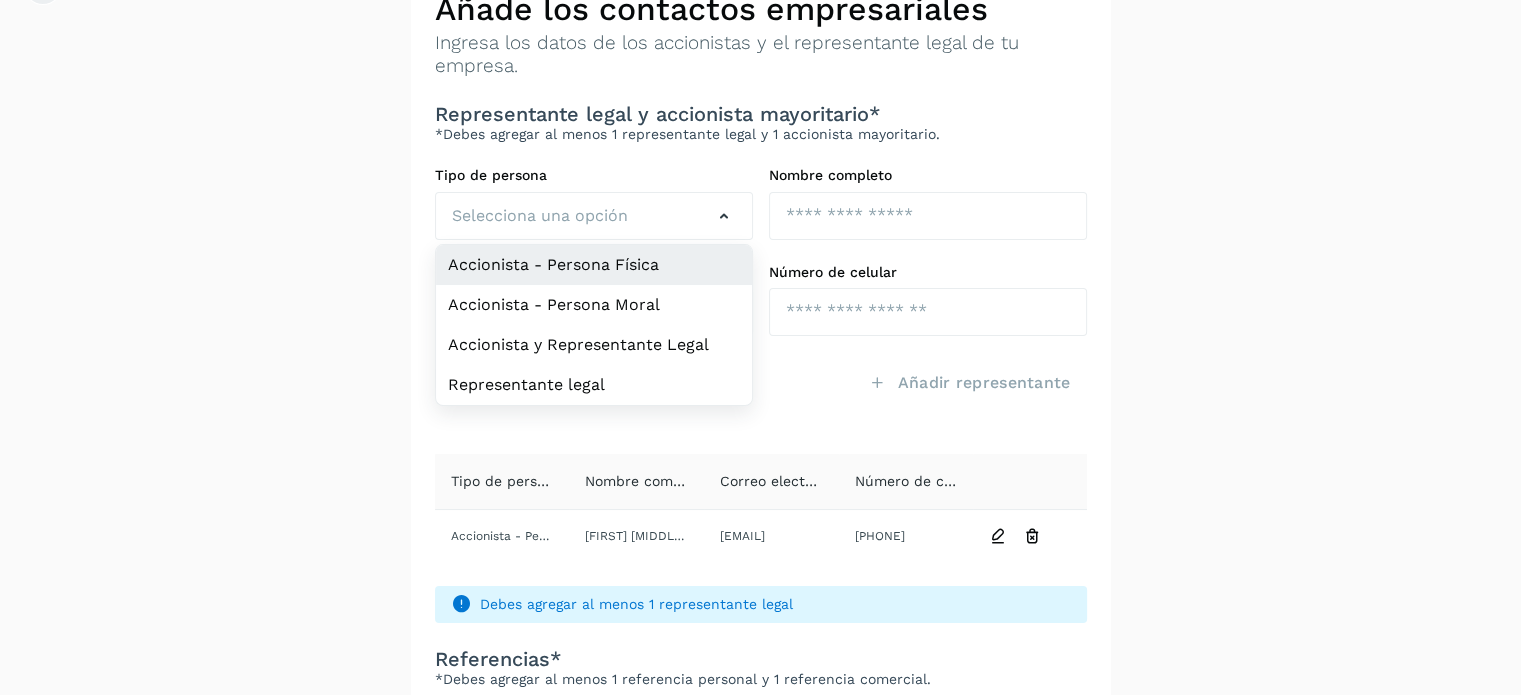 click on "Accionista - Persona Física" 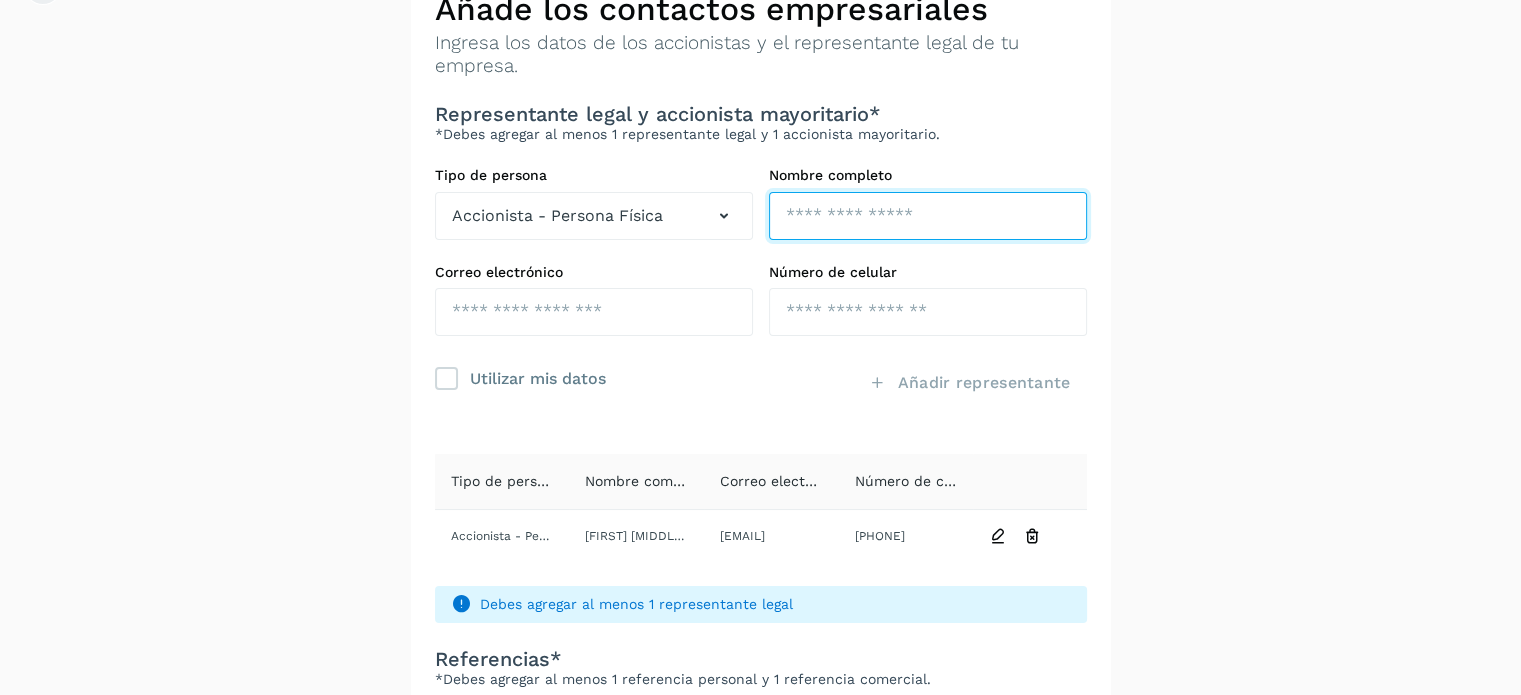 click at bounding box center [928, 216] 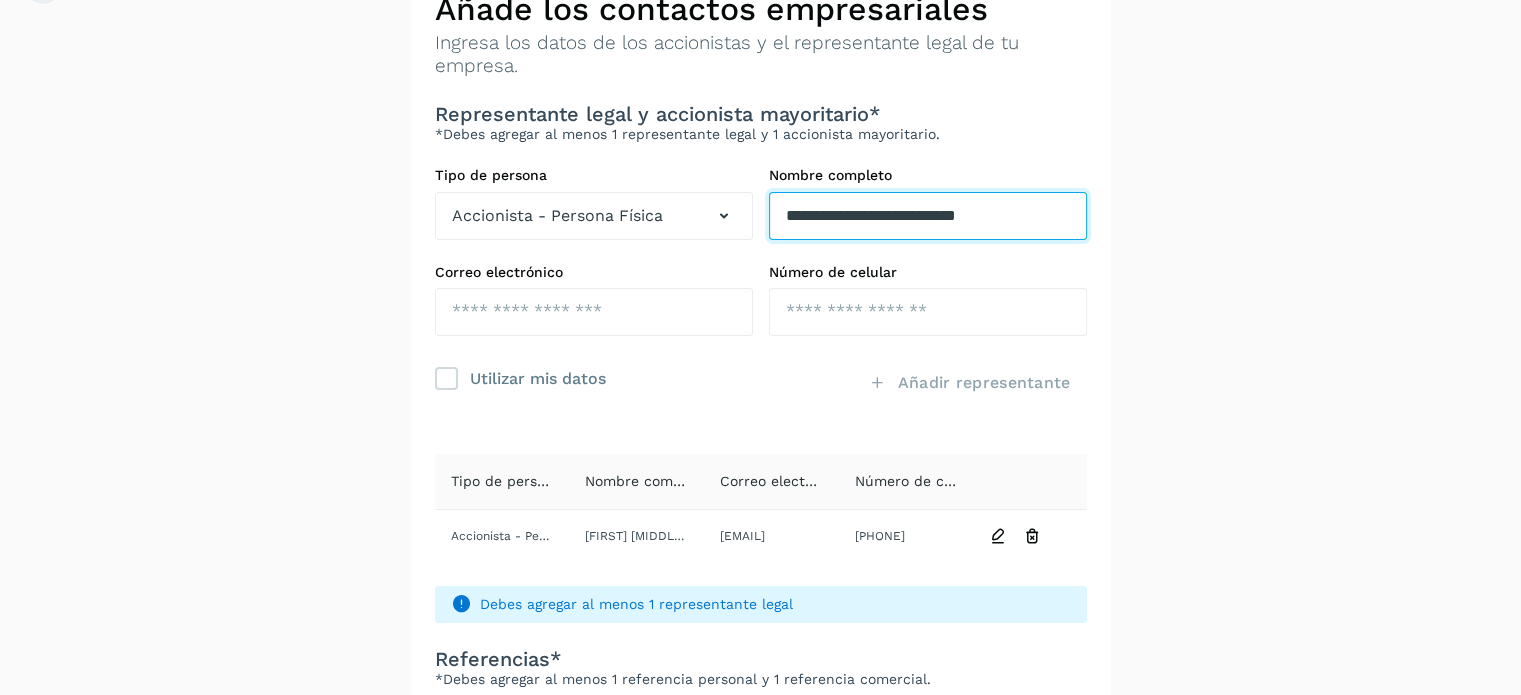 type on "**********" 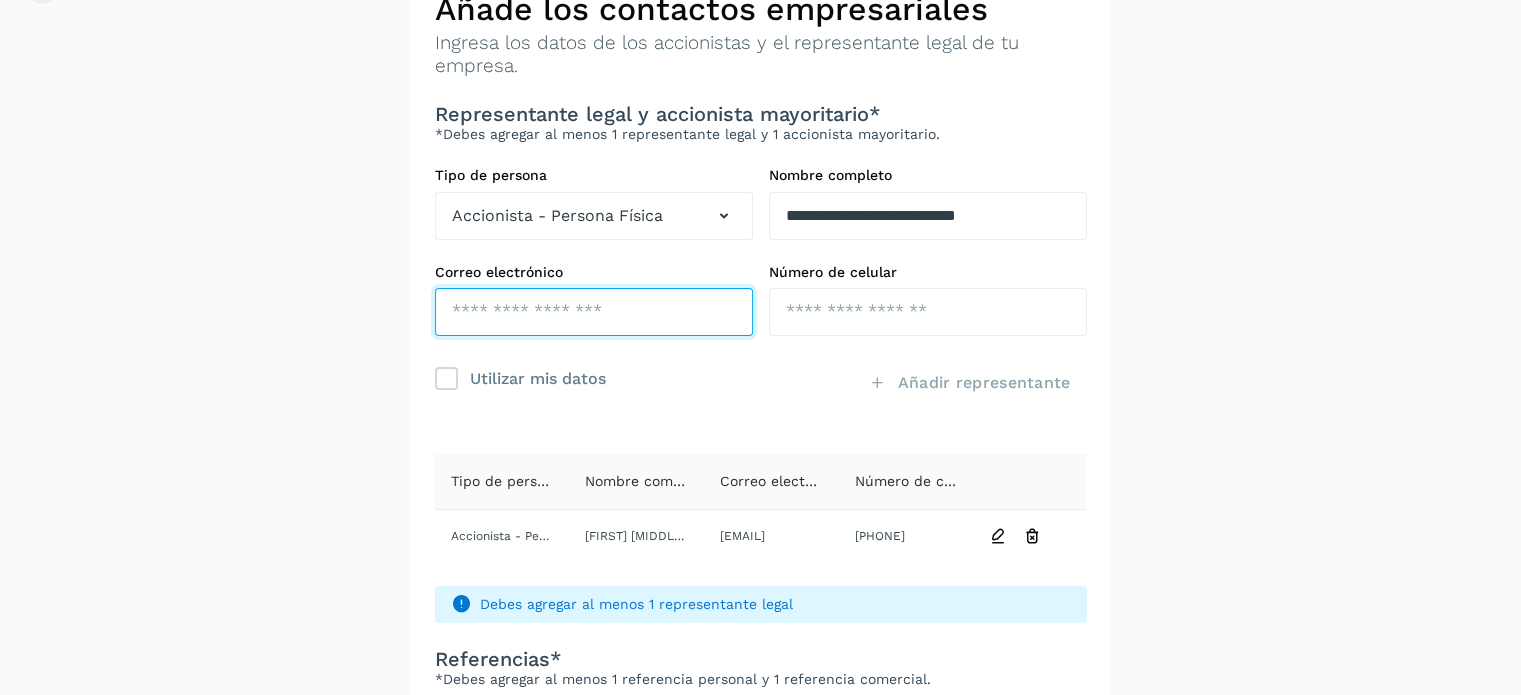 click at bounding box center [594, 312] 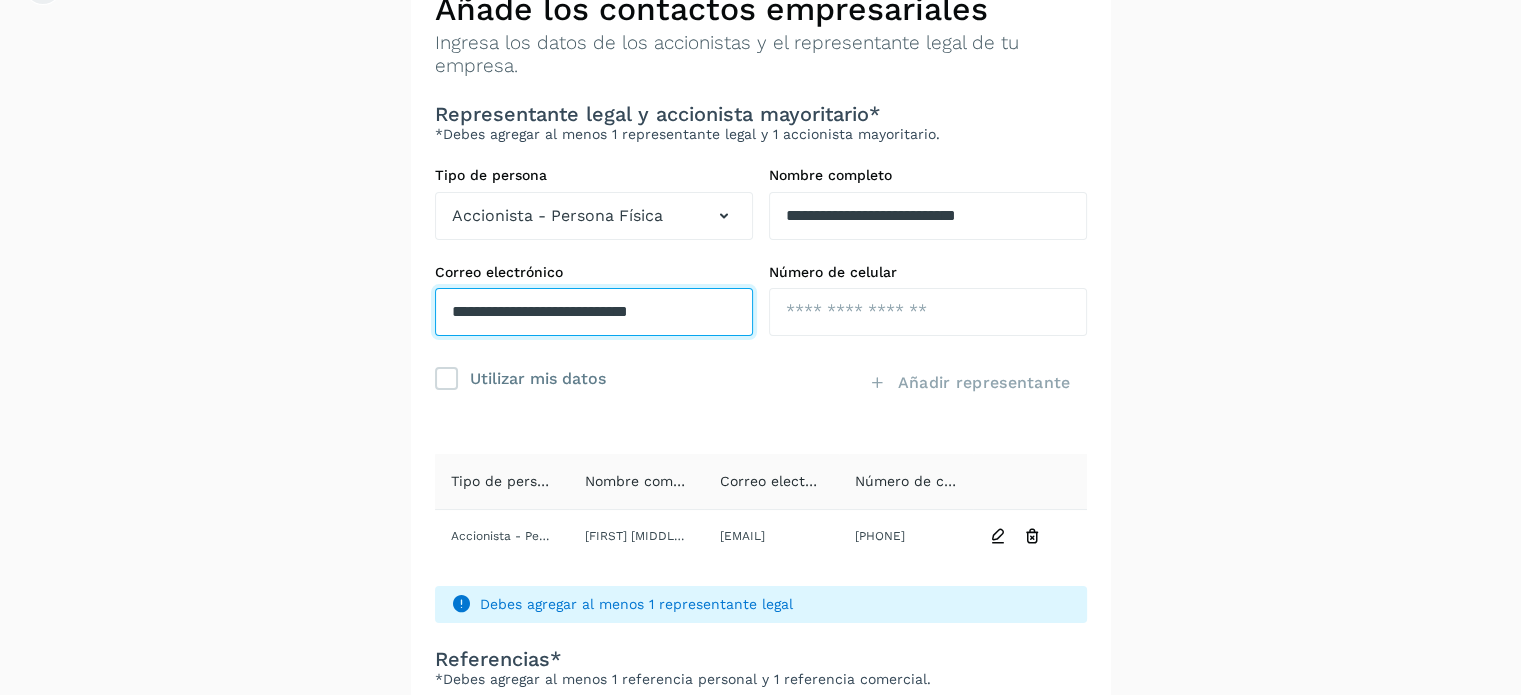 type on "**********" 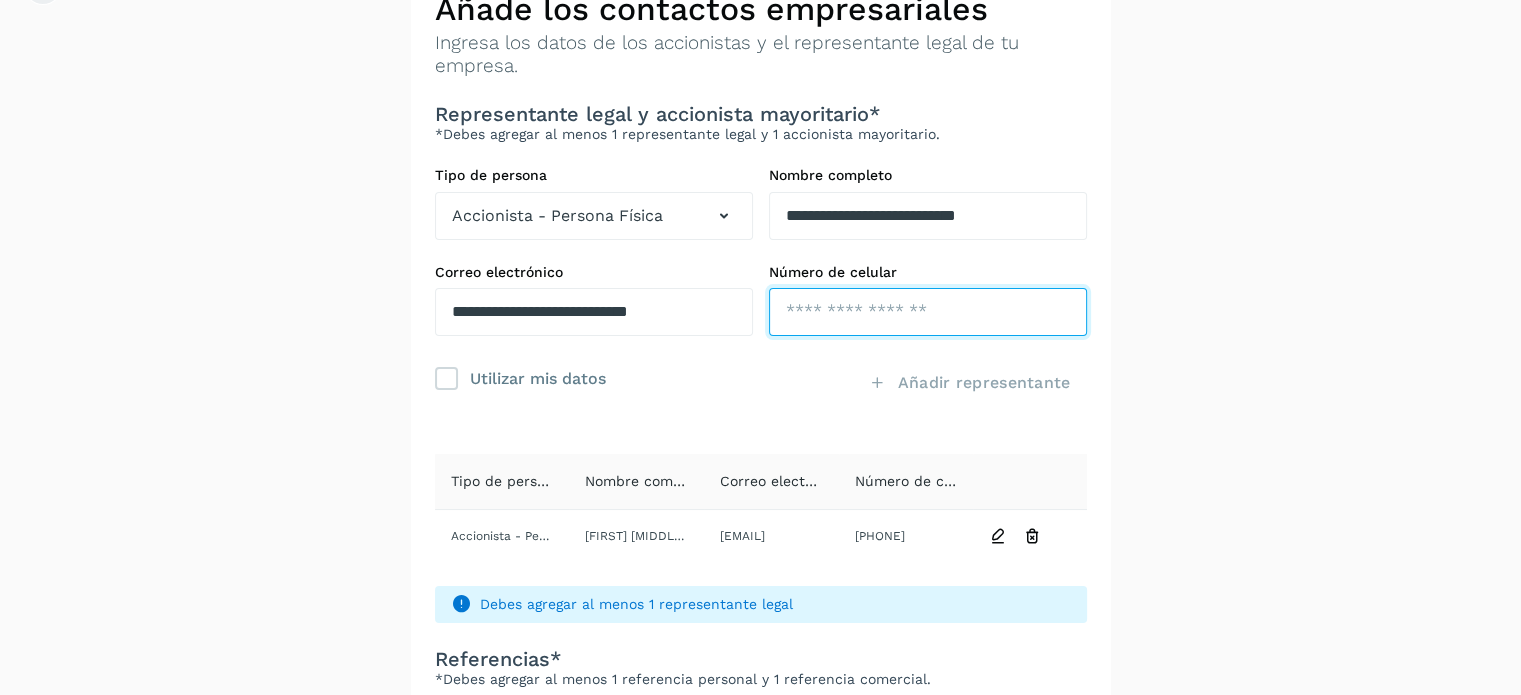 click at bounding box center [928, 312] 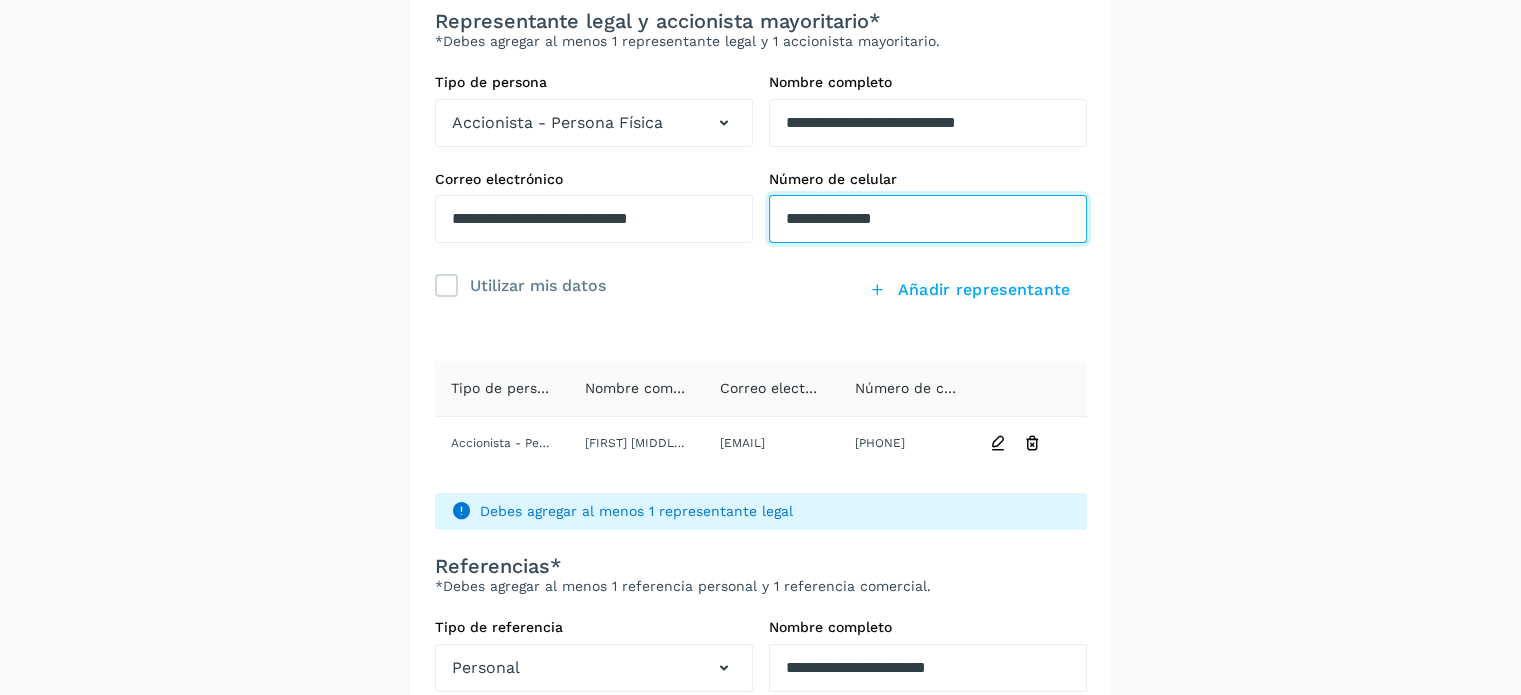 scroll, scrollTop: 120, scrollLeft: 0, axis: vertical 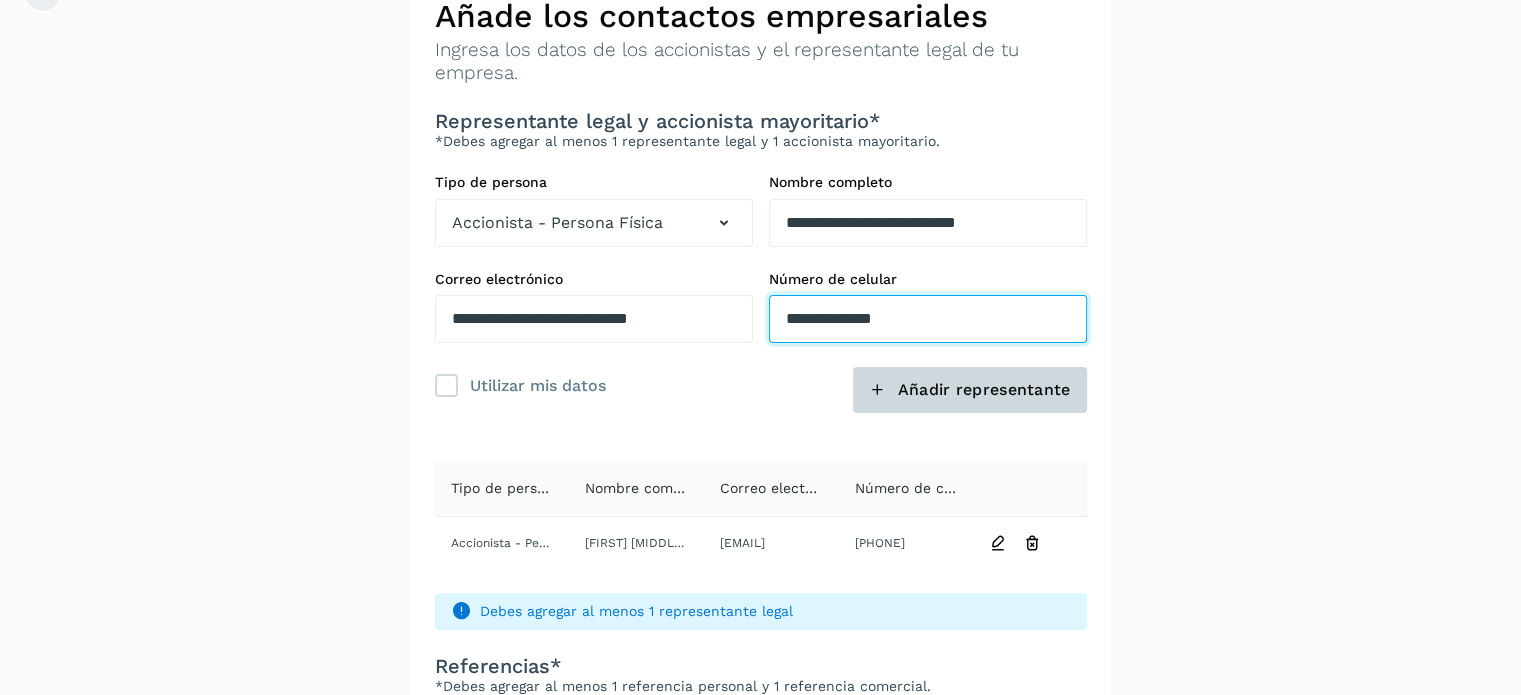type on "**********" 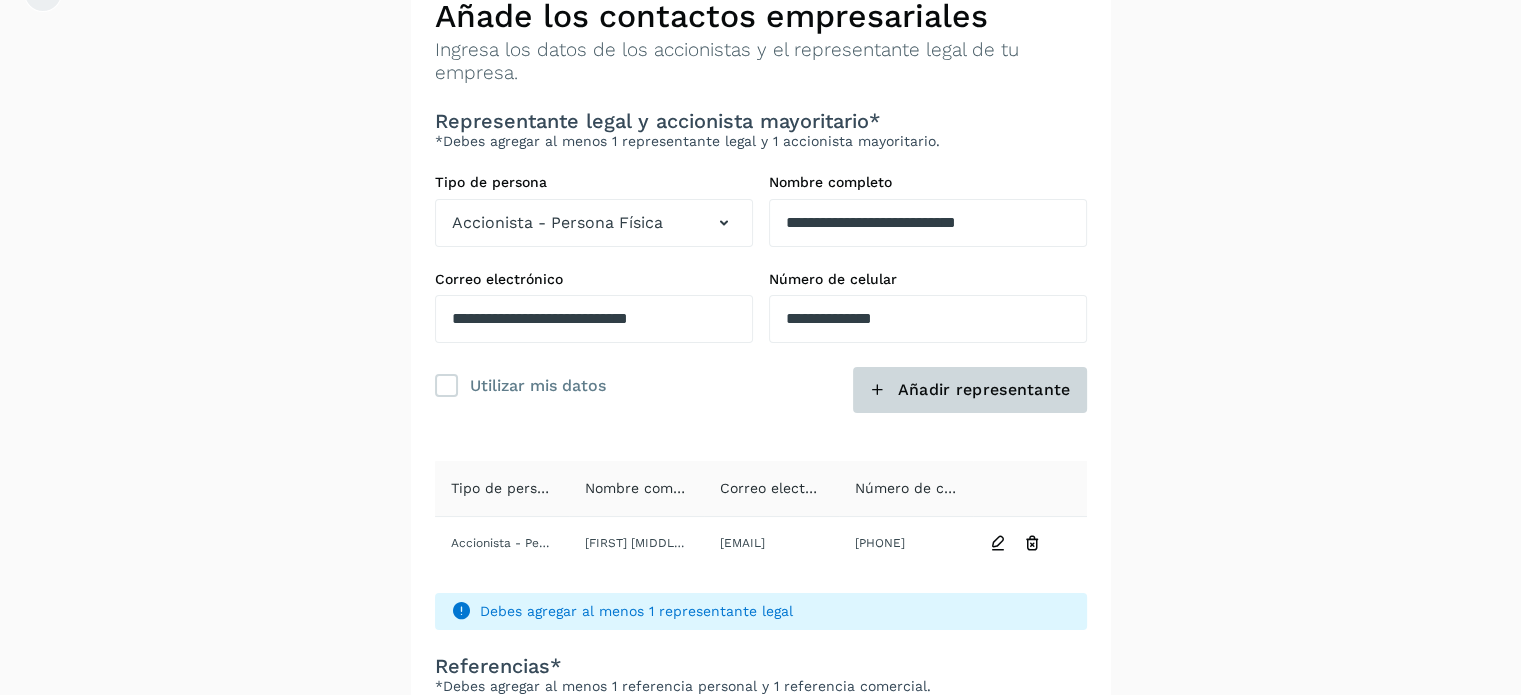 click on "Añadir representante" 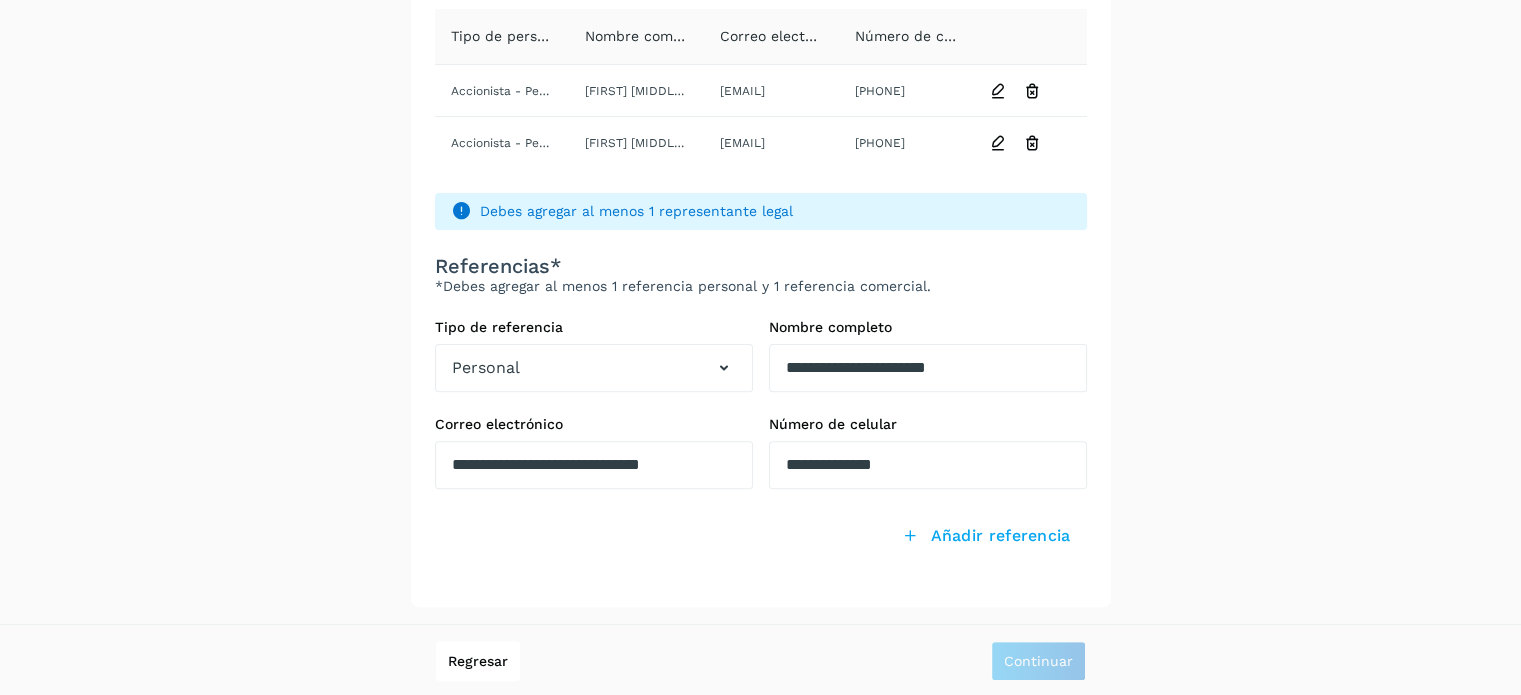 scroll, scrollTop: 0, scrollLeft: 0, axis: both 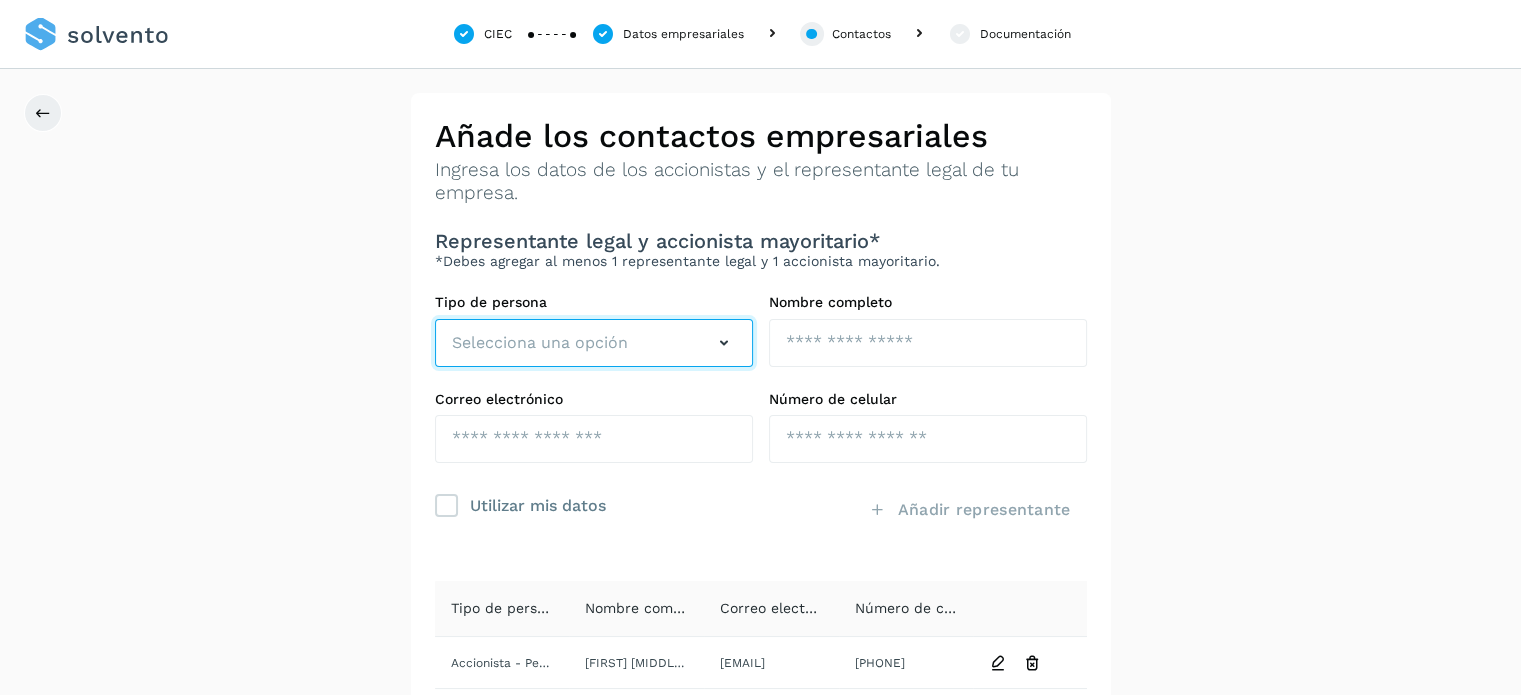 click at bounding box center (724, 343) 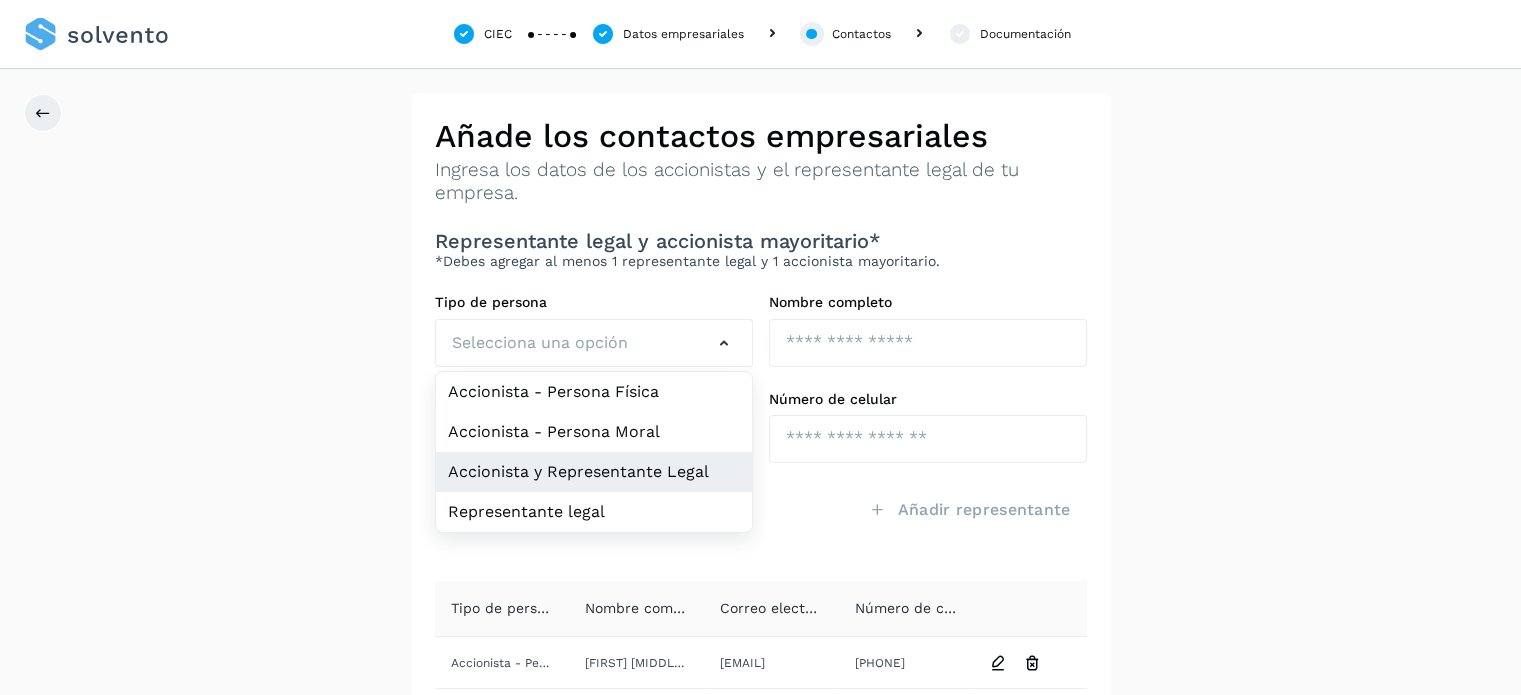 click on "Accionista y Representante Legal" 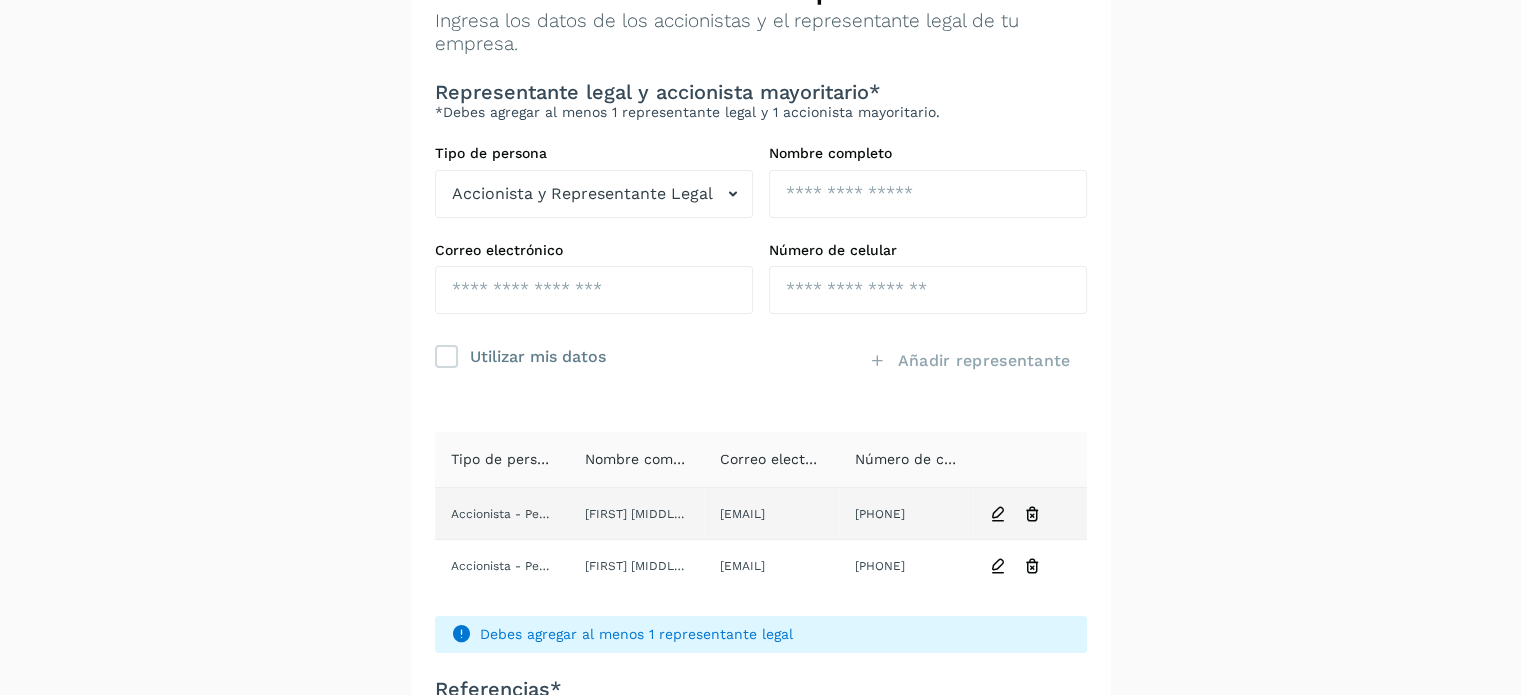 scroll, scrollTop: 200, scrollLeft: 0, axis: vertical 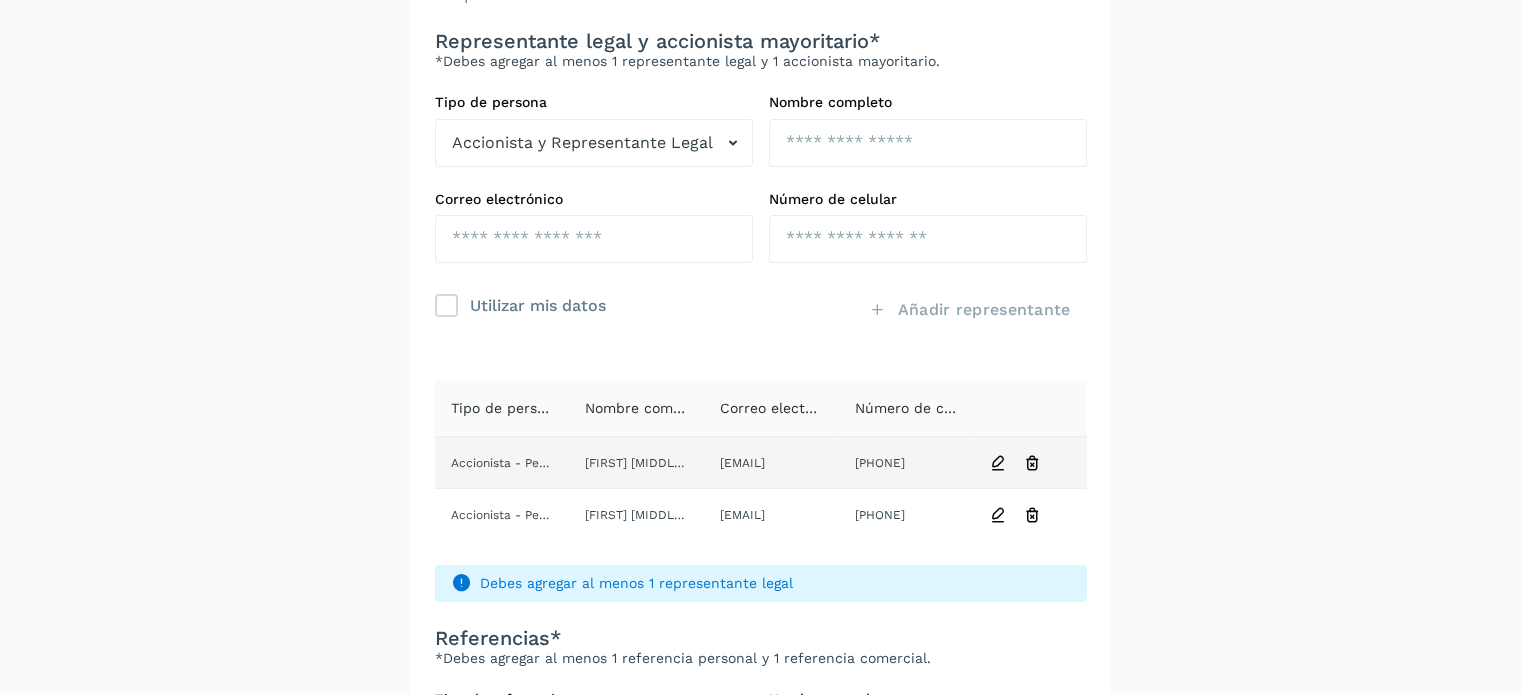click at bounding box center [1032, 463] 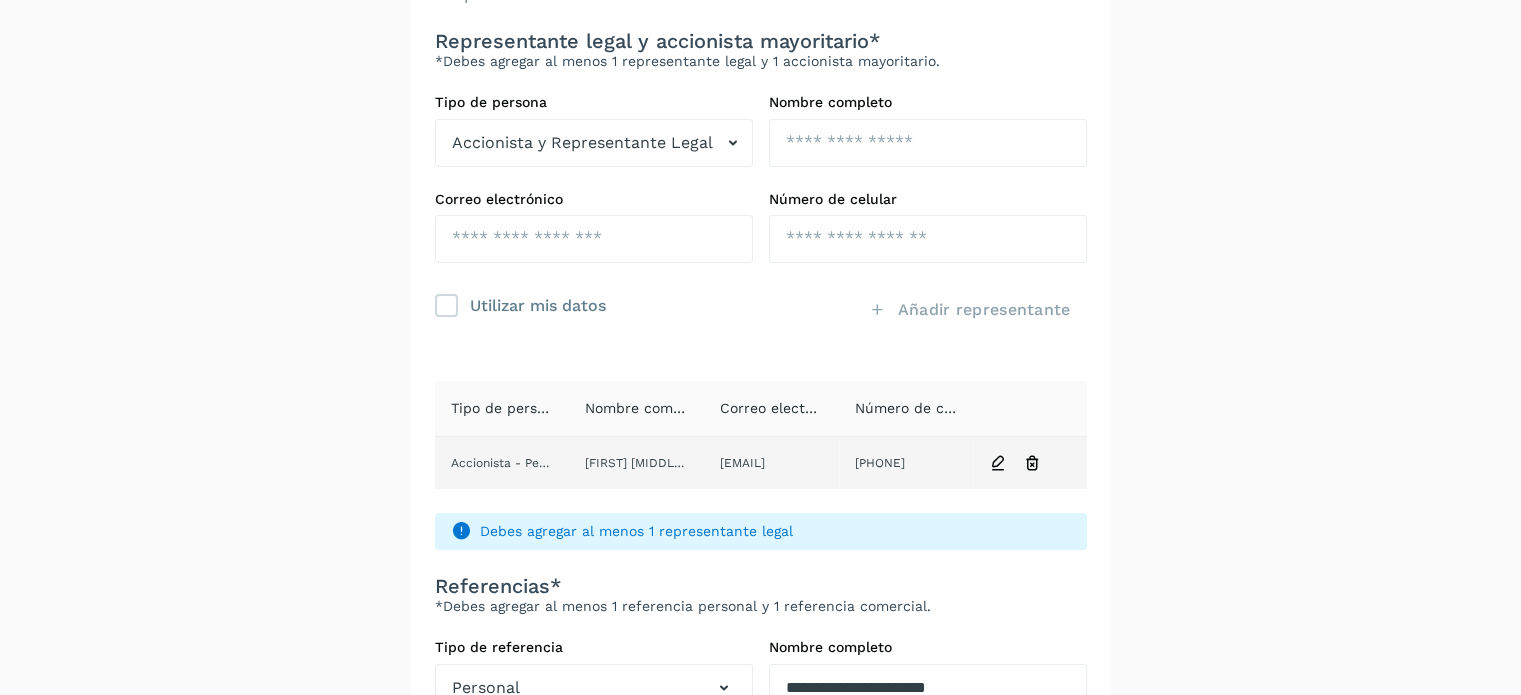 click at bounding box center (1032, 463) 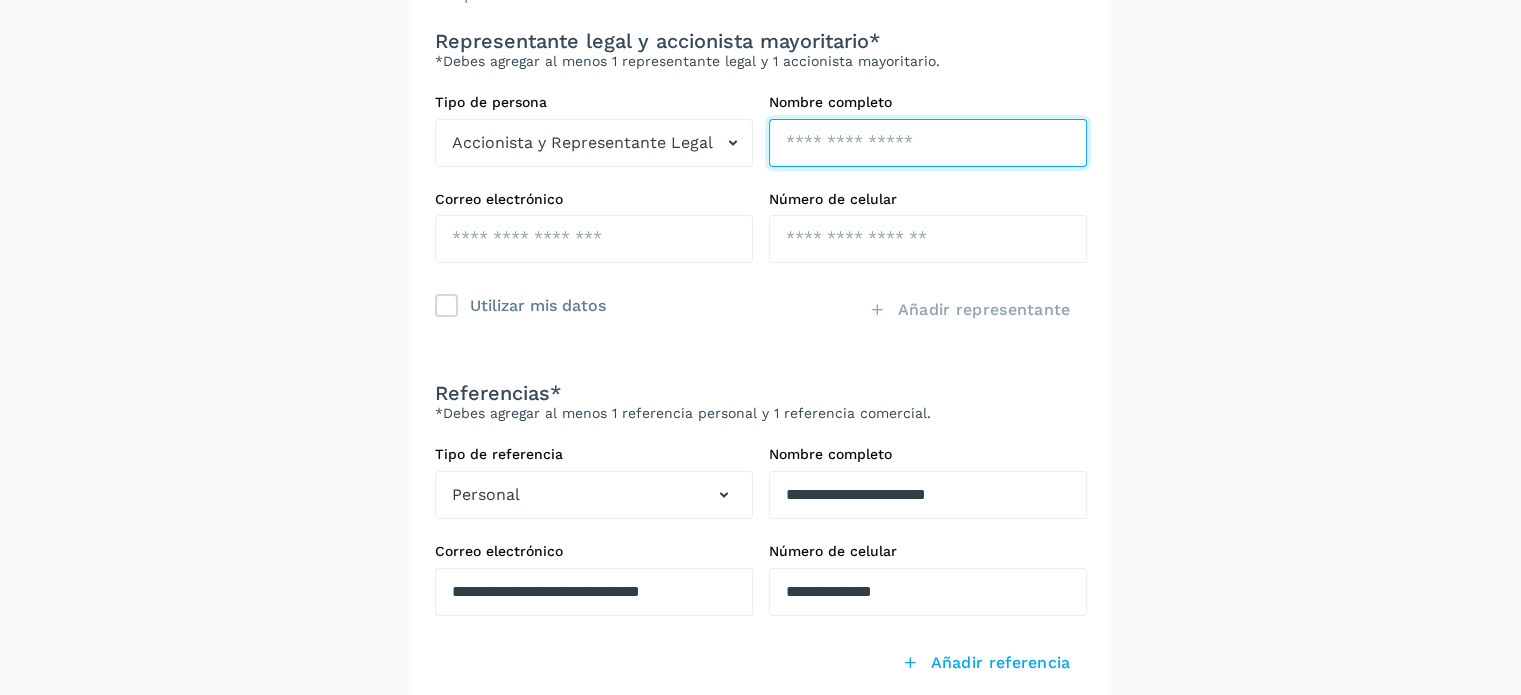 click at bounding box center [928, 143] 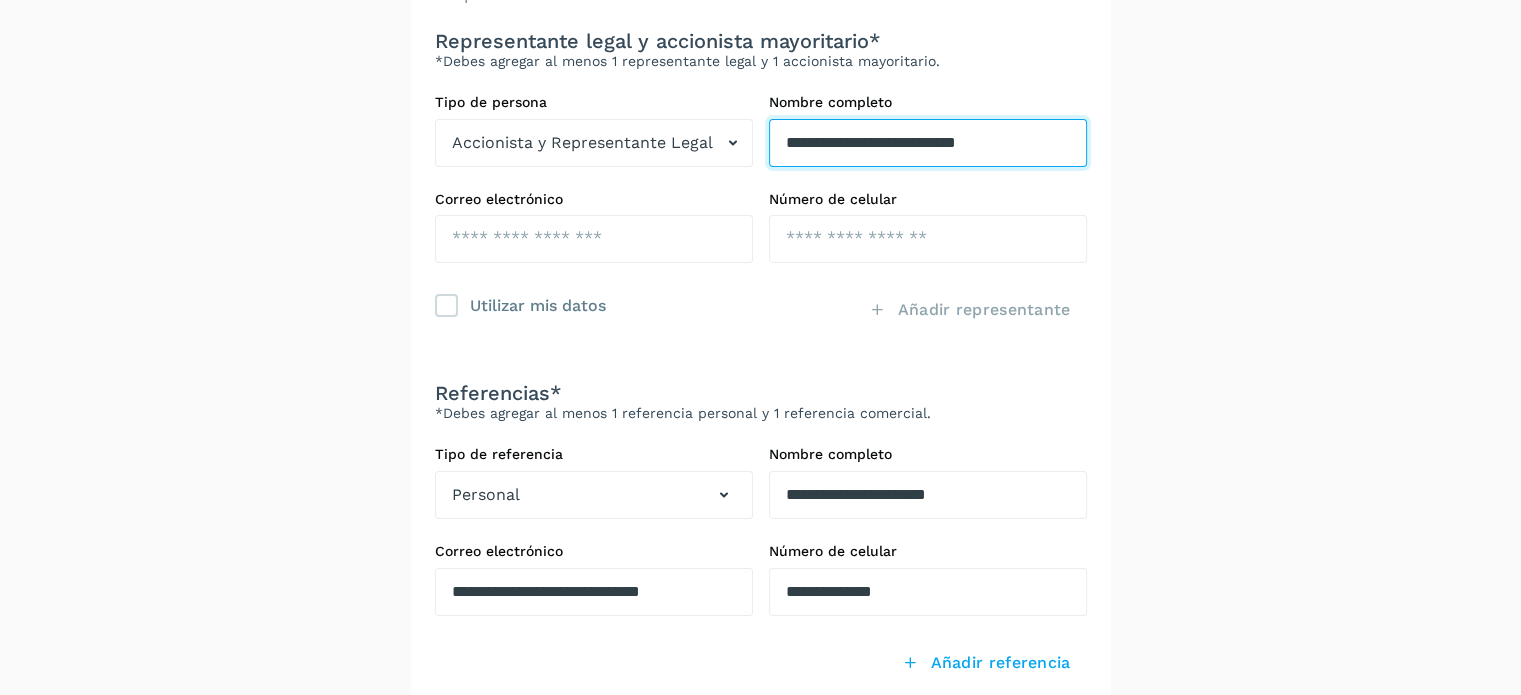 type on "**********" 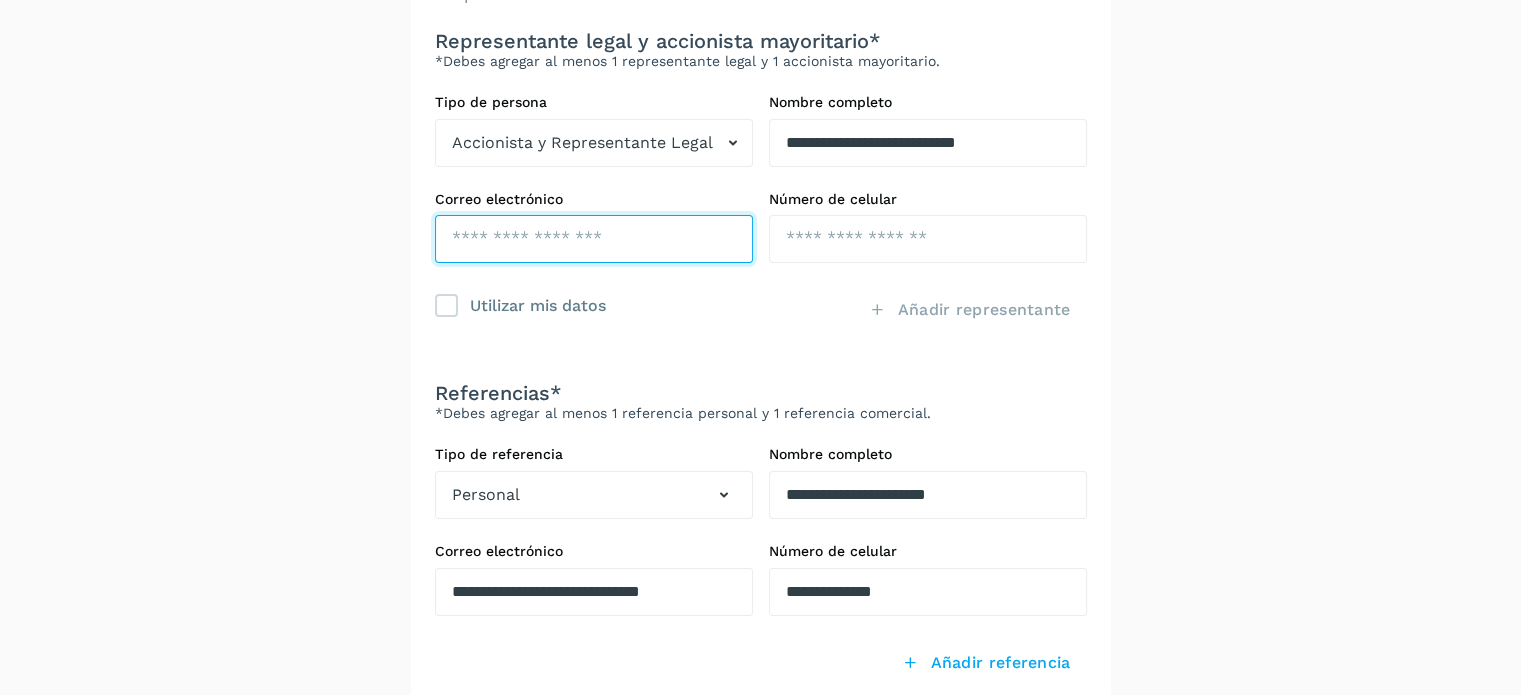 click at bounding box center (594, 239) 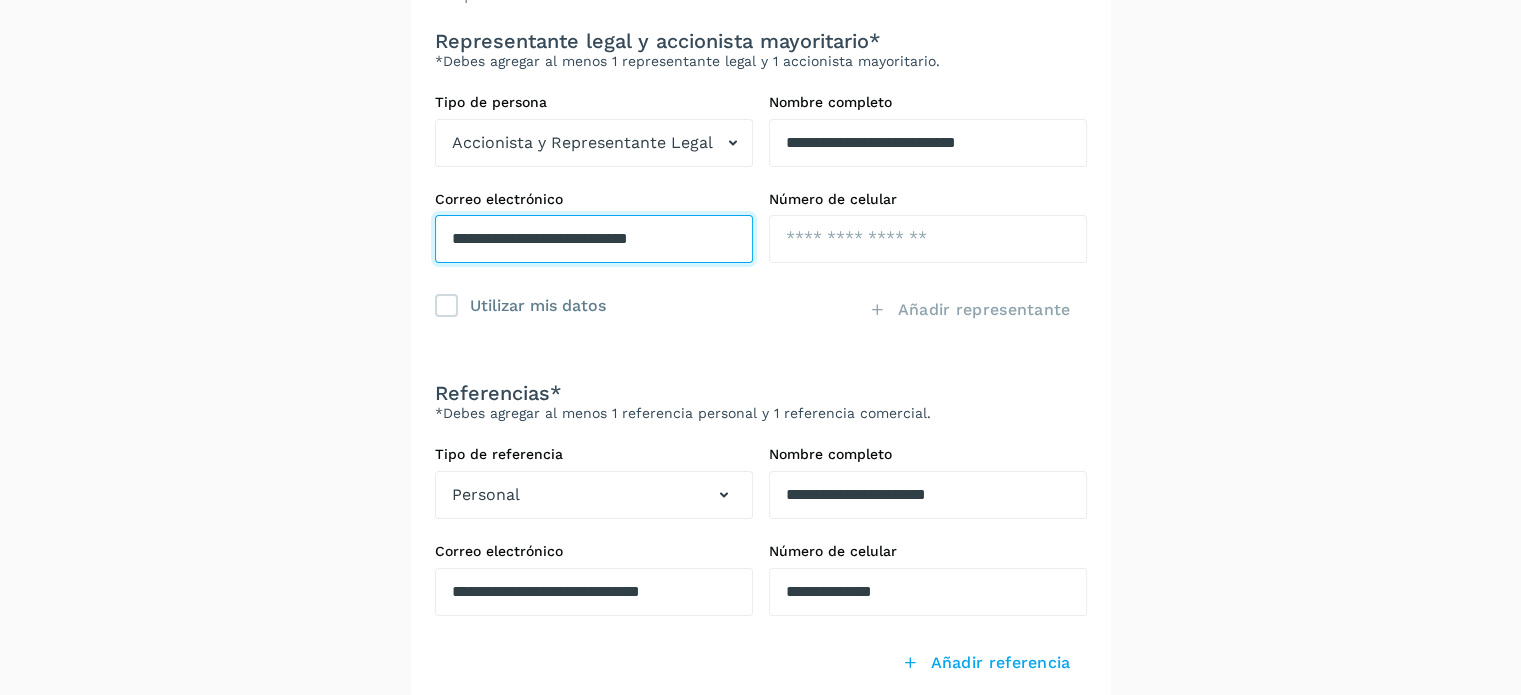 type on "**********" 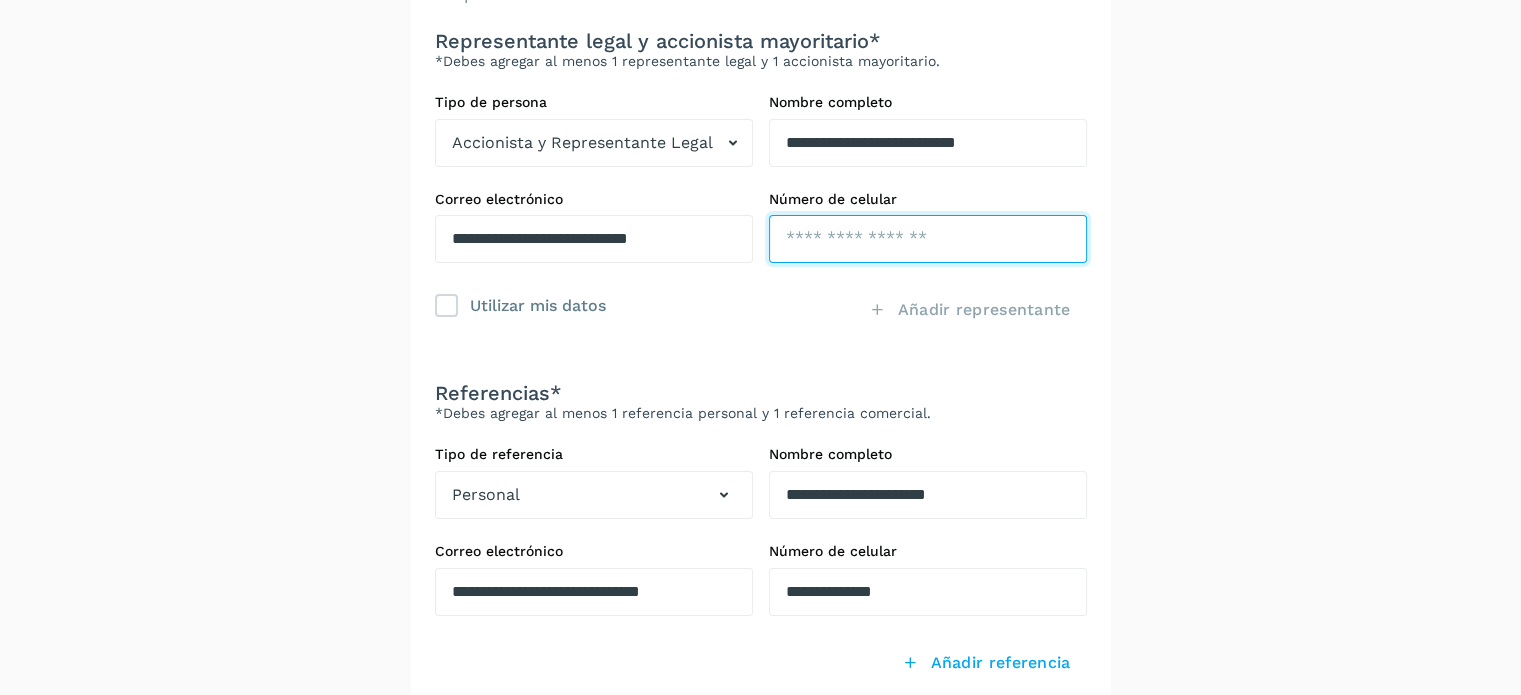 click at bounding box center [928, 239] 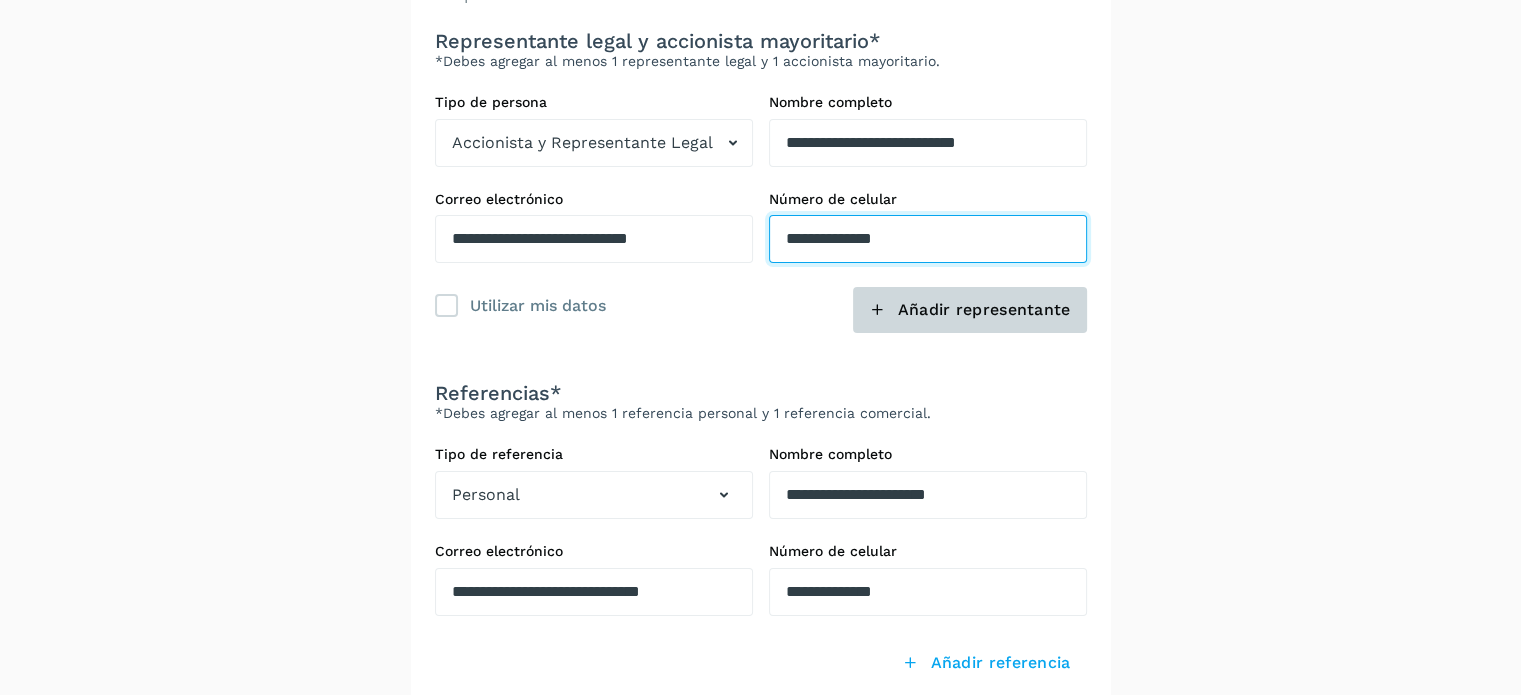 type on "**********" 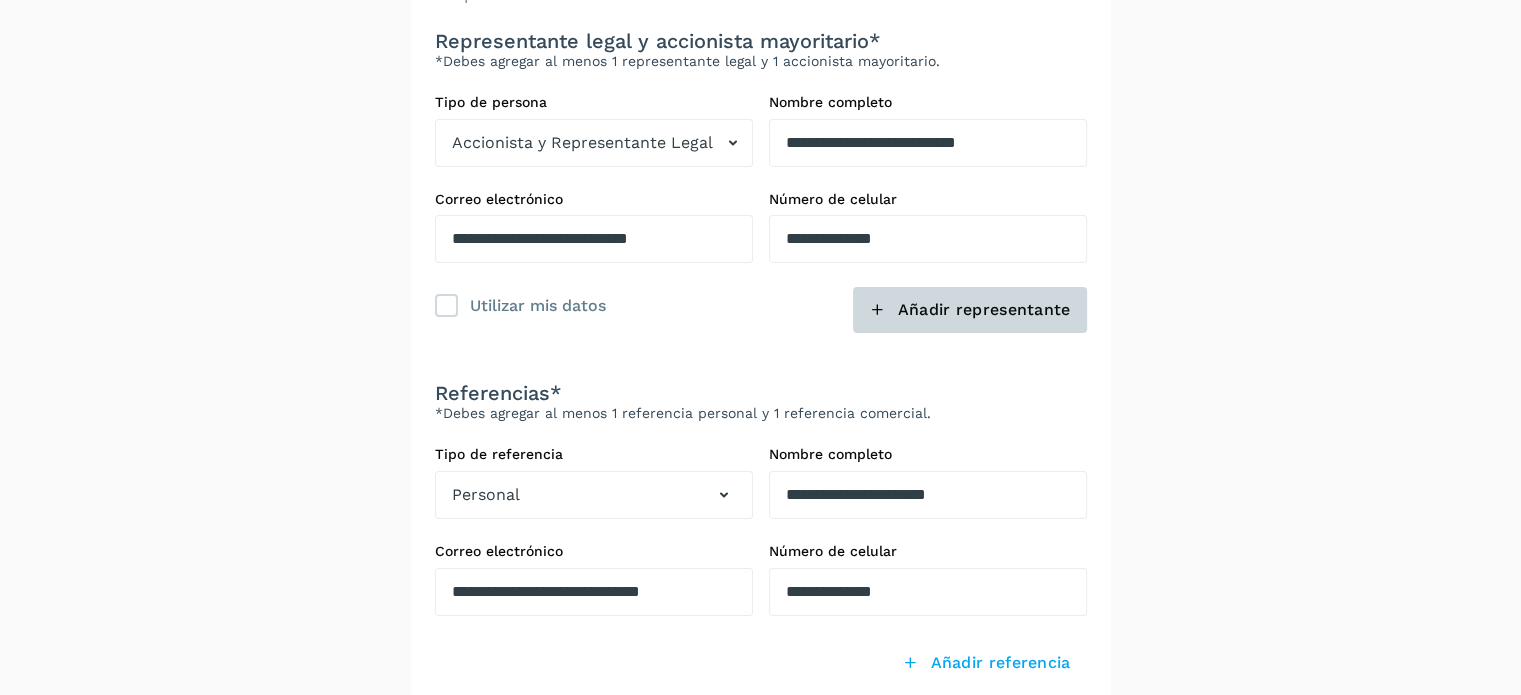 click at bounding box center [877, 310] 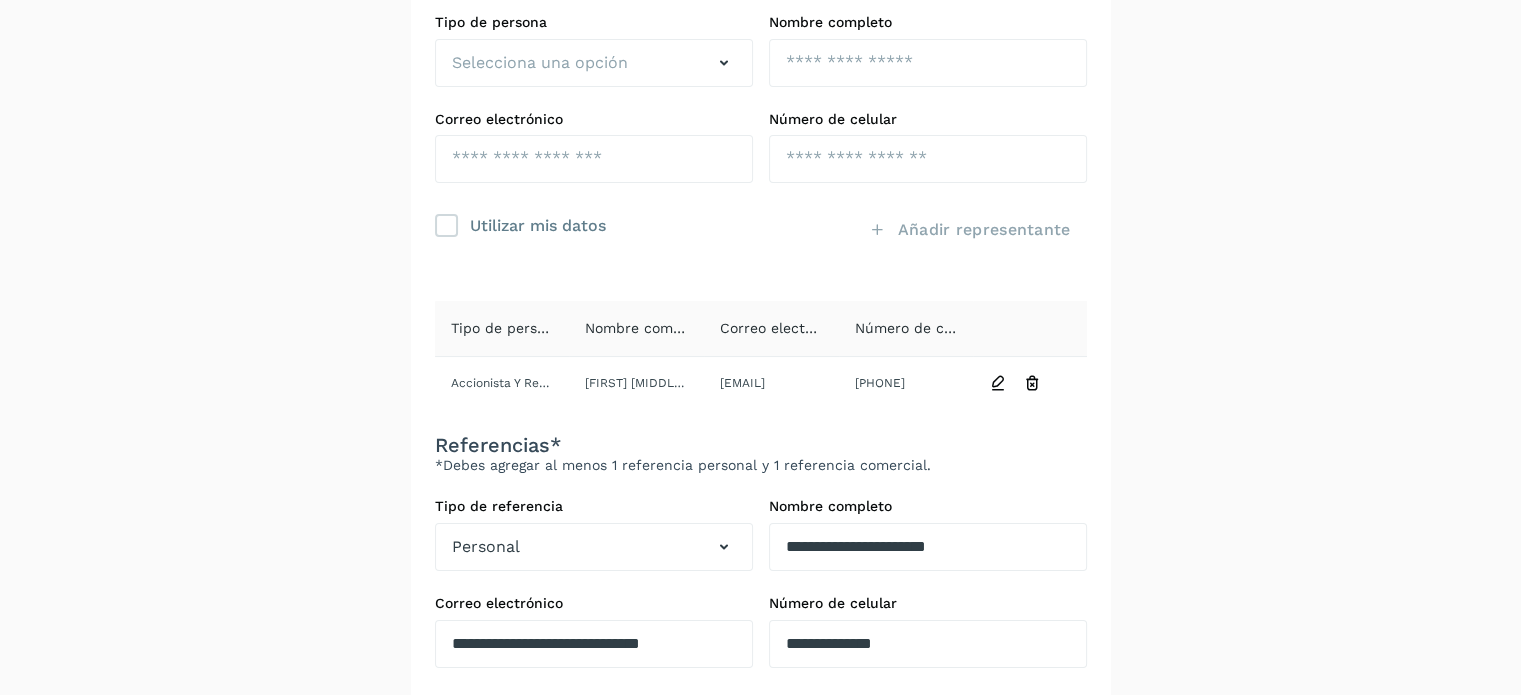 scroll, scrollTop: 59, scrollLeft: 0, axis: vertical 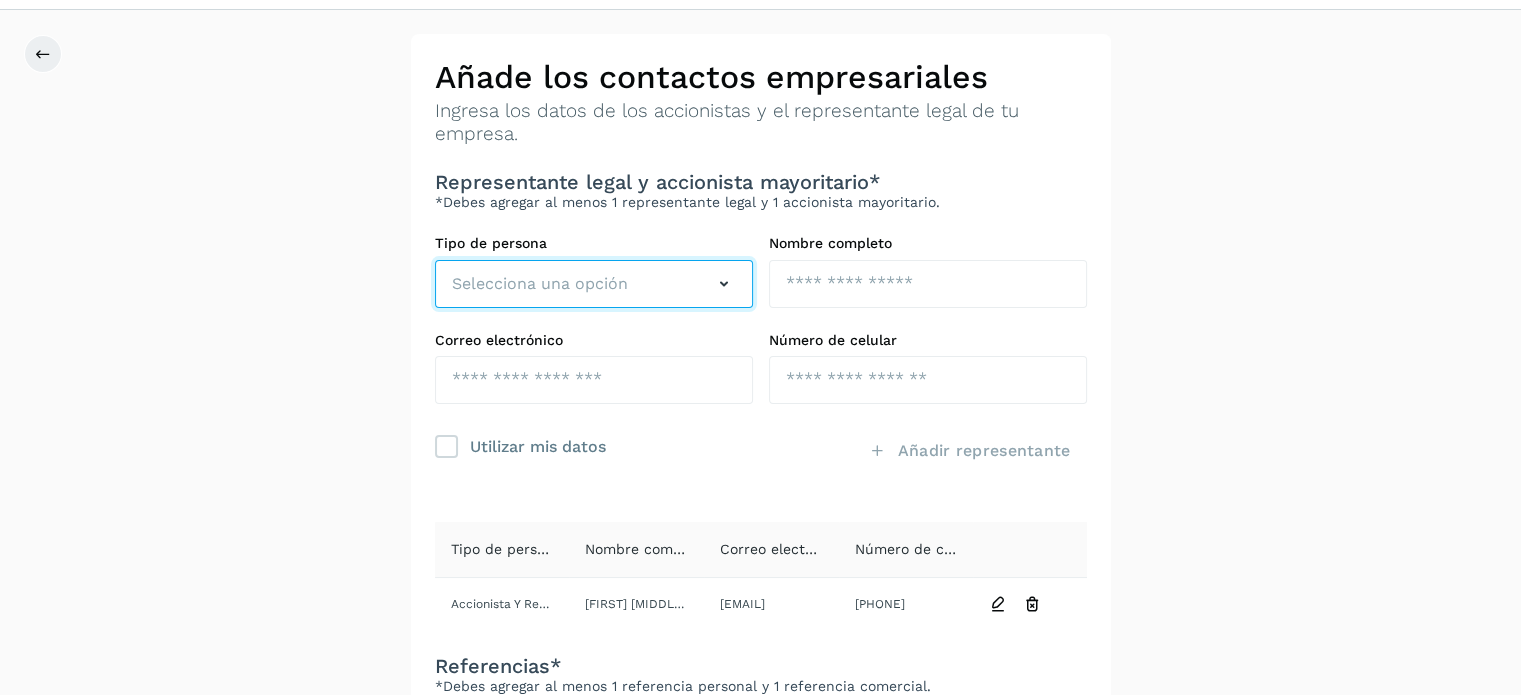 click on "Selecciona una opción" at bounding box center (594, 284) 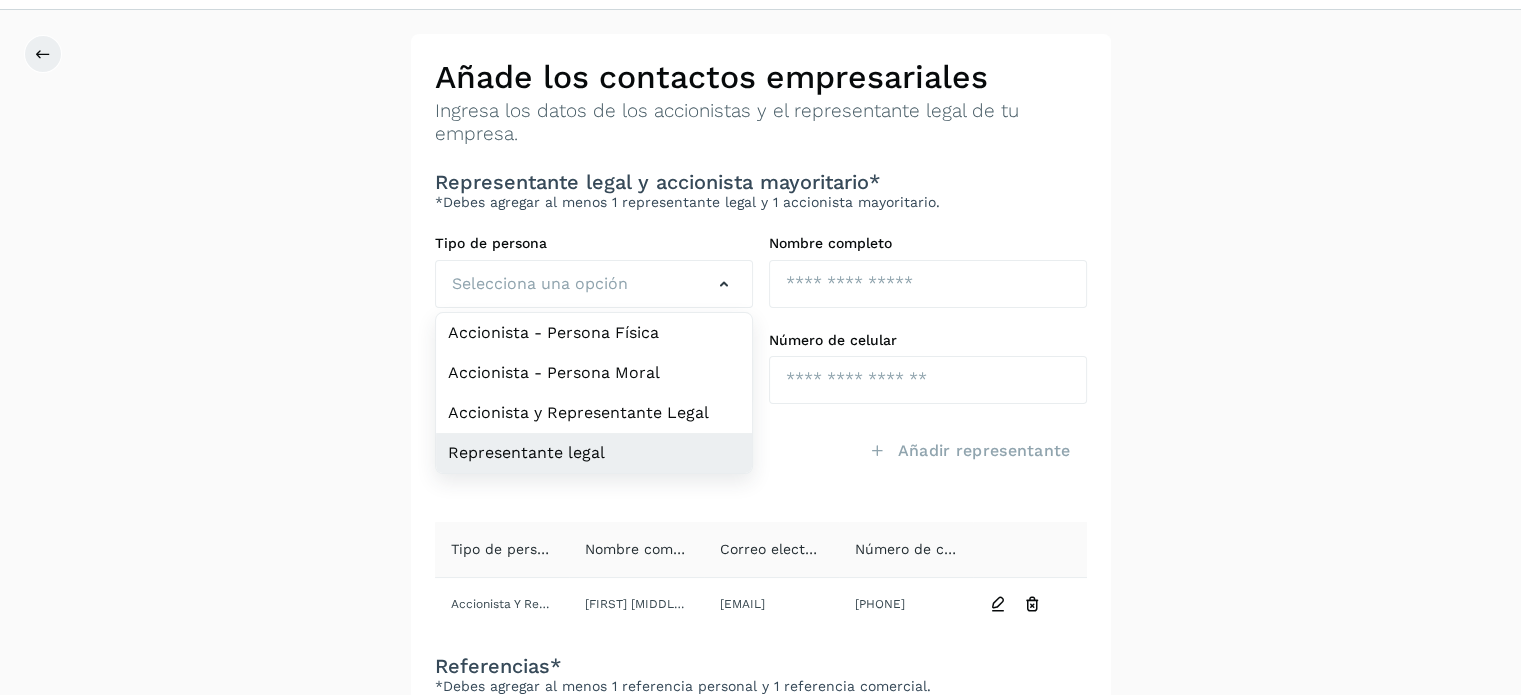 click on "Representante legal" 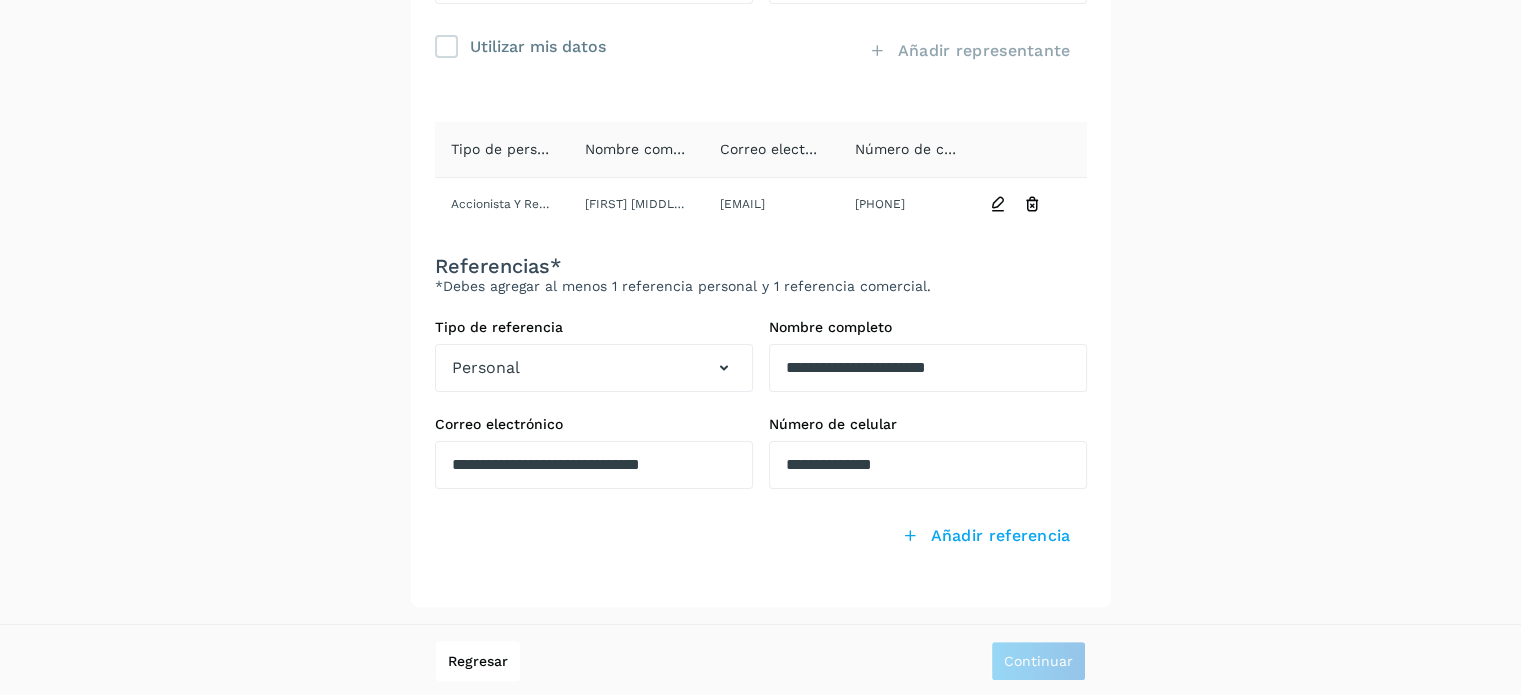 scroll, scrollTop: 0, scrollLeft: 0, axis: both 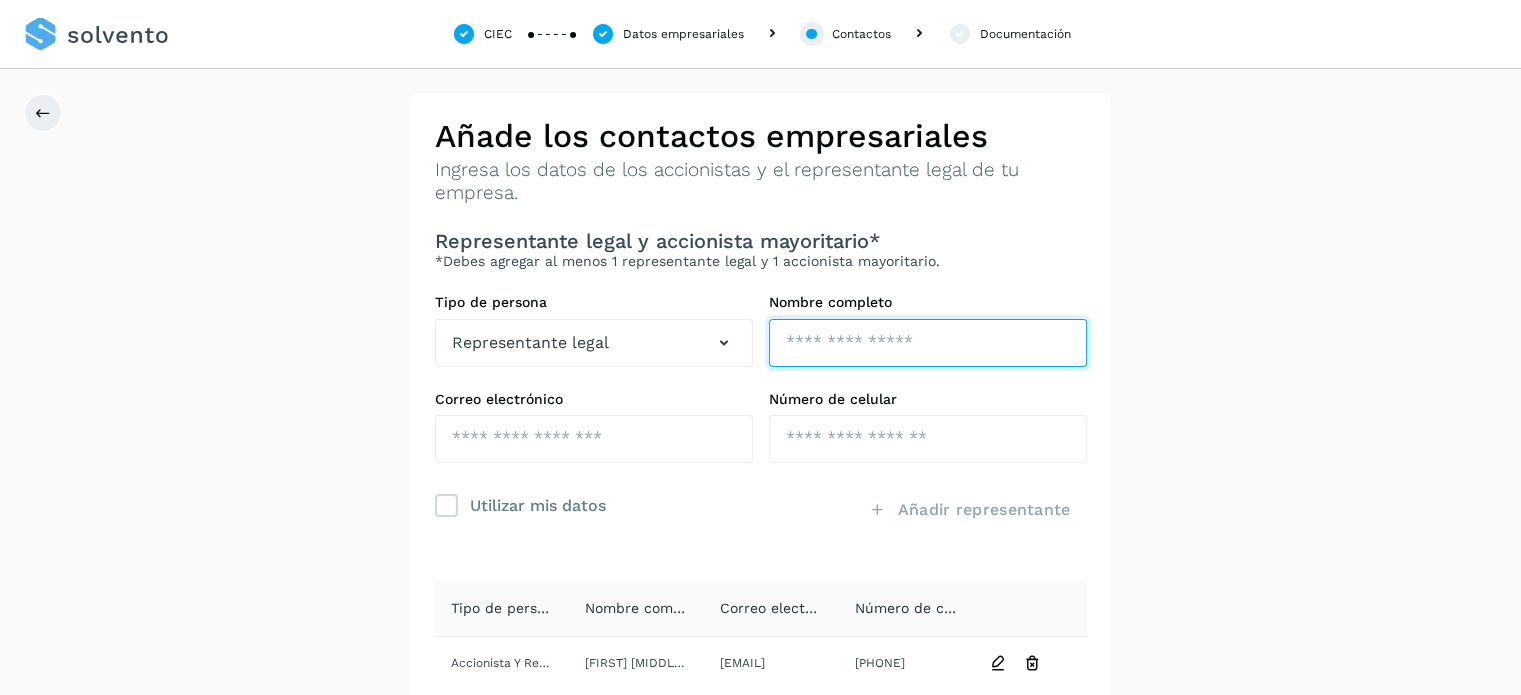 click at bounding box center (928, 343) 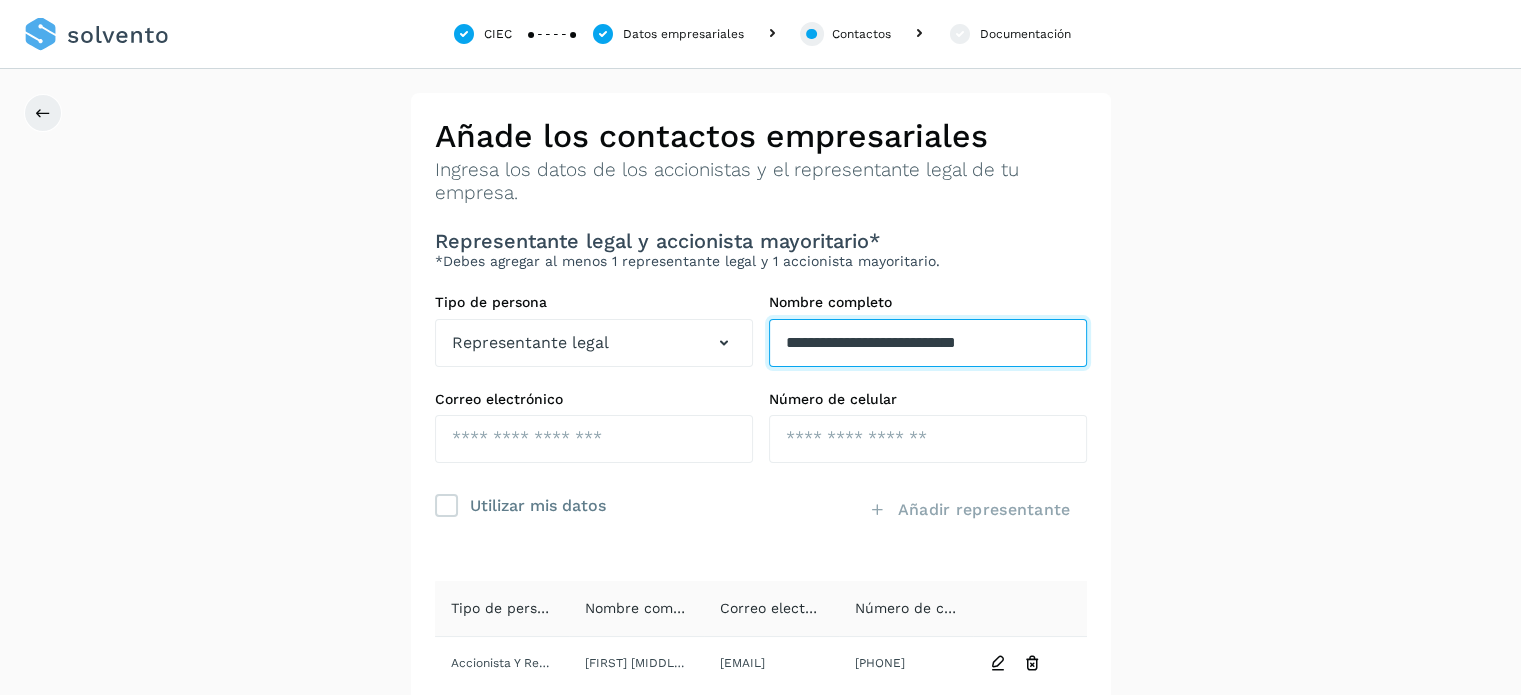 type on "**********" 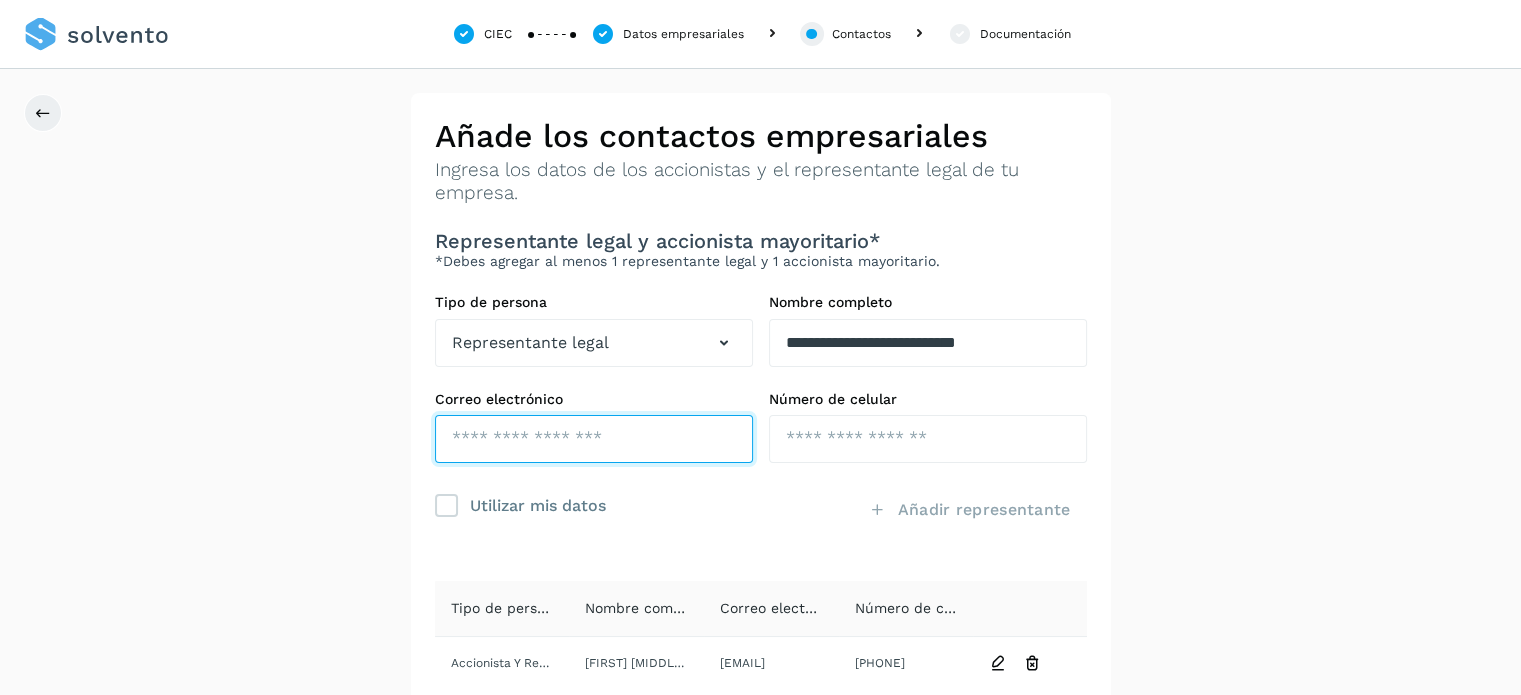 click at bounding box center (594, 439) 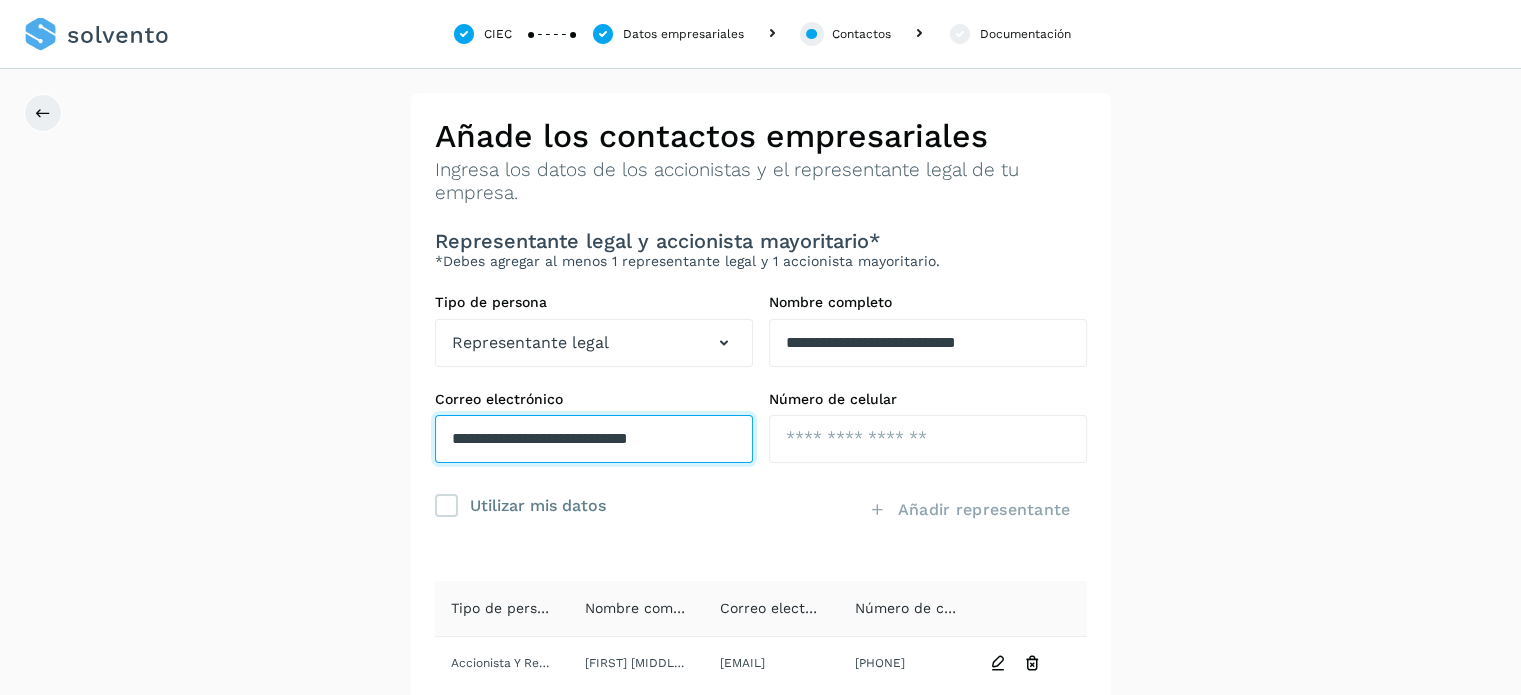 type on "**********" 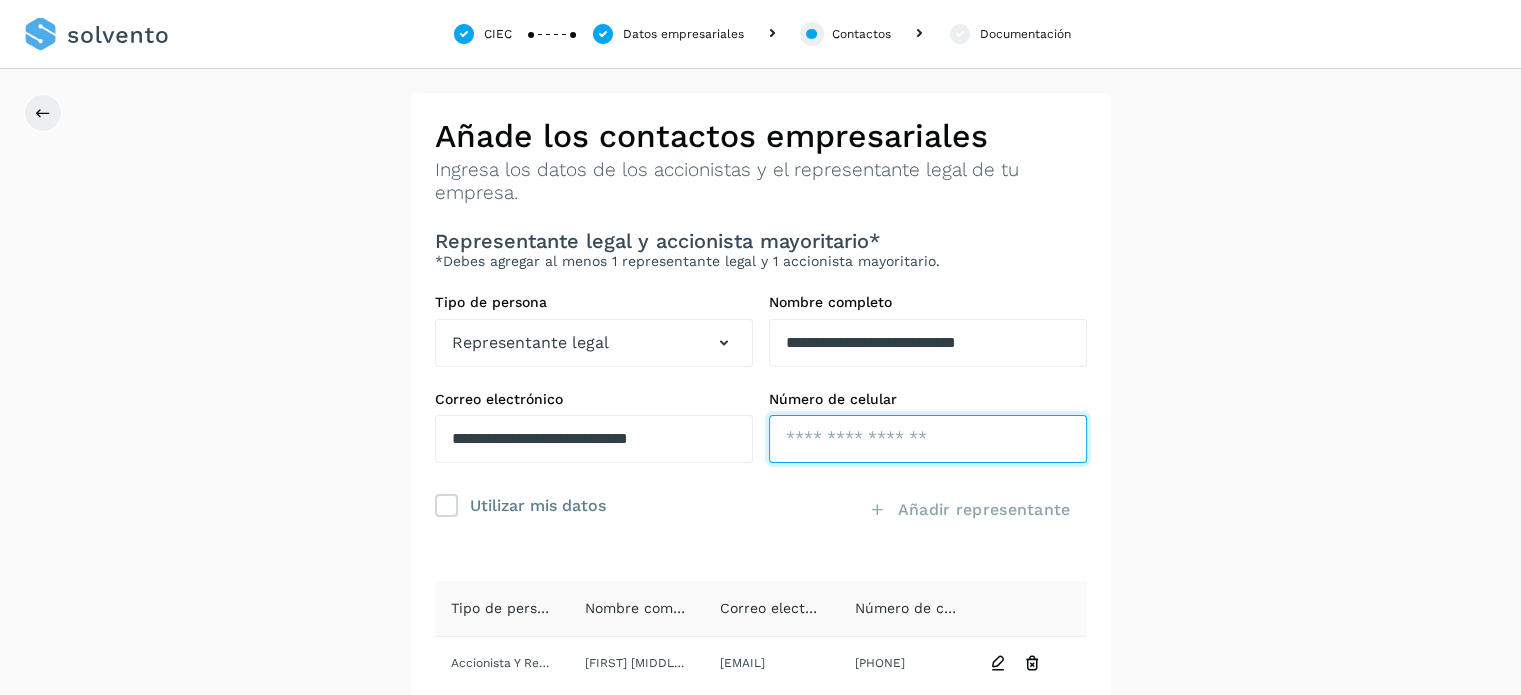 click at bounding box center [928, 439] 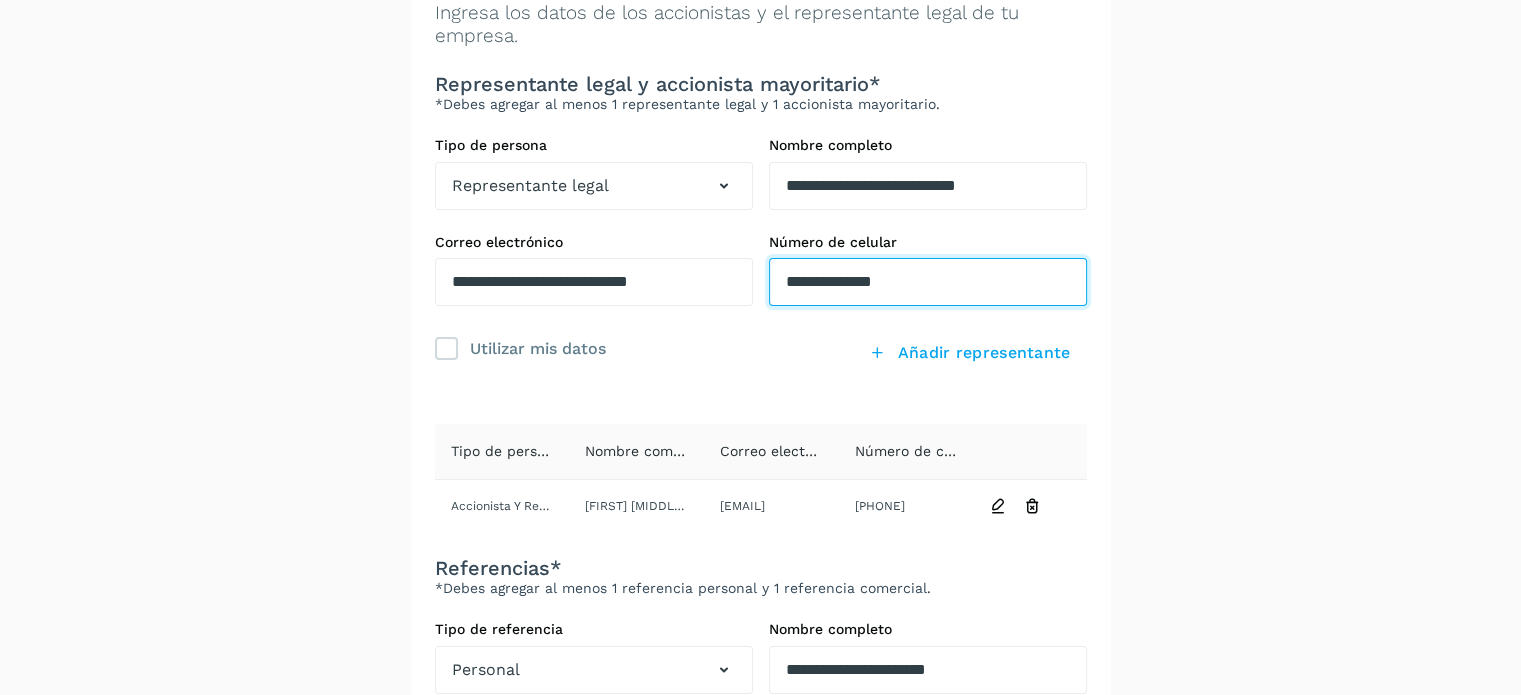 scroll, scrollTop: 0, scrollLeft: 0, axis: both 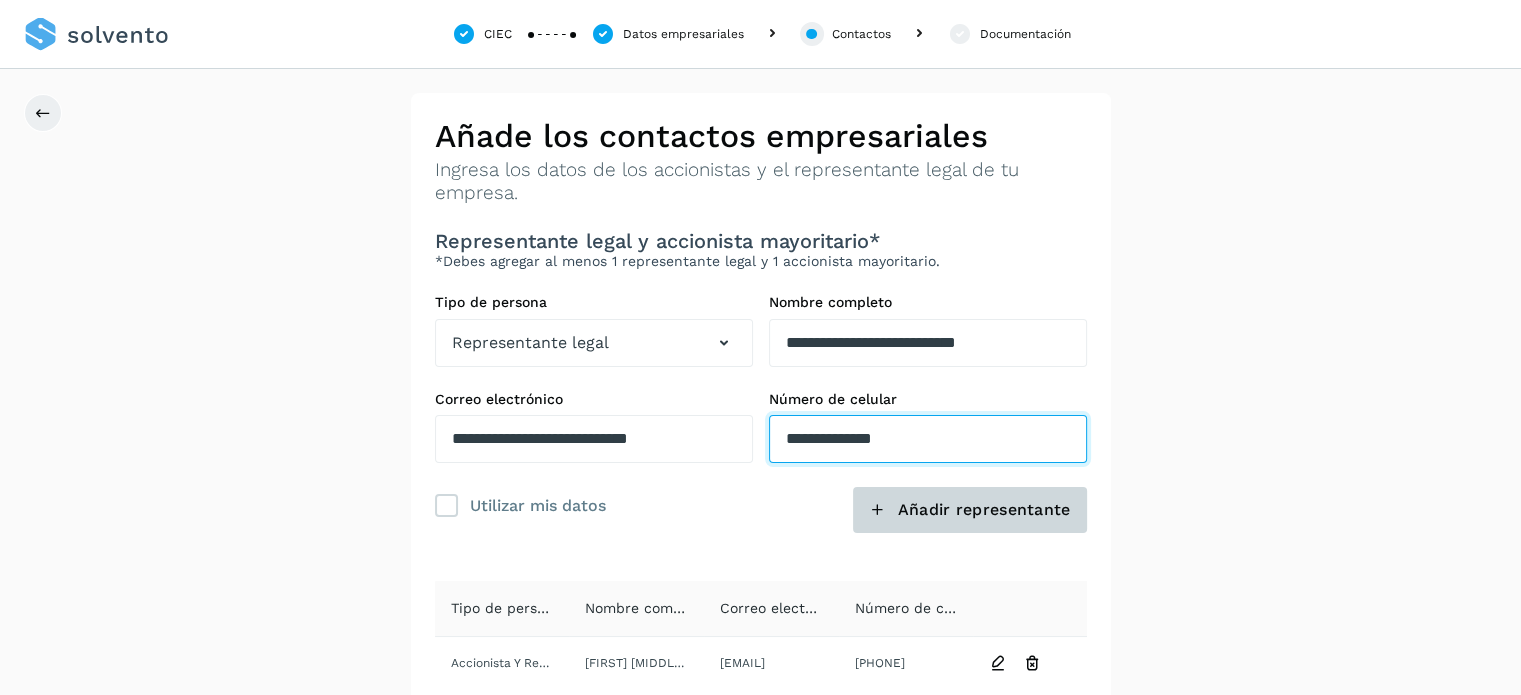 type on "**********" 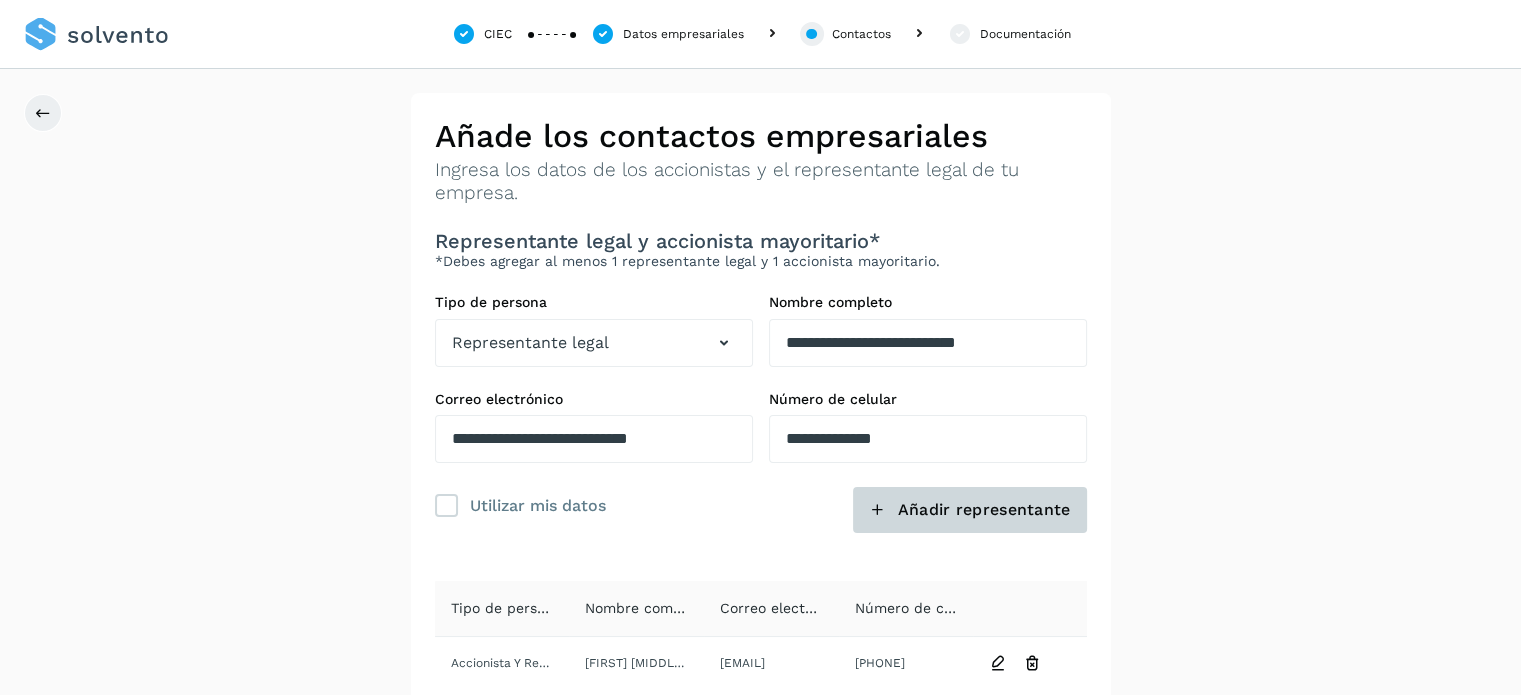 click on "Añadir representante" 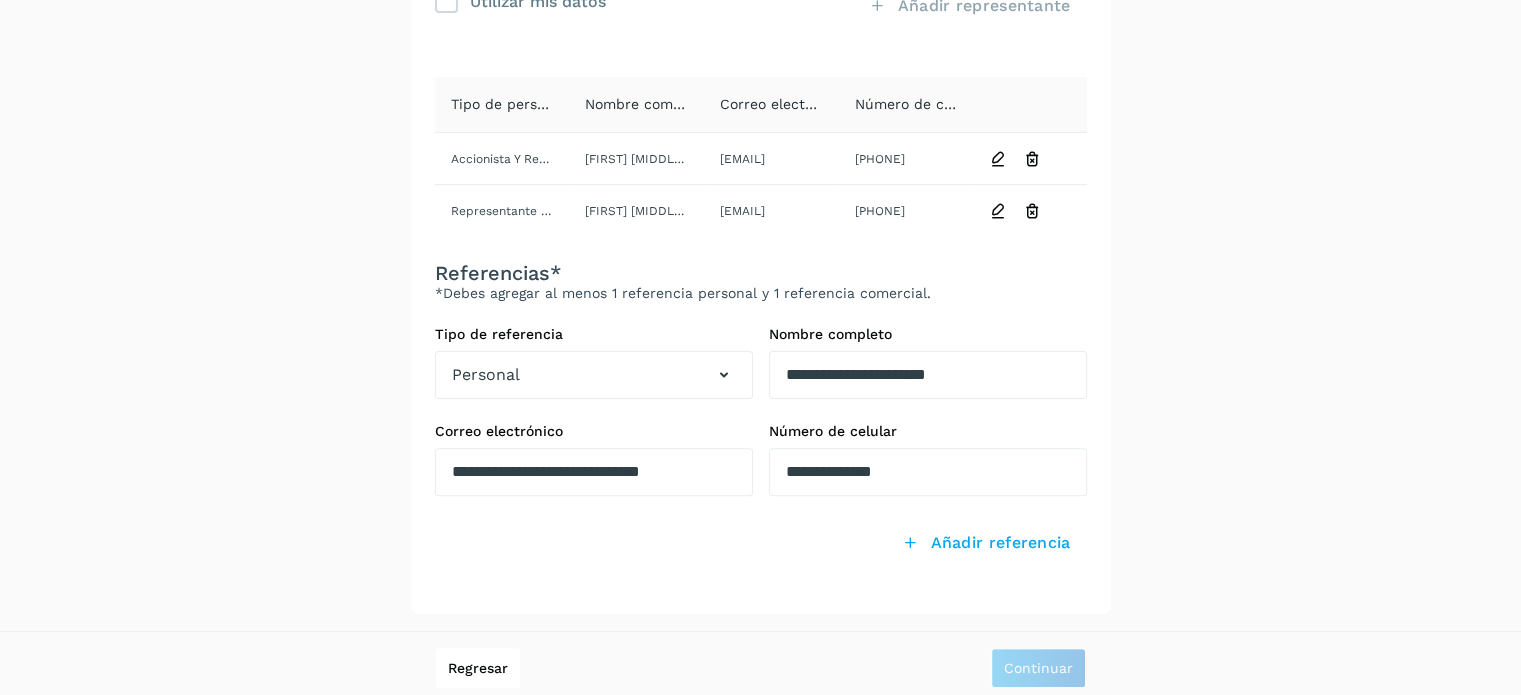 scroll, scrollTop: 511, scrollLeft: 0, axis: vertical 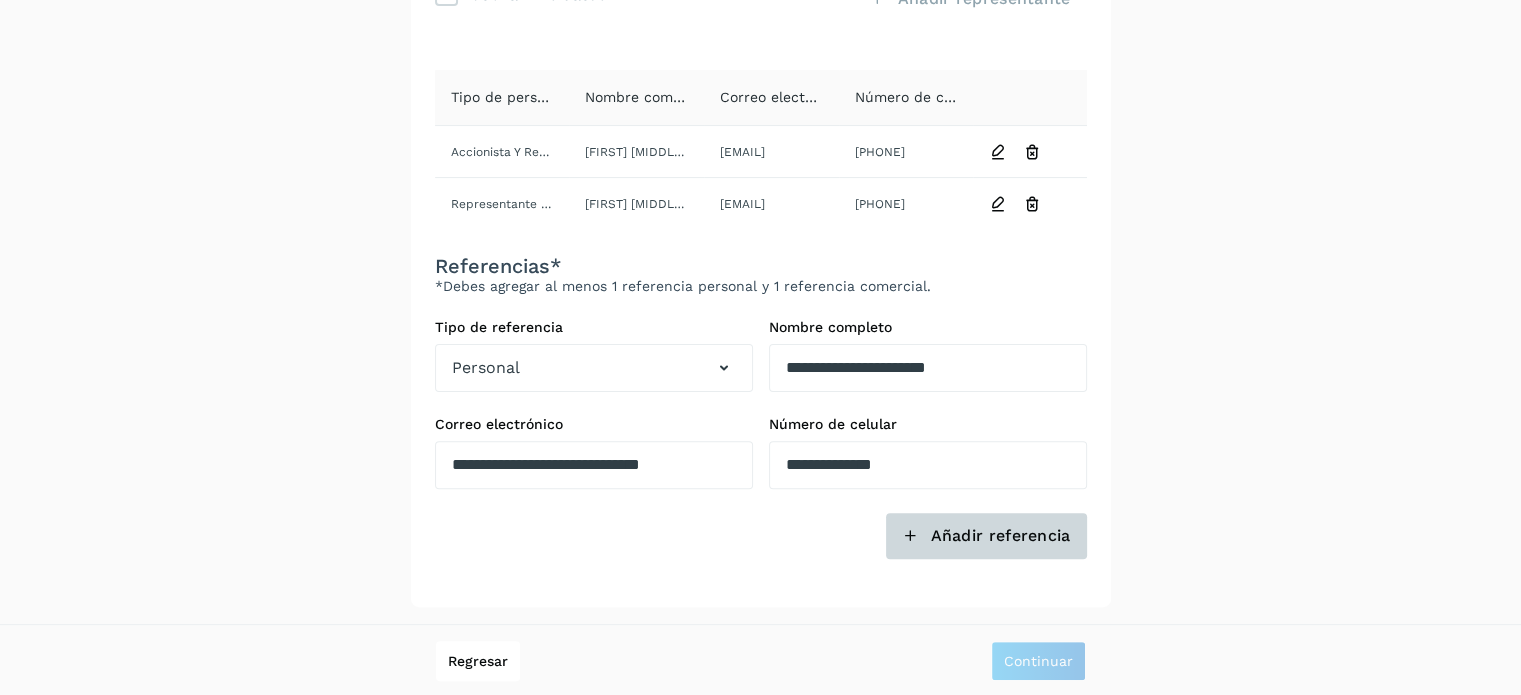 click on "Añadir referencia" 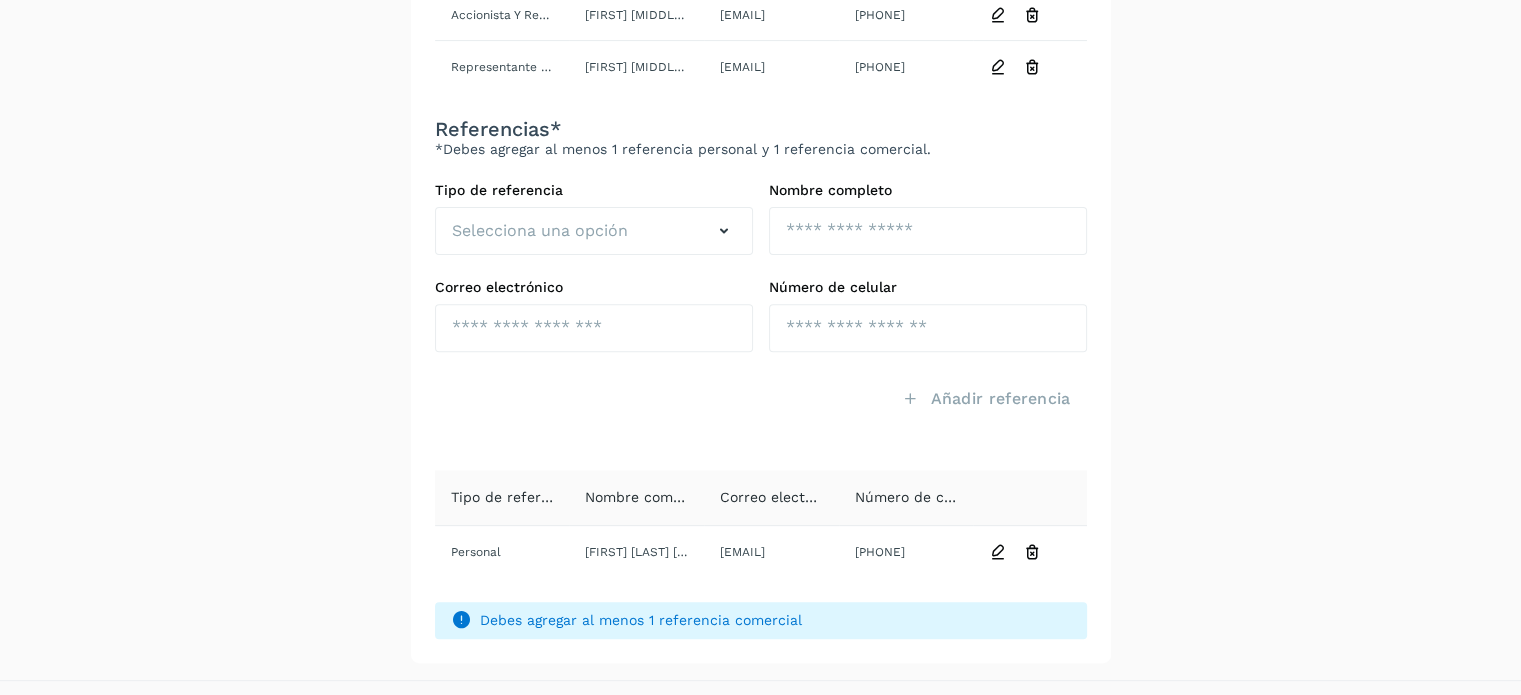 scroll, scrollTop: 604, scrollLeft: 0, axis: vertical 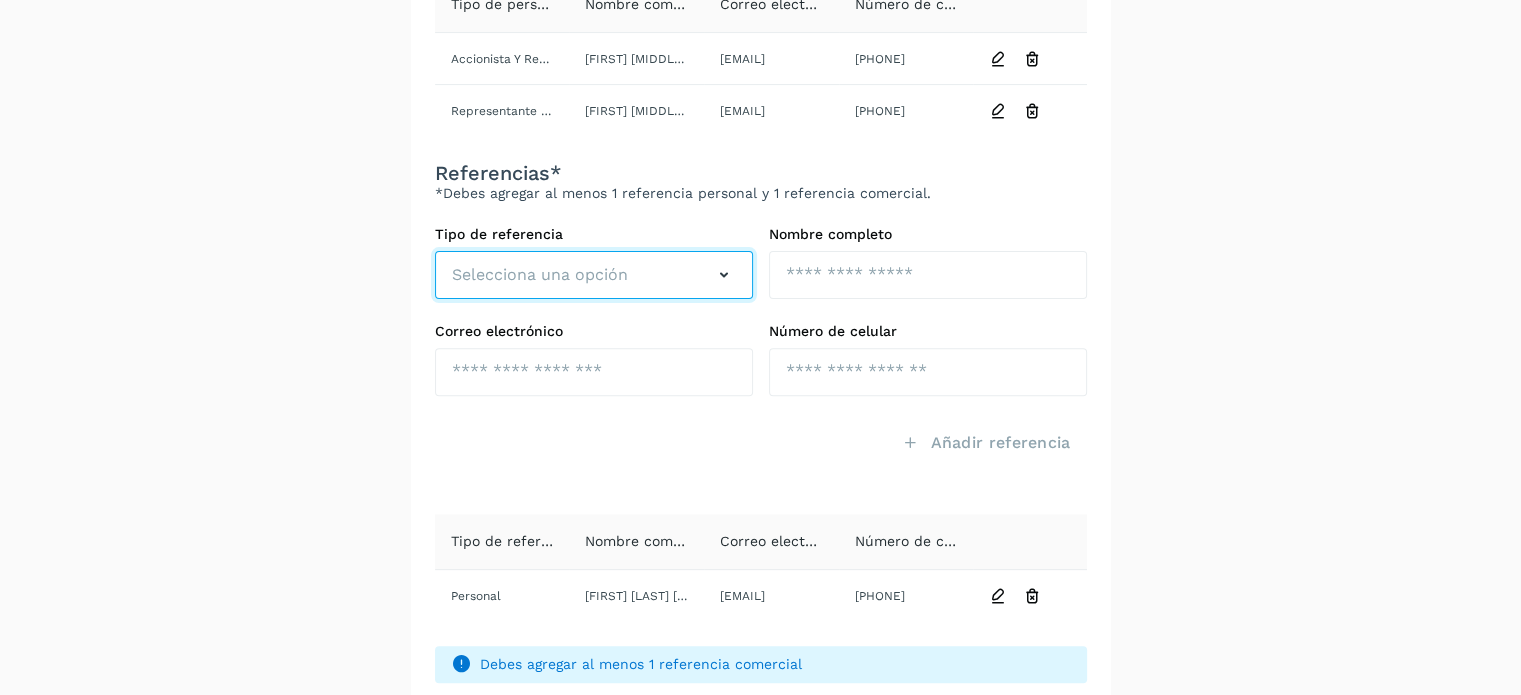 click on "Selecciona una opción" at bounding box center [594, 275] 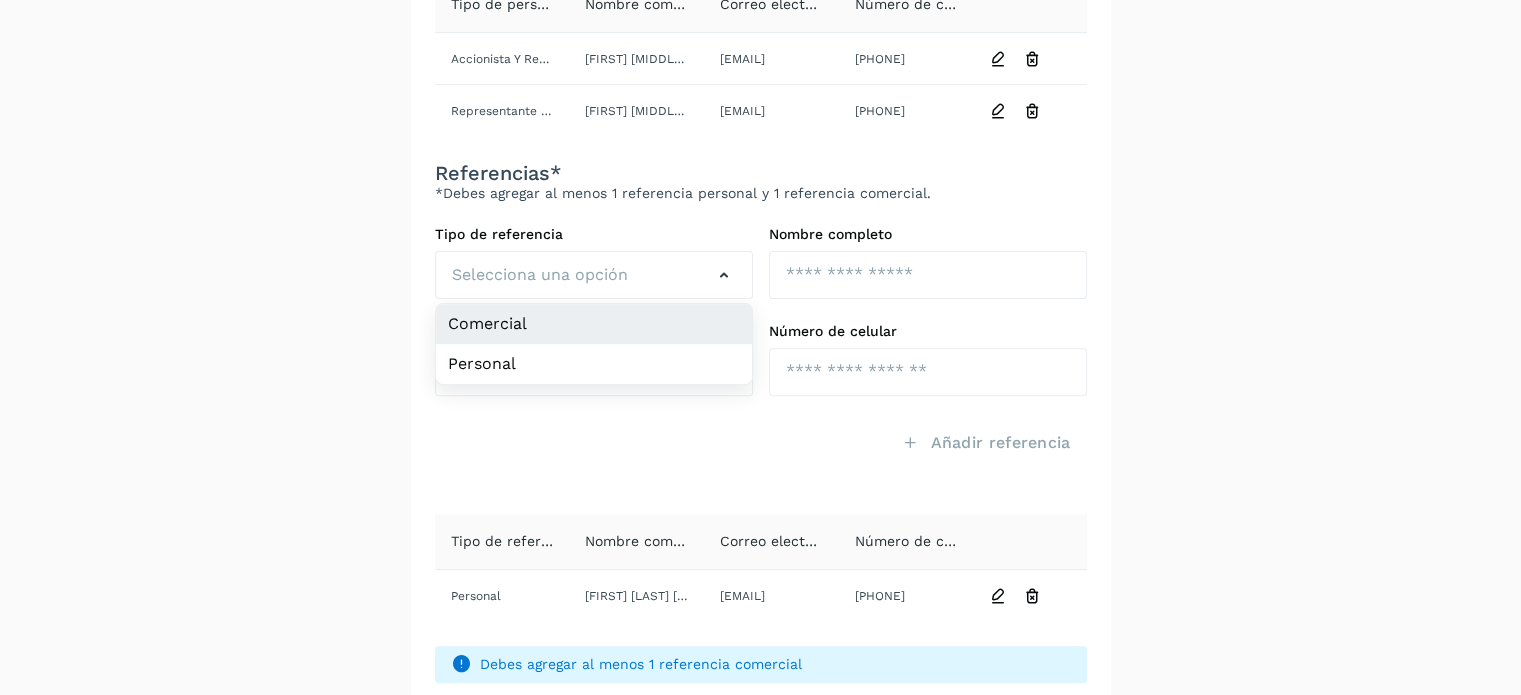 click on "Comercial" 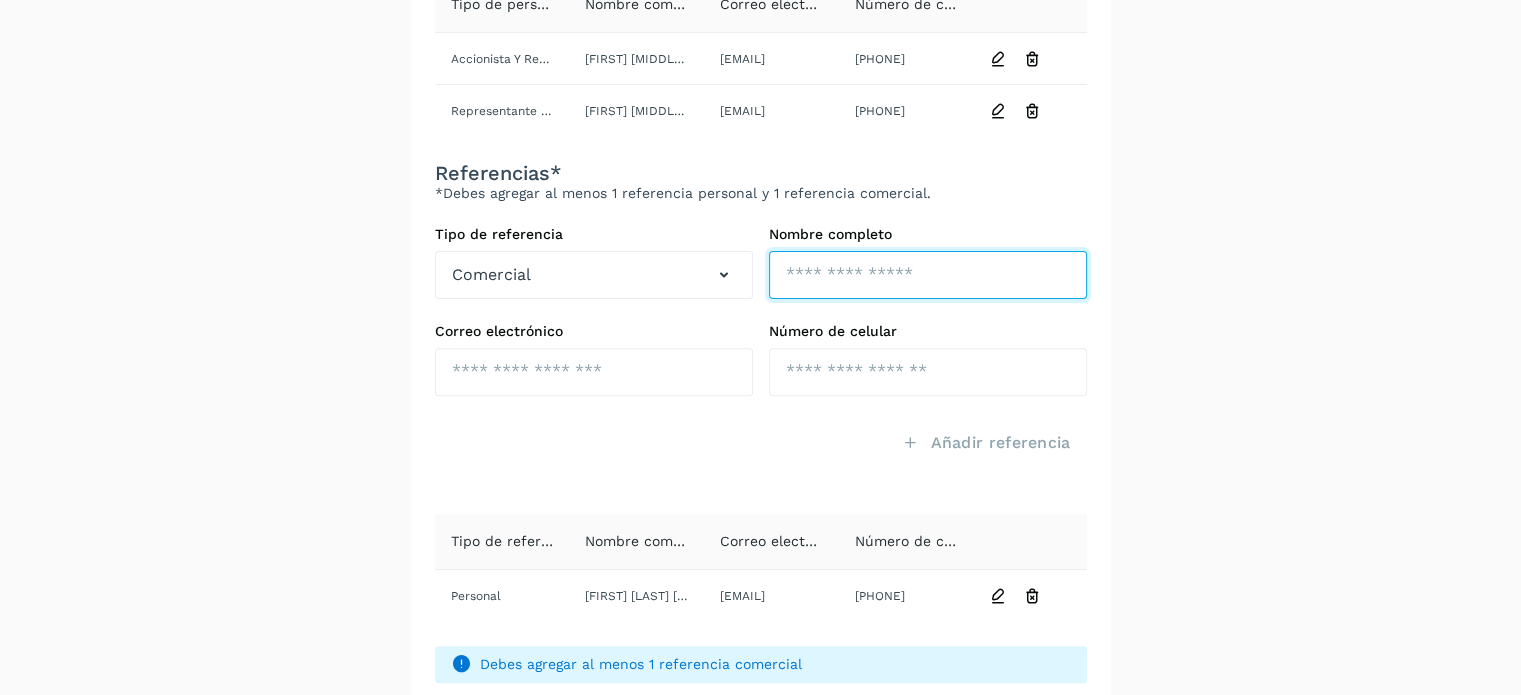 click at bounding box center (928, -261) 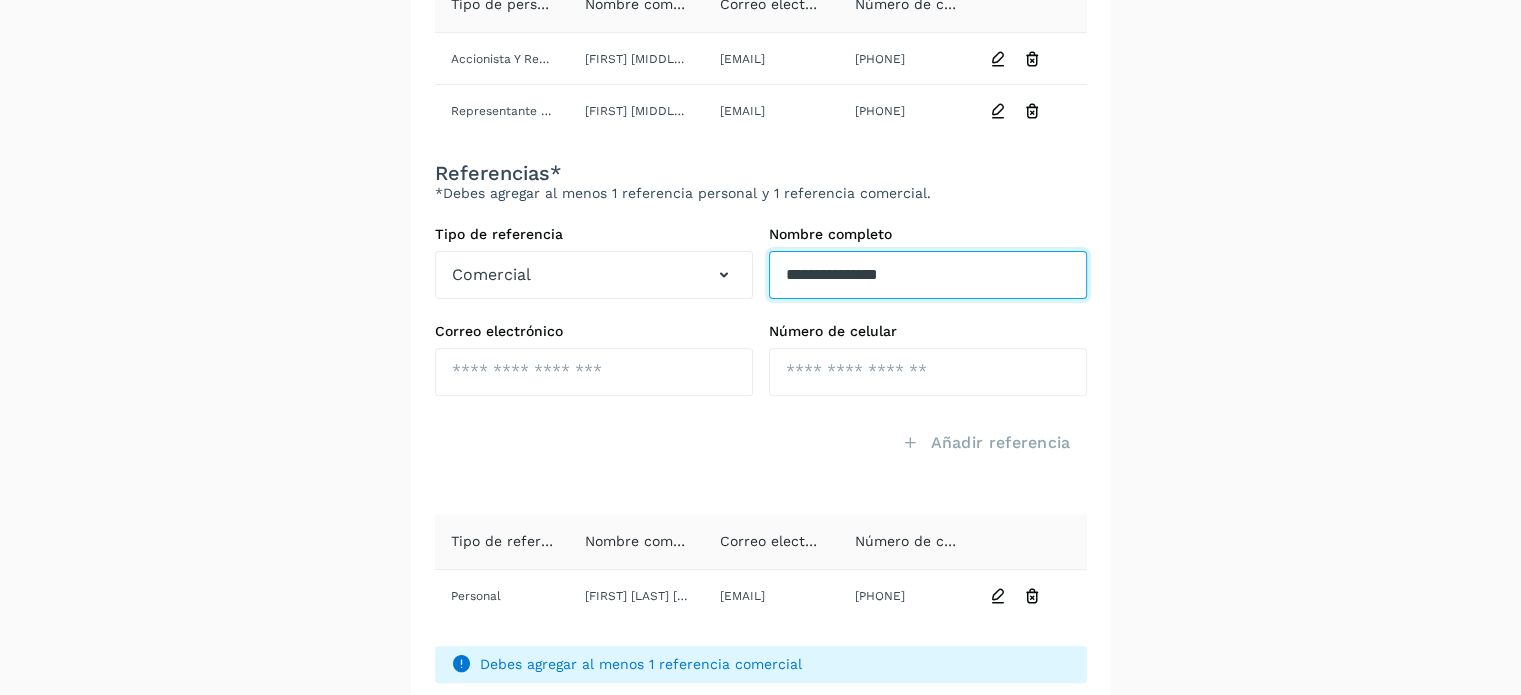 type on "**********" 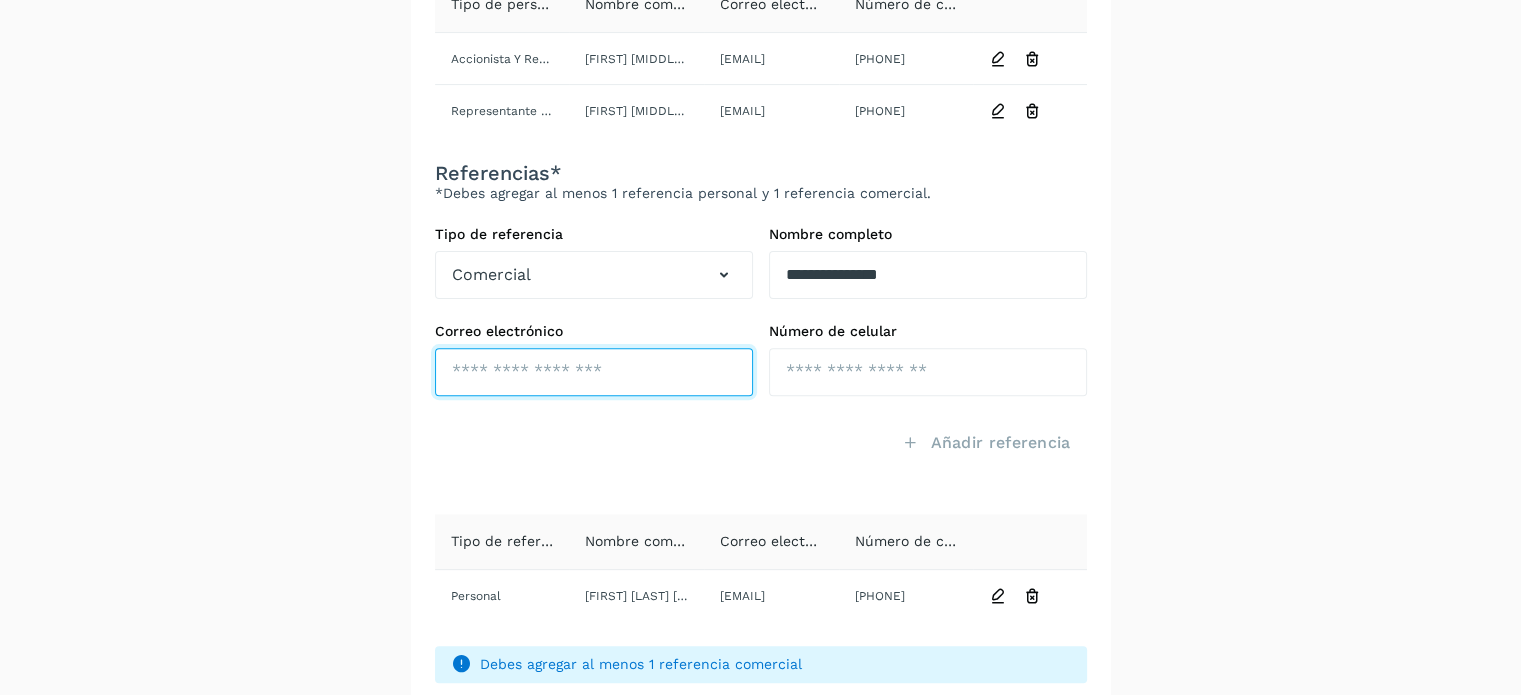 click at bounding box center [594, -165] 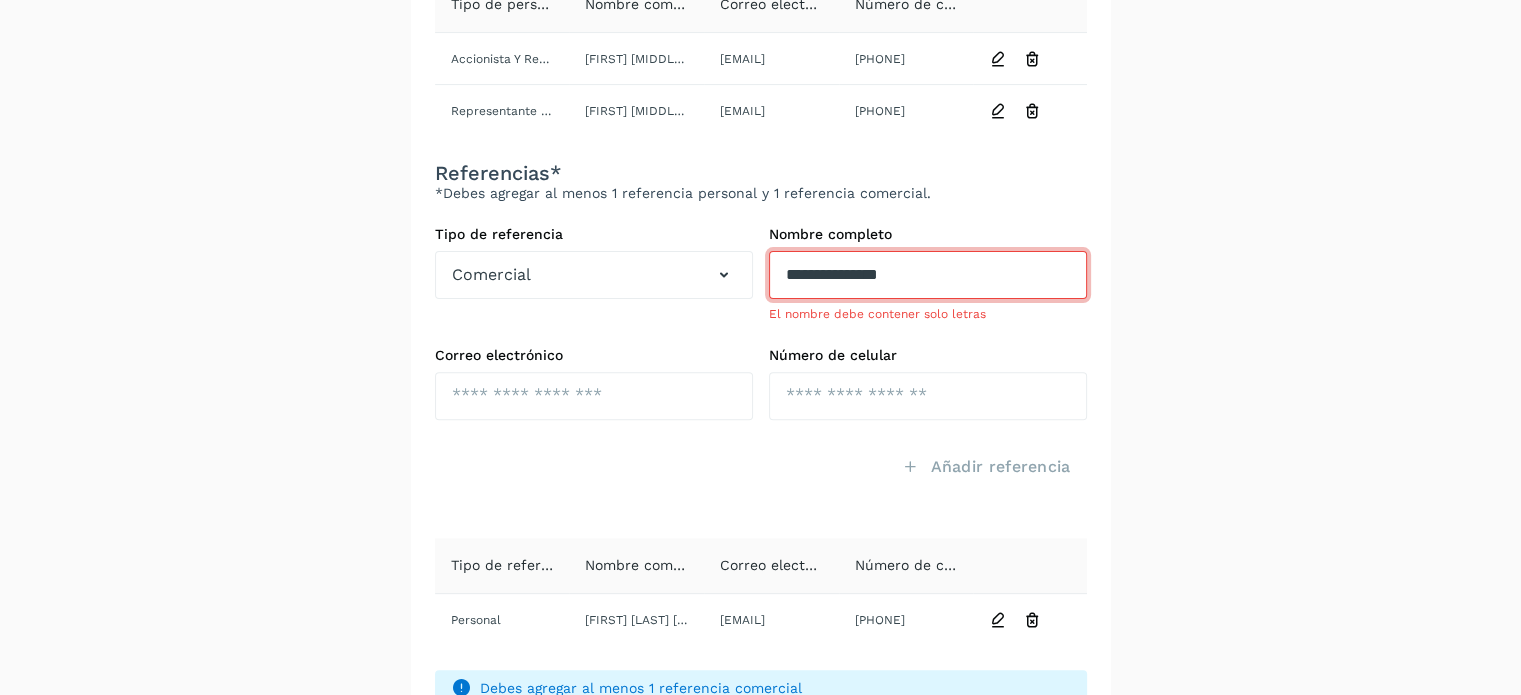 click on "**********" at bounding box center (928, 275) 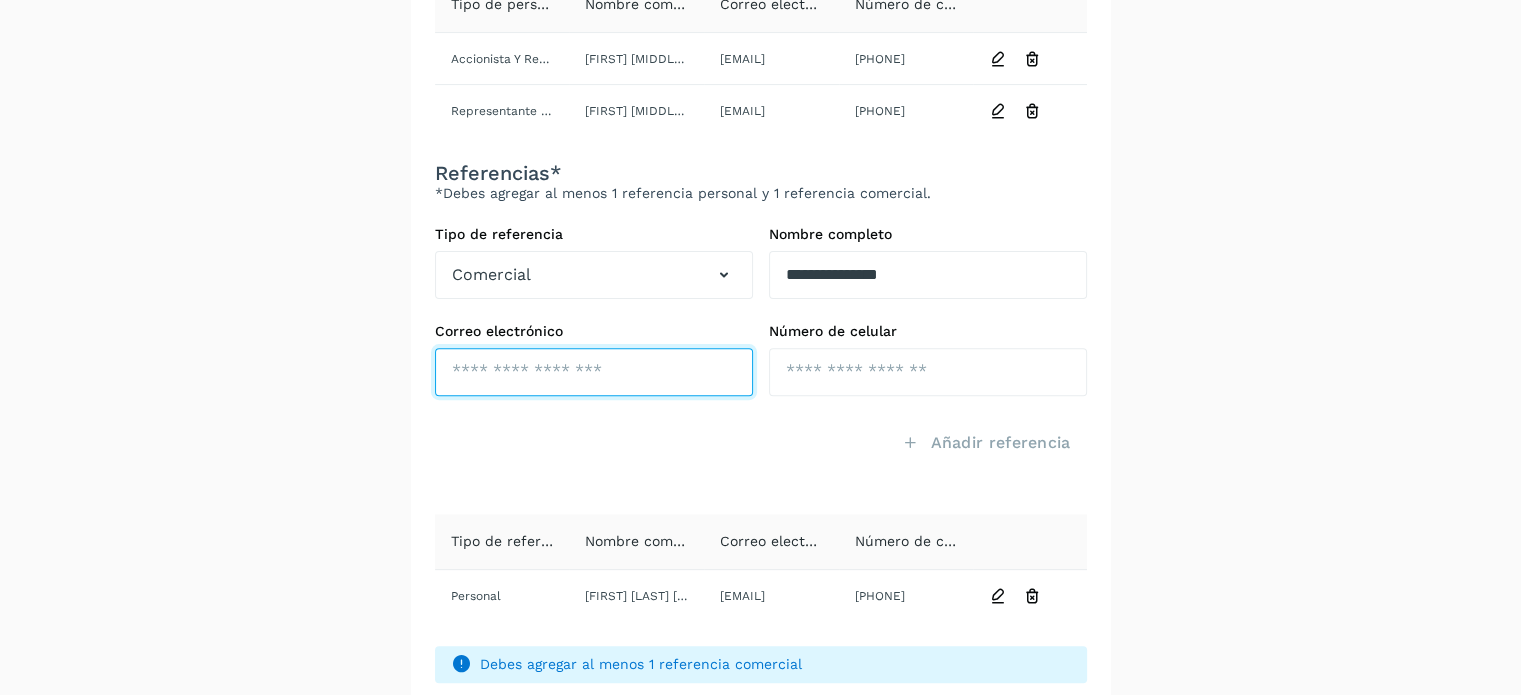 click at bounding box center [594, -165] 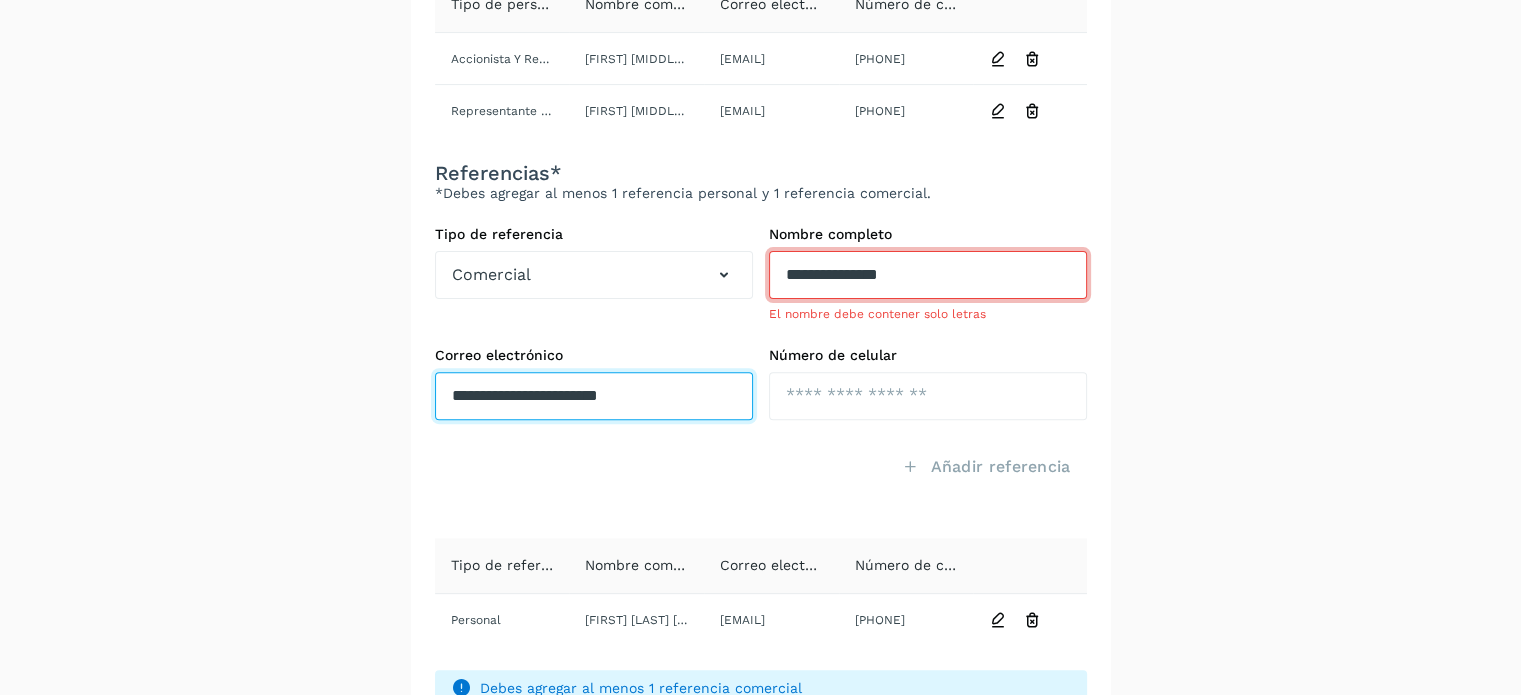 type on "**********" 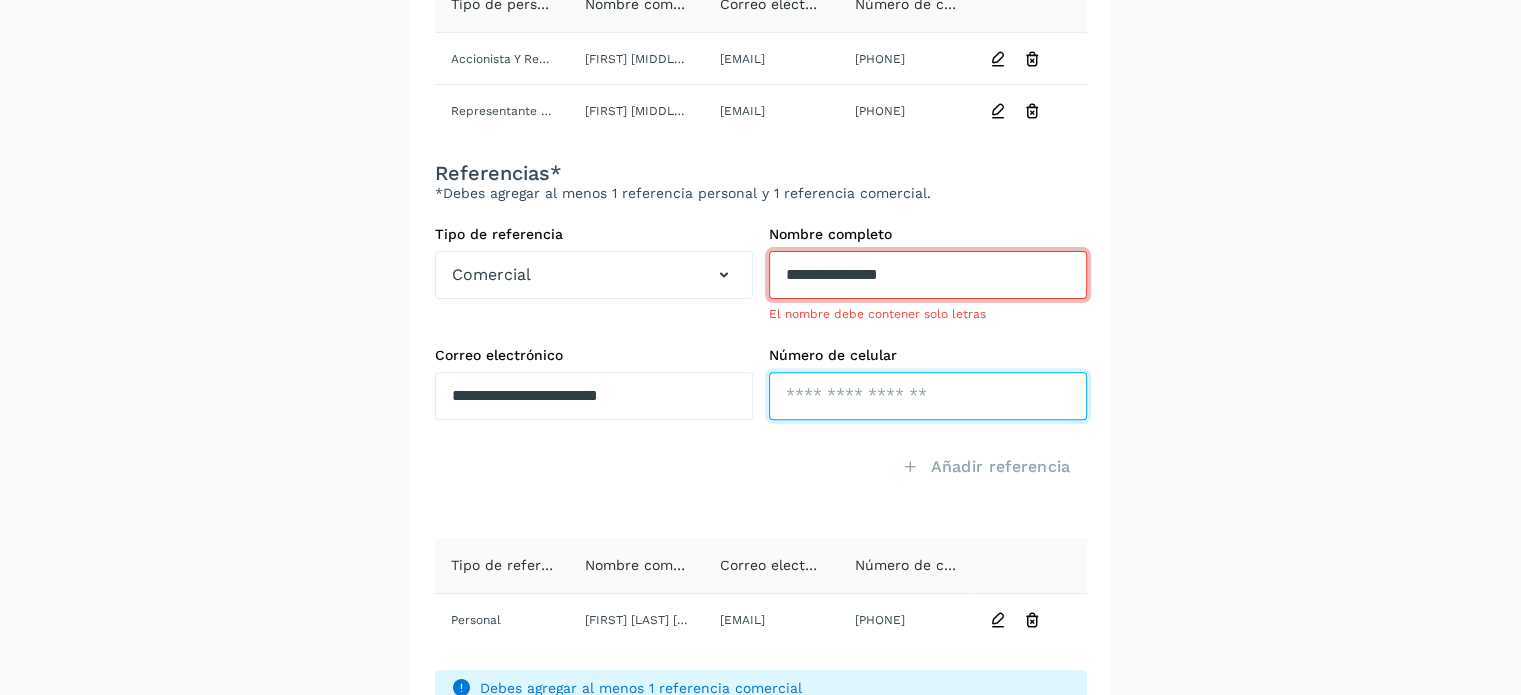 click at bounding box center [928, -165] 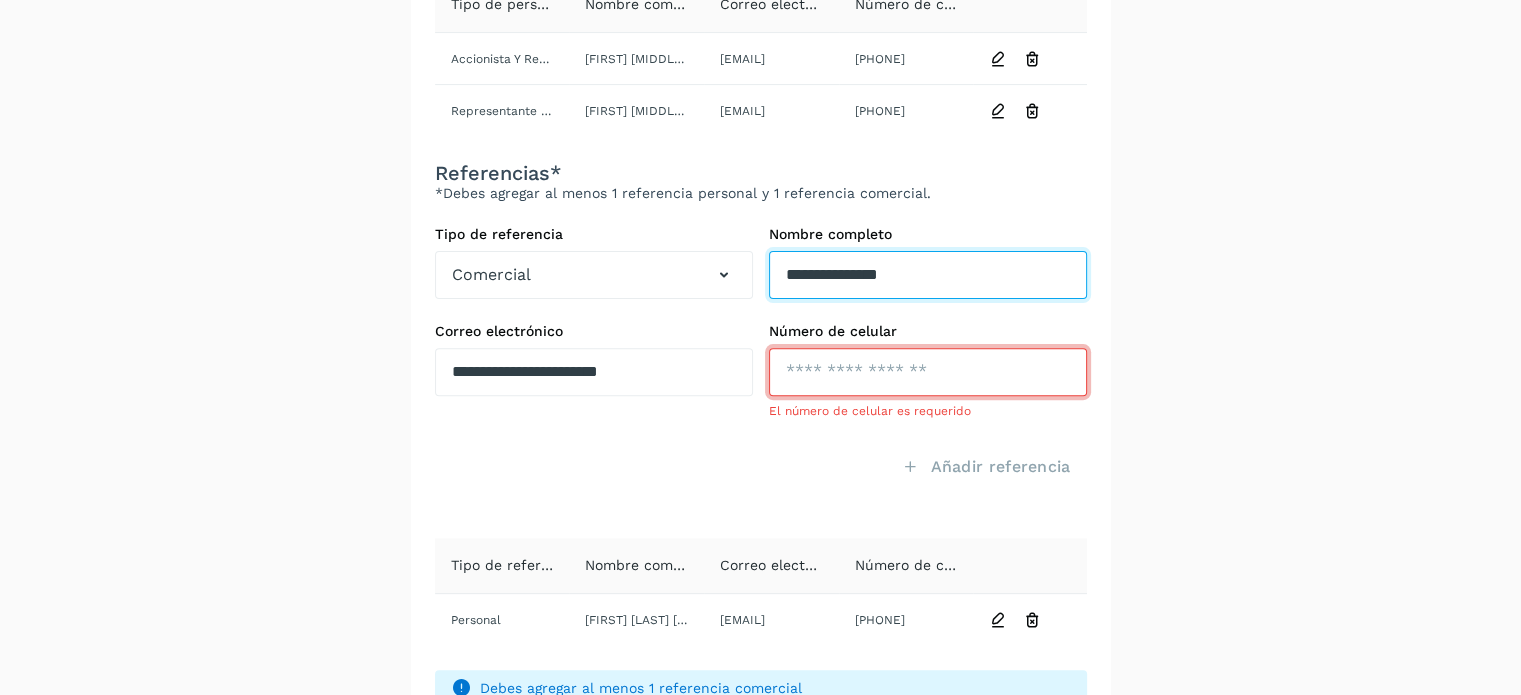click on "**********" at bounding box center (928, -261) 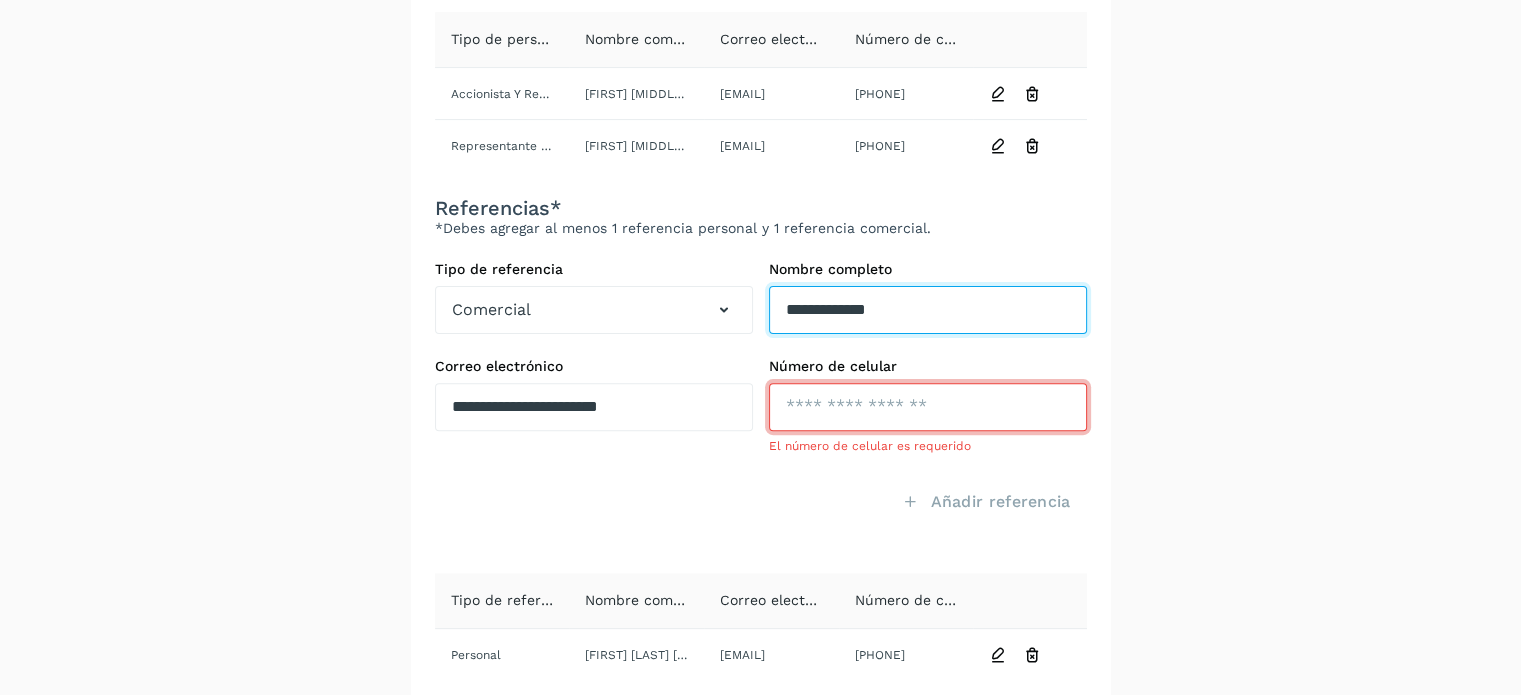 scroll, scrollTop: 604, scrollLeft: 0, axis: vertical 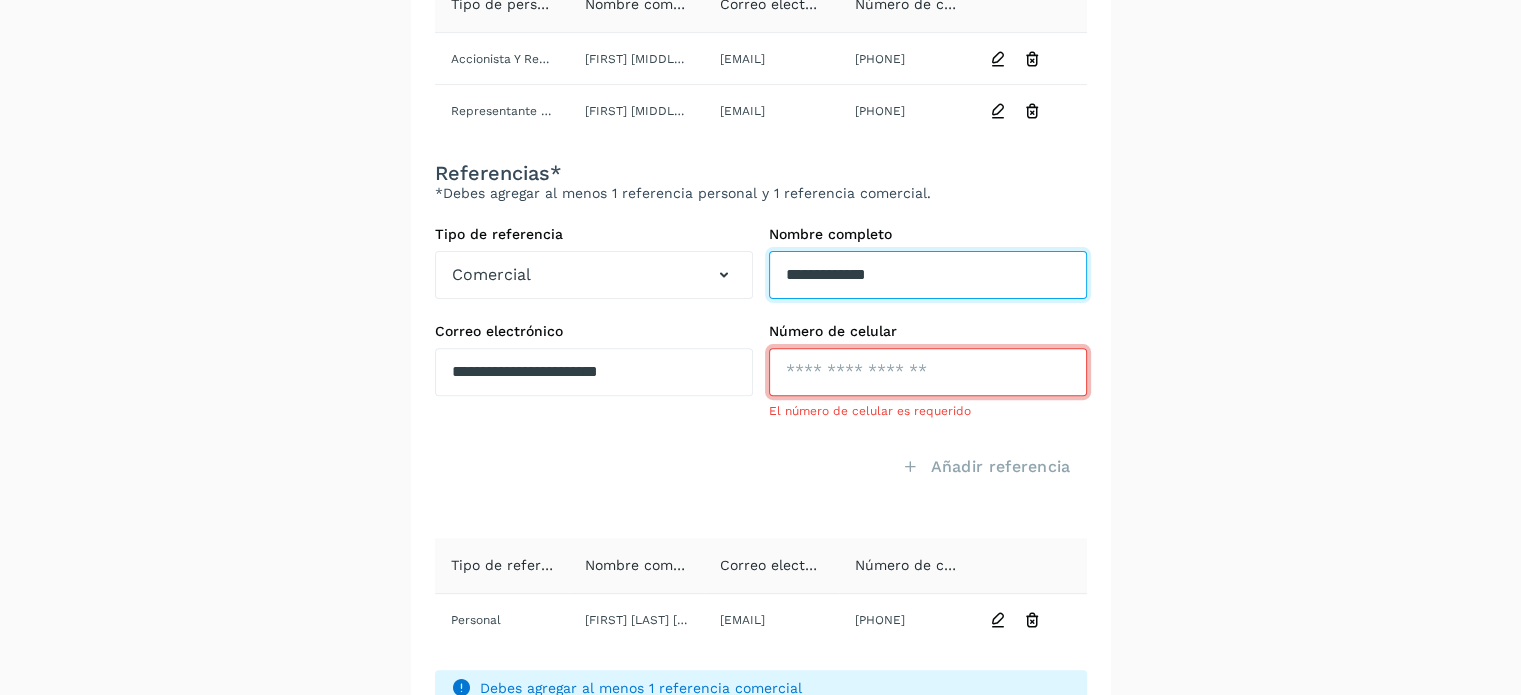 type on "**********" 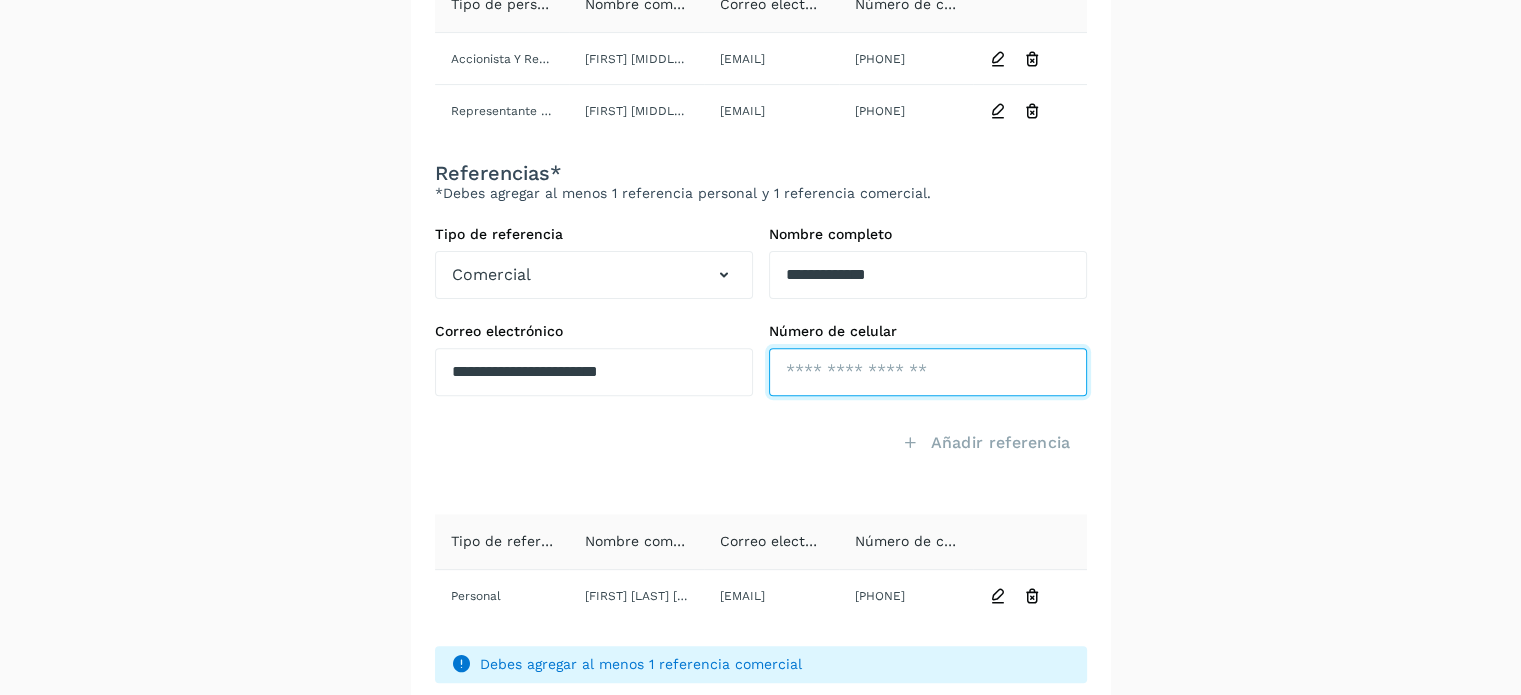 click at bounding box center [928, -165] 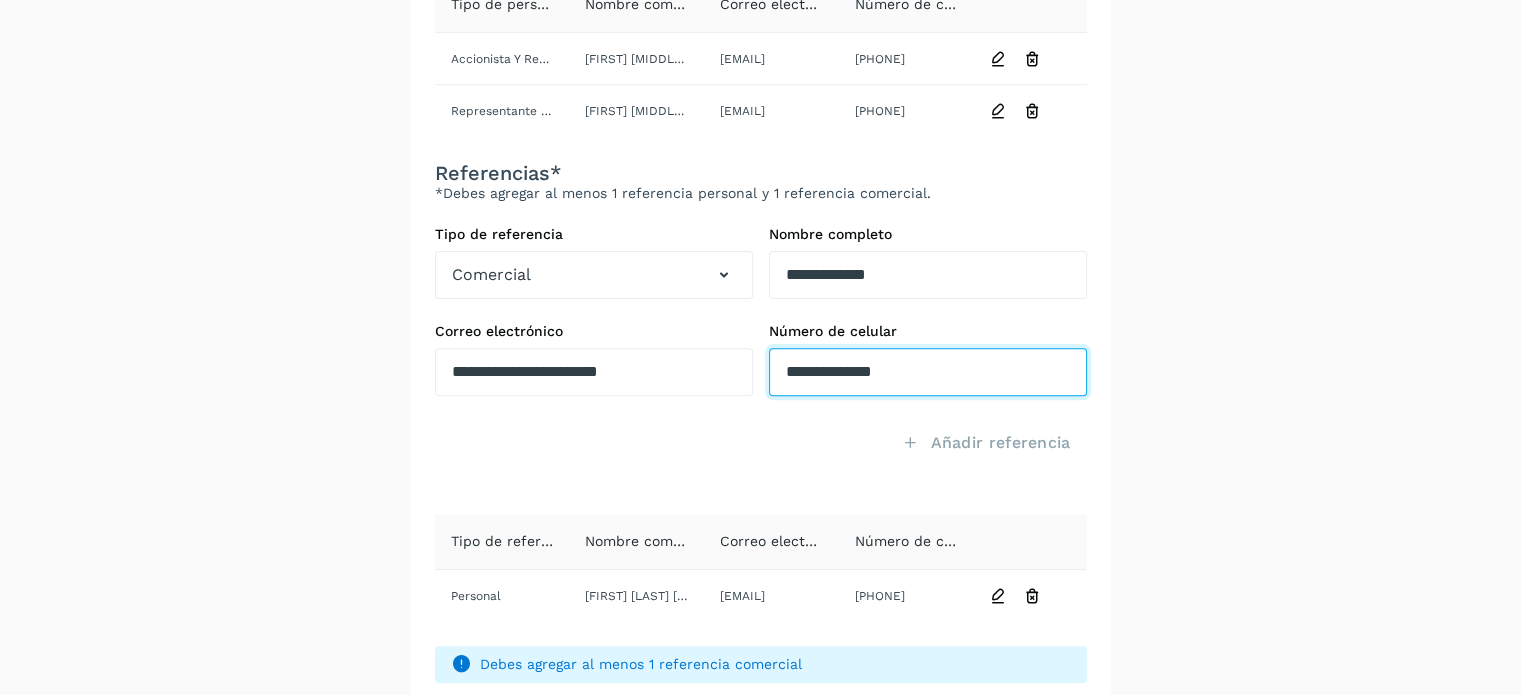 click on "**********" at bounding box center [928, -165] 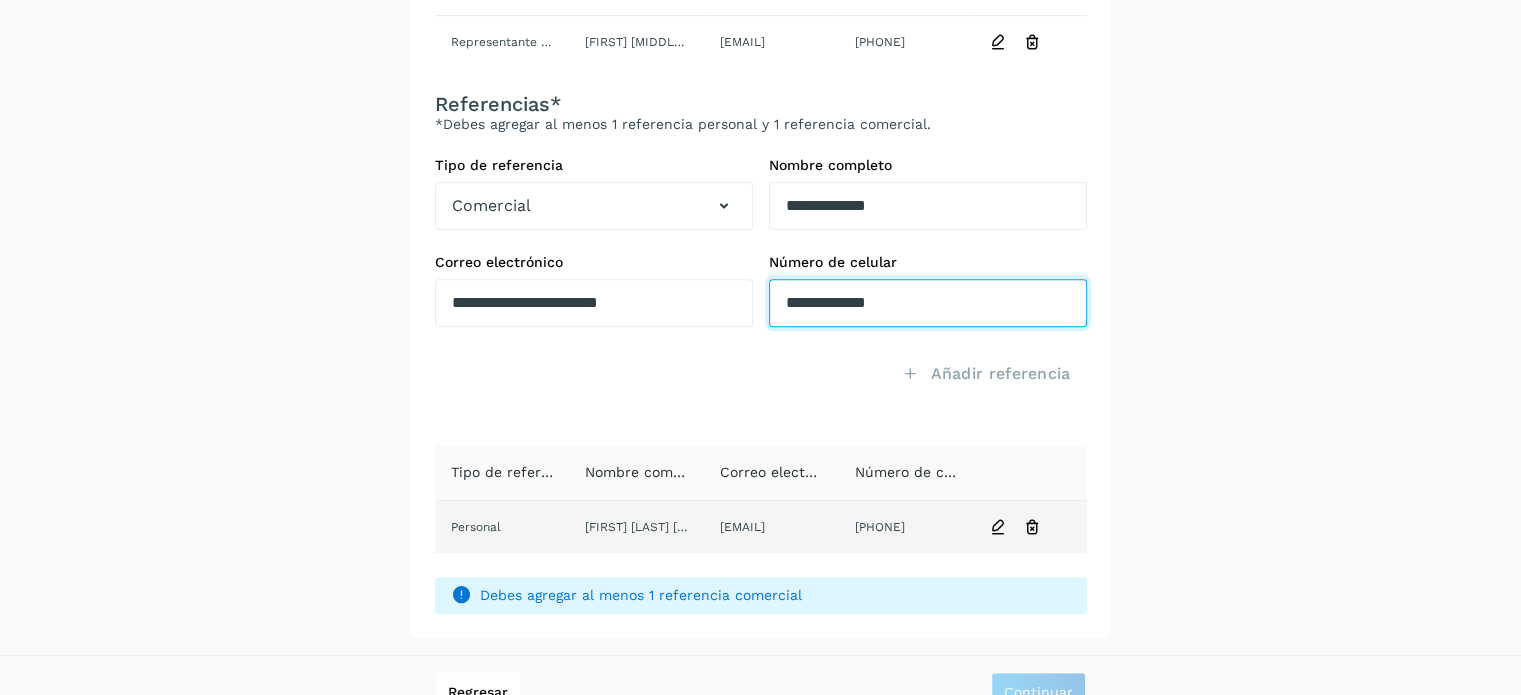 scroll, scrollTop: 704, scrollLeft: 0, axis: vertical 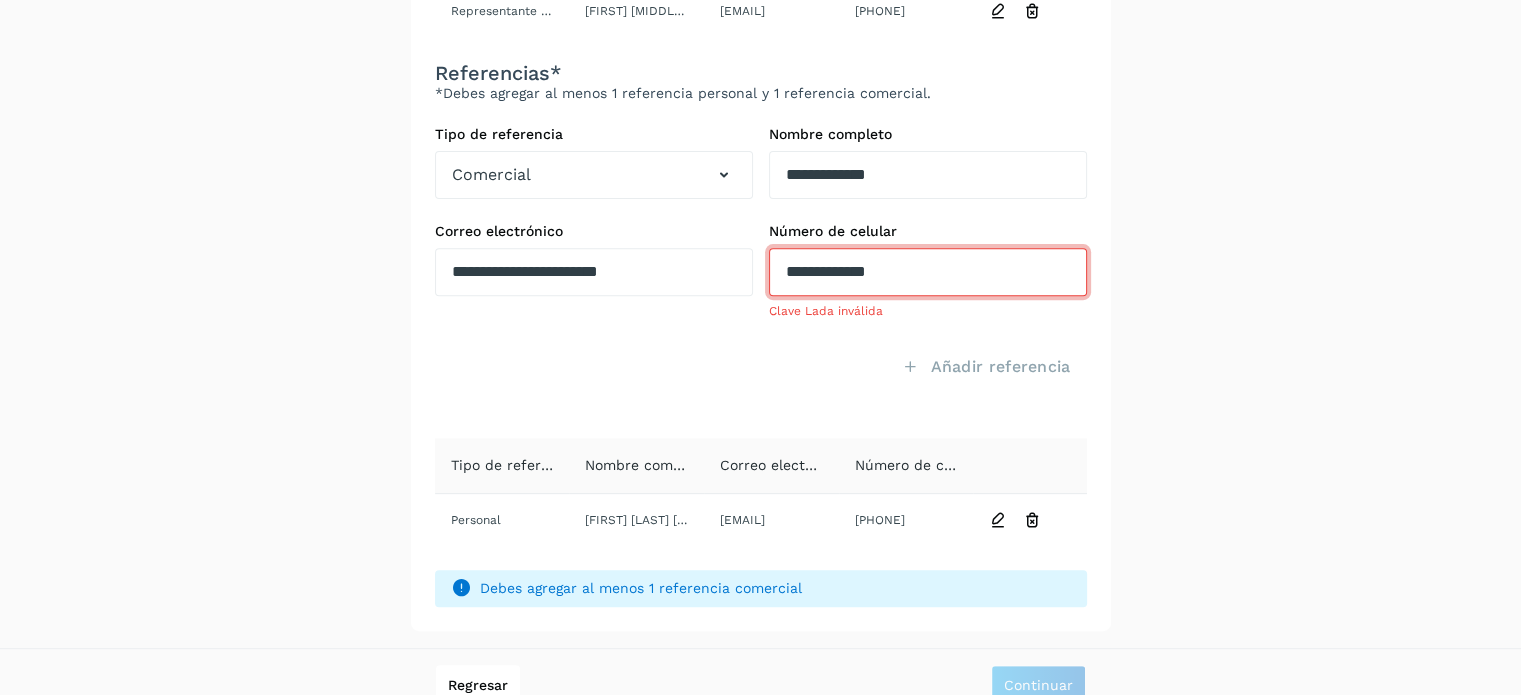 click on "**********" at bounding box center [928, 272] 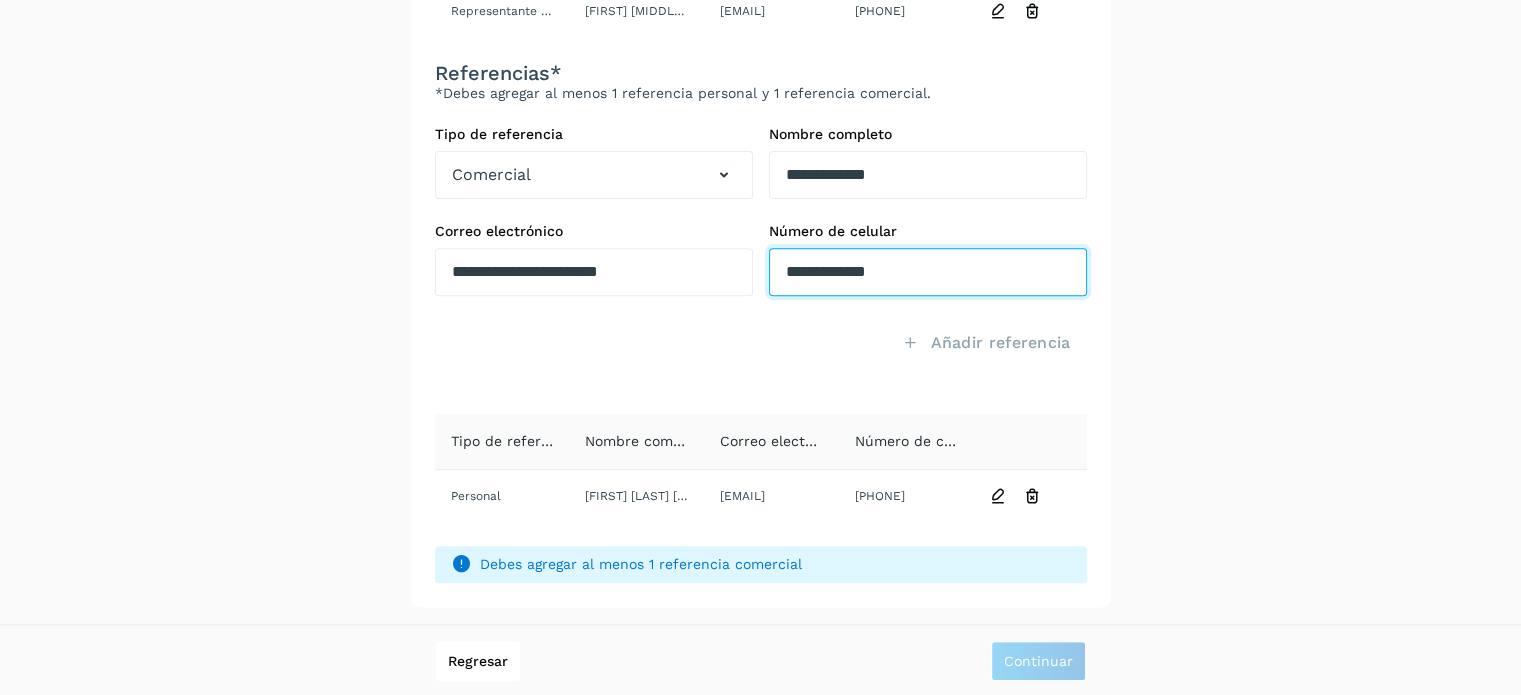 click on "**********" at bounding box center (928, -265) 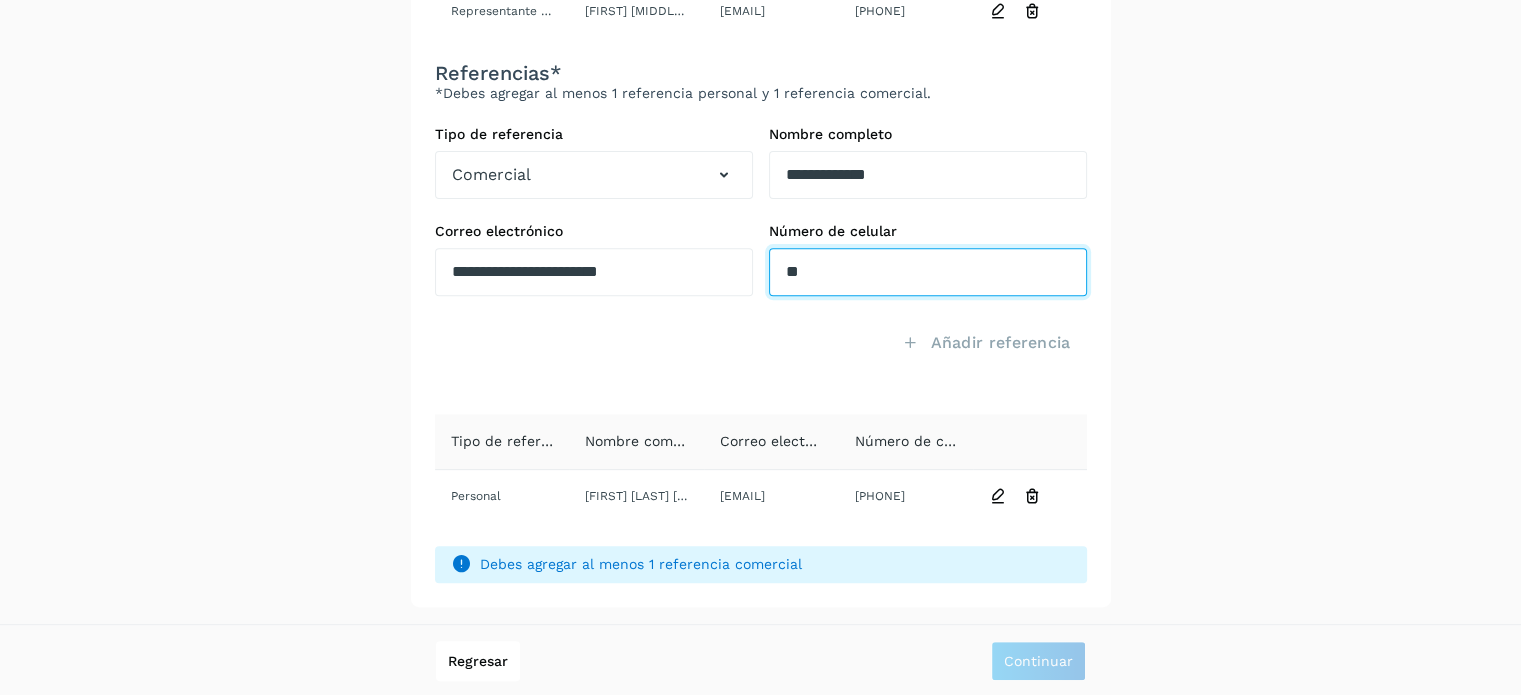 click on "**" at bounding box center [928, -265] 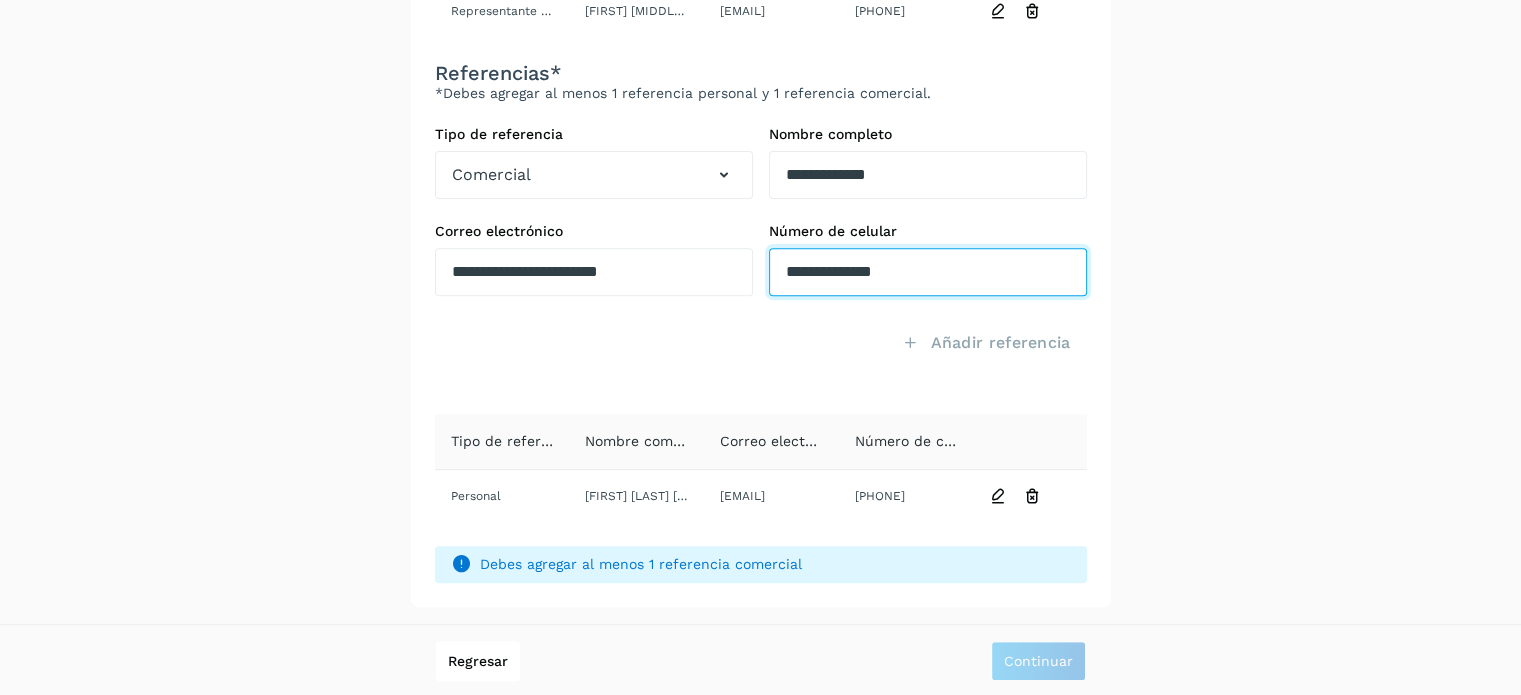 click on "**********" at bounding box center [928, -265] 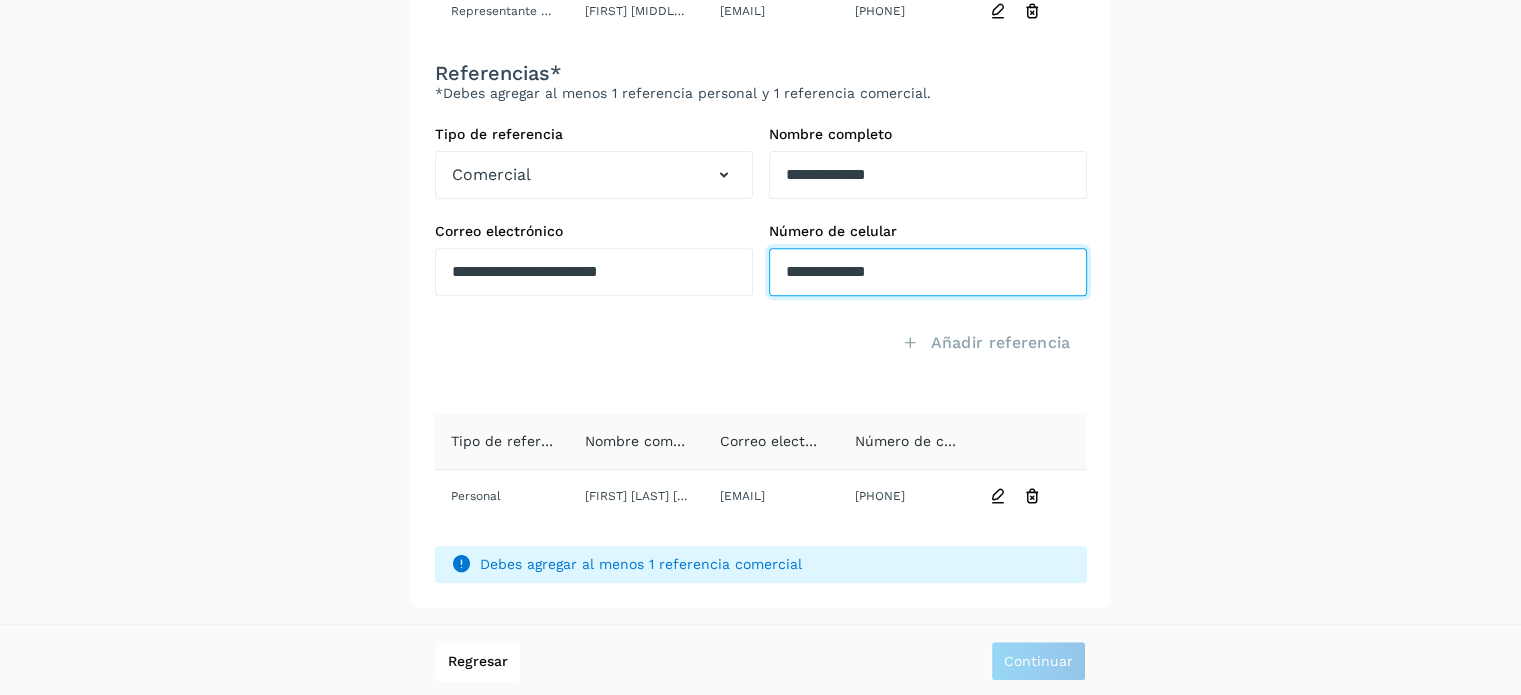 click on "**********" at bounding box center [928, -265] 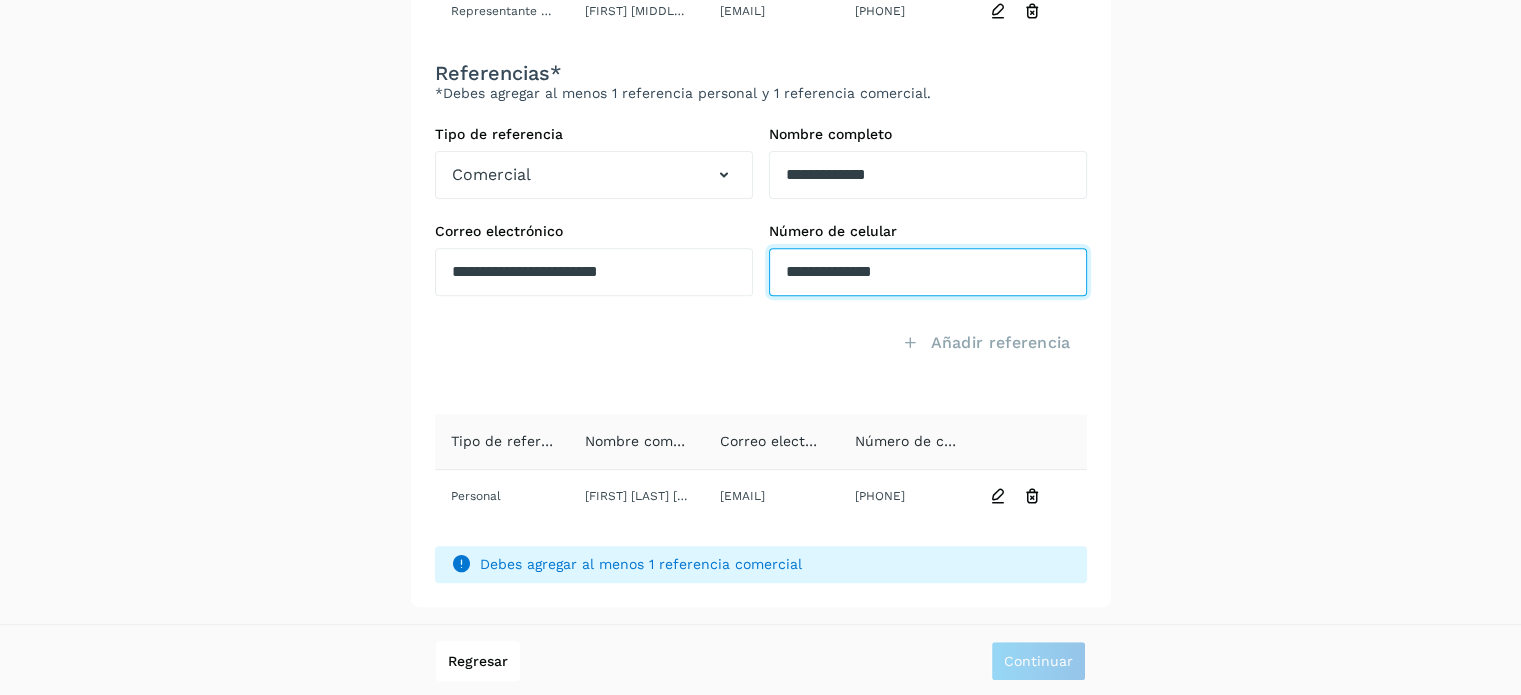 click on "**********" at bounding box center (928, -265) 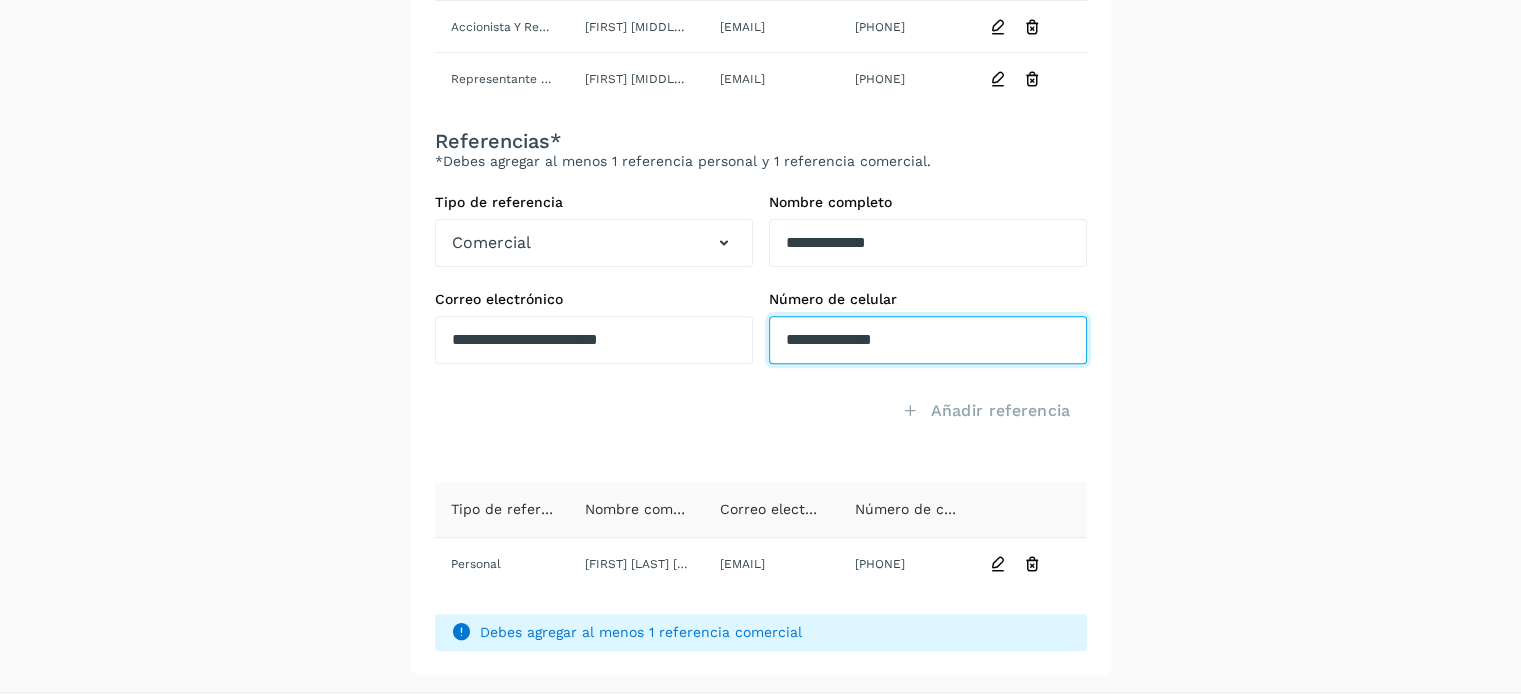 scroll, scrollTop: 604, scrollLeft: 0, axis: vertical 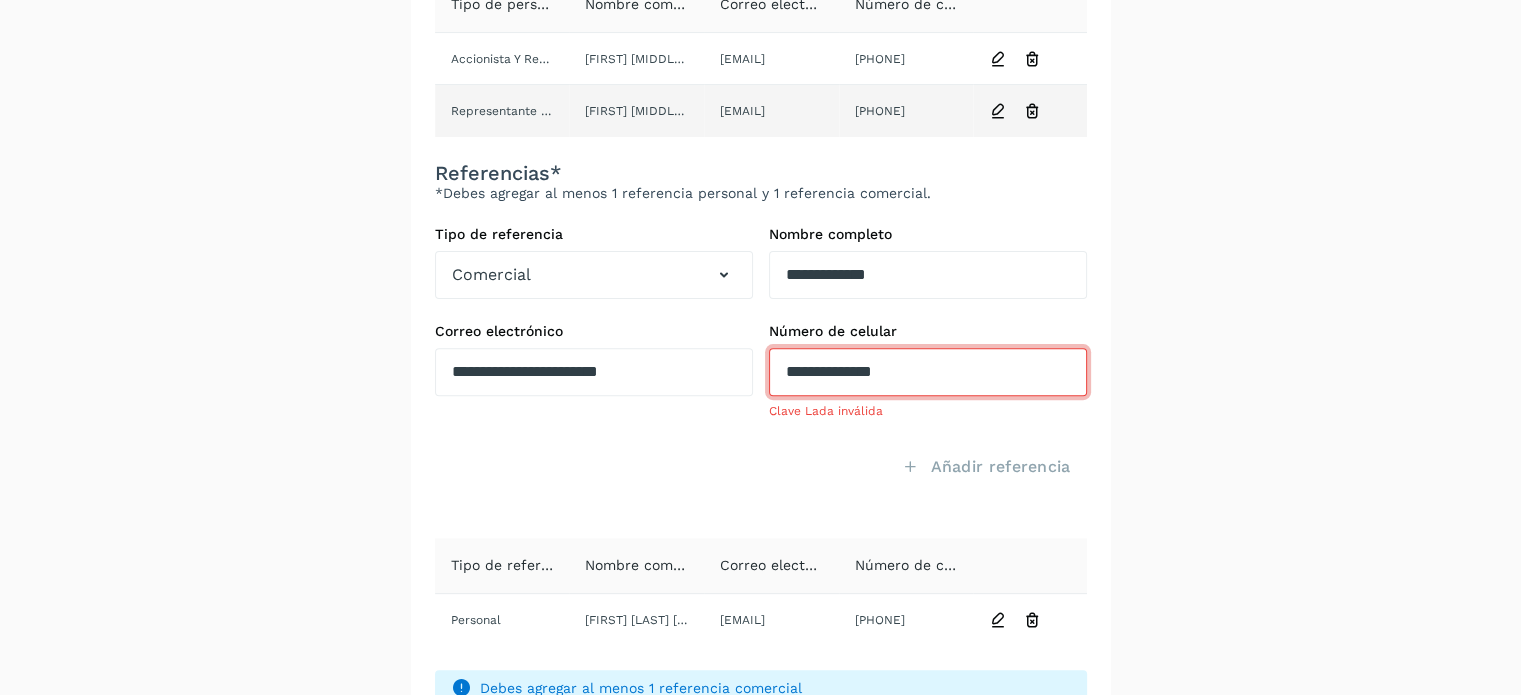 click at bounding box center (1032, 111) 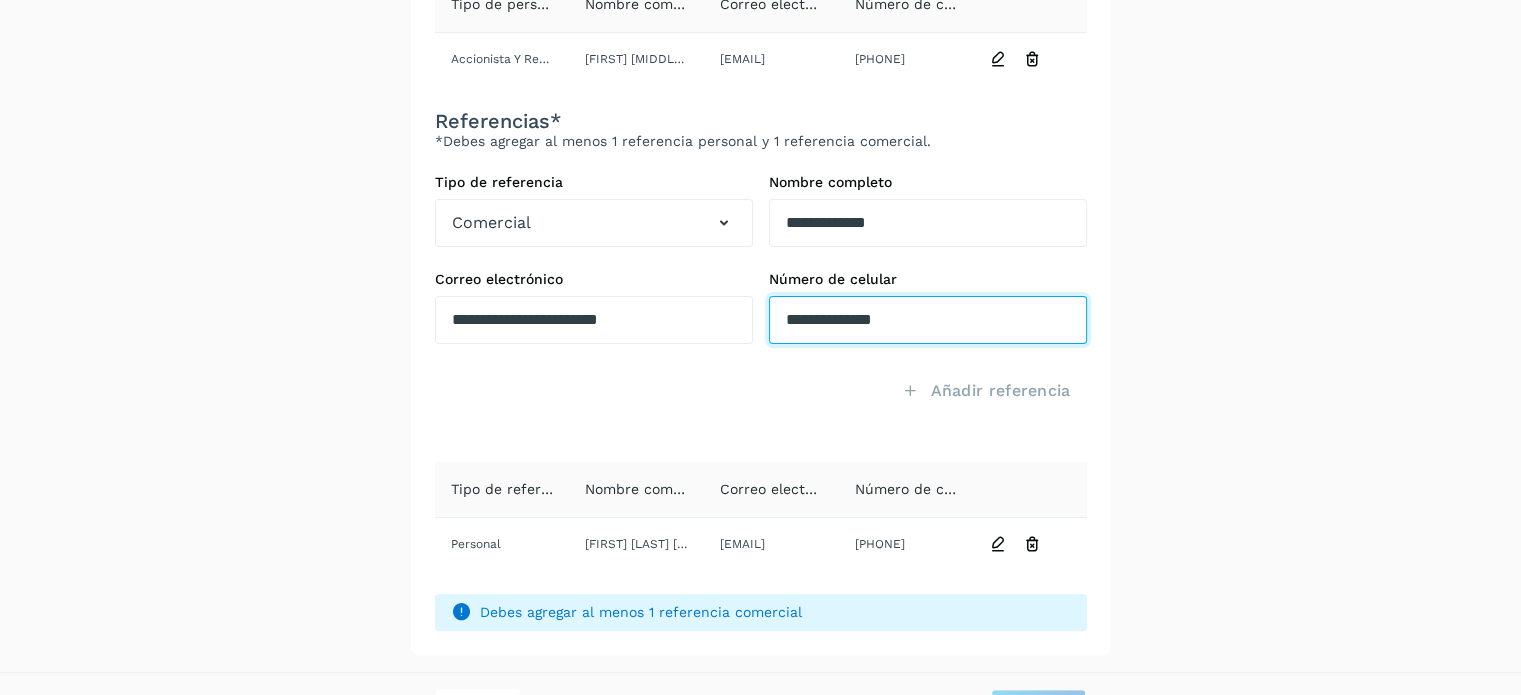 click on "**********" at bounding box center [928, -165] 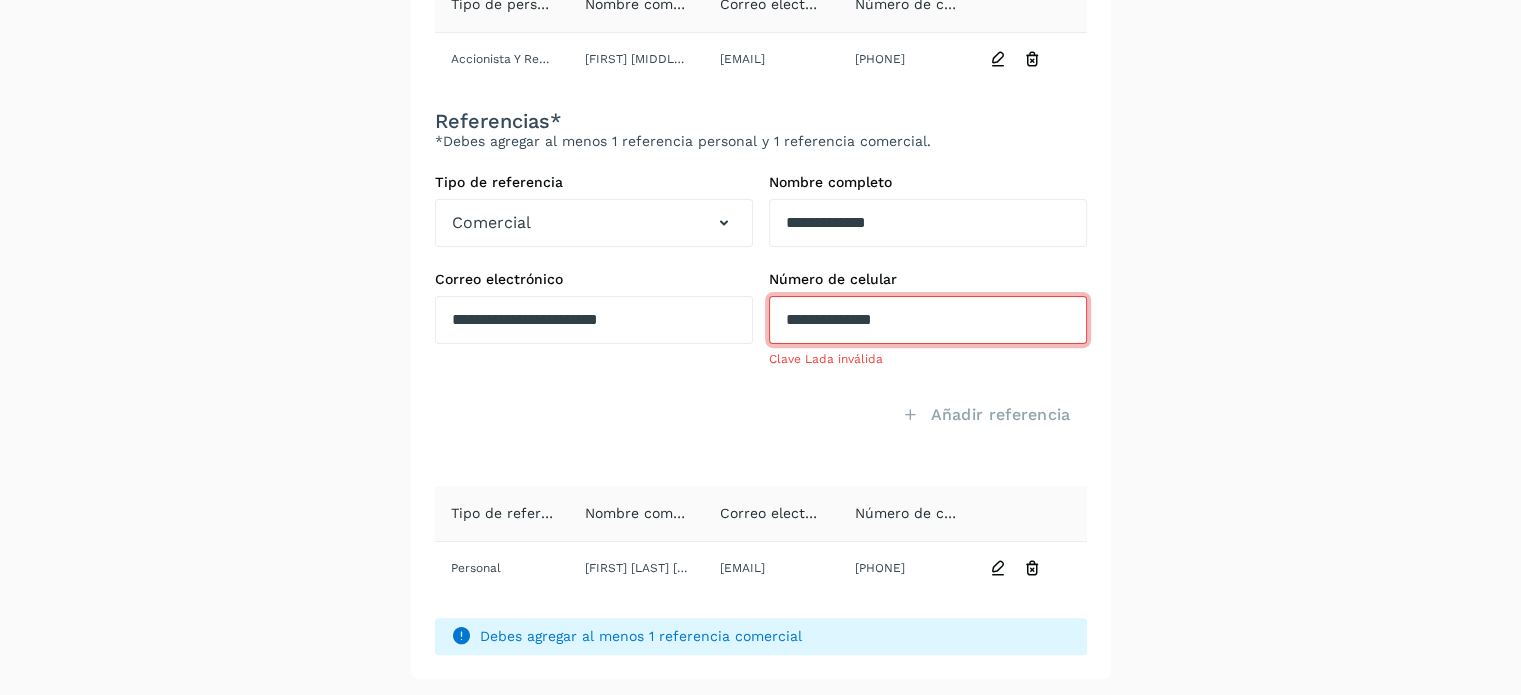 click on "**********" at bounding box center (928, 320) 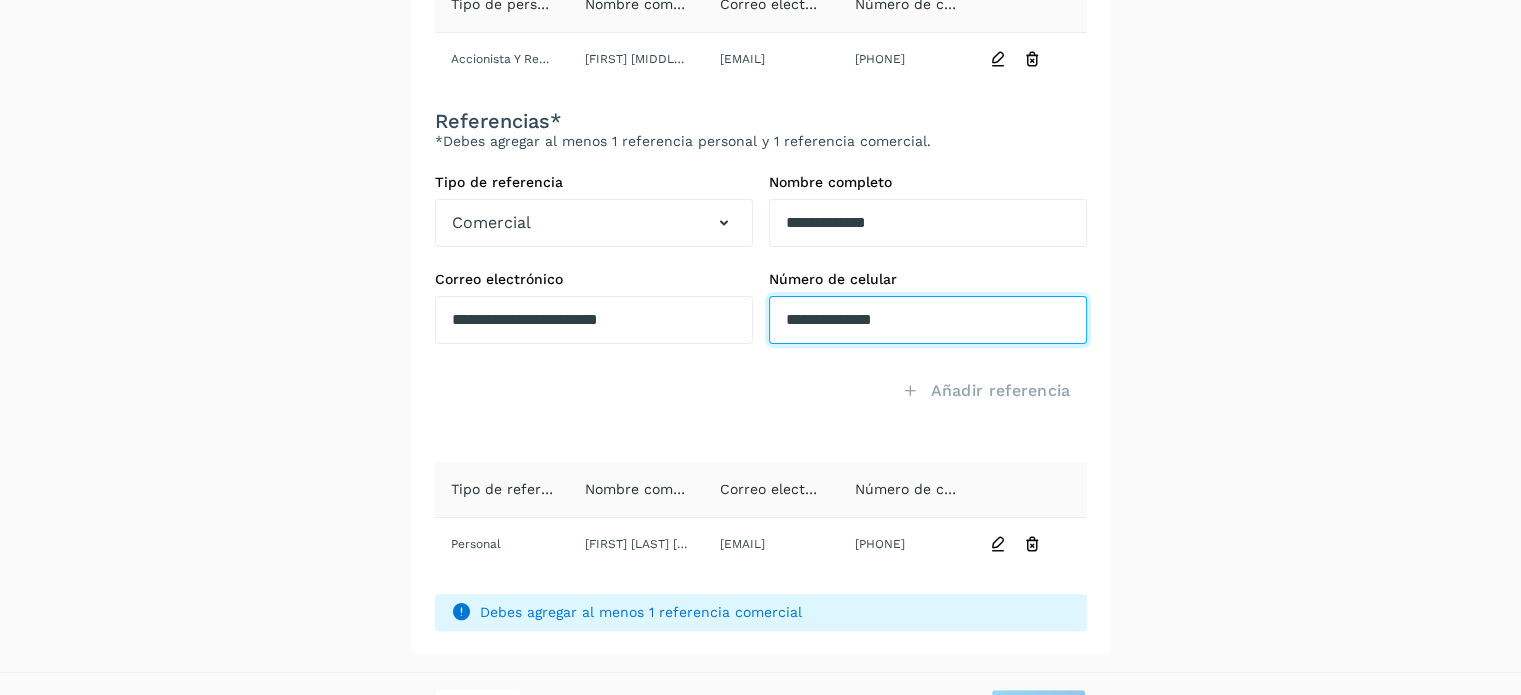 click on "**********" at bounding box center [928, -165] 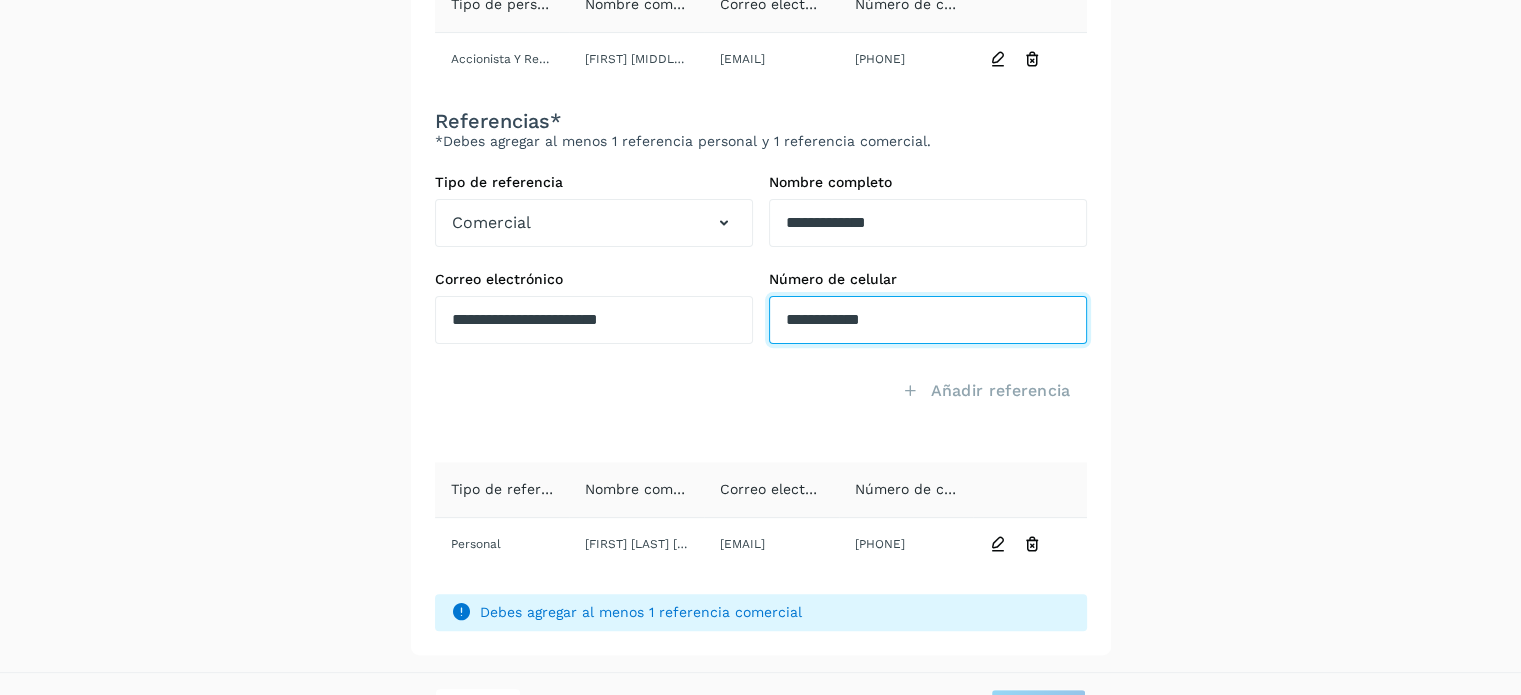 drag, startPoint x: 894, startPoint y: 330, endPoint x: 779, endPoint y: 357, distance: 118.12705 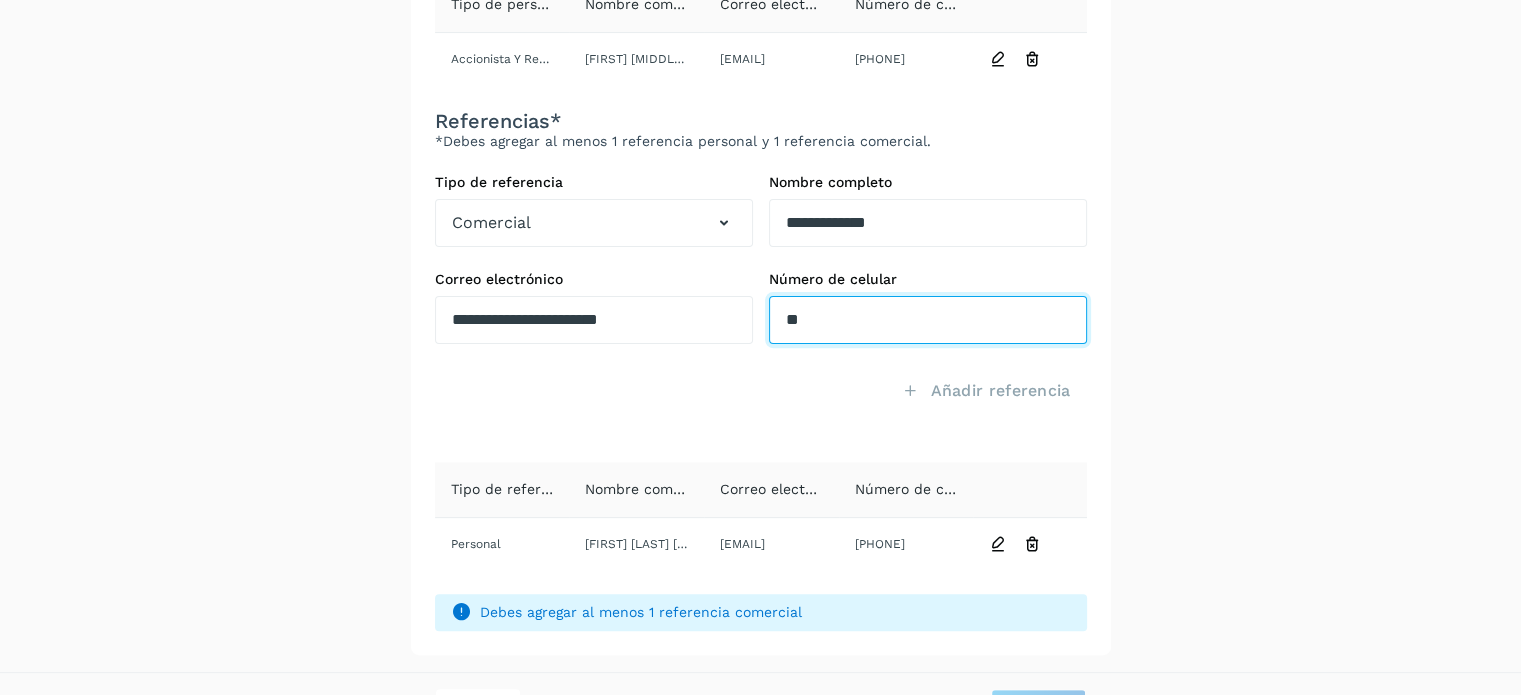 type on "*" 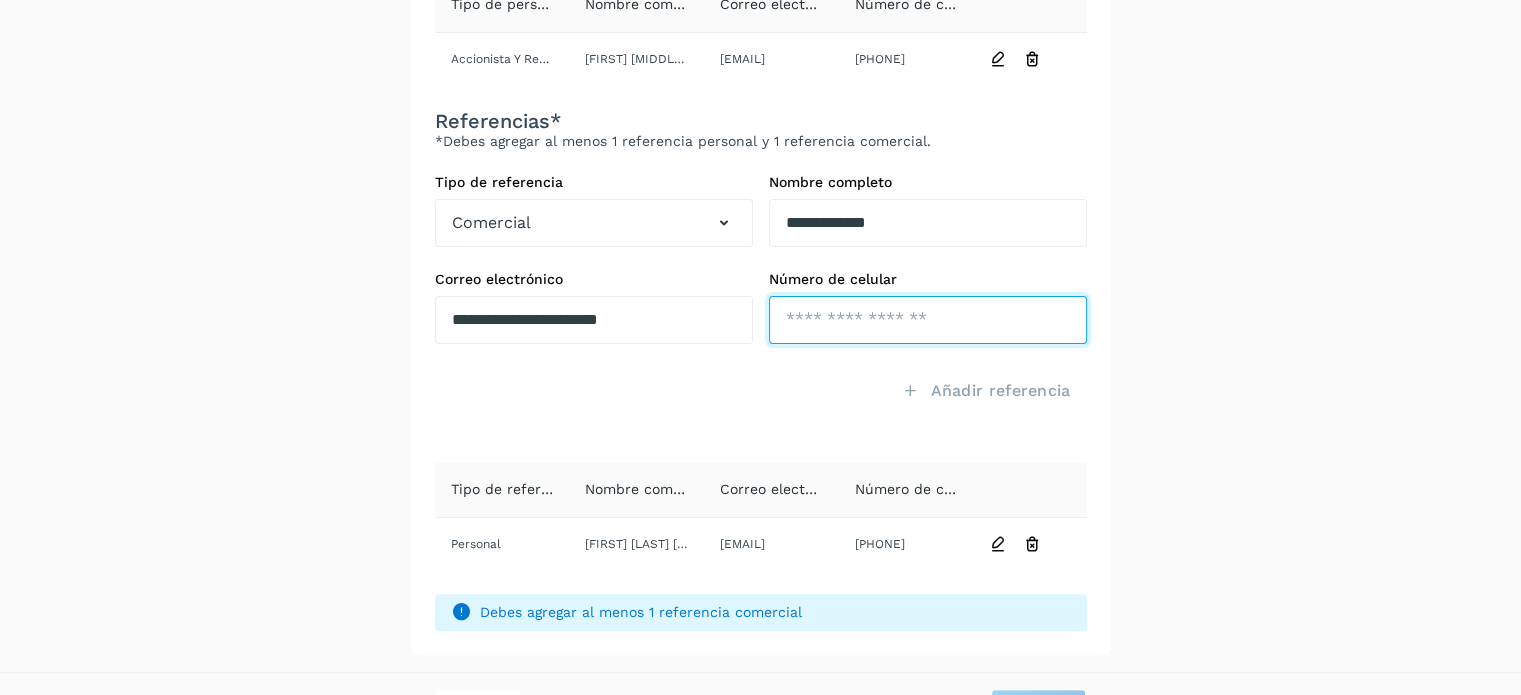 paste on "**********" 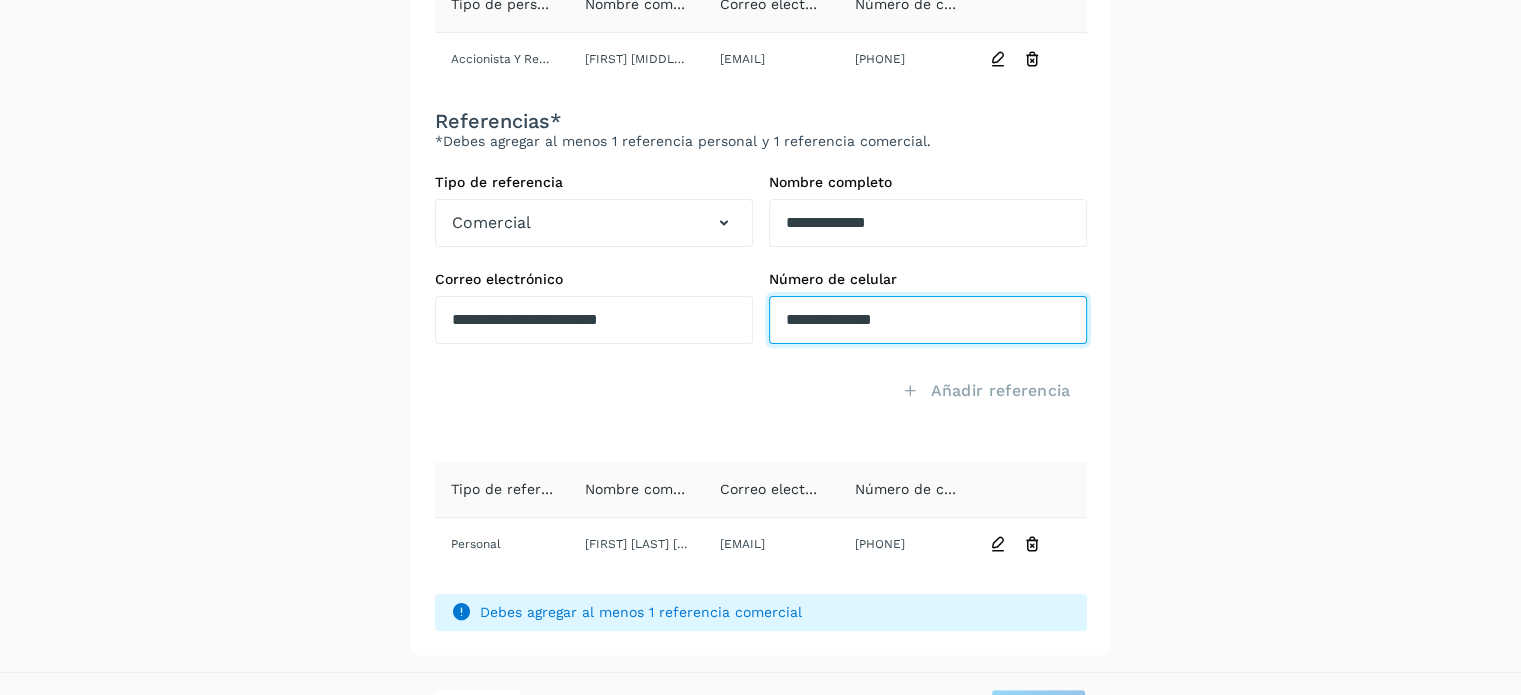 click on "**********" at bounding box center [928, -165] 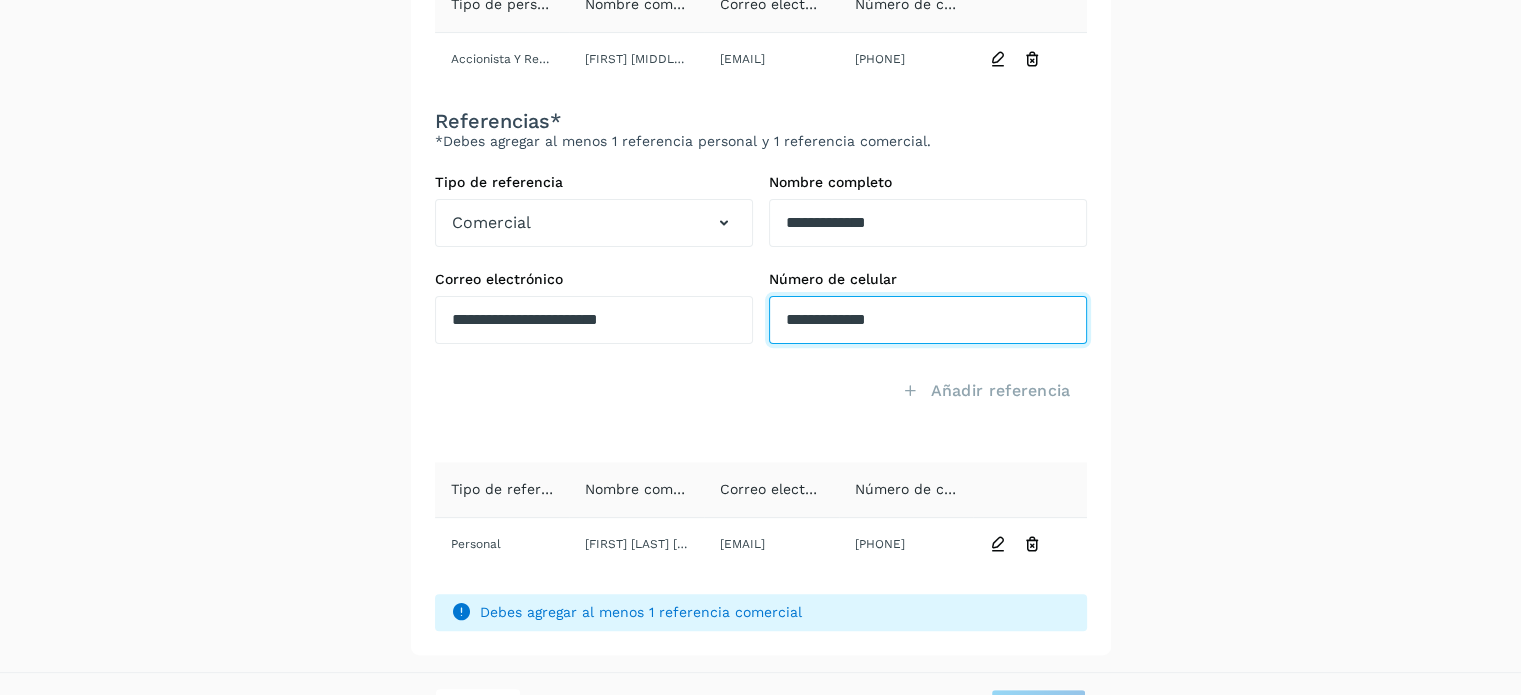 click on "**********" at bounding box center [928, -165] 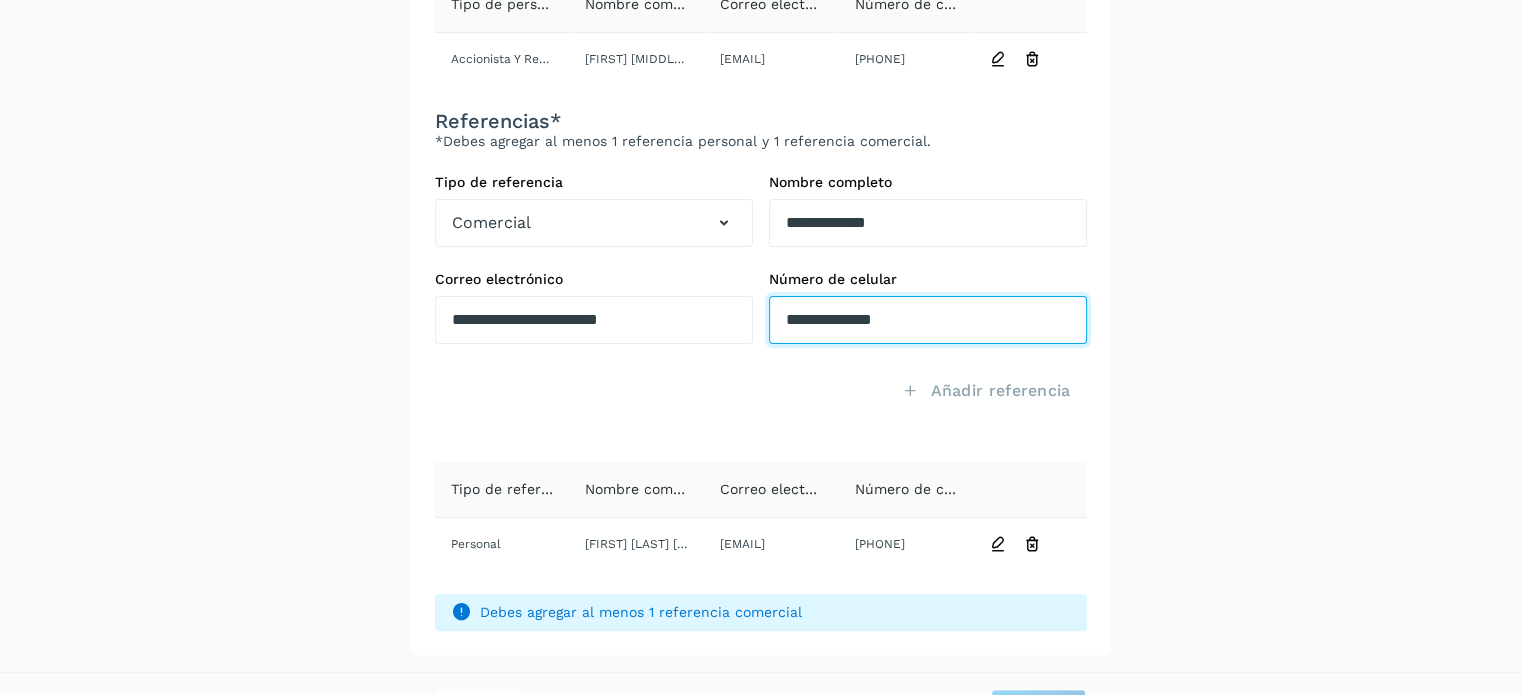 drag, startPoint x: 896, startPoint y: 311, endPoint x: 720, endPoint y: 311, distance: 176 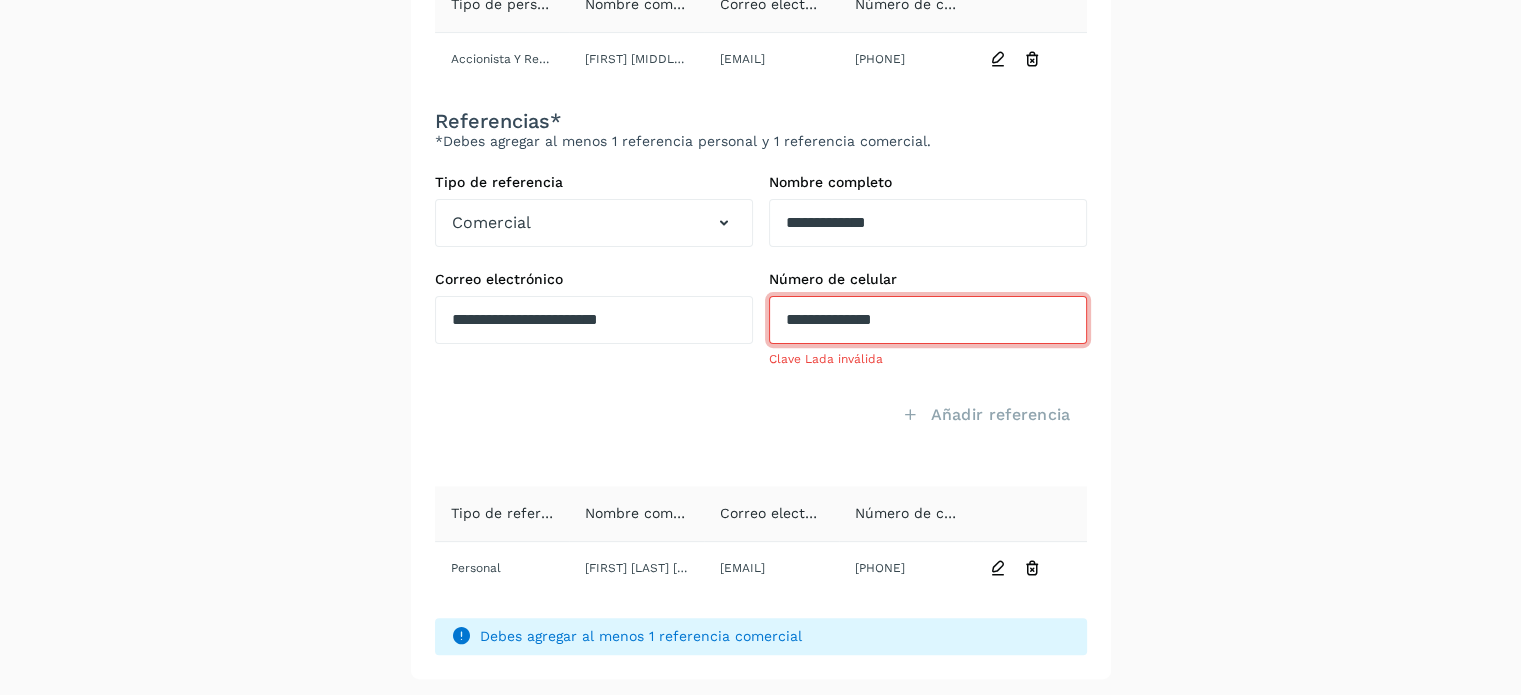 click on "**********" at bounding box center (928, 320) 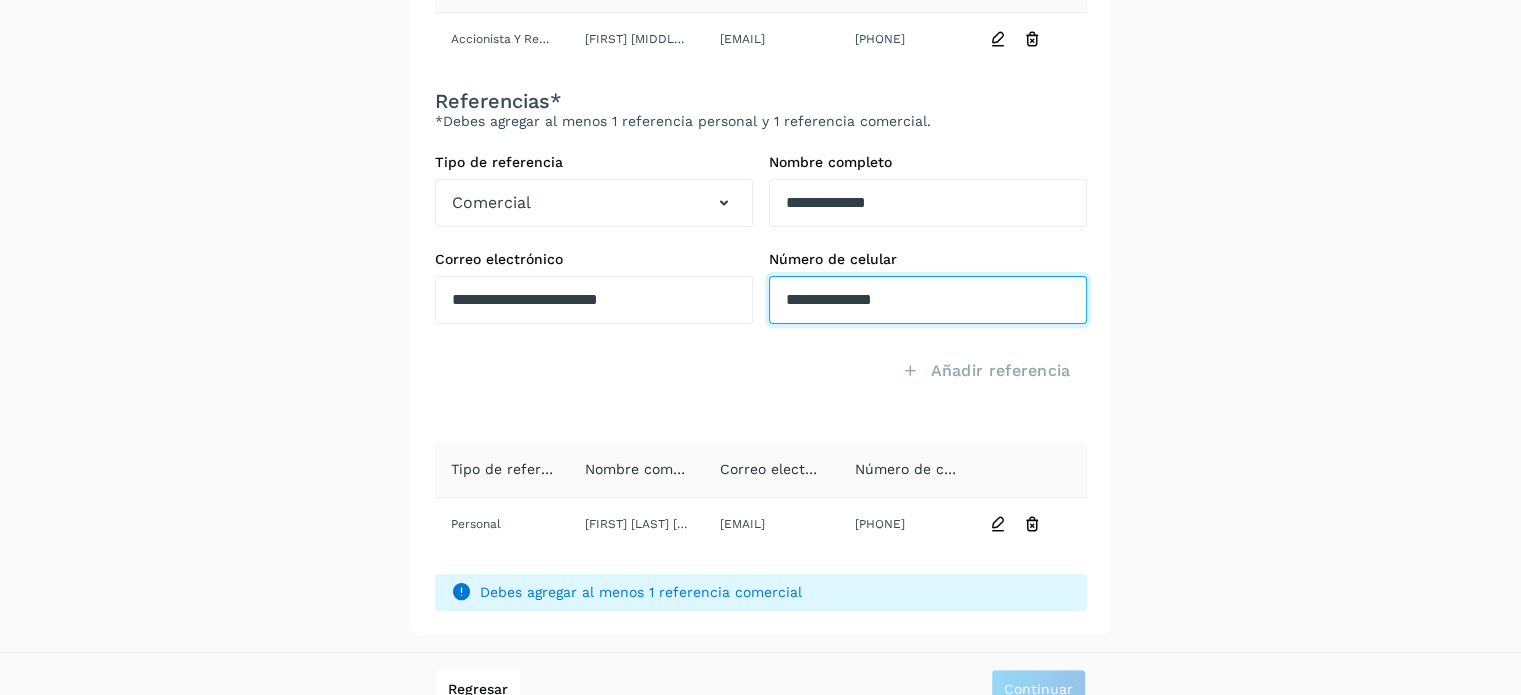 scroll, scrollTop: 652, scrollLeft: 0, axis: vertical 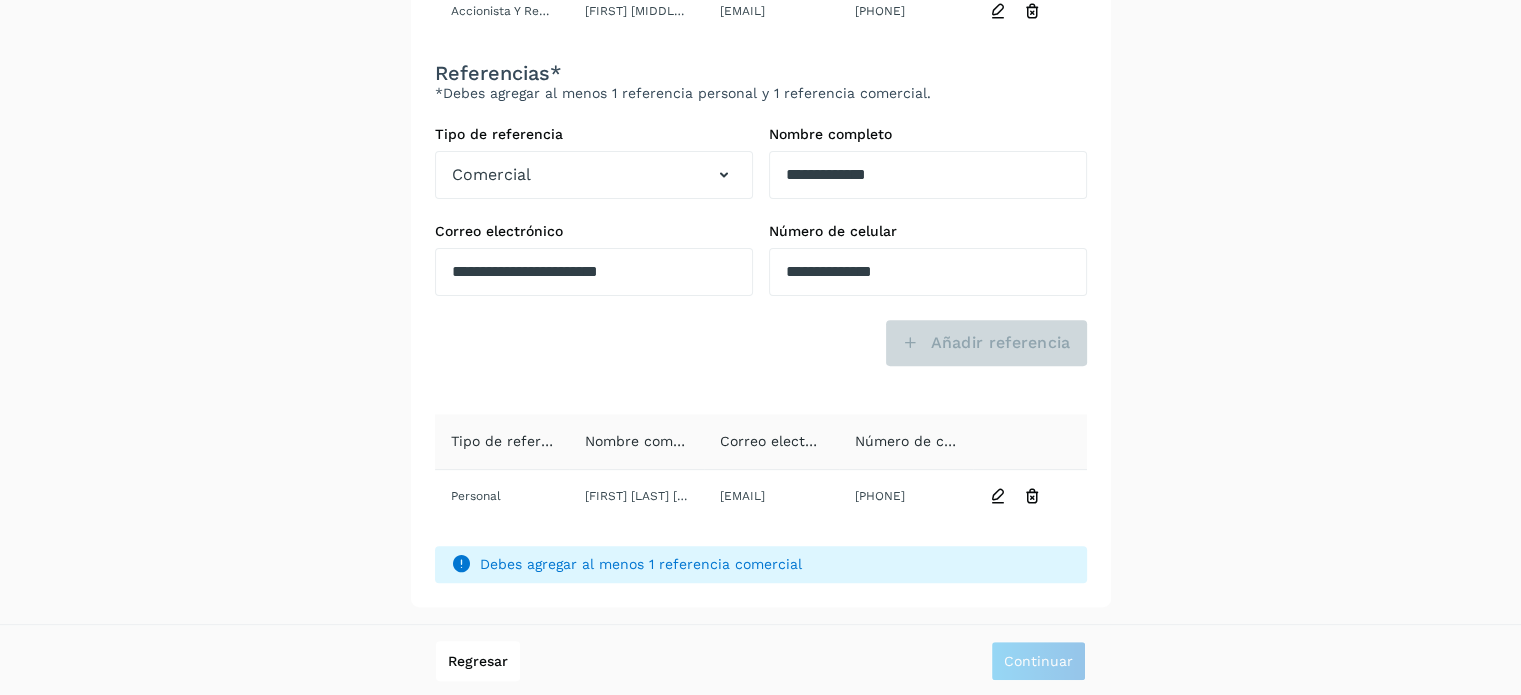 click on "Tipo de referencia  Comercial Nombre completo  [NAME] Correo electrónico  [EMAIL] Número de celular  [PHONE] Añadir referencia" at bounding box center (761, 258) 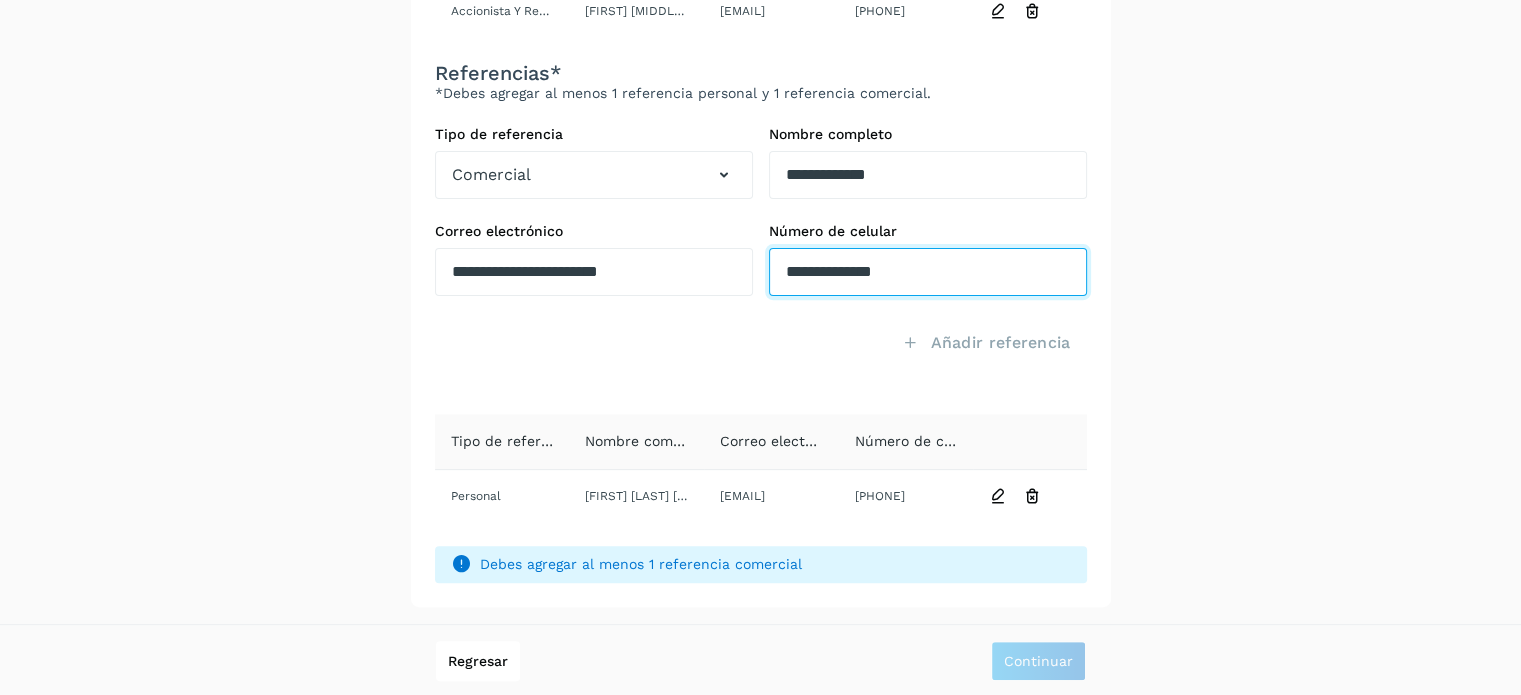 click on "**********" at bounding box center [928, -213] 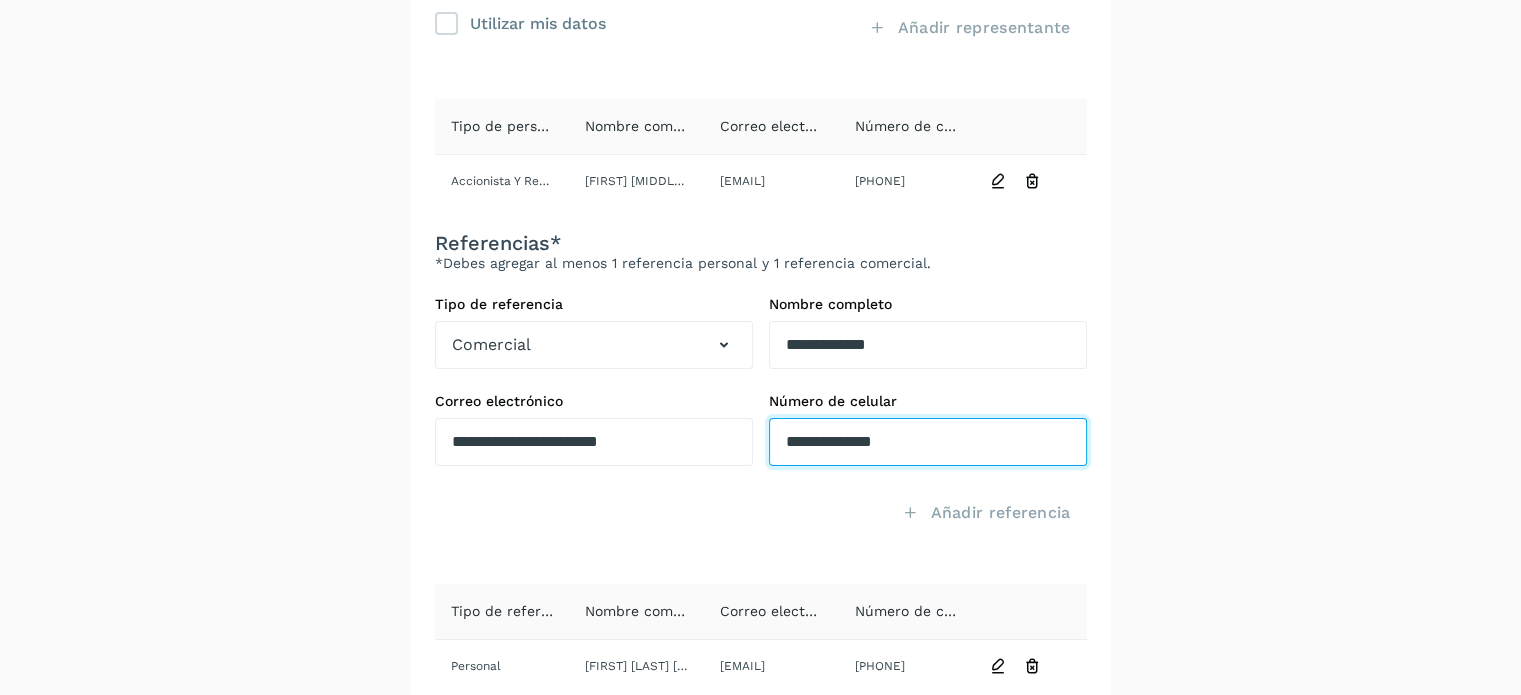 scroll, scrollTop: 452, scrollLeft: 0, axis: vertical 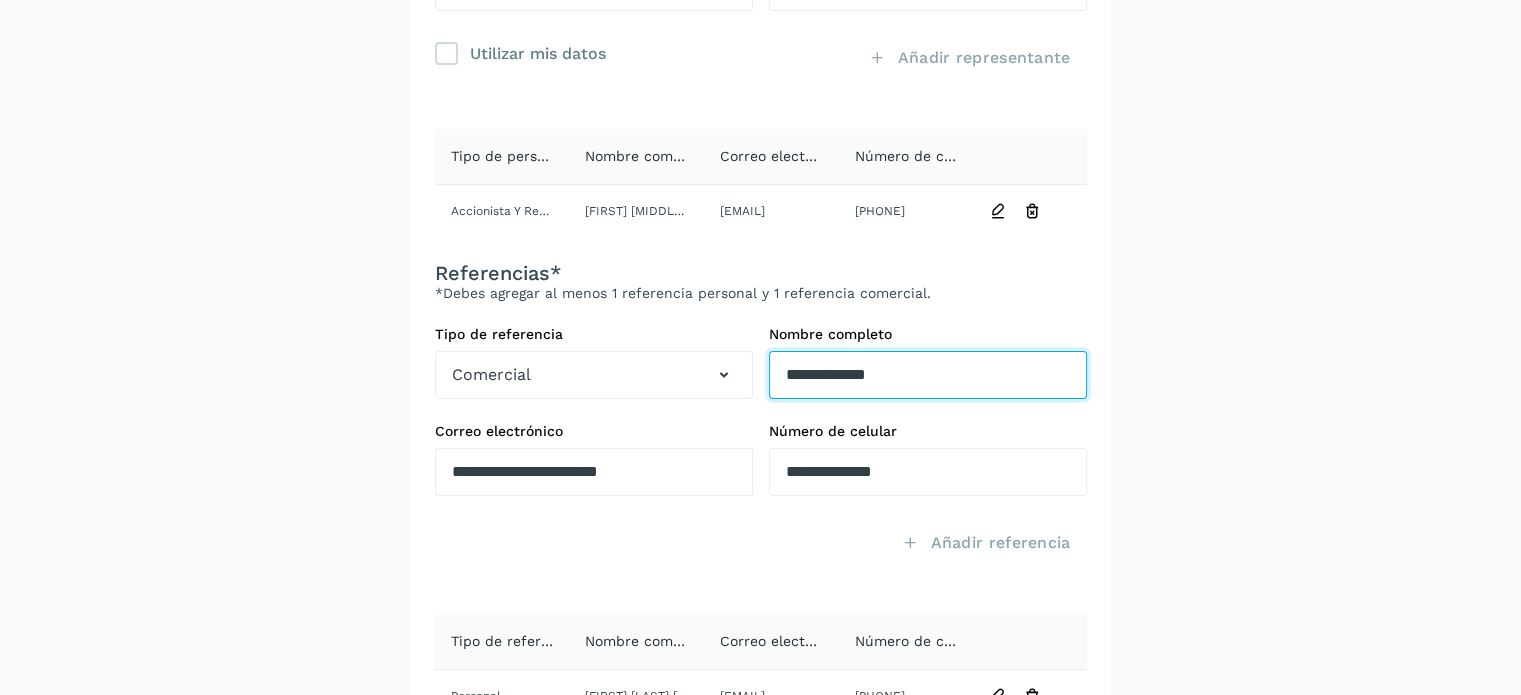 click on "**********" at bounding box center [928, -109] 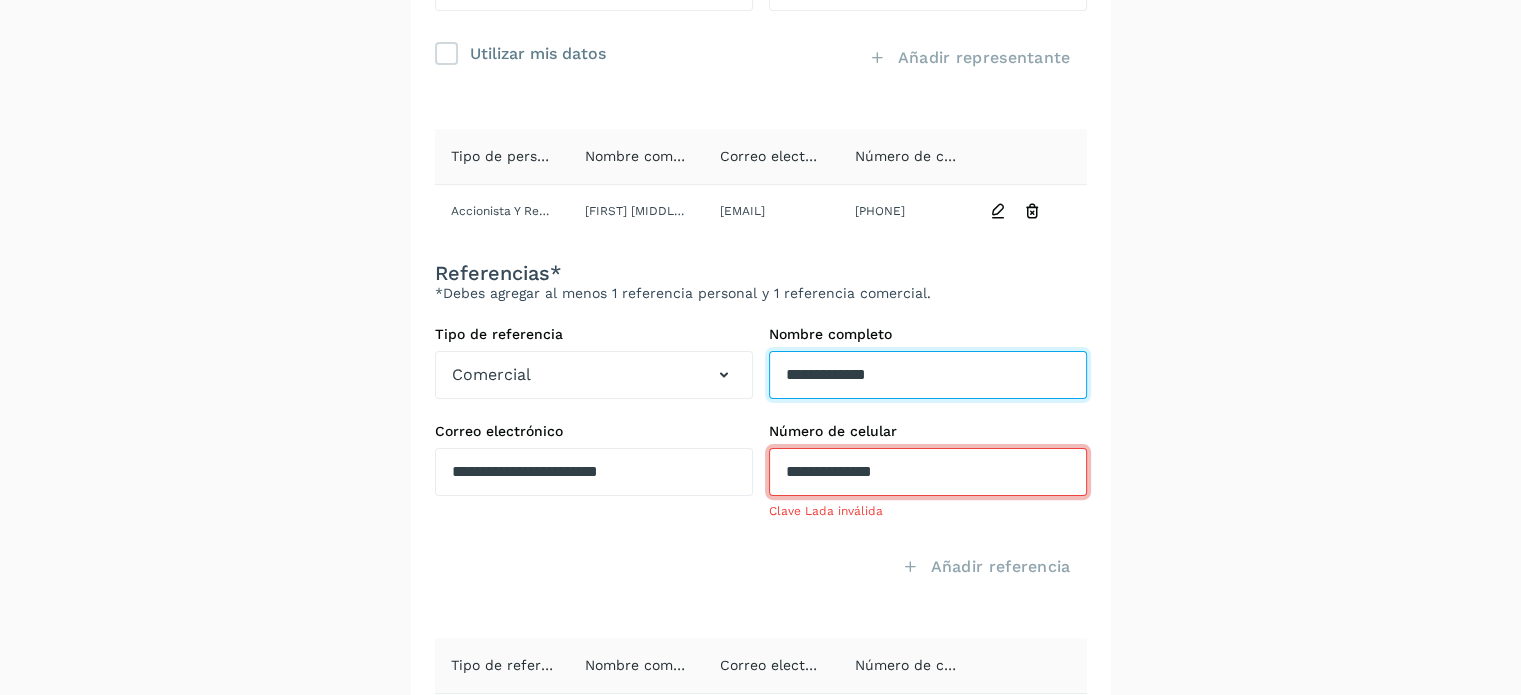 click on "**********" at bounding box center [928, -109] 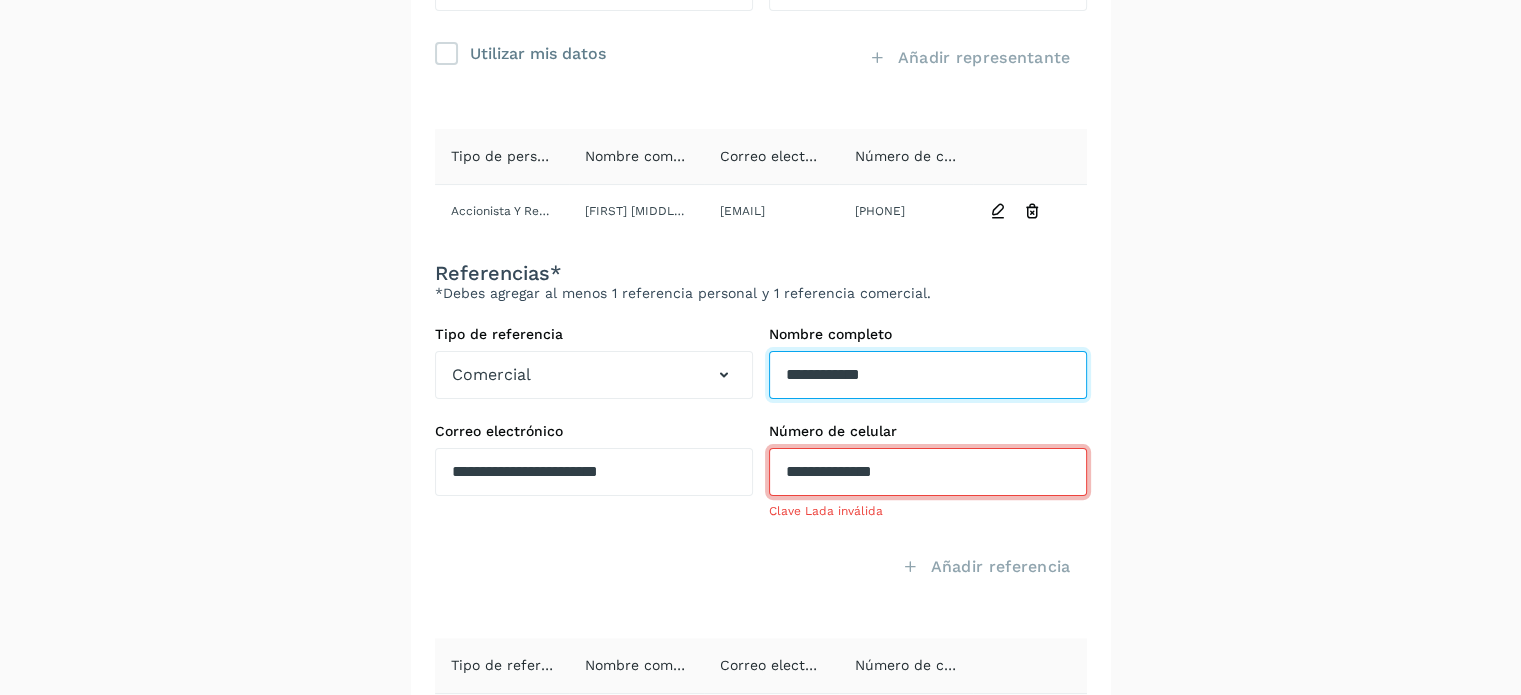 drag, startPoint x: 911, startPoint y: 376, endPoint x: 687, endPoint y: 363, distance: 224.37692 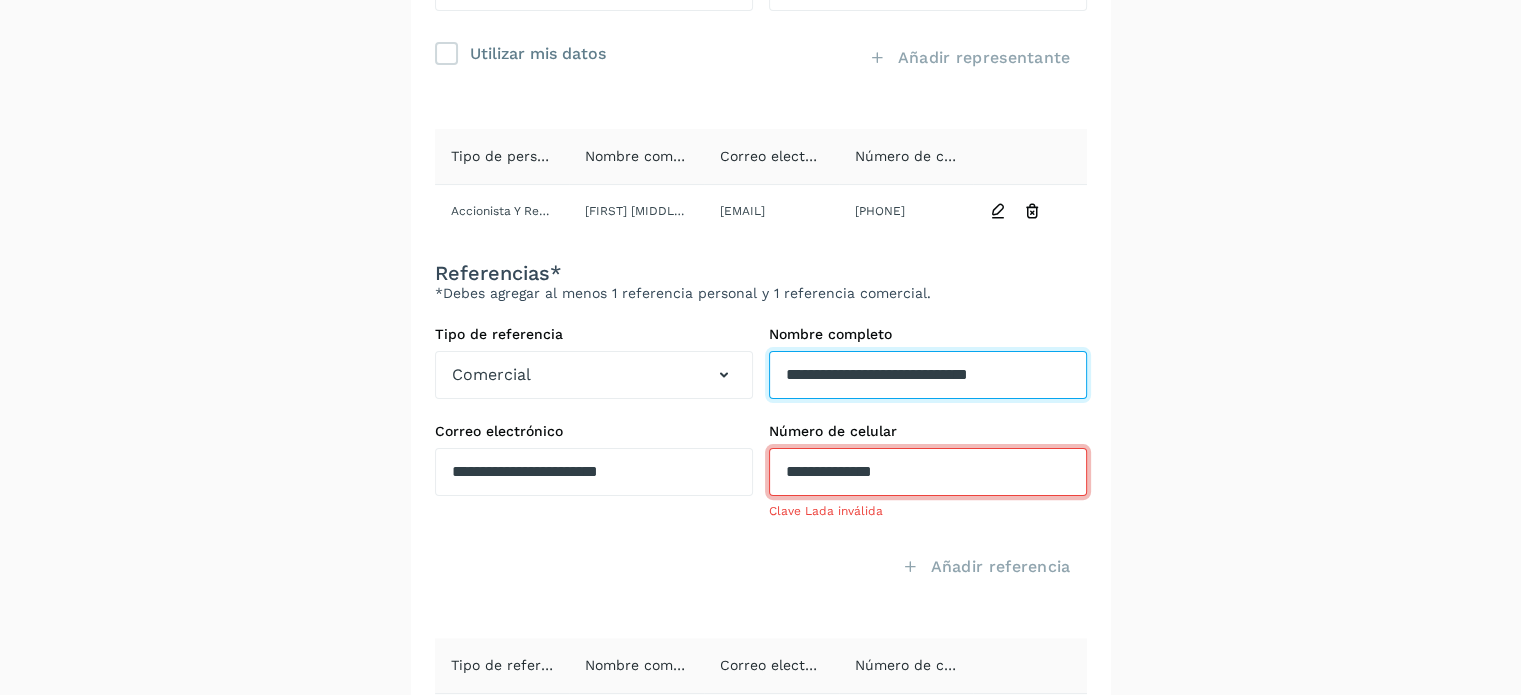 type on "**********" 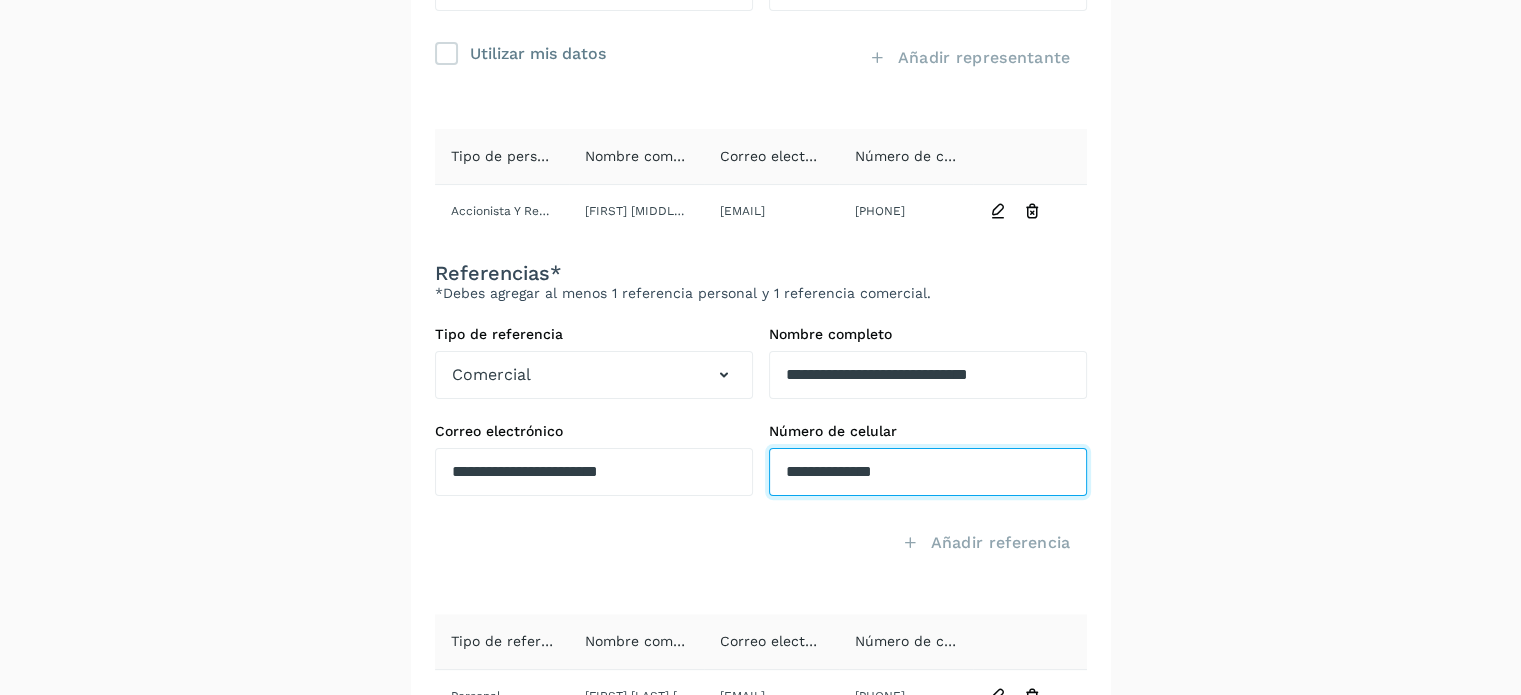 click on "**********" at bounding box center (928, -13) 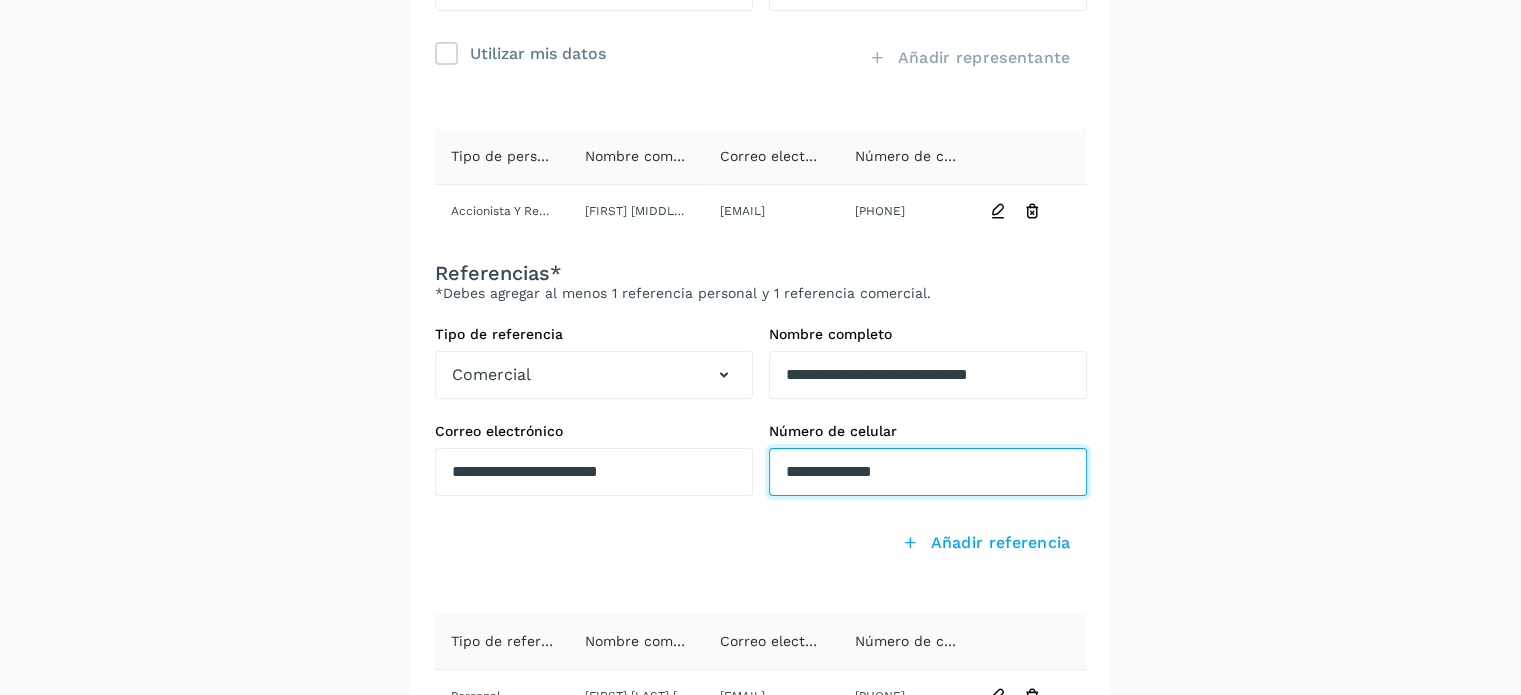type on "**********" 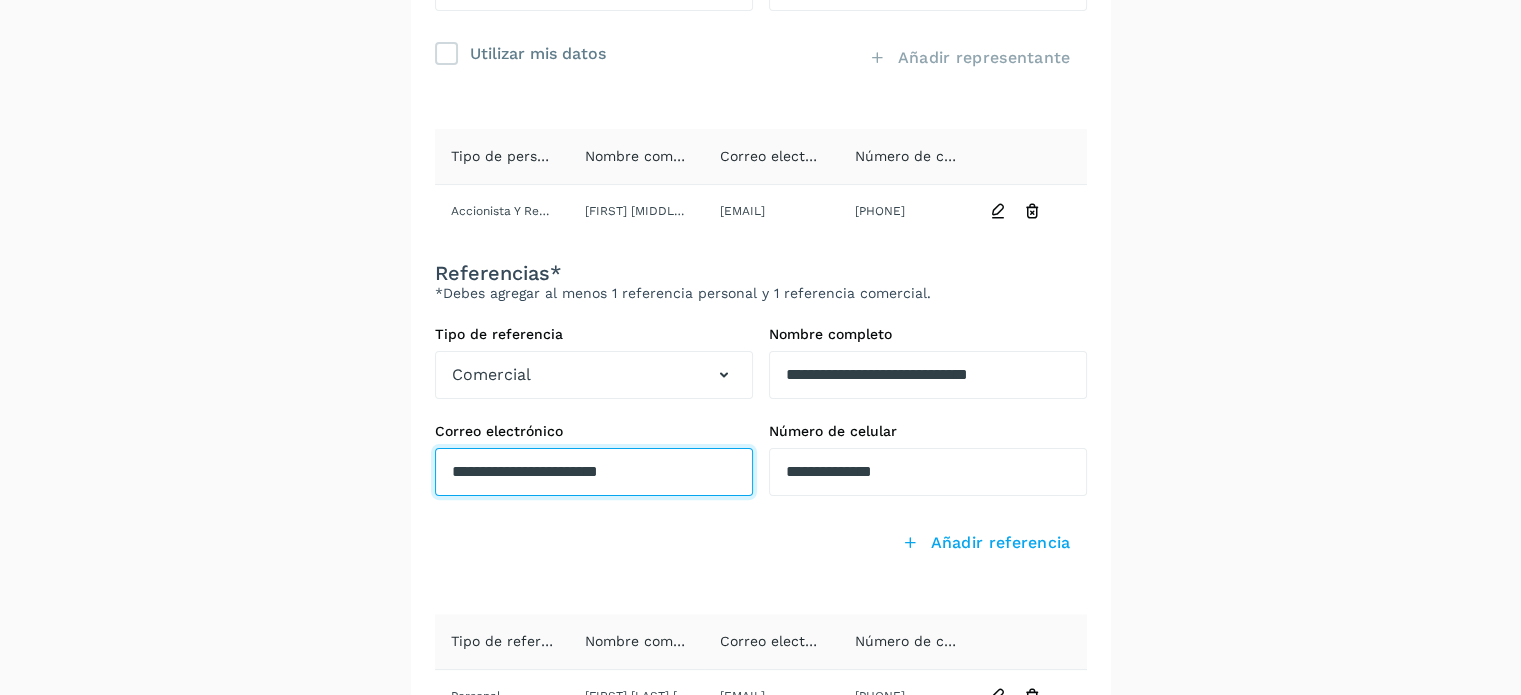 click on "**********" at bounding box center [594, -13] 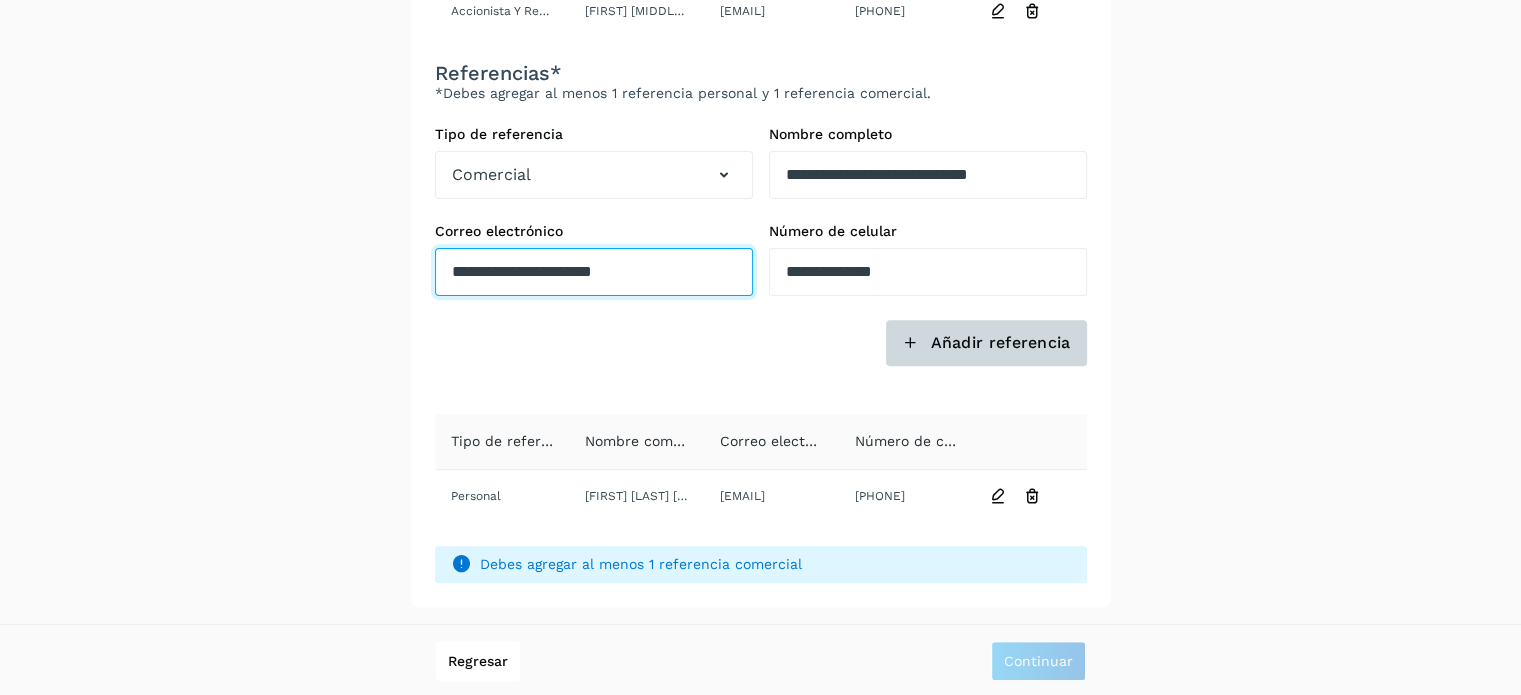 type on "**********" 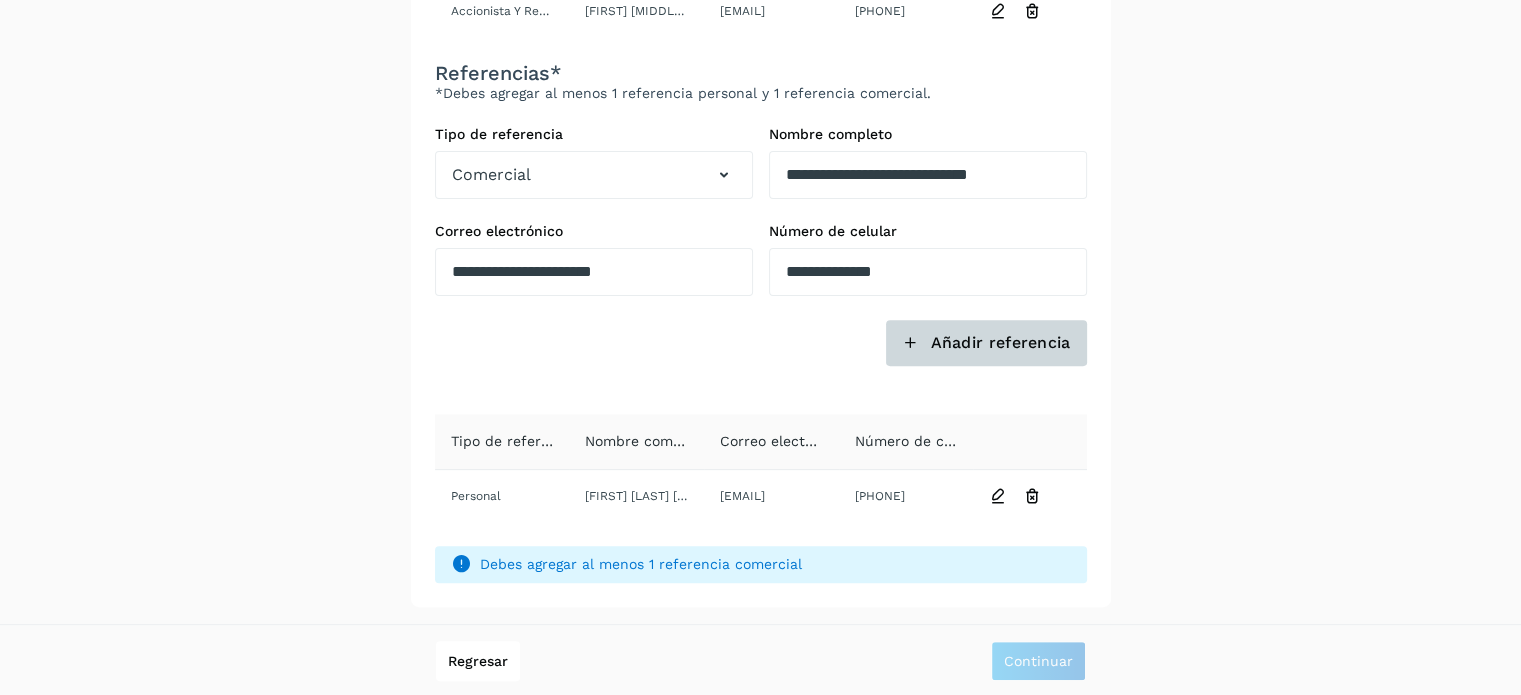 click on "Añadir referencia" 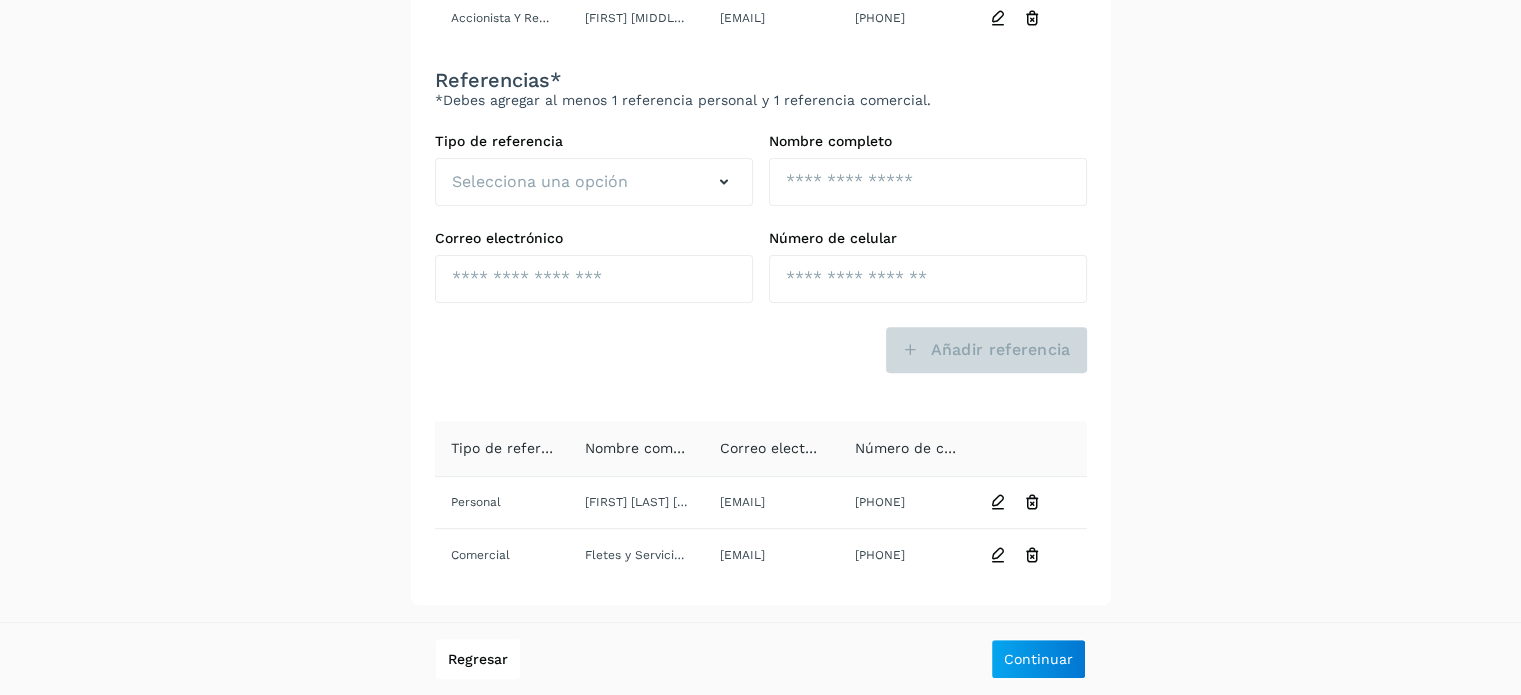 scroll, scrollTop: 643, scrollLeft: 0, axis: vertical 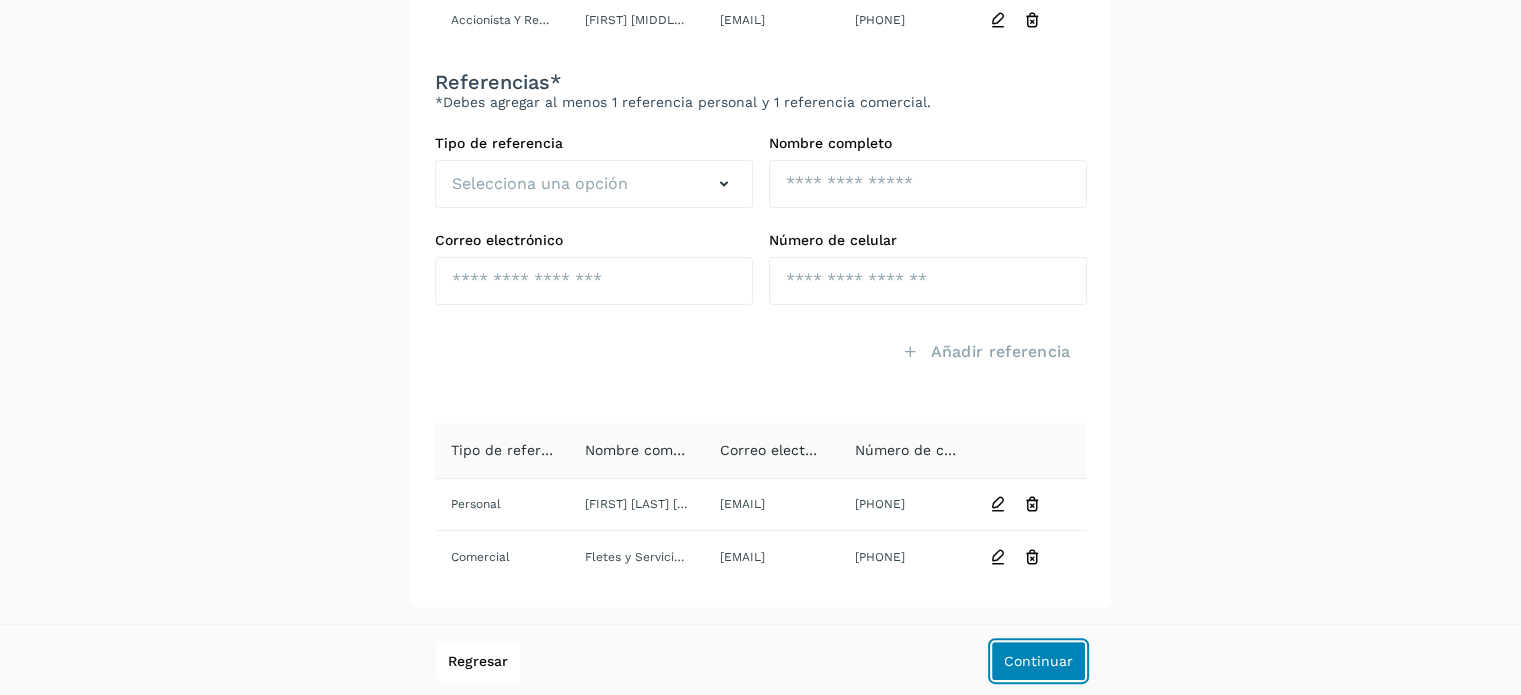 click on "Continuar" at bounding box center [1038, 661] 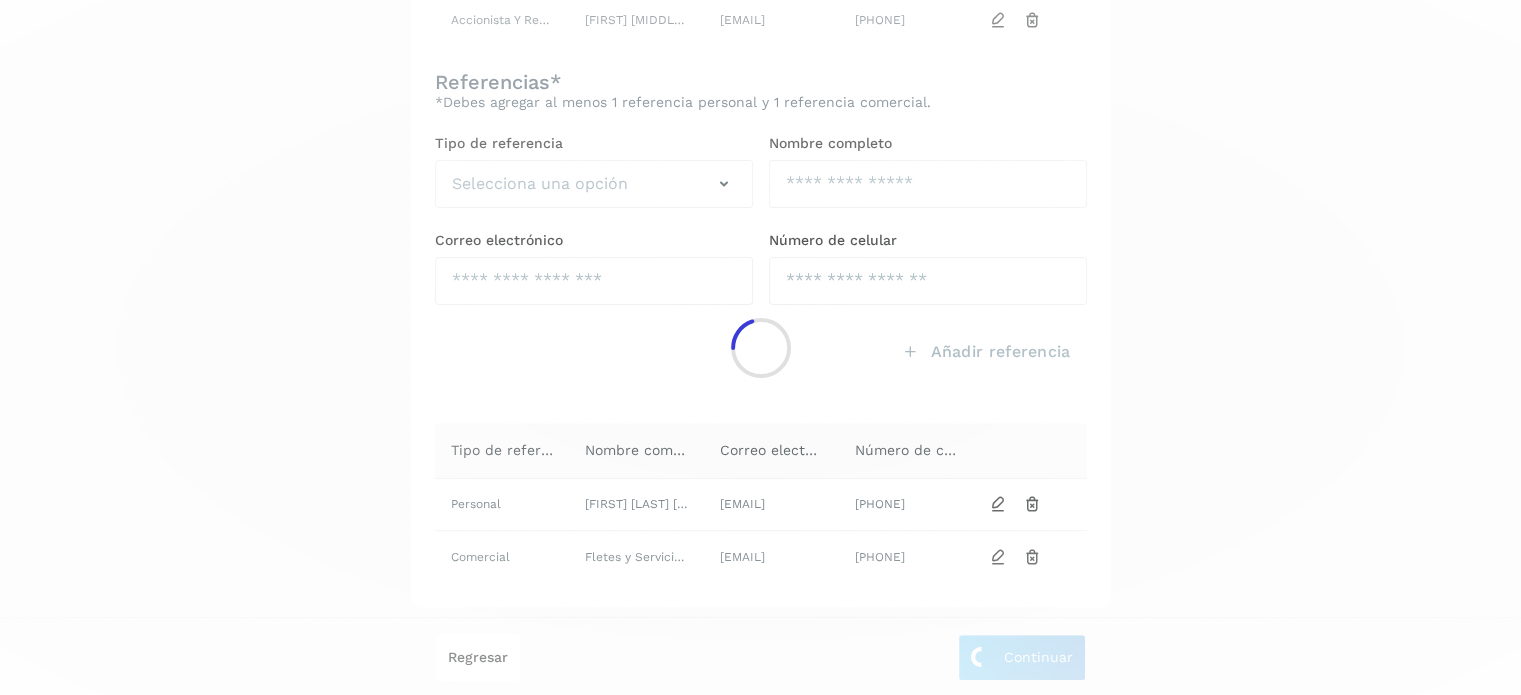 scroll, scrollTop: 69, scrollLeft: 0, axis: vertical 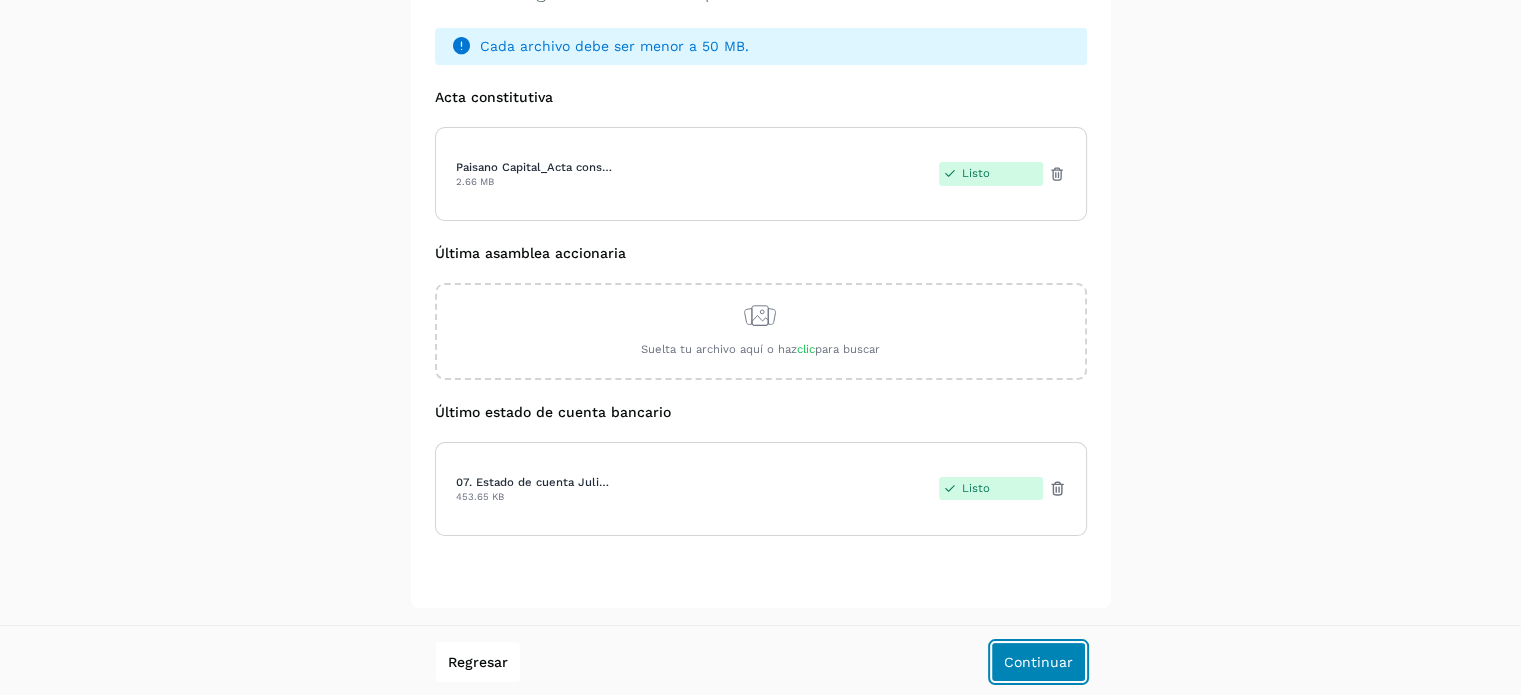 click on "Continuar" at bounding box center (1038, 662) 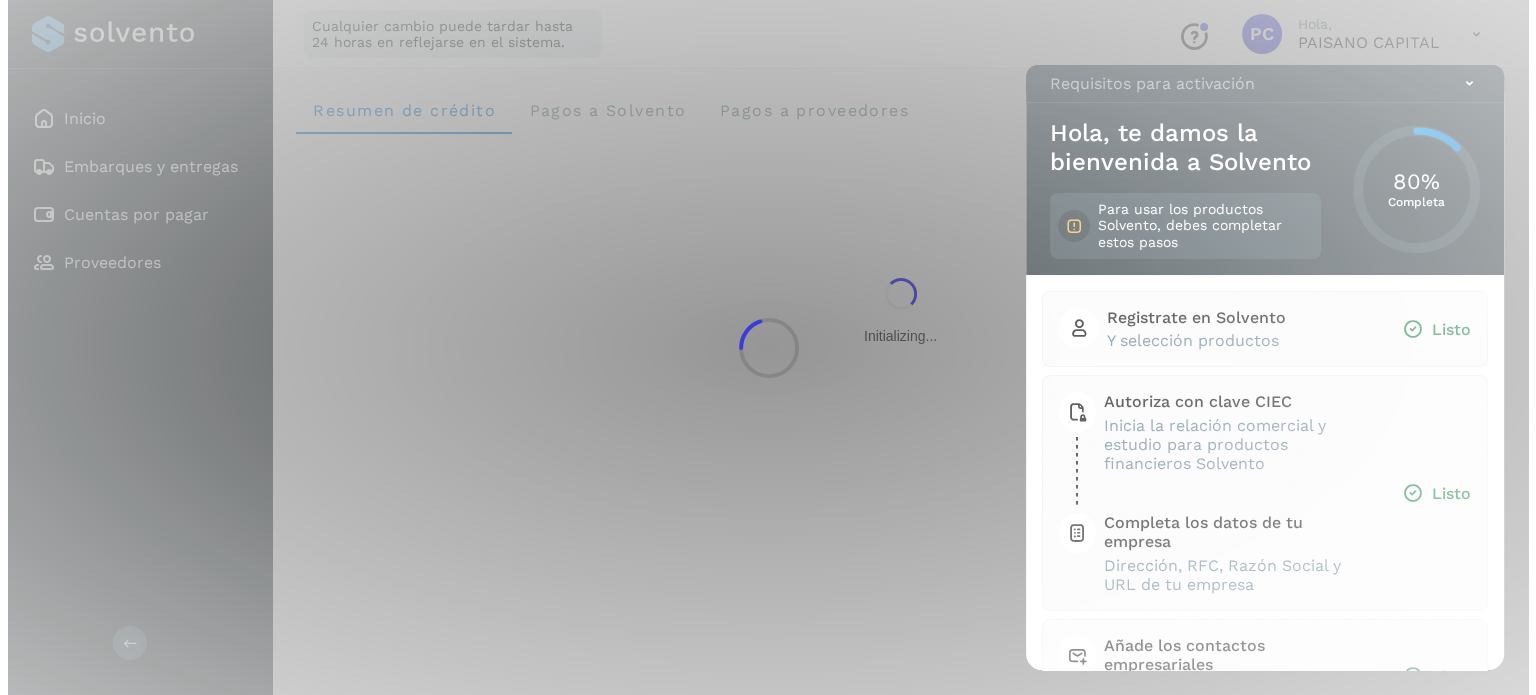 scroll, scrollTop: 0, scrollLeft: 0, axis: both 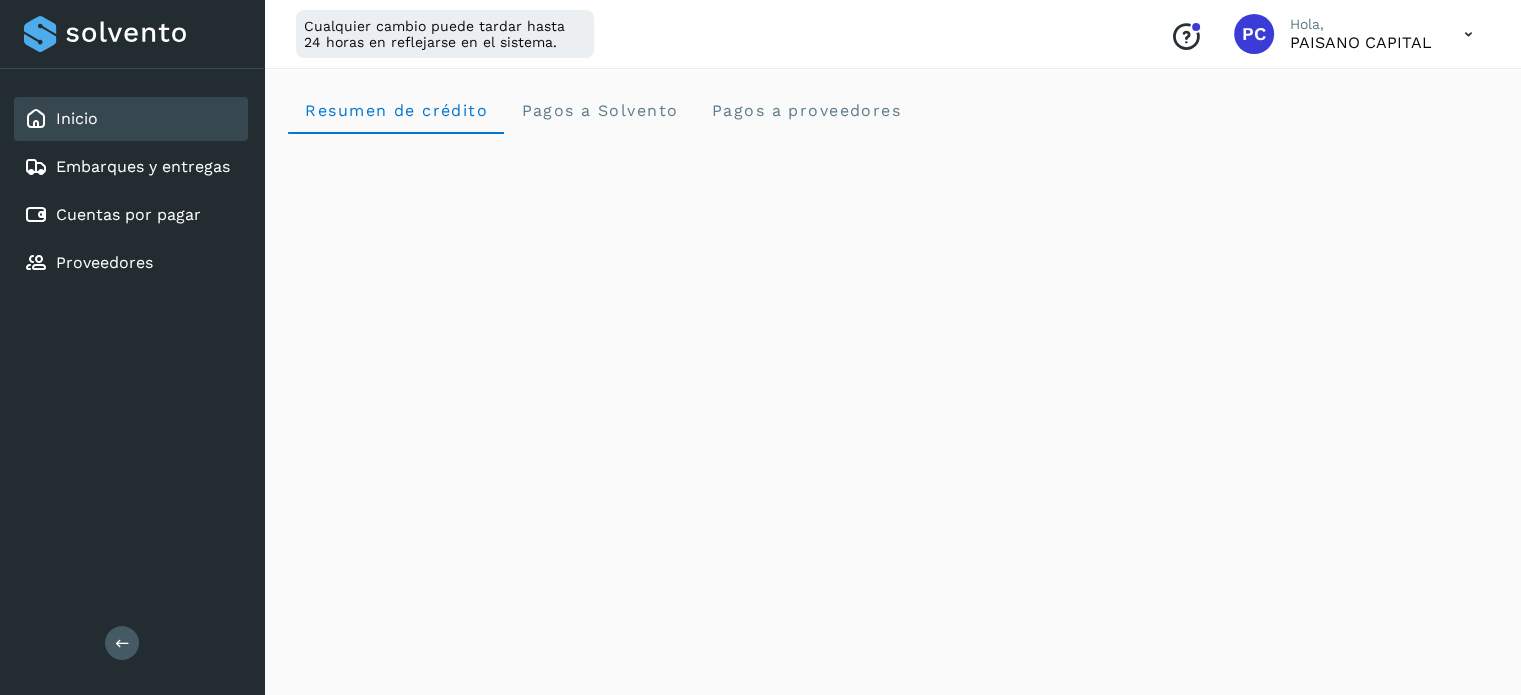 click on "Conoce nuestros beneficios
PC Hola, [NAME]" at bounding box center [1321, 34] 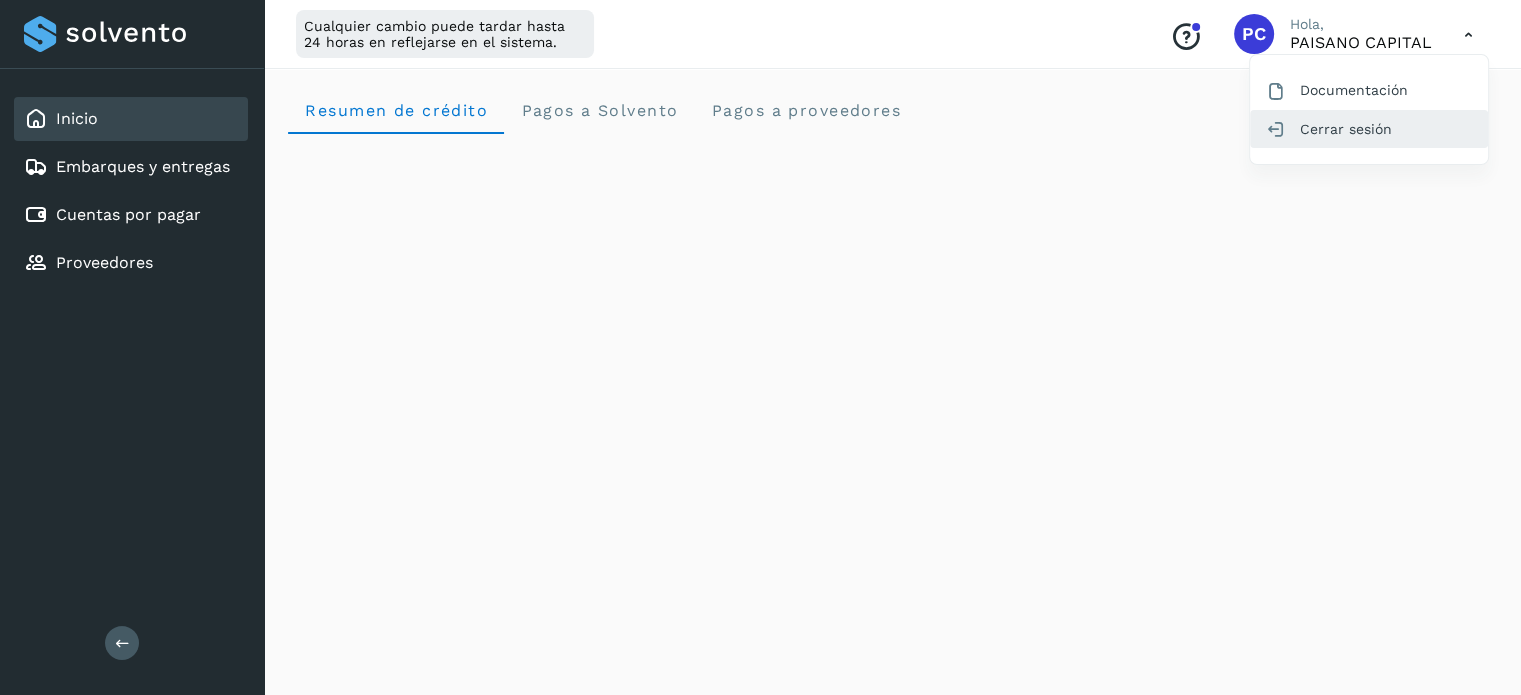 click on "Cerrar sesión" 